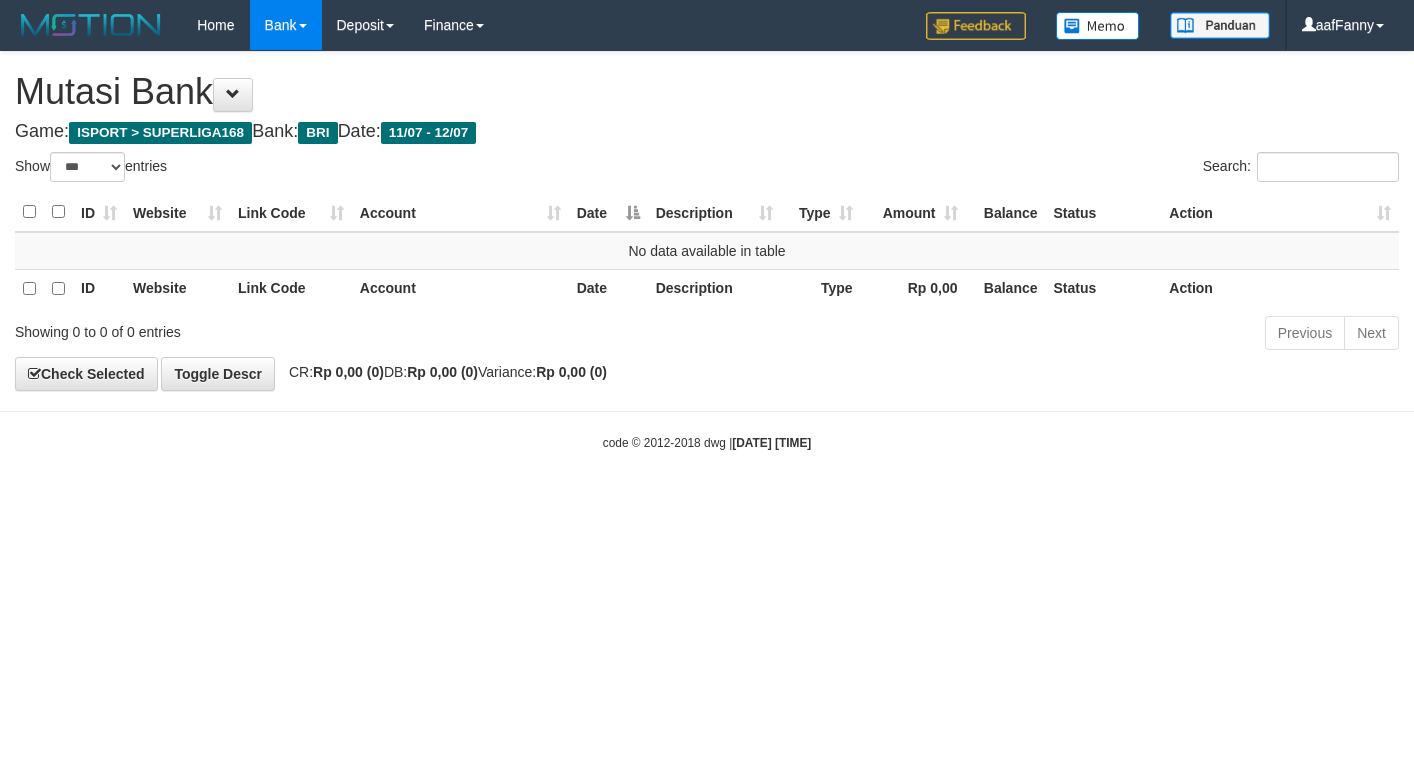 select on "***" 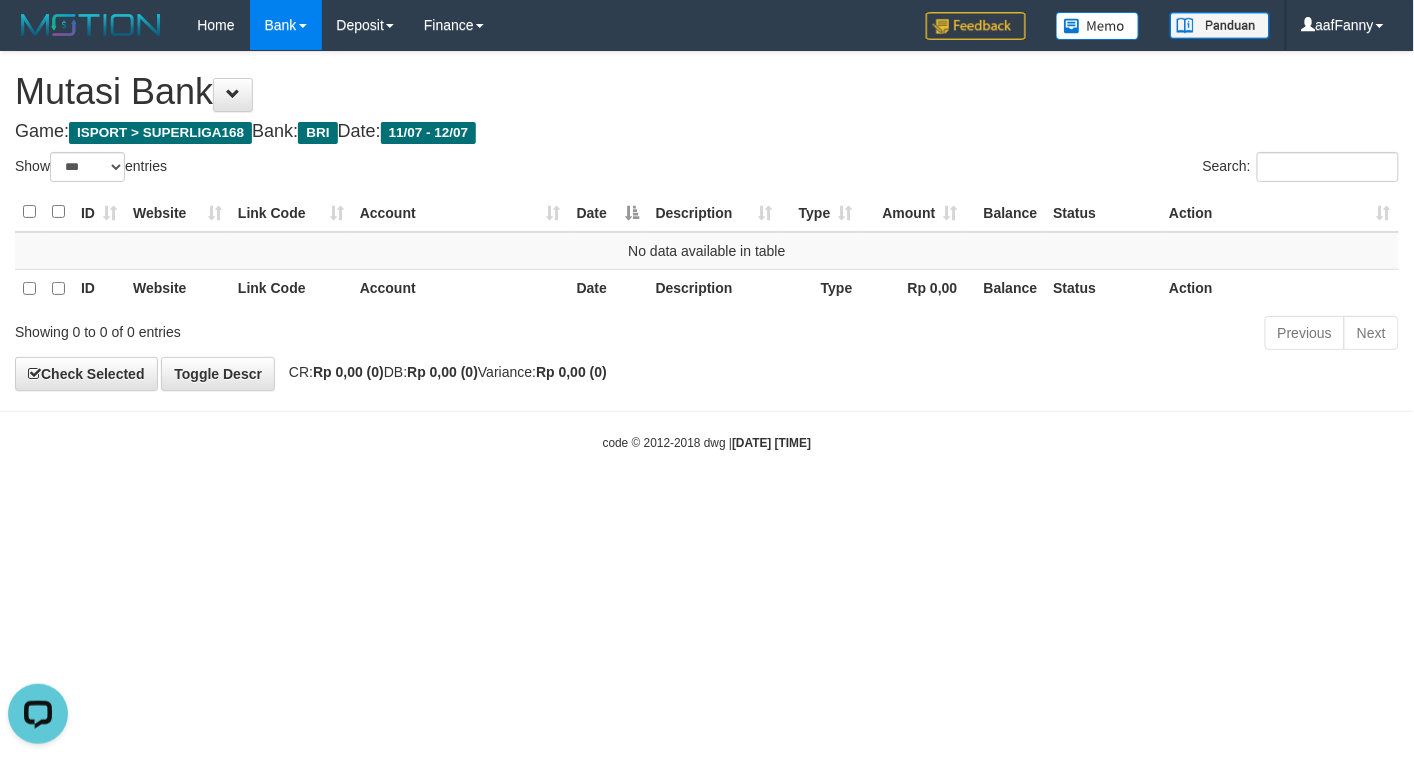 scroll, scrollTop: 0, scrollLeft: 0, axis: both 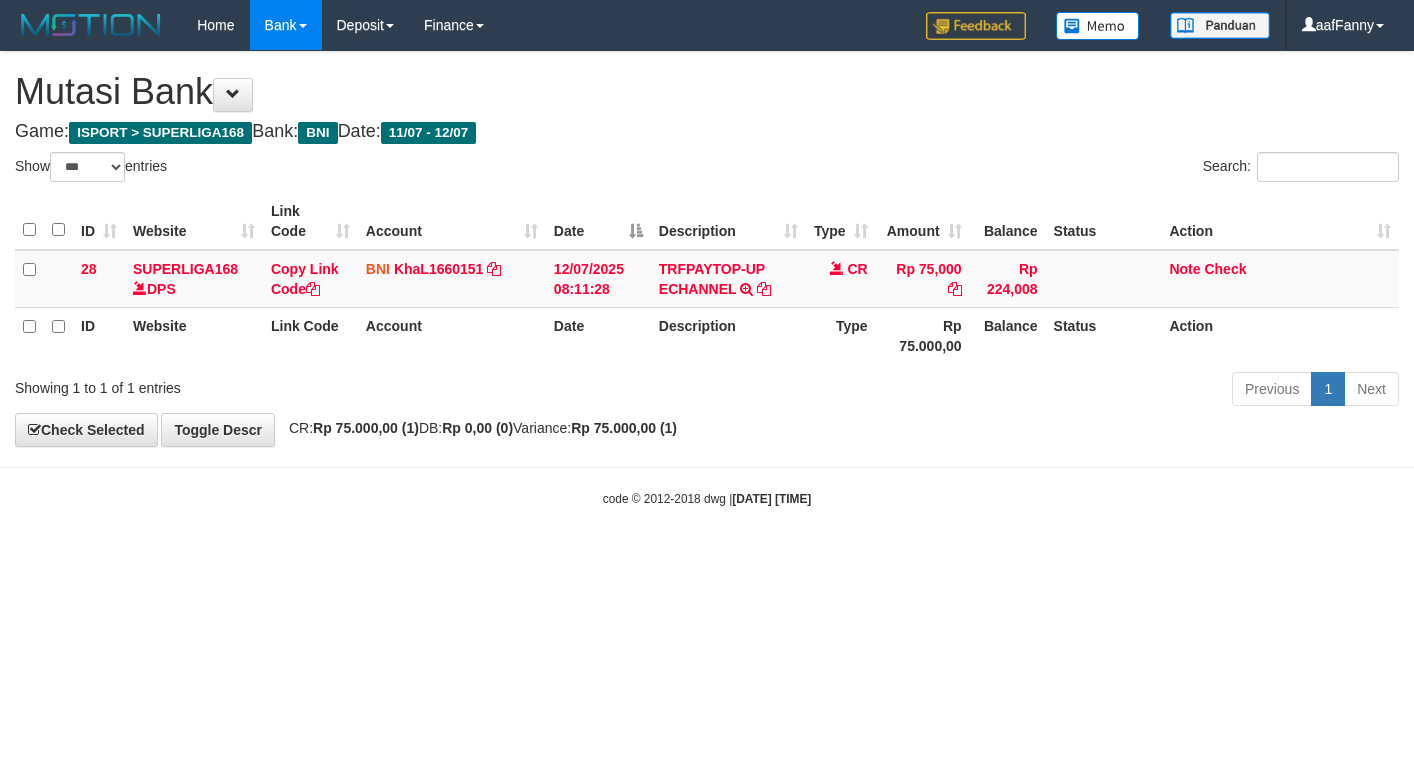select on "***" 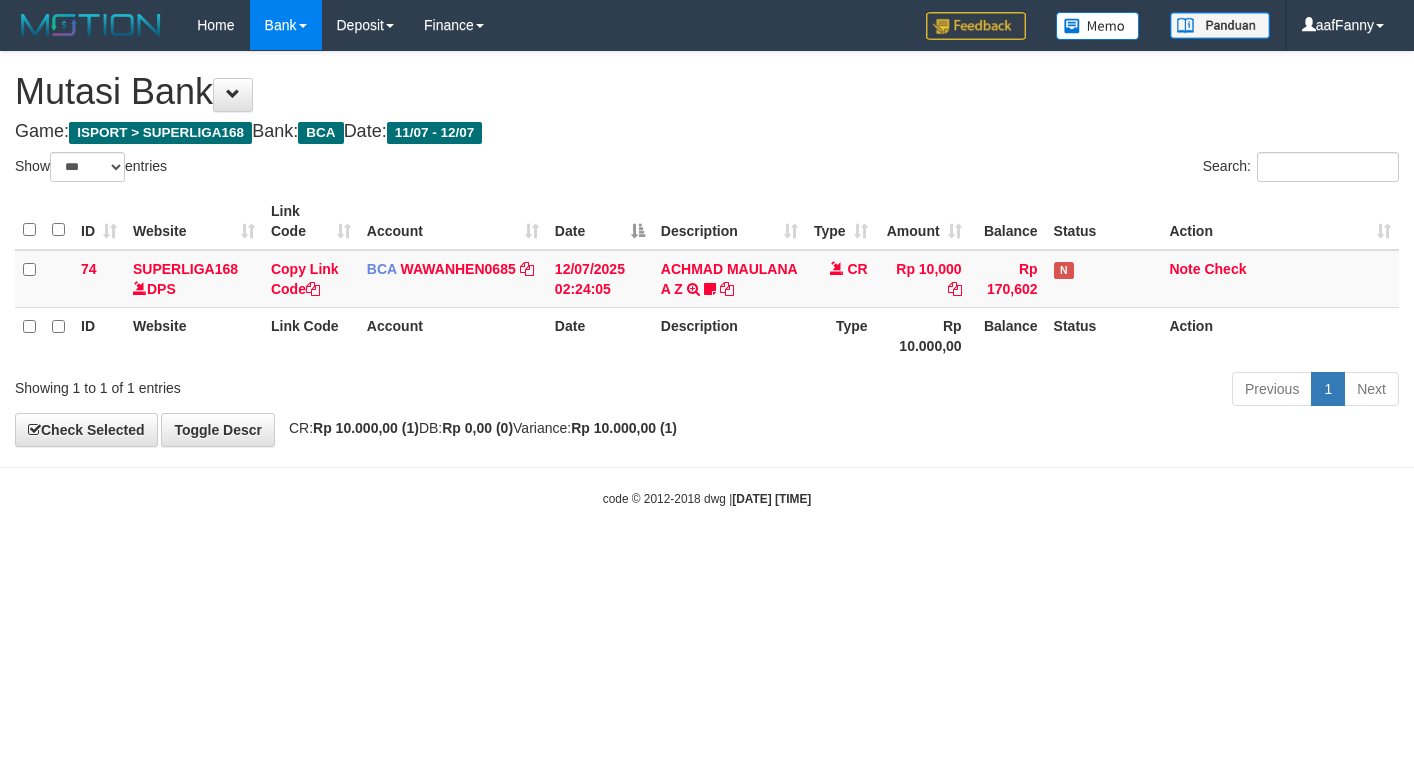select on "***" 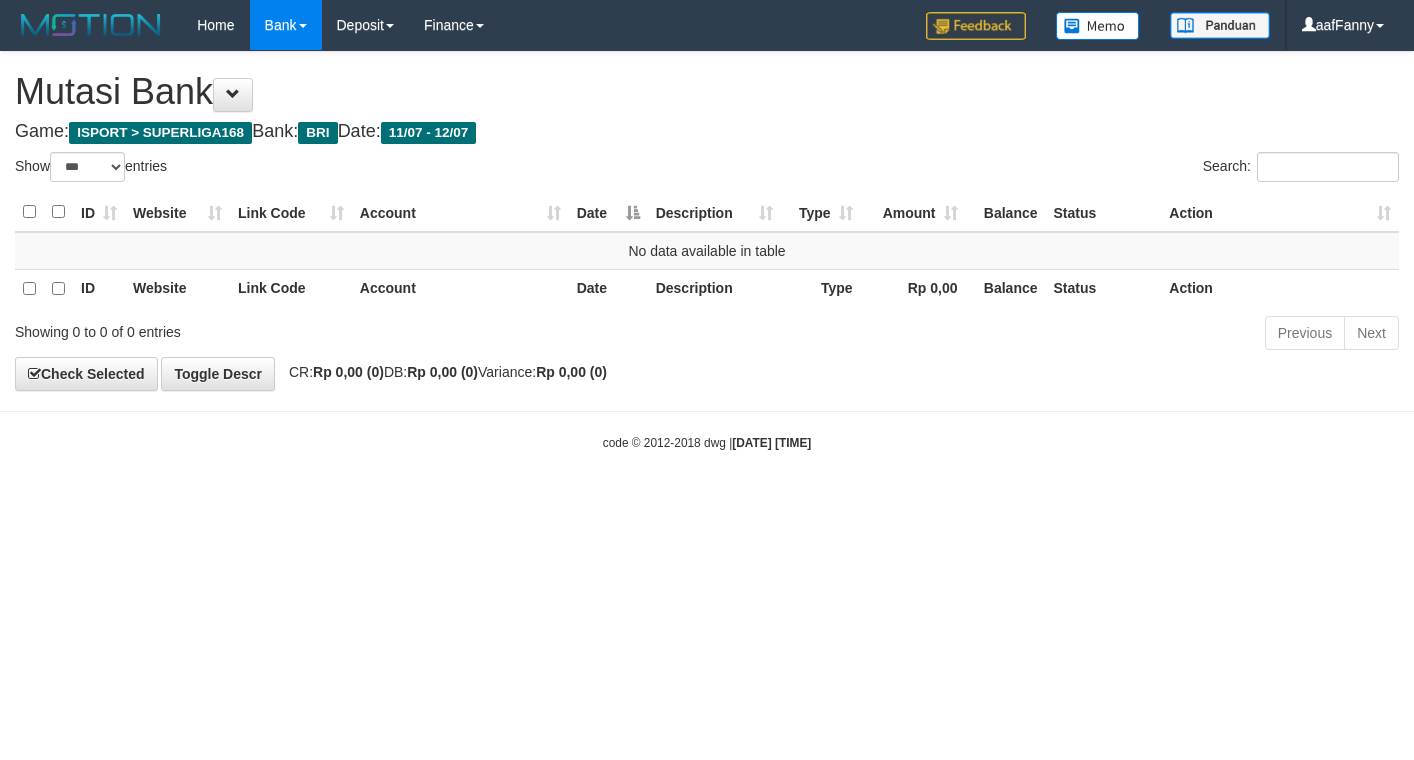 select on "***" 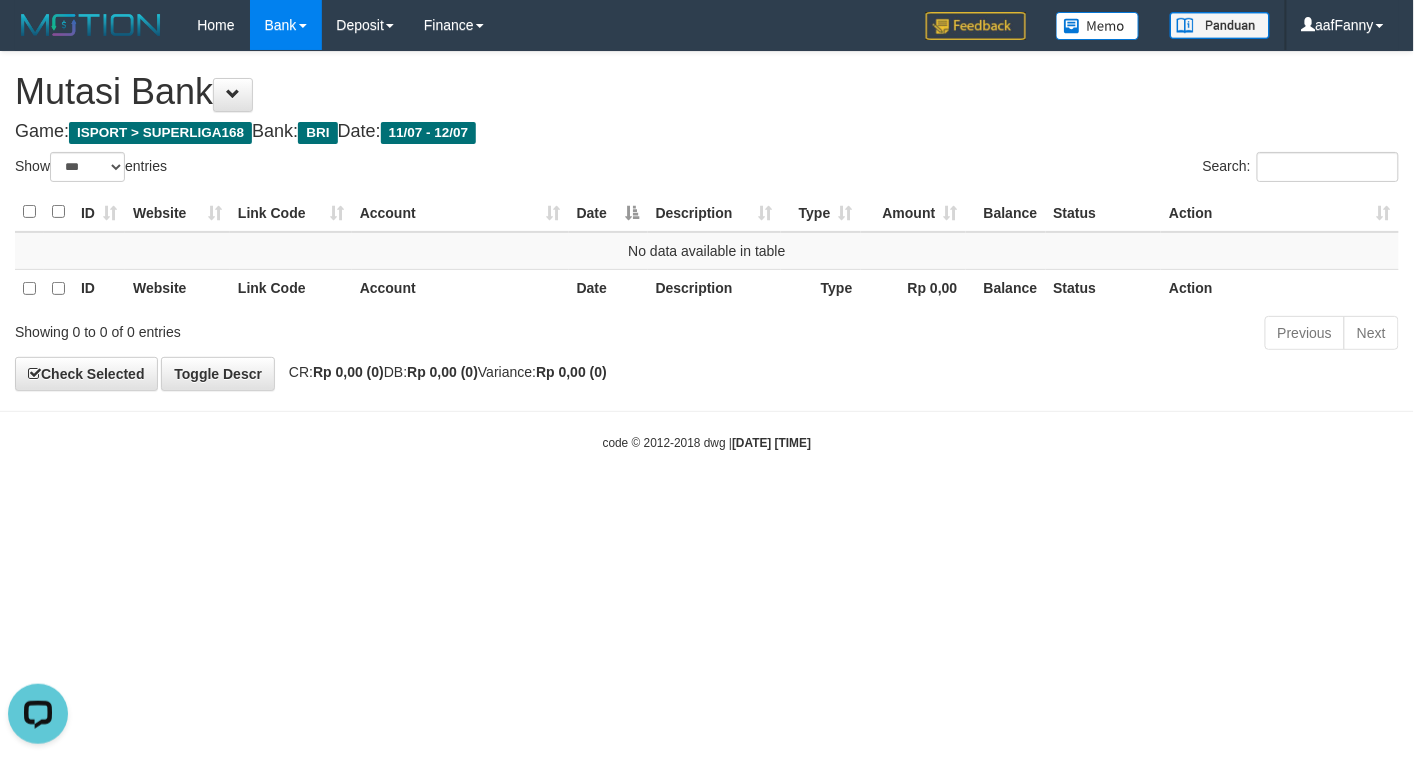 scroll, scrollTop: 0, scrollLeft: 0, axis: both 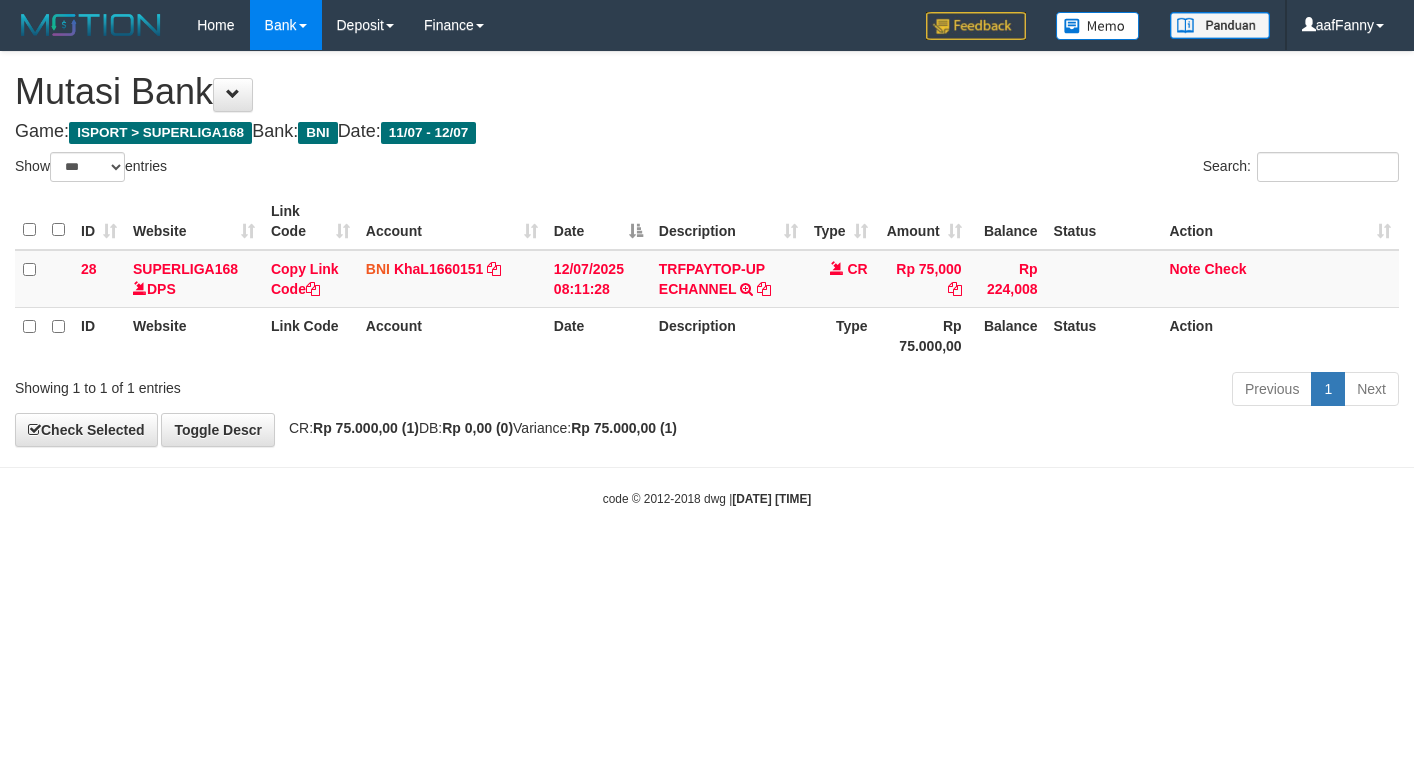 select on "***" 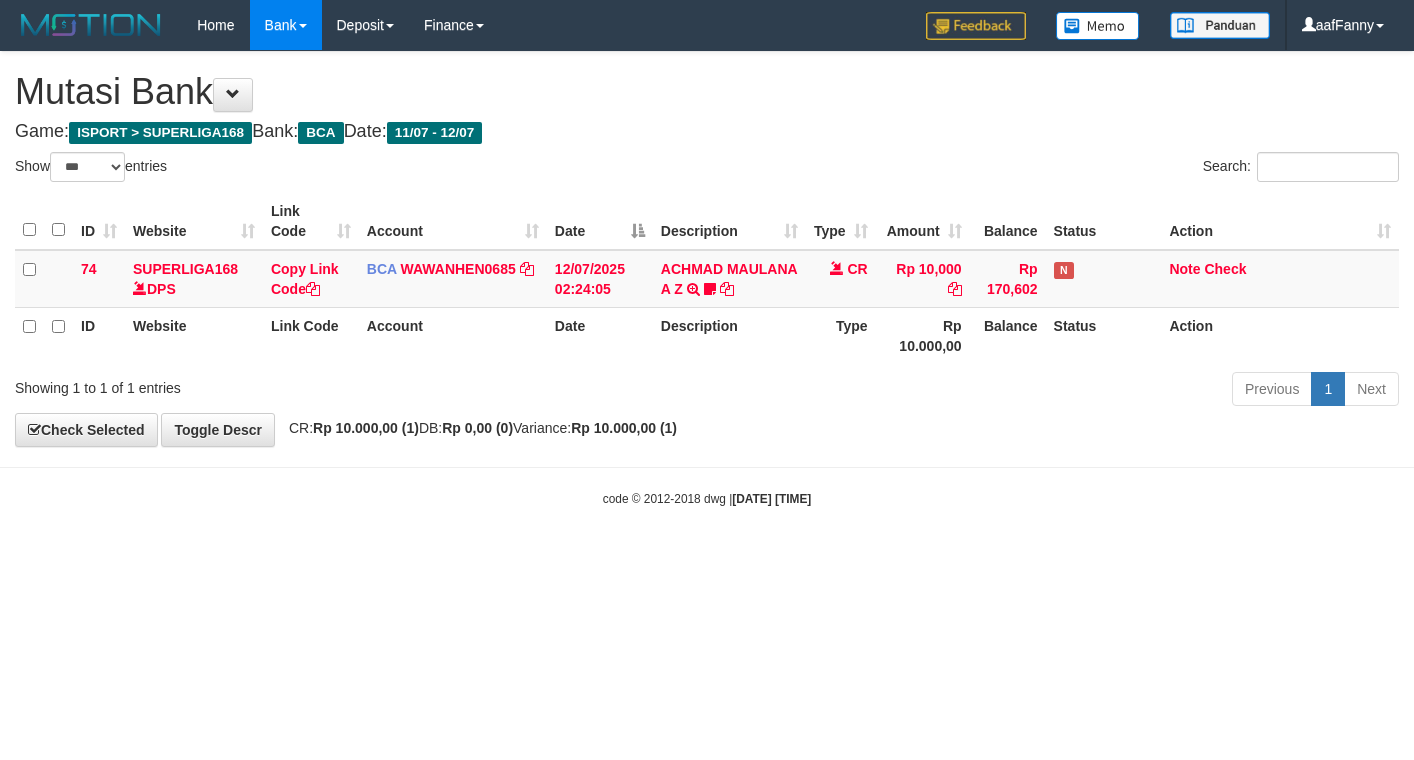 select on "***" 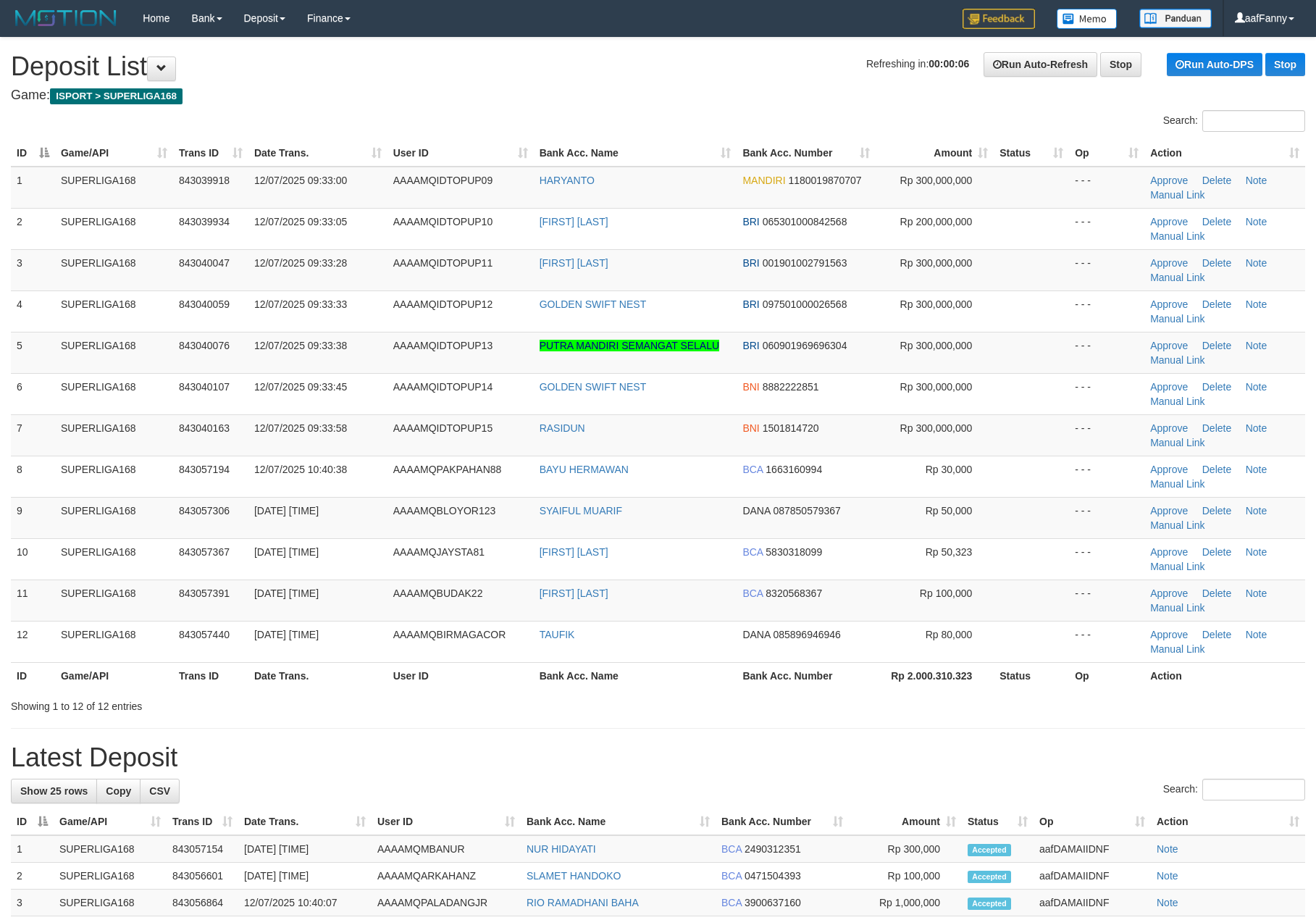 scroll, scrollTop: 0, scrollLeft: 0, axis: both 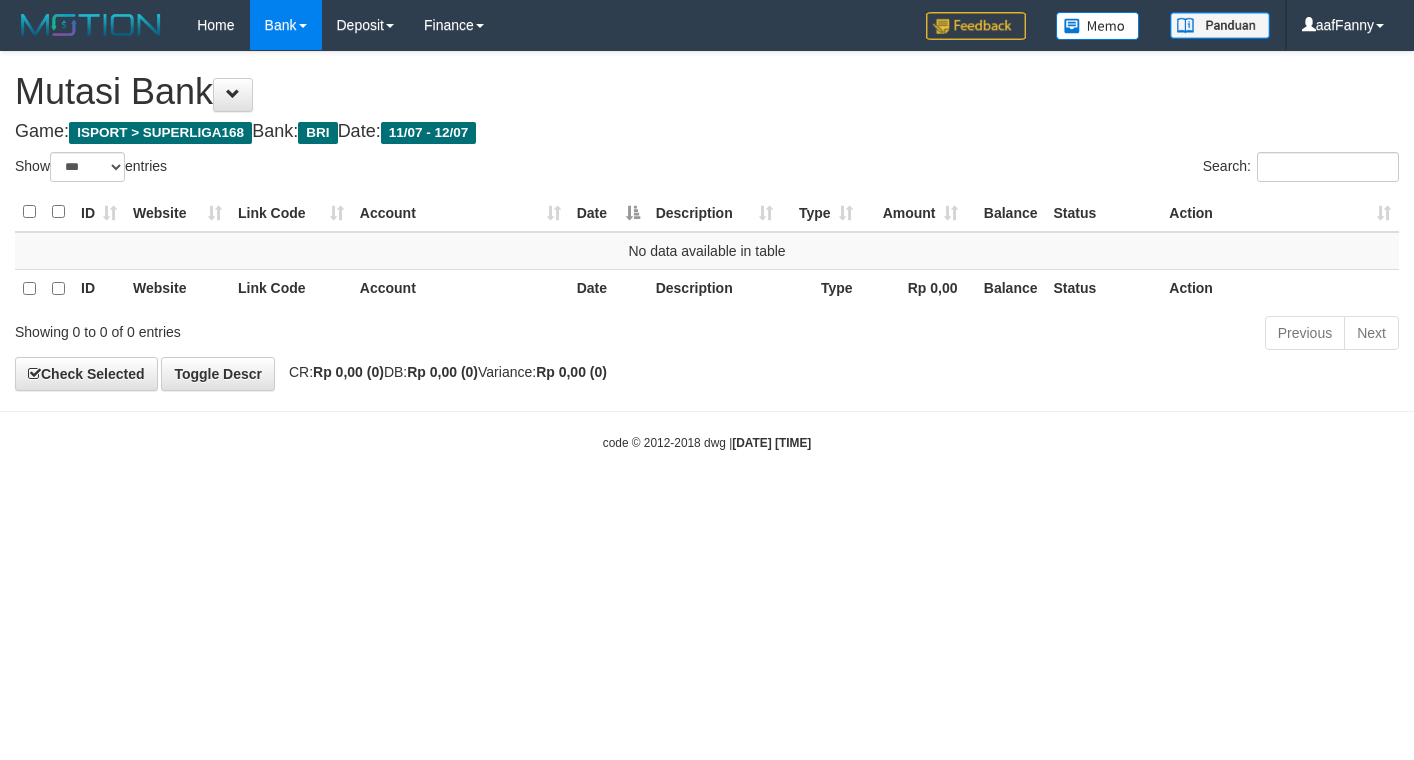 select on "***" 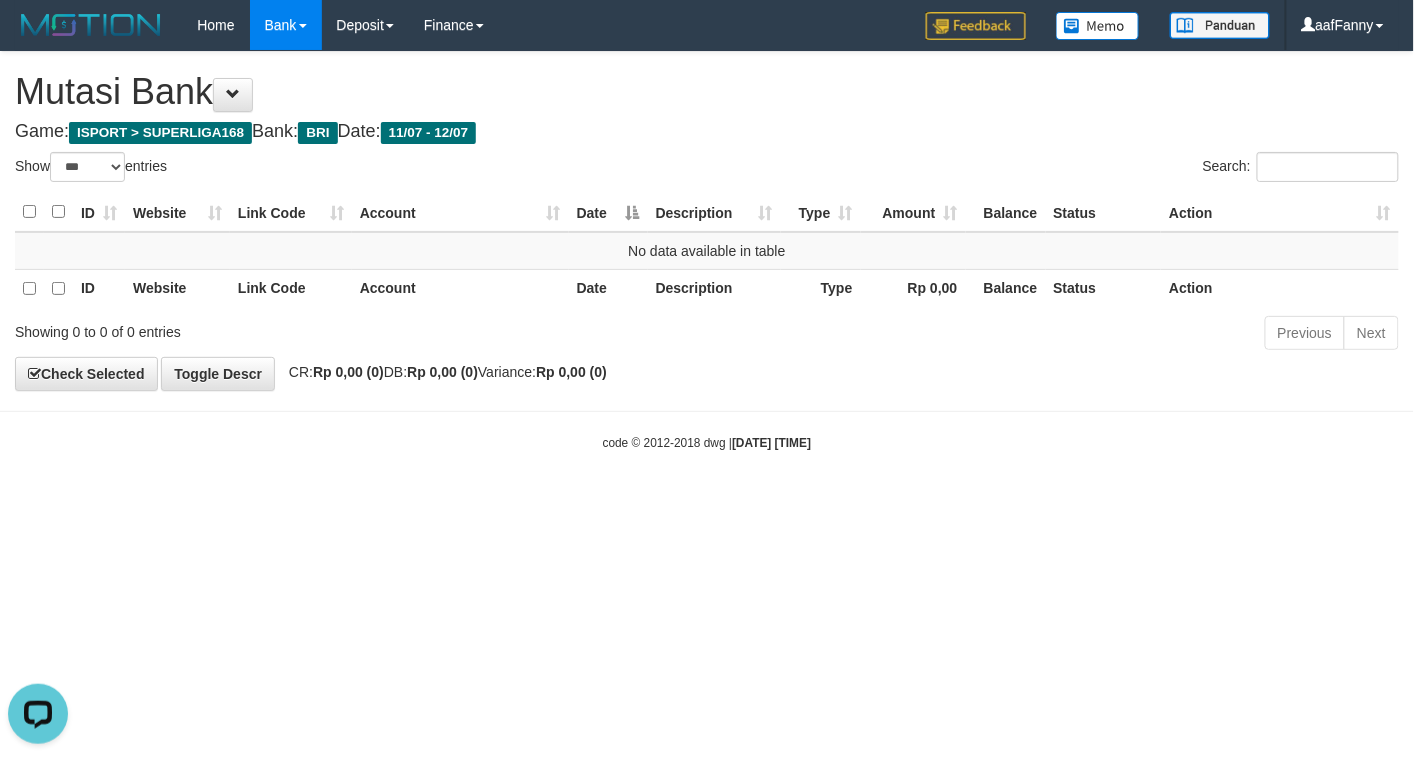 scroll, scrollTop: 0, scrollLeft: 0, axis: both 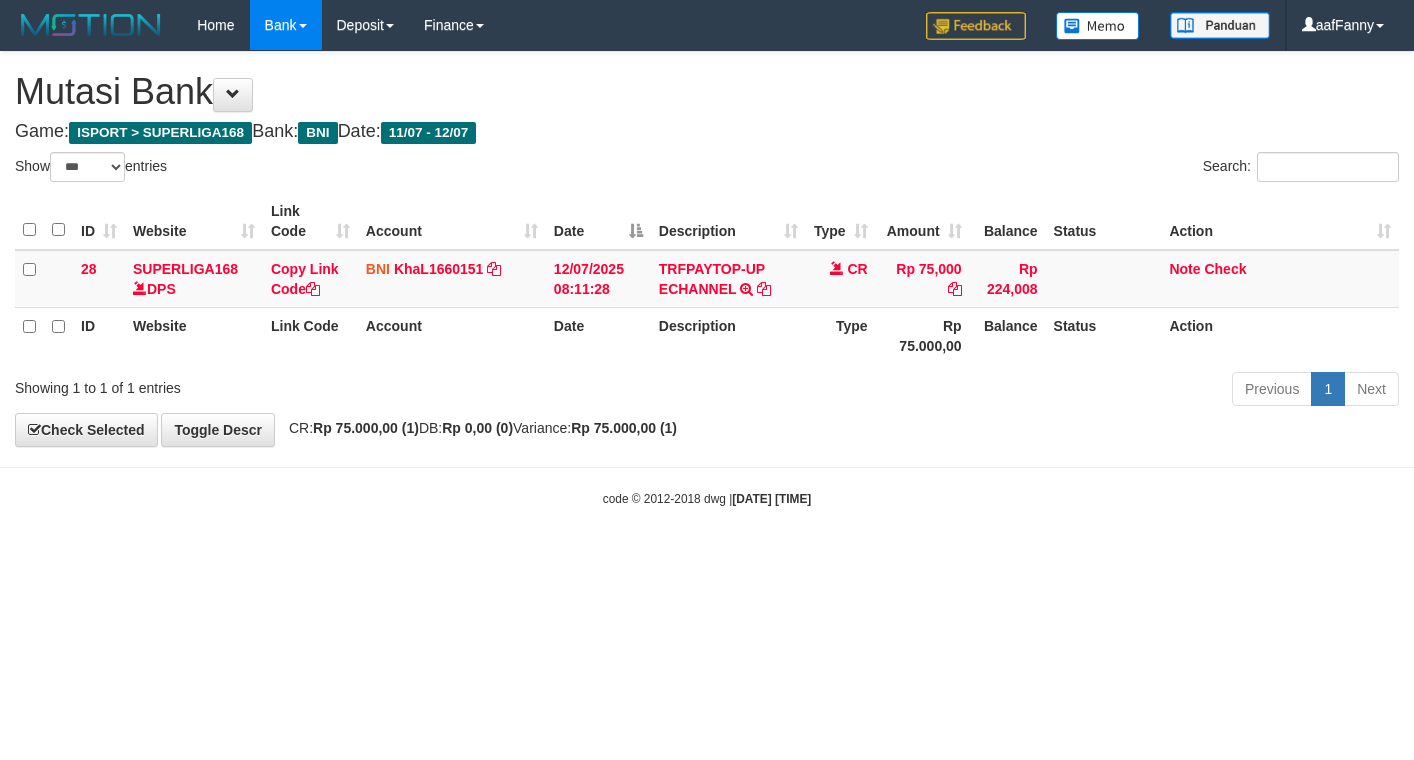 select on "***" 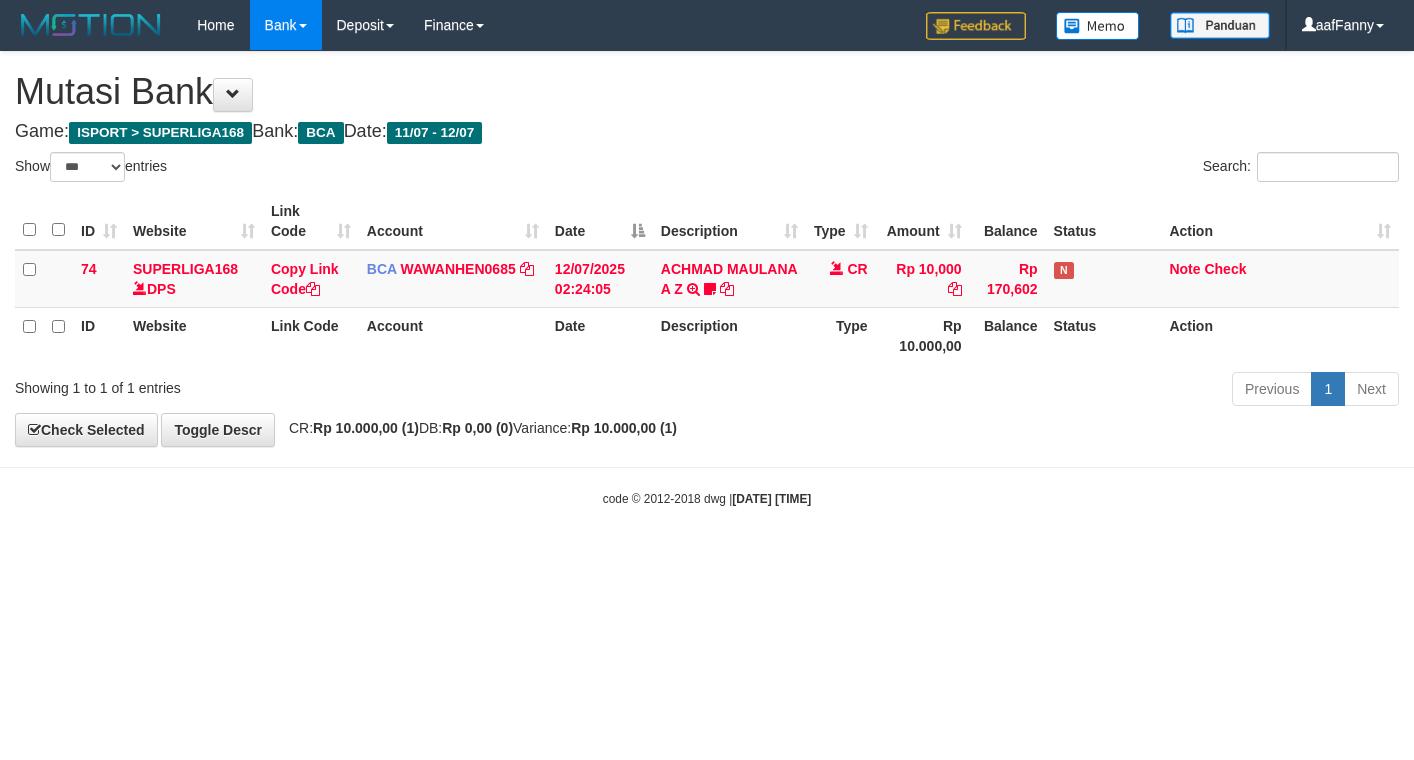 select on "***" 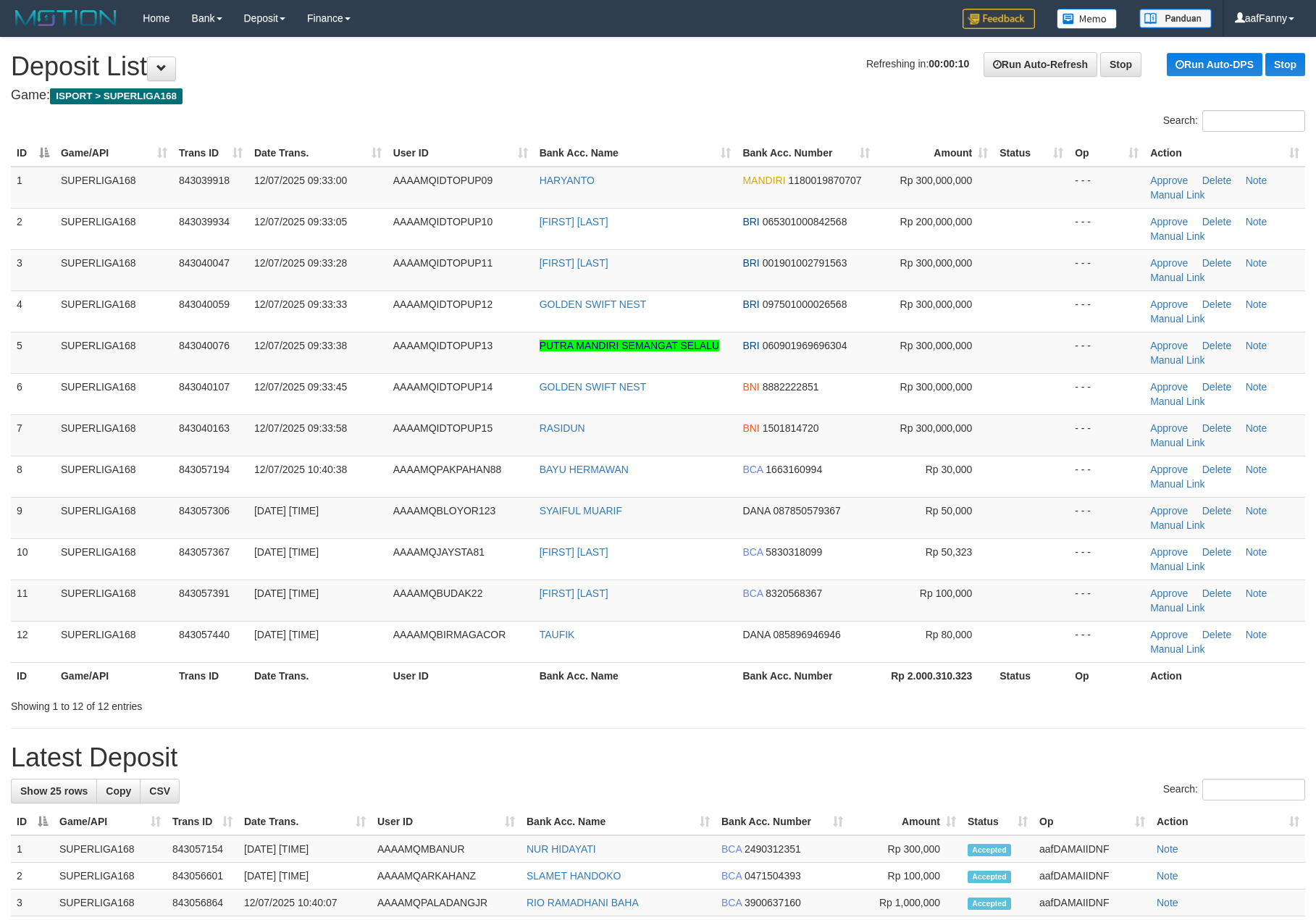 scroll, scrollTop: 0, scrollLeft: 0, axis: both 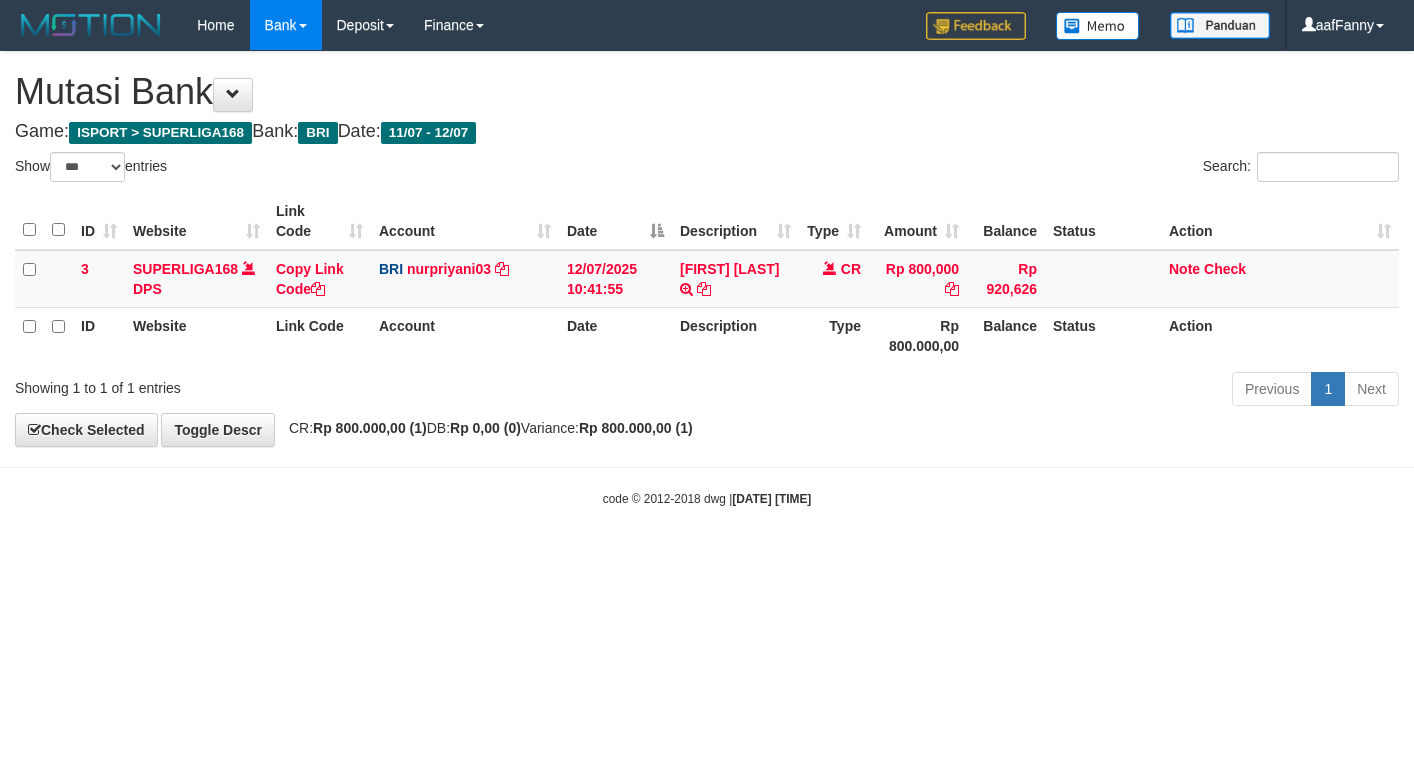 select on "***" 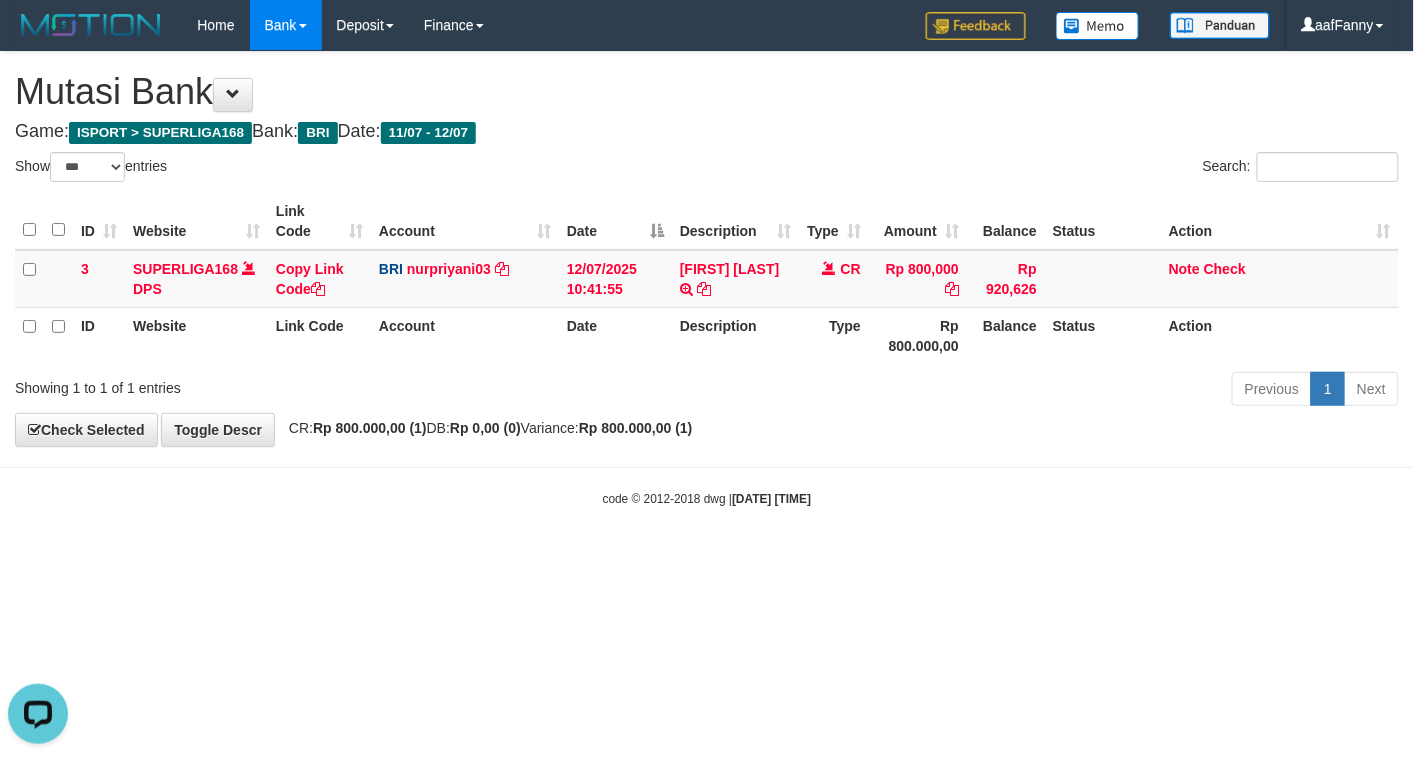 scroll, scrollTop: 0, scrollLeft: 0, axis: both 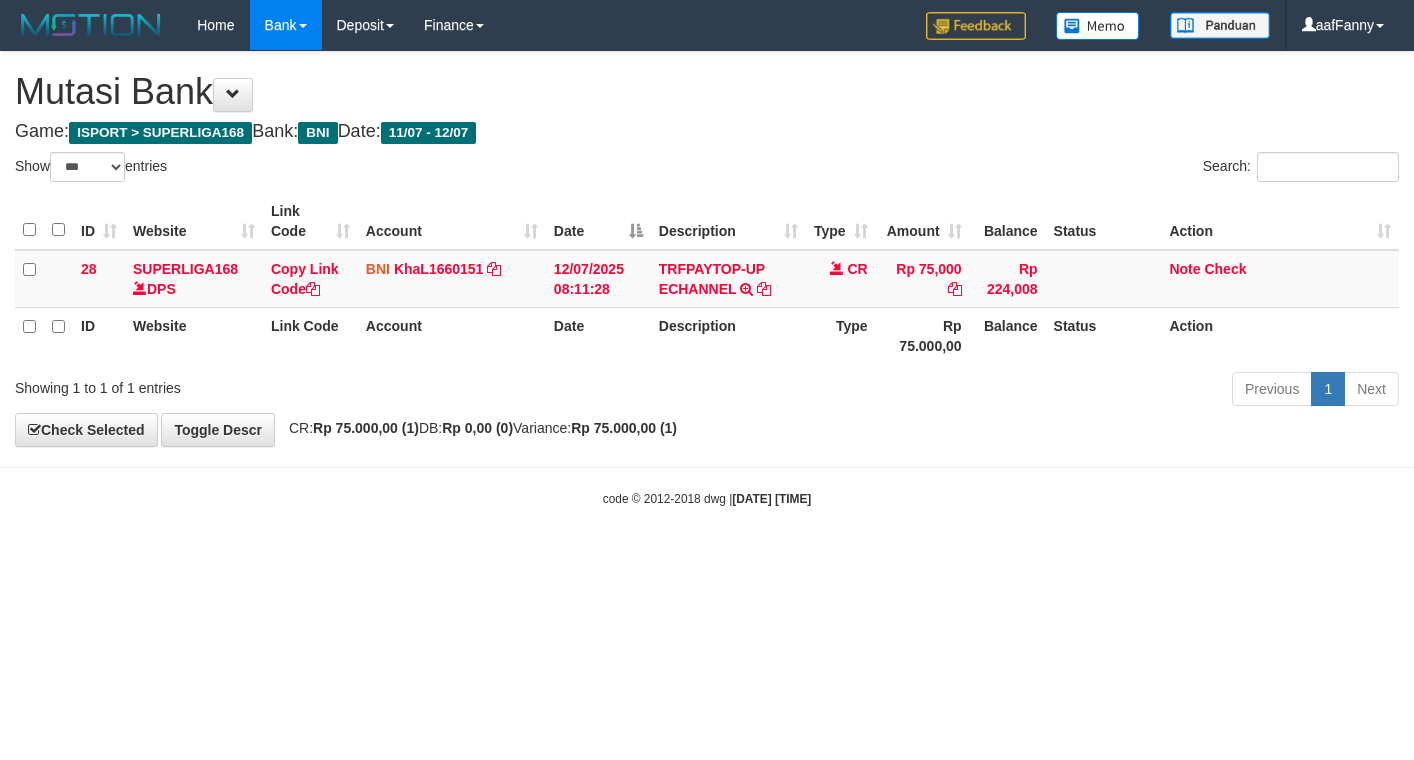 select on "***" 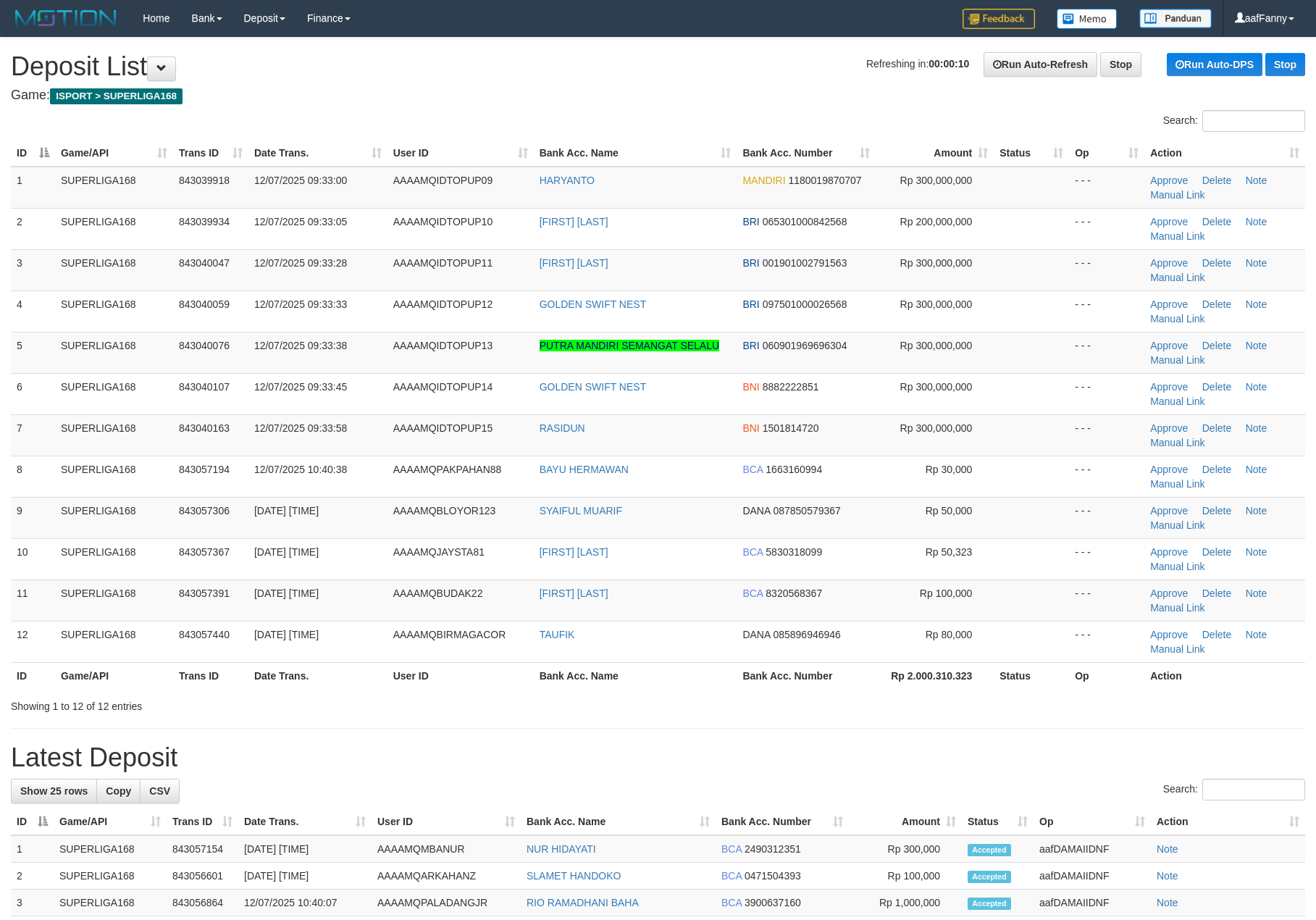 scroll, scrollTop: 0, scrollLeft: 0, axis: both 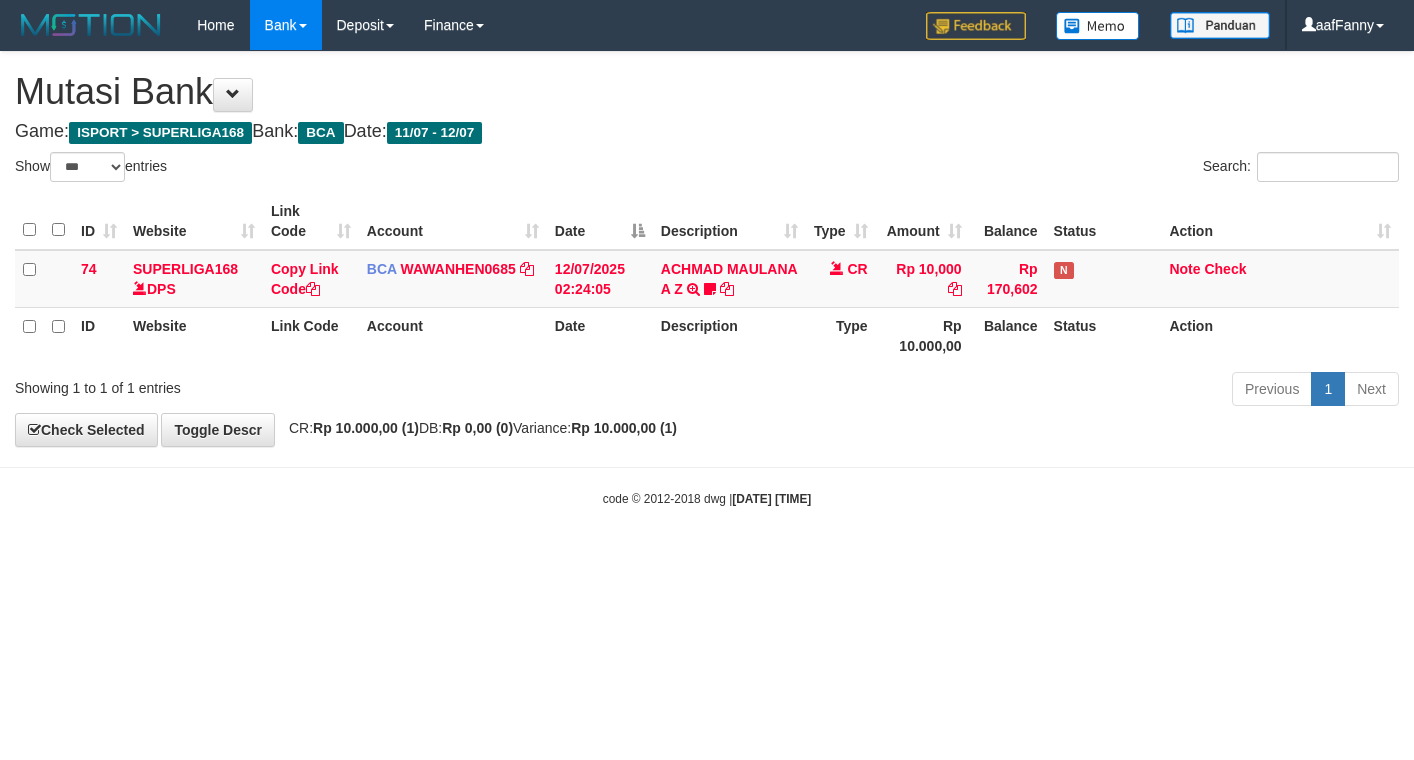 select on "***" 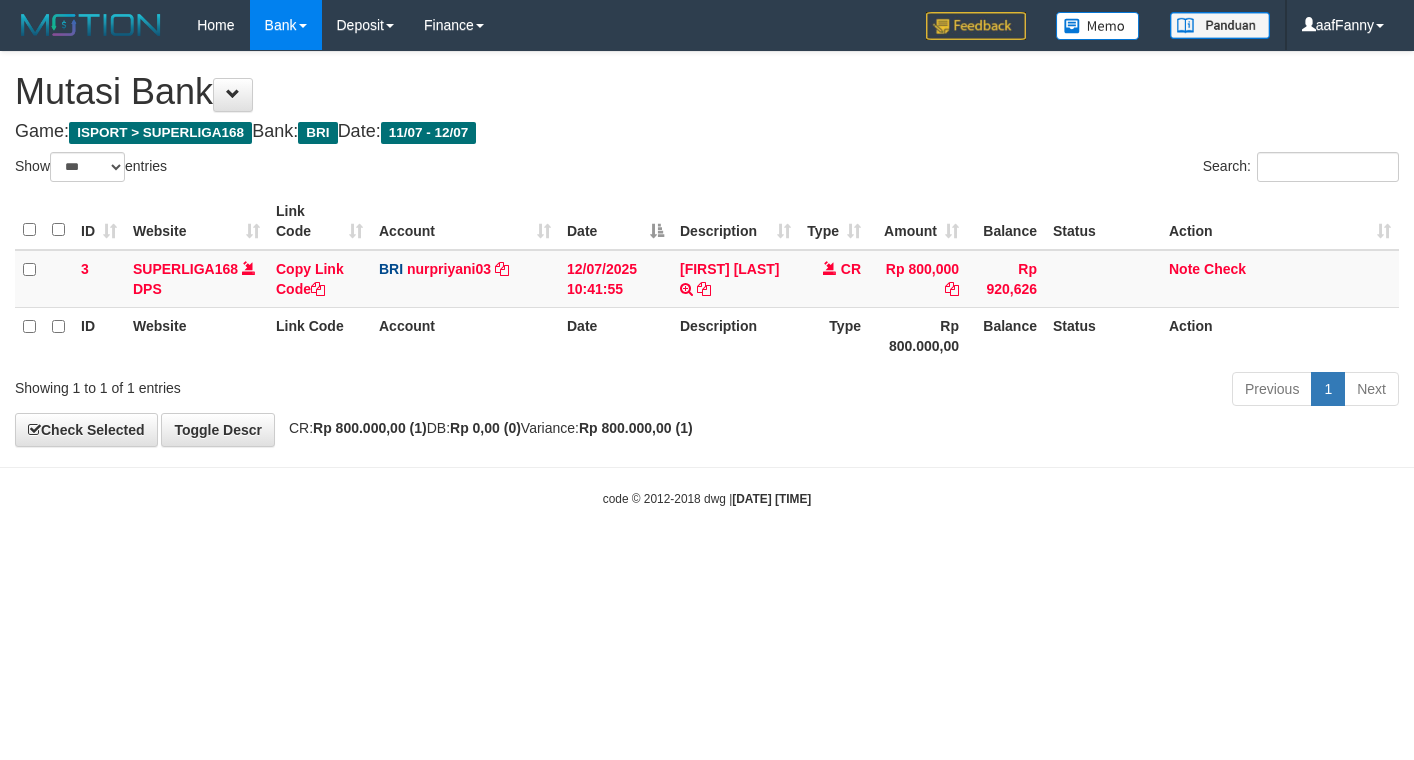 select on "***" 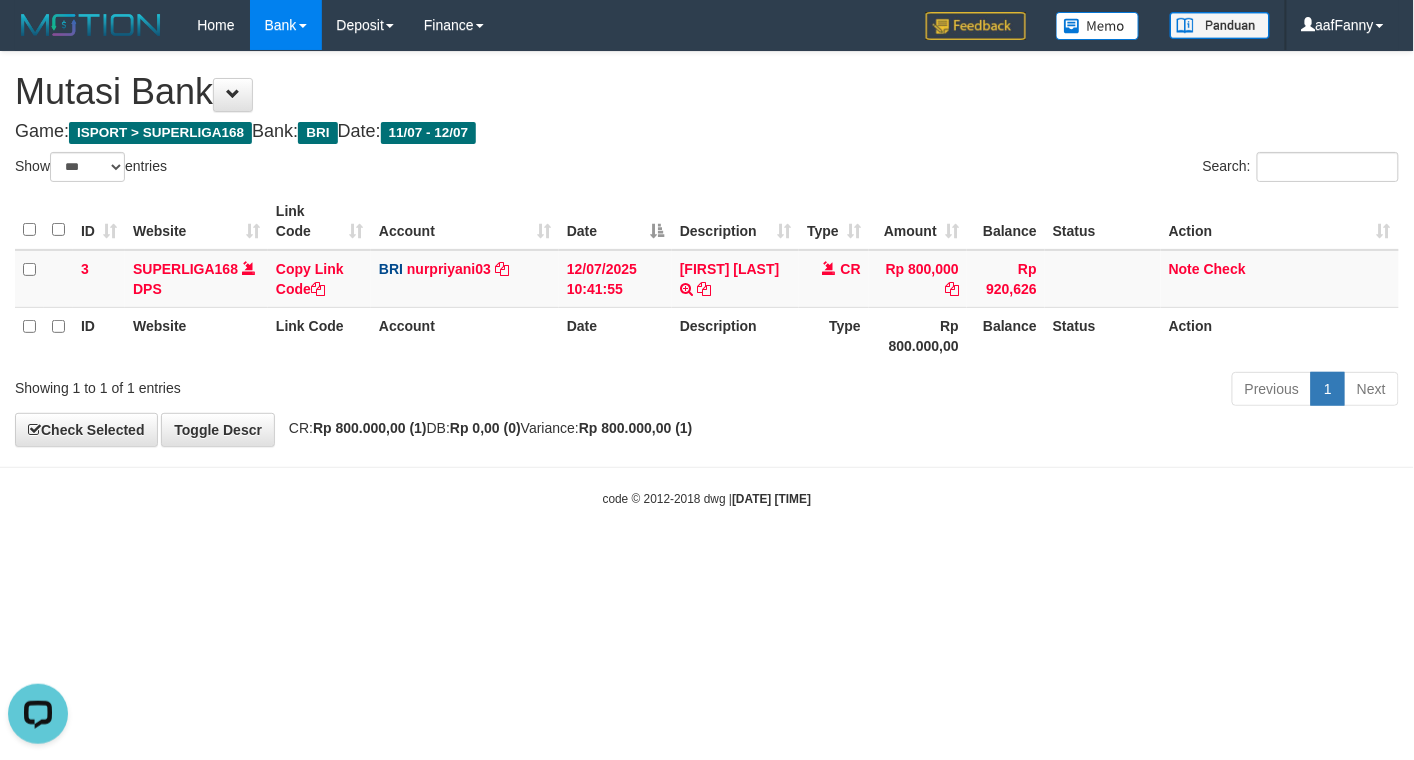 scroll, scrollTop: 0, scrollLeft: 0, axis: both 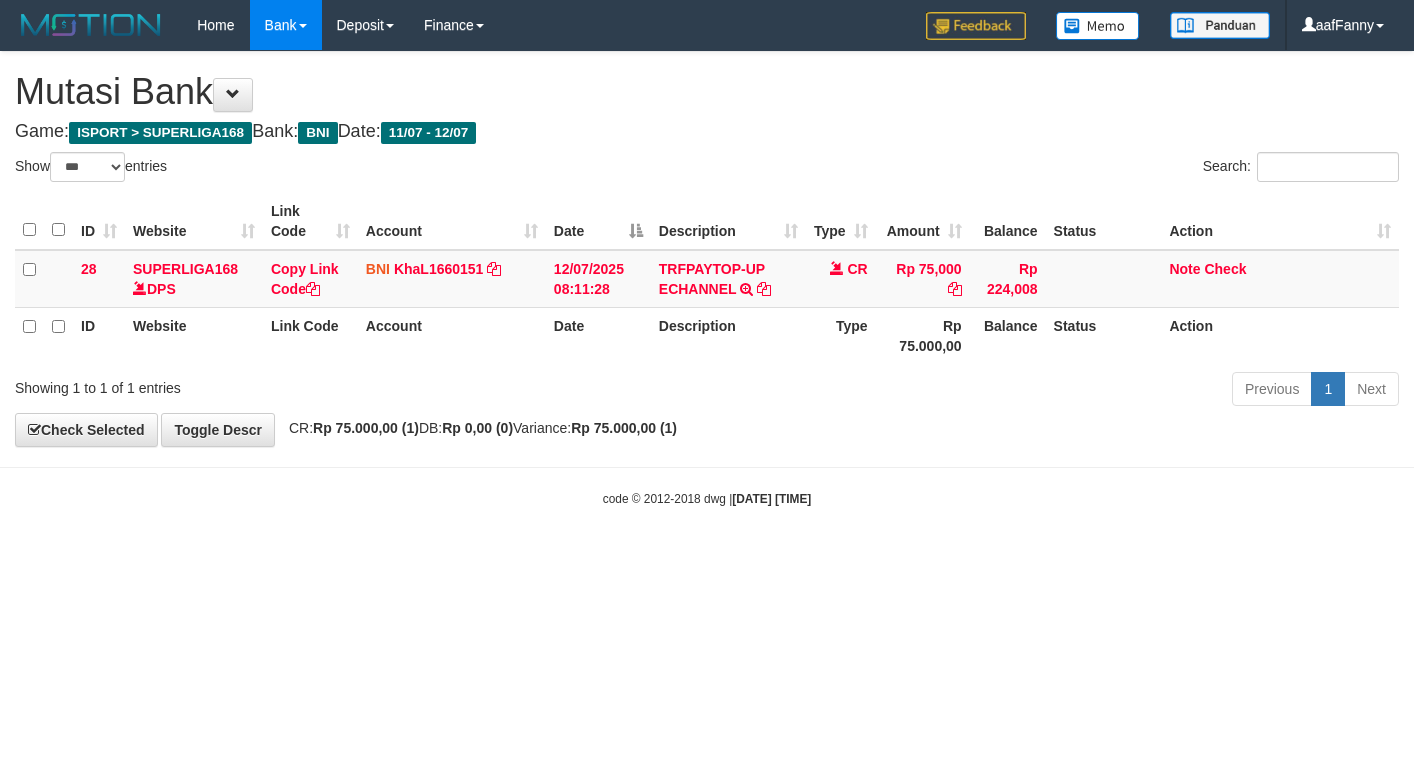 select on "***" 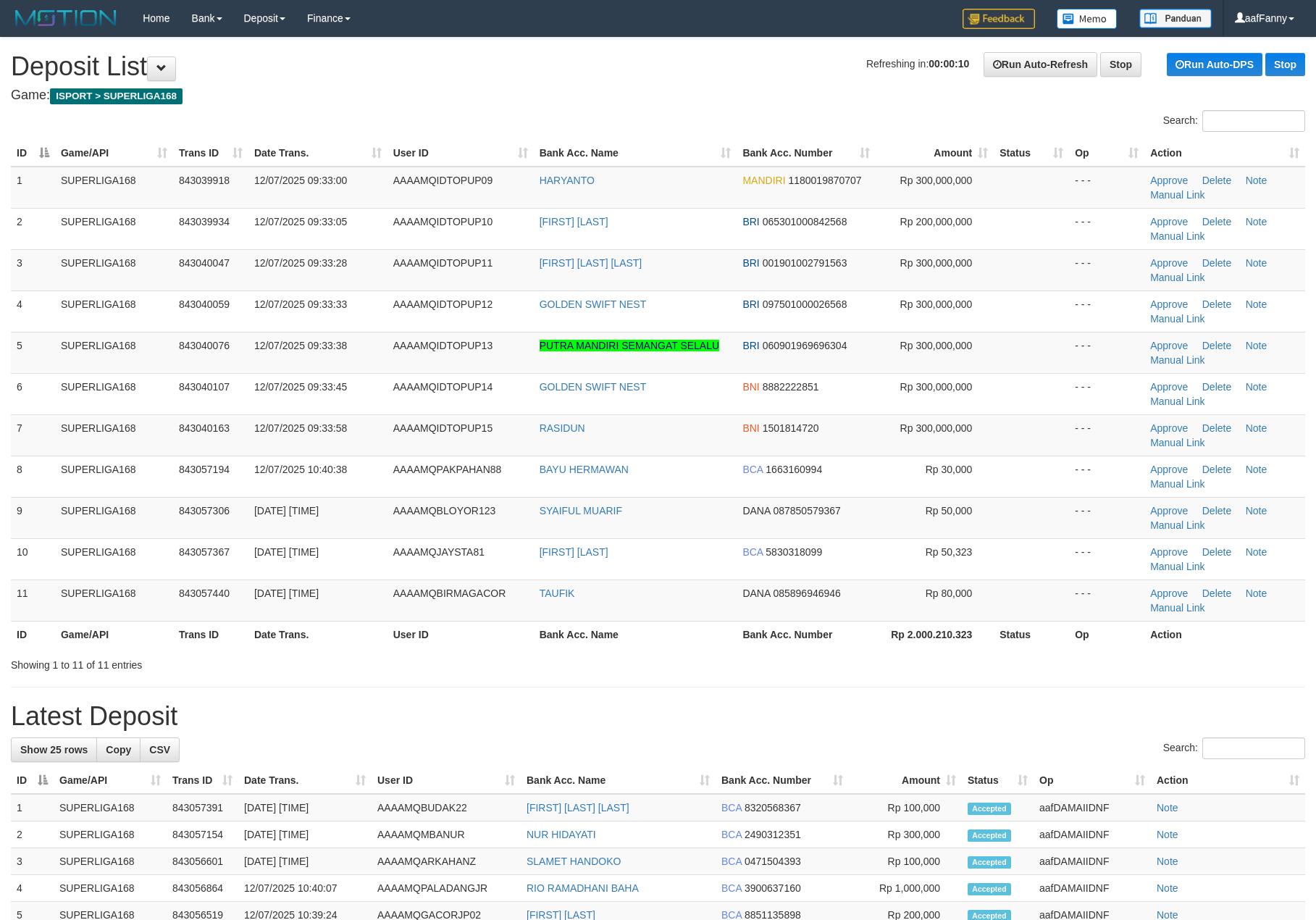 scroll, scrollTop: 0, scrollLeft: 0, axis: both 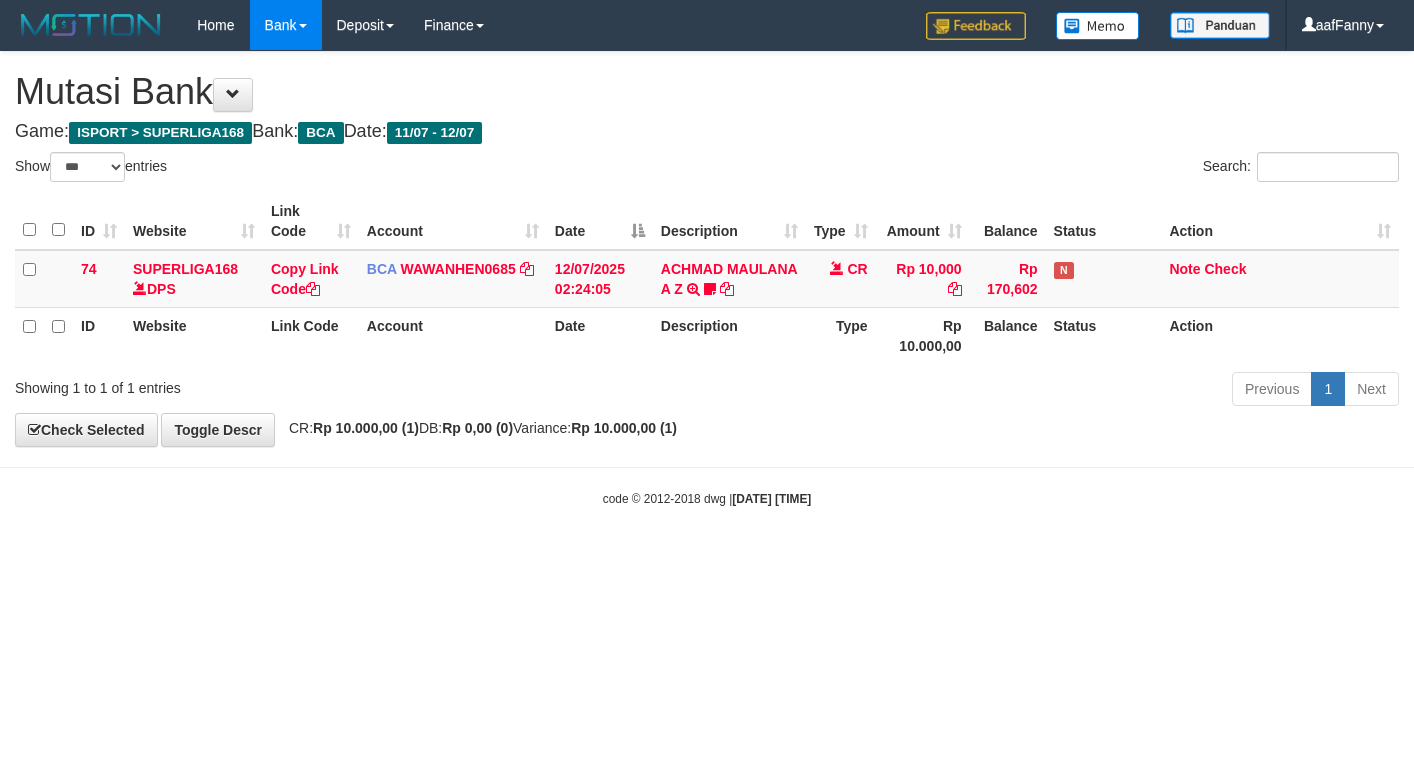 select on "***" 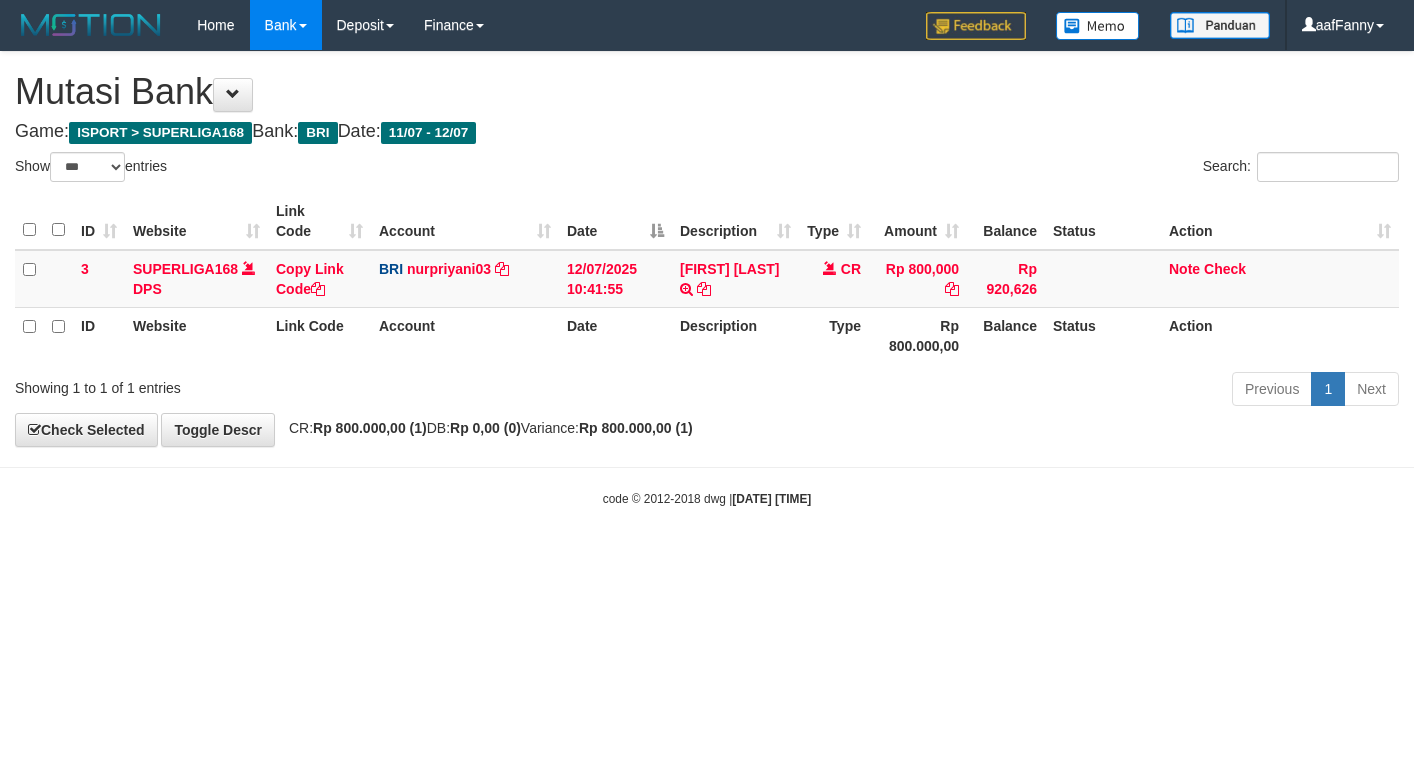 select on "***" 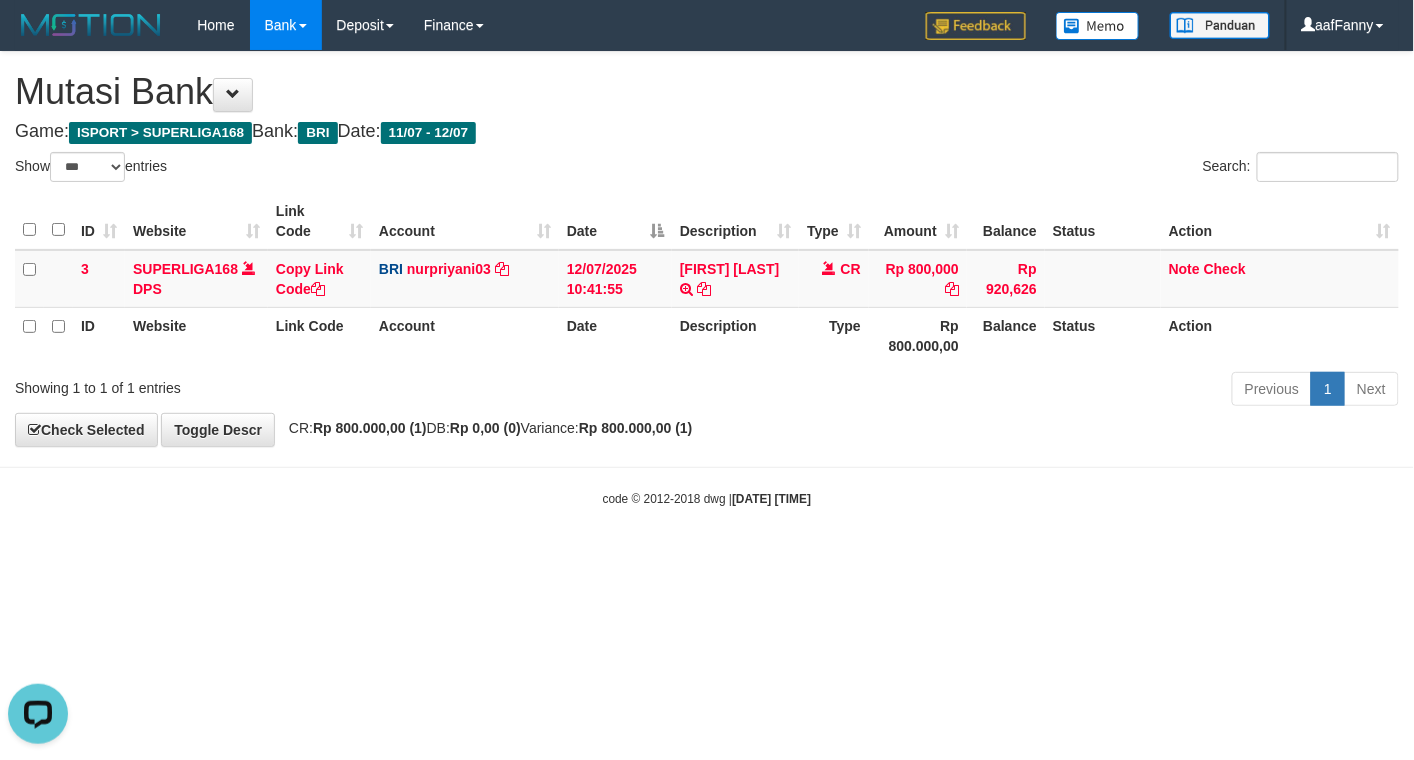 scroll, scrollTop: 0, scrollLeft: 0, axis: both 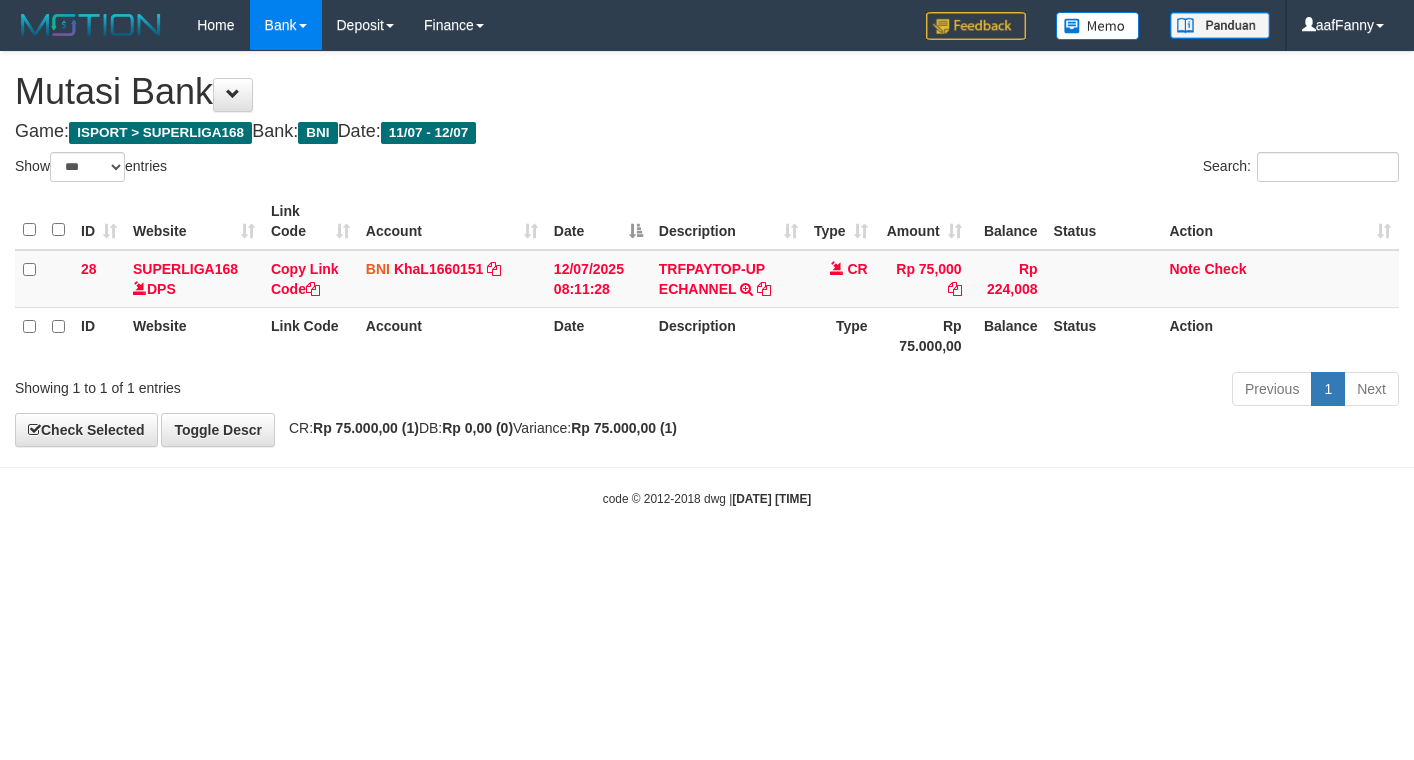 select on "***" 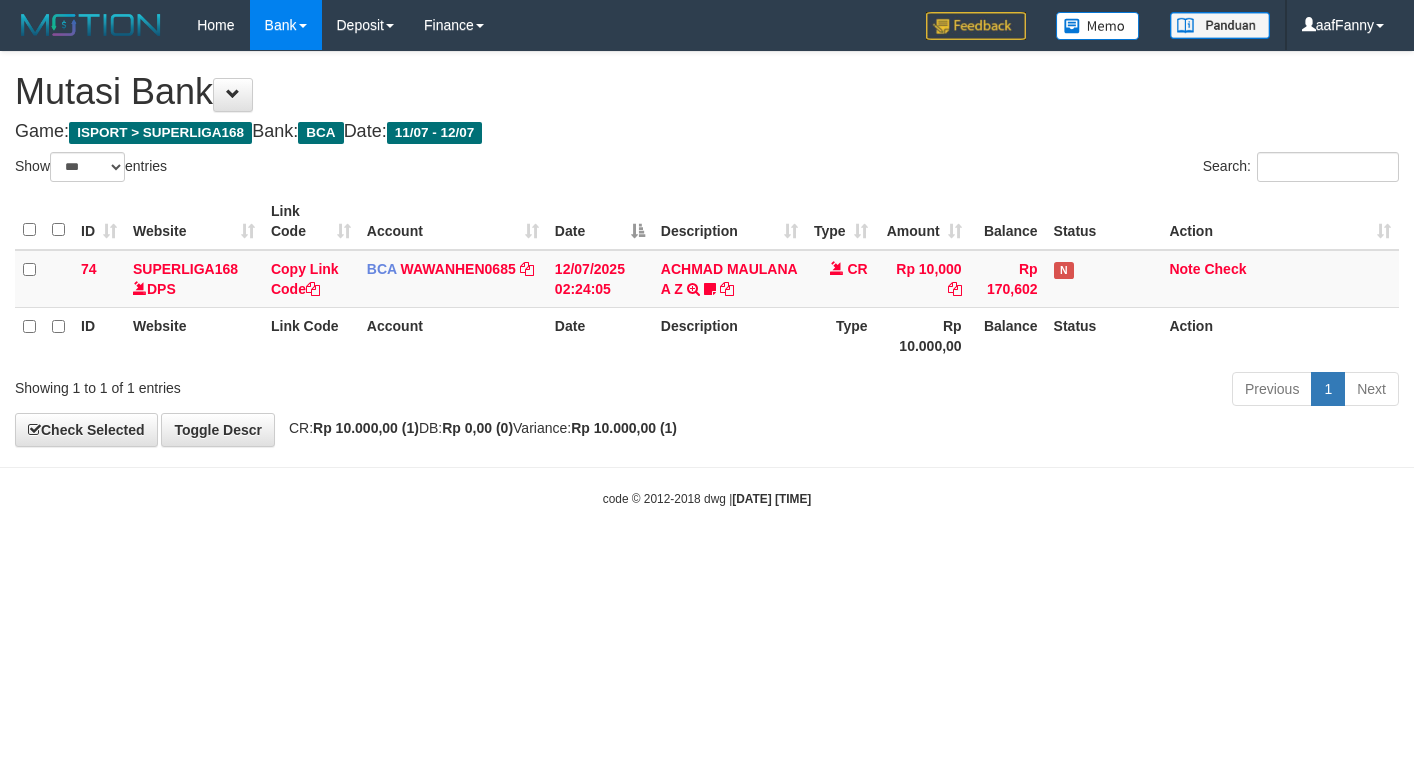 select on "***" 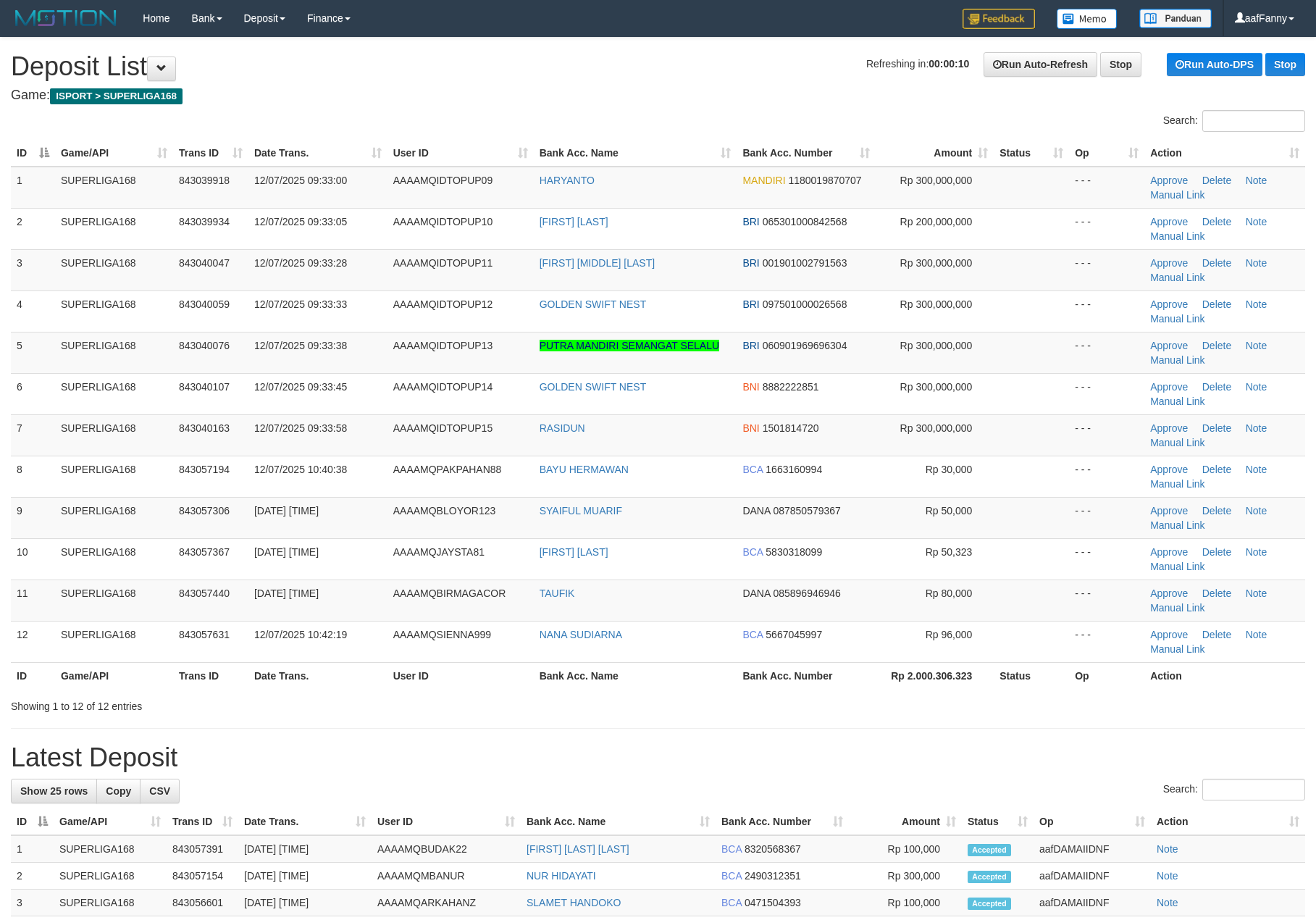scroll, scrollTop: 0, scrollLeft: 0, axis: both 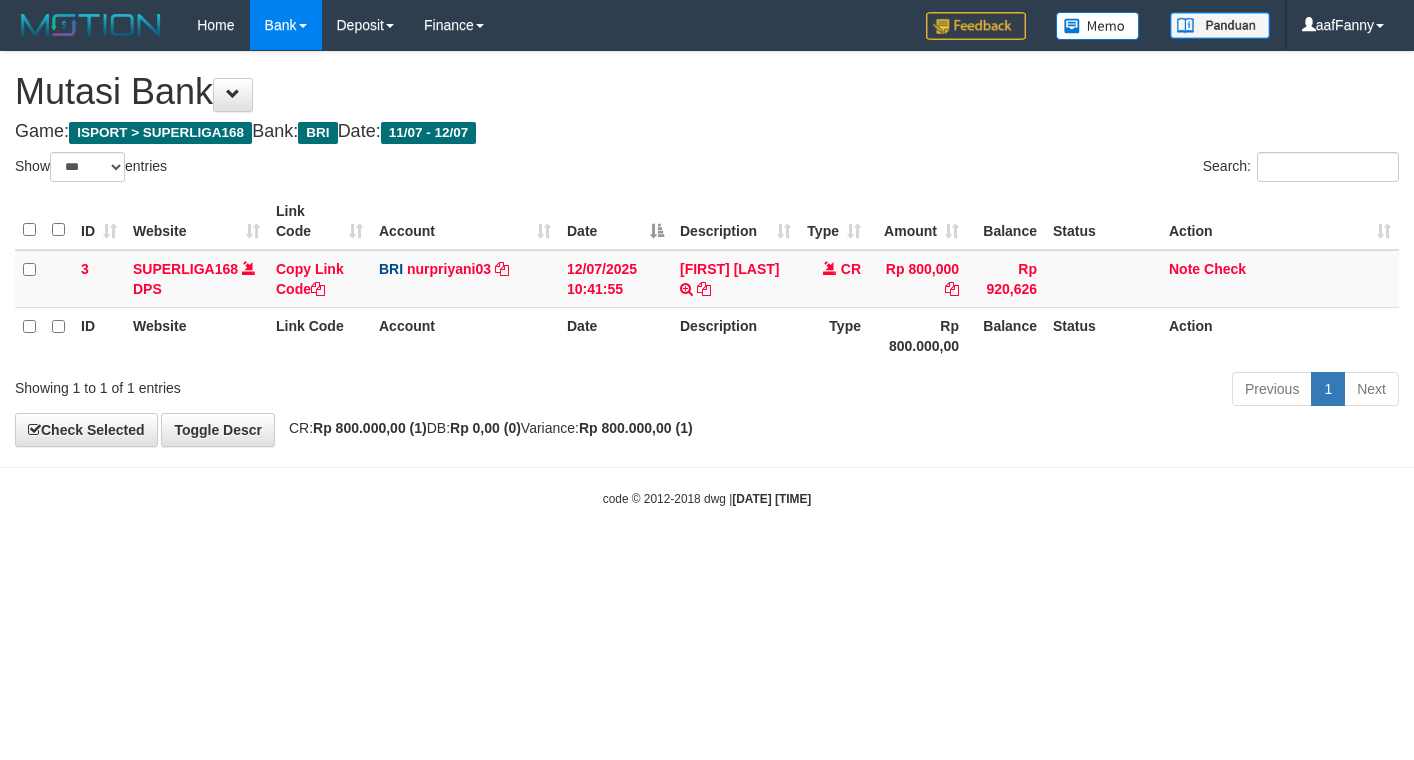 select on "***" 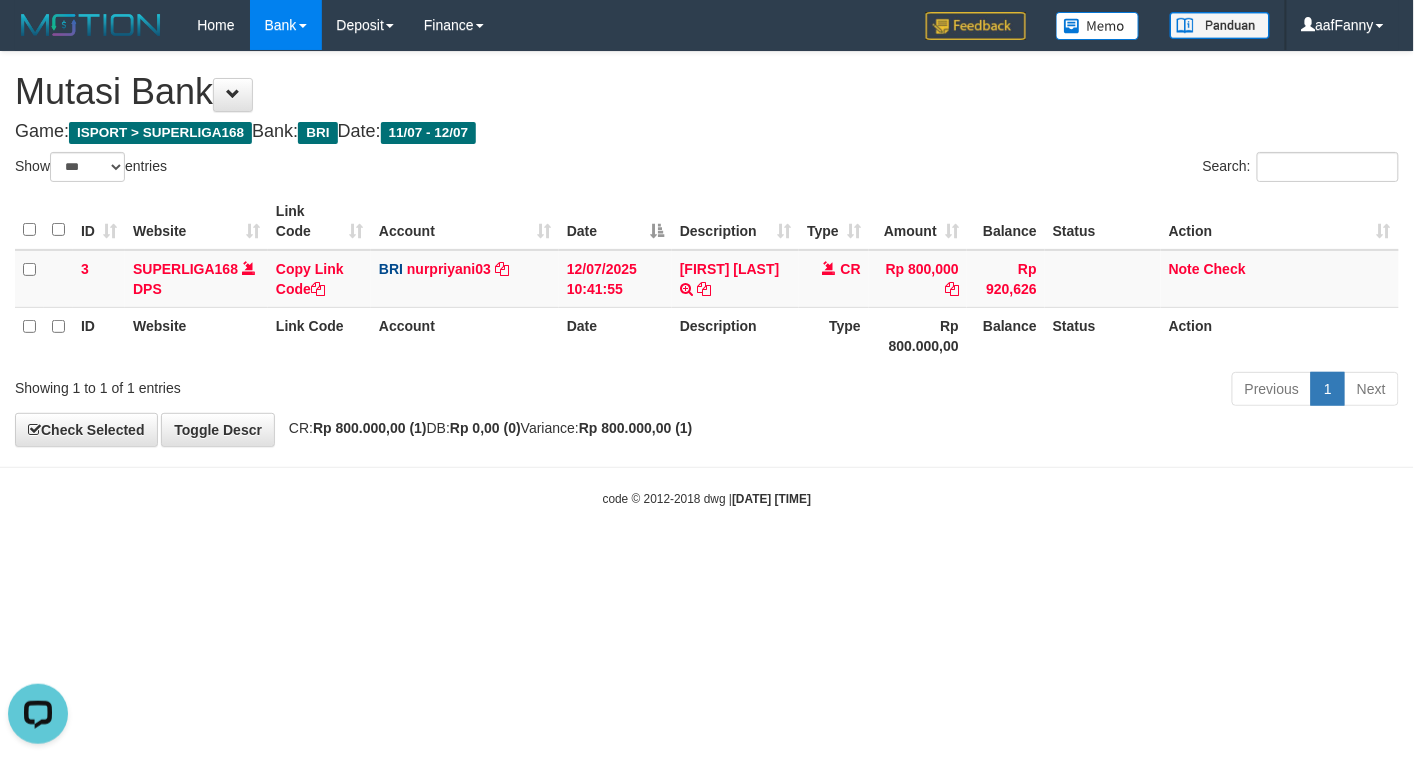 scroll, scrollTop: 0, scrollLeft: 0, axis: both 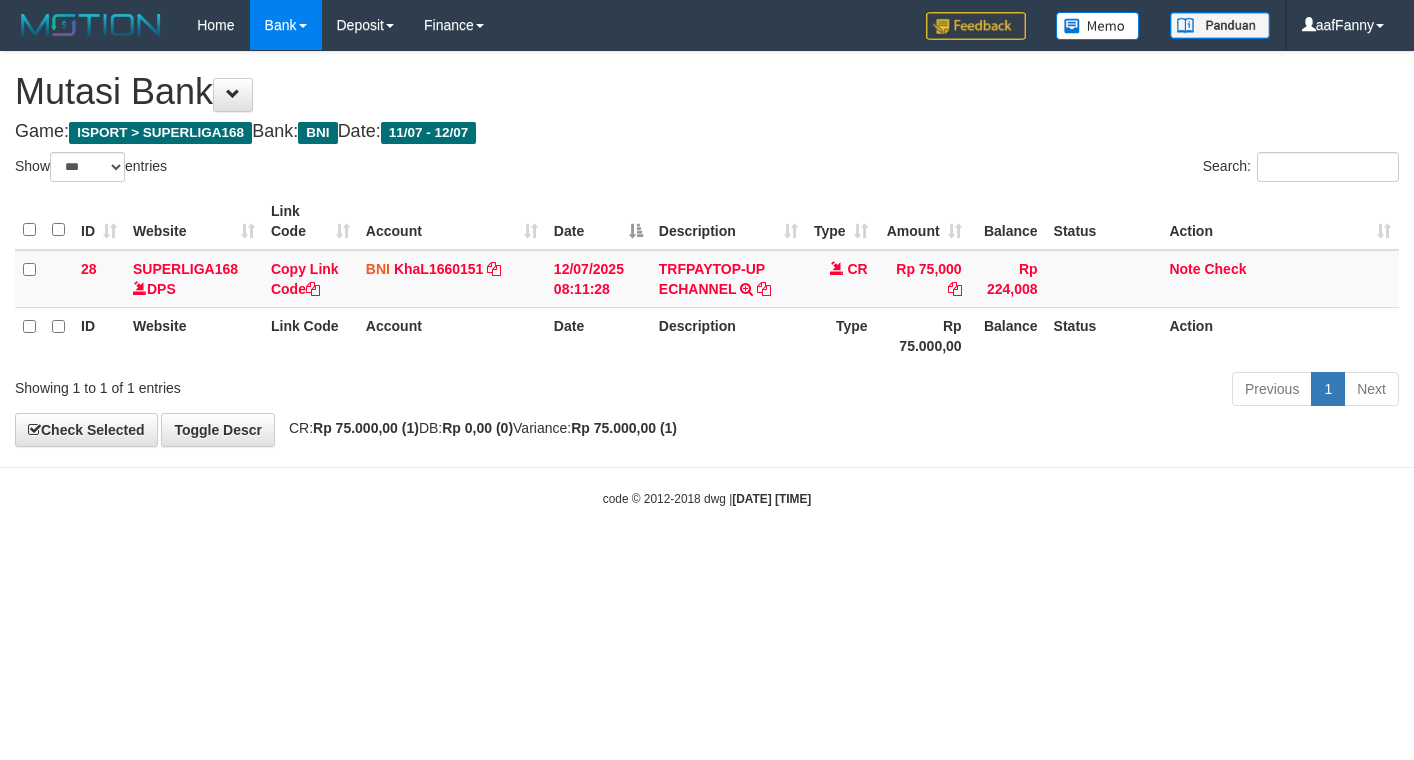 select on "***" 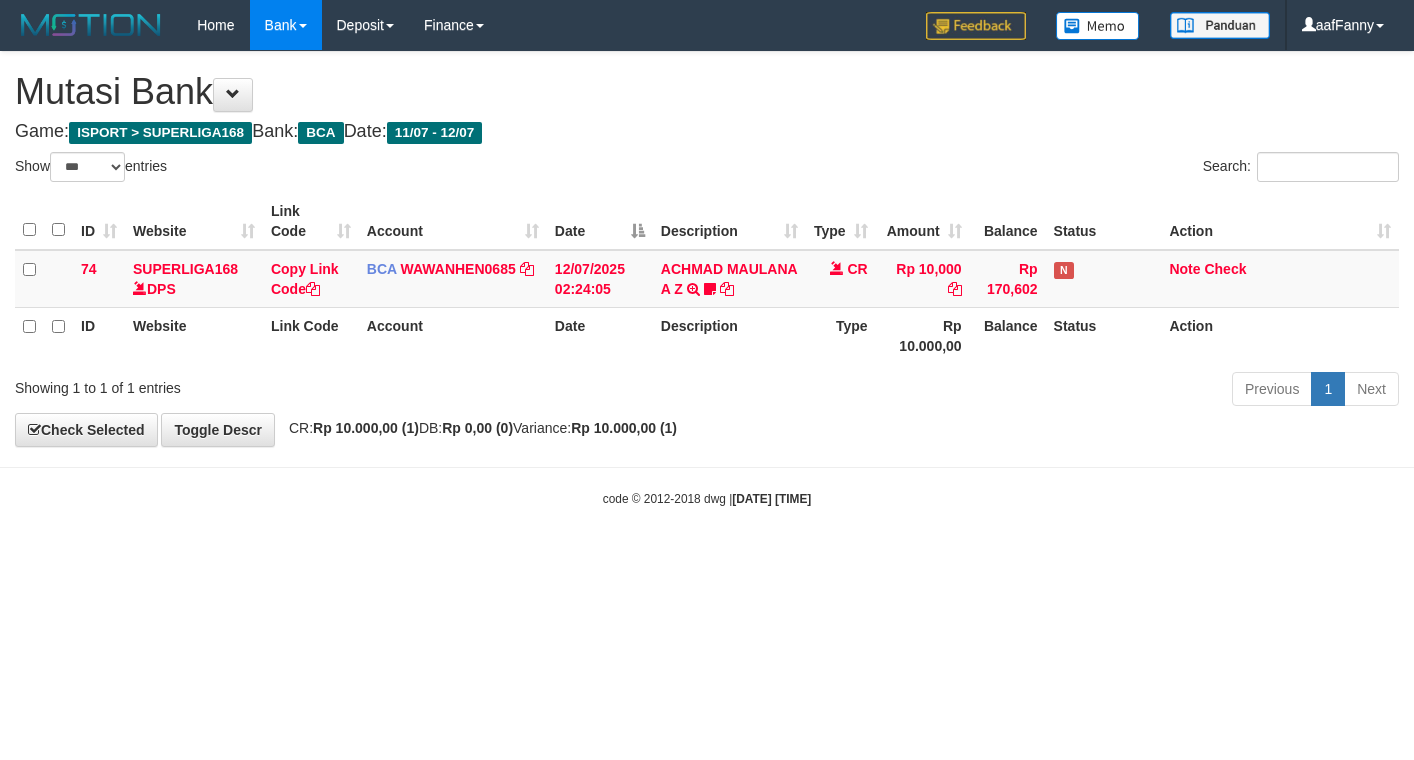 select on "***" 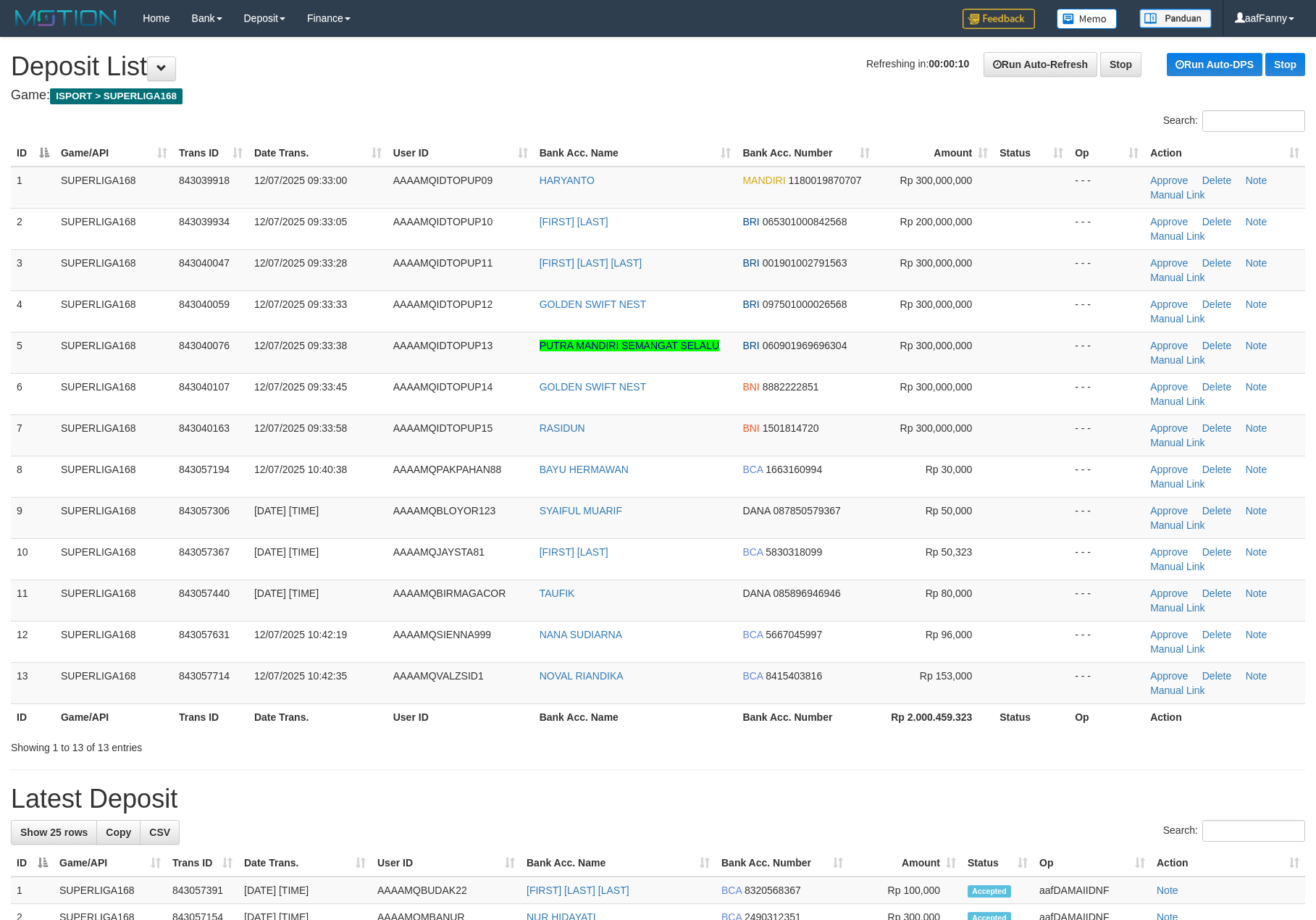 scroll, scrollTop: 0, scrollLeft: 0, axis: both 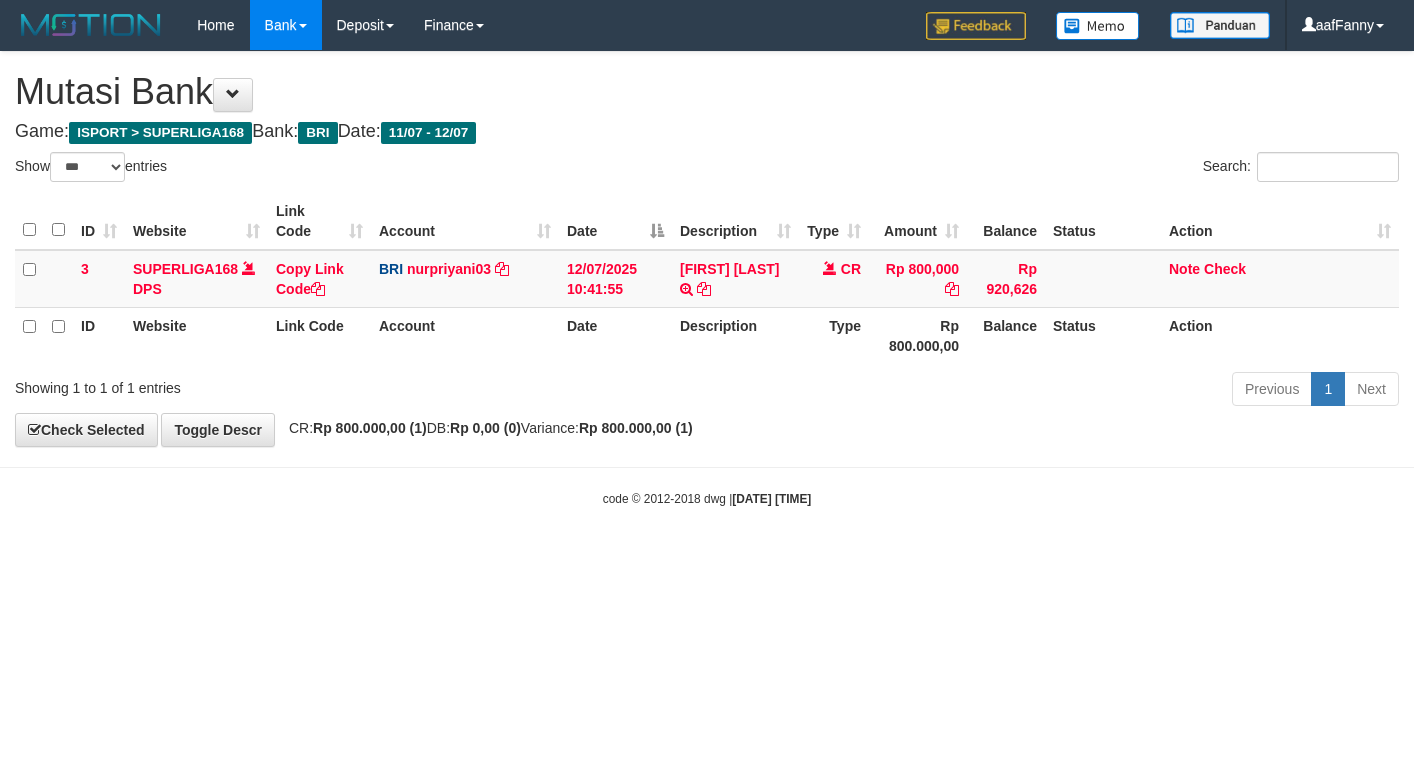 select on "***" 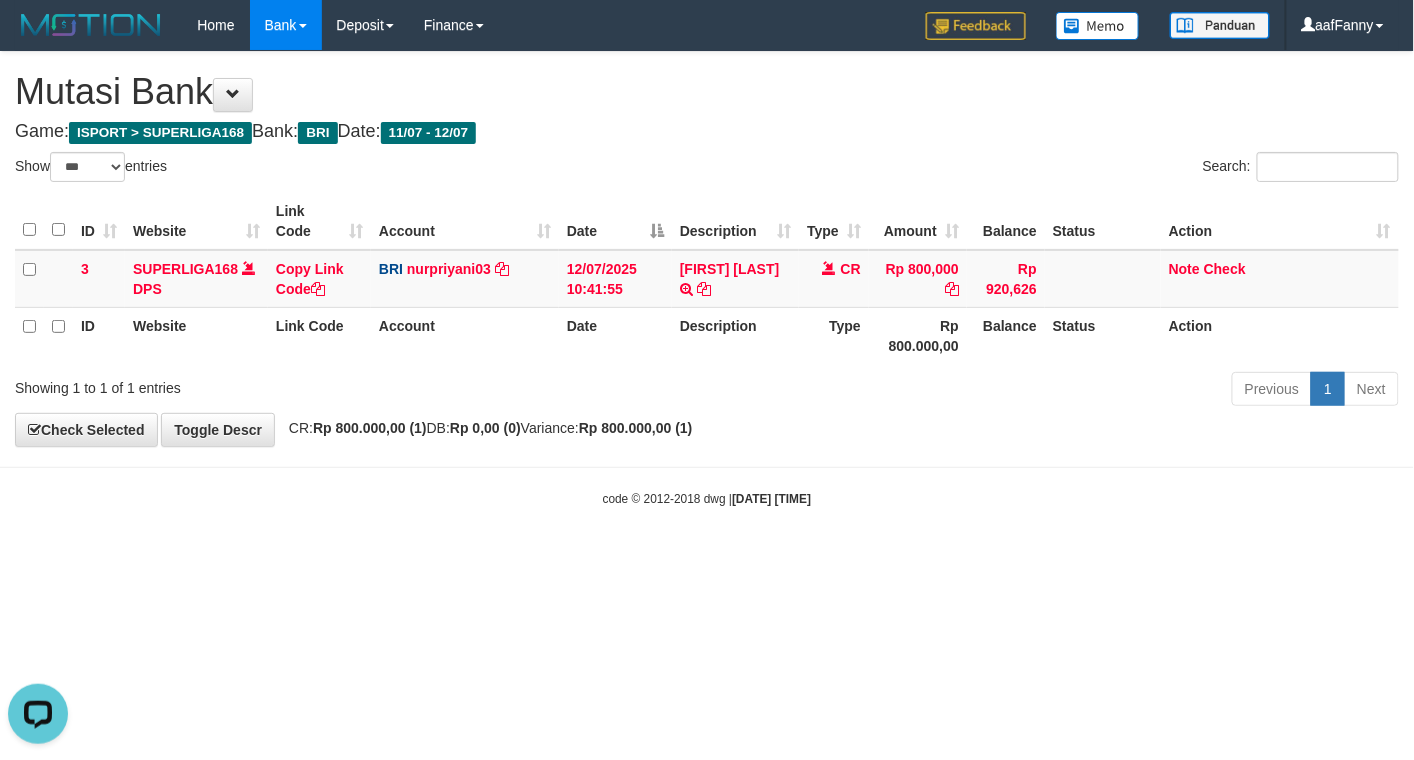 scroll, scrollTop: 0, scrollLeft: 0, axis: both 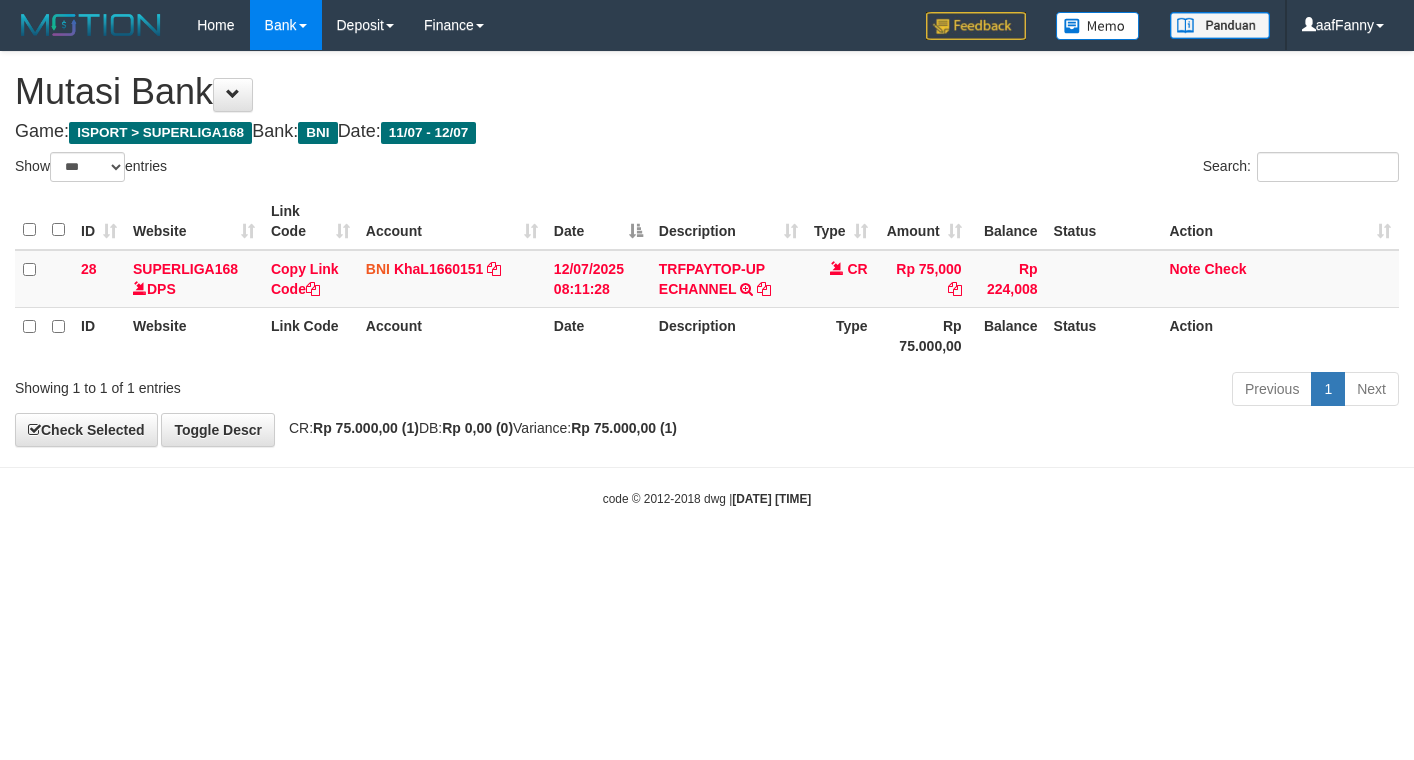 select on "***" 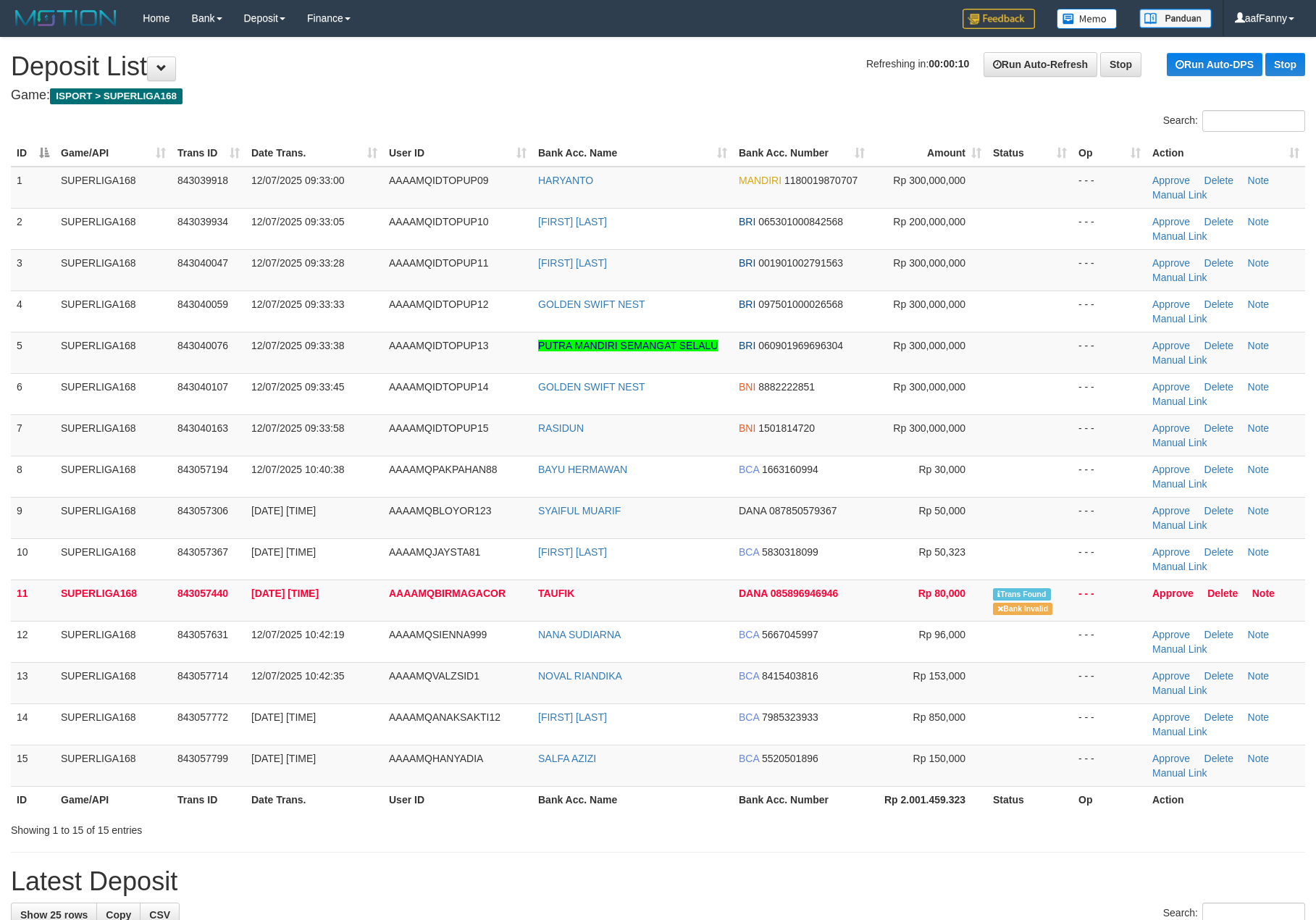 scroll, scrollTop: 0, scrollLeft: 0, axis: both 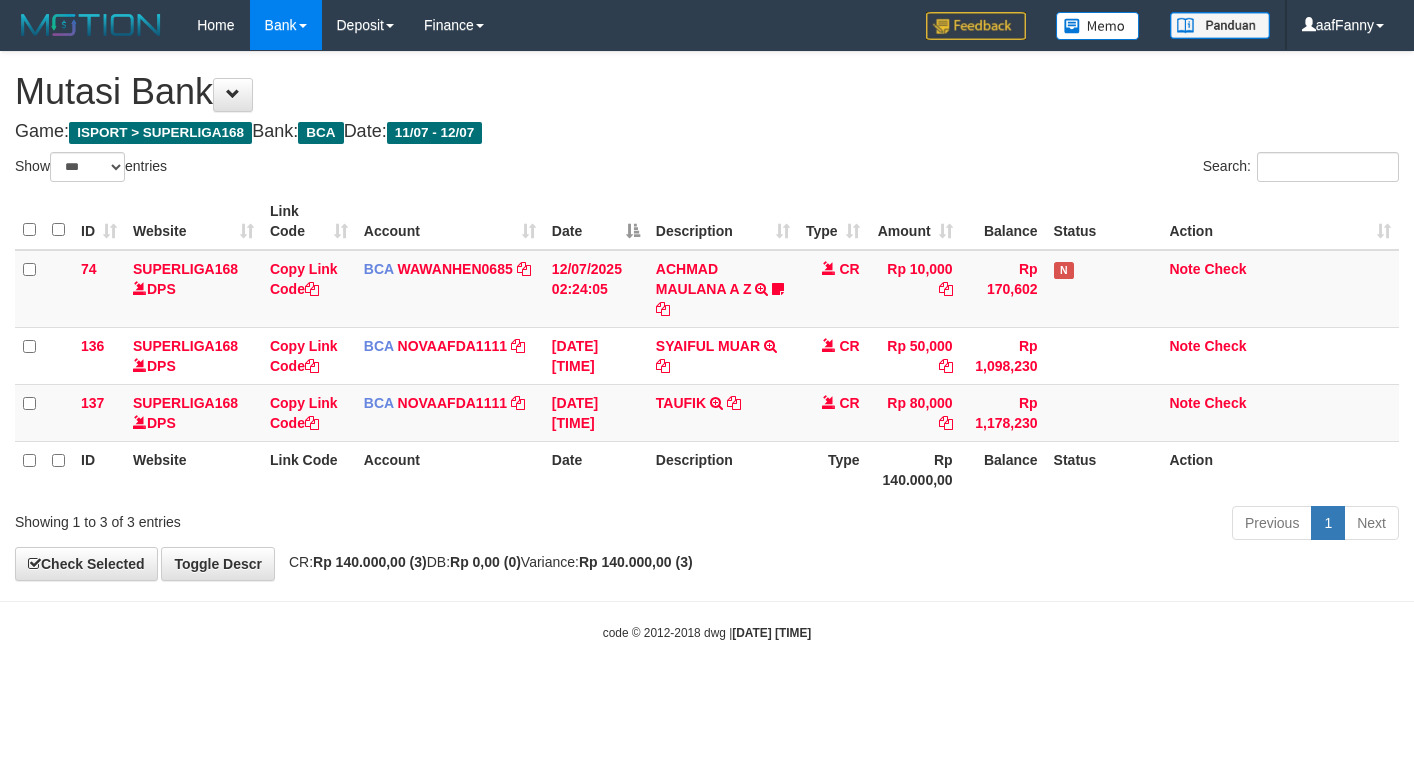 select on "***" 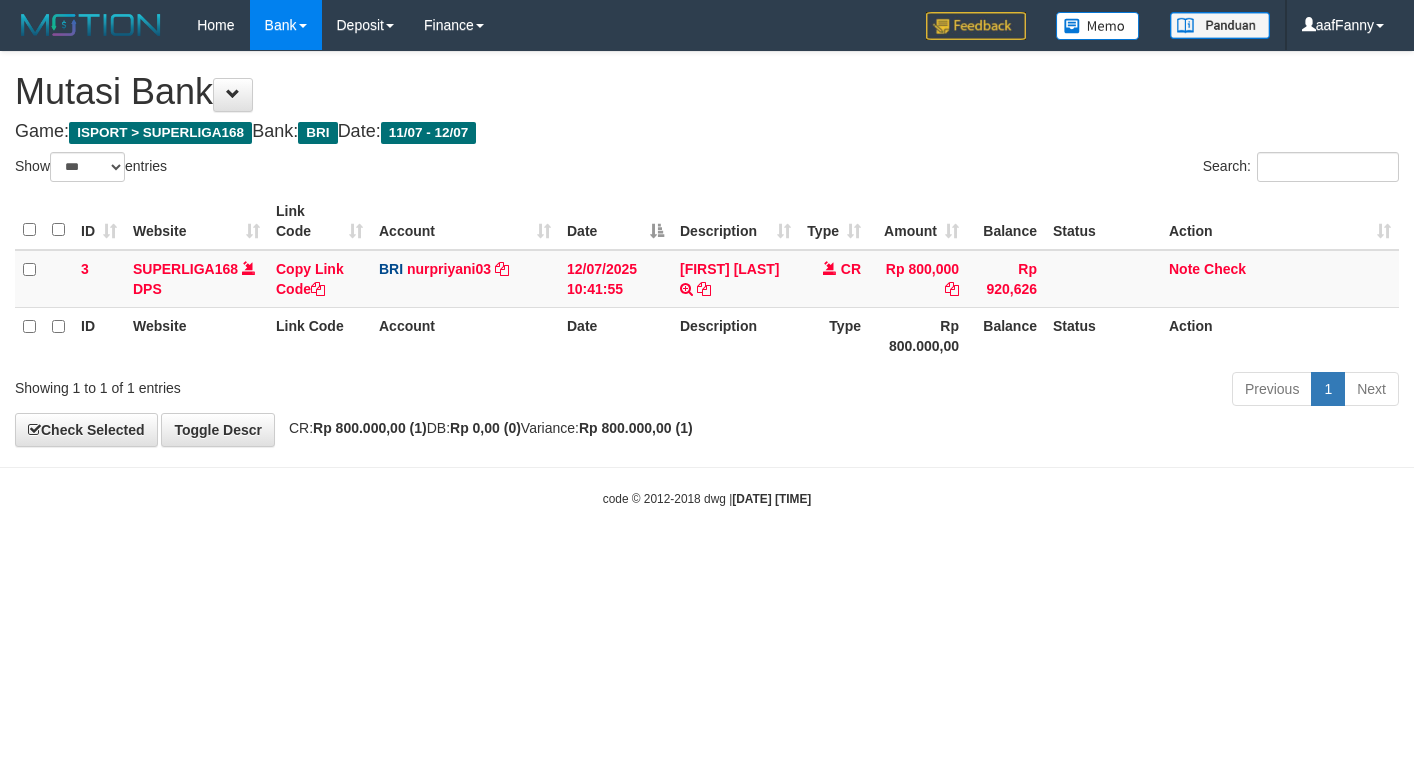 select on "***" 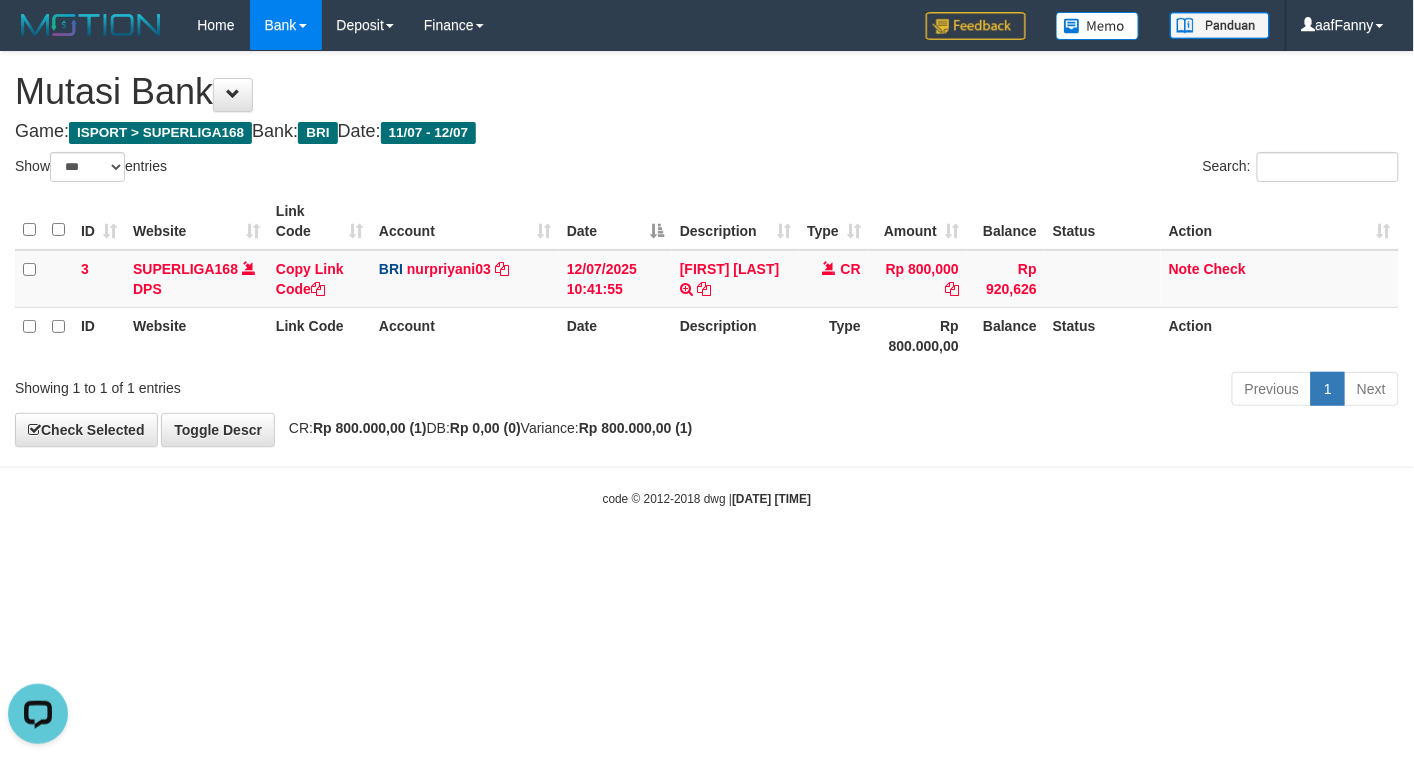 scroll, scrollTop: 0, scrollLeft: 0, axis: both 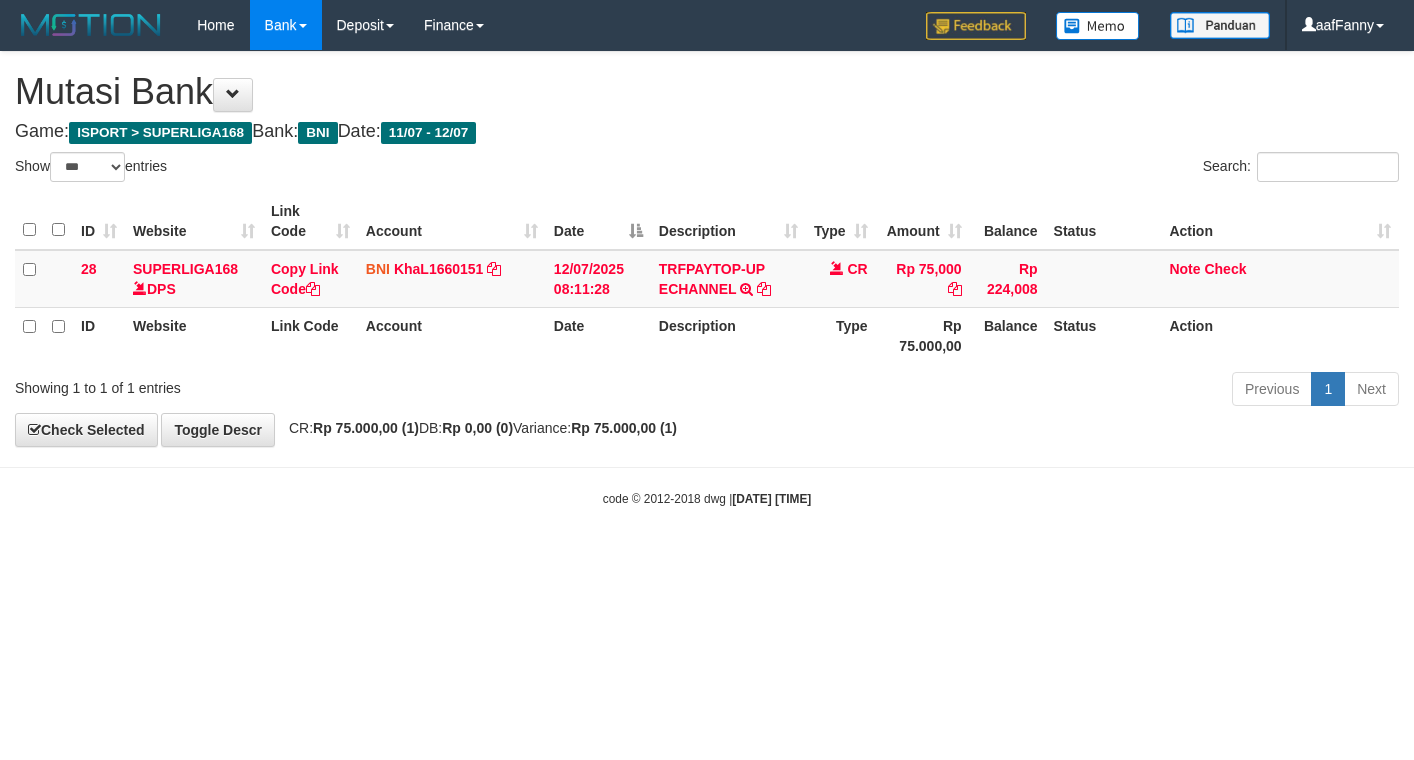 select on "***" 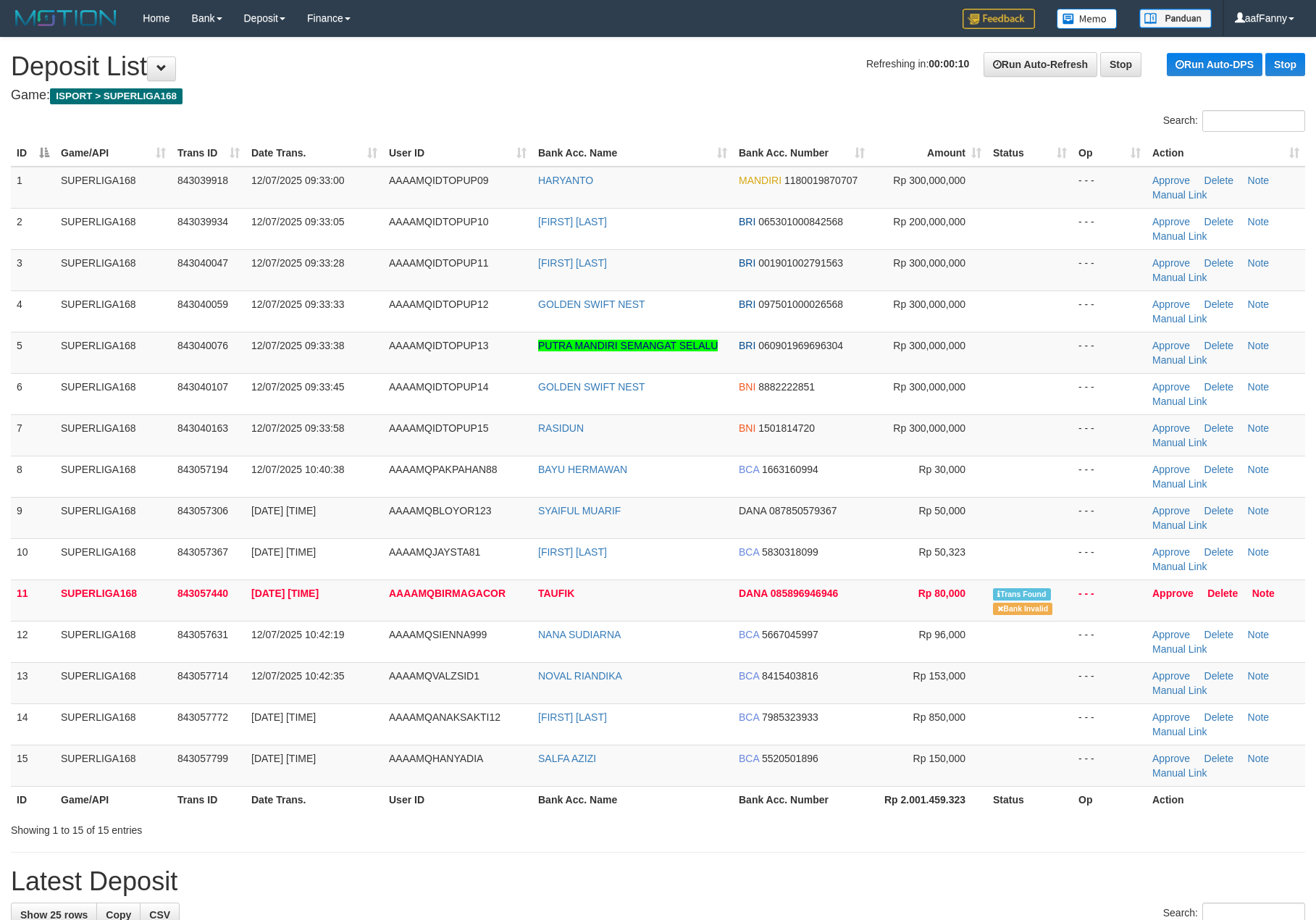 scroll, scrollTop: 0, scrollLeft: 0, axis: both 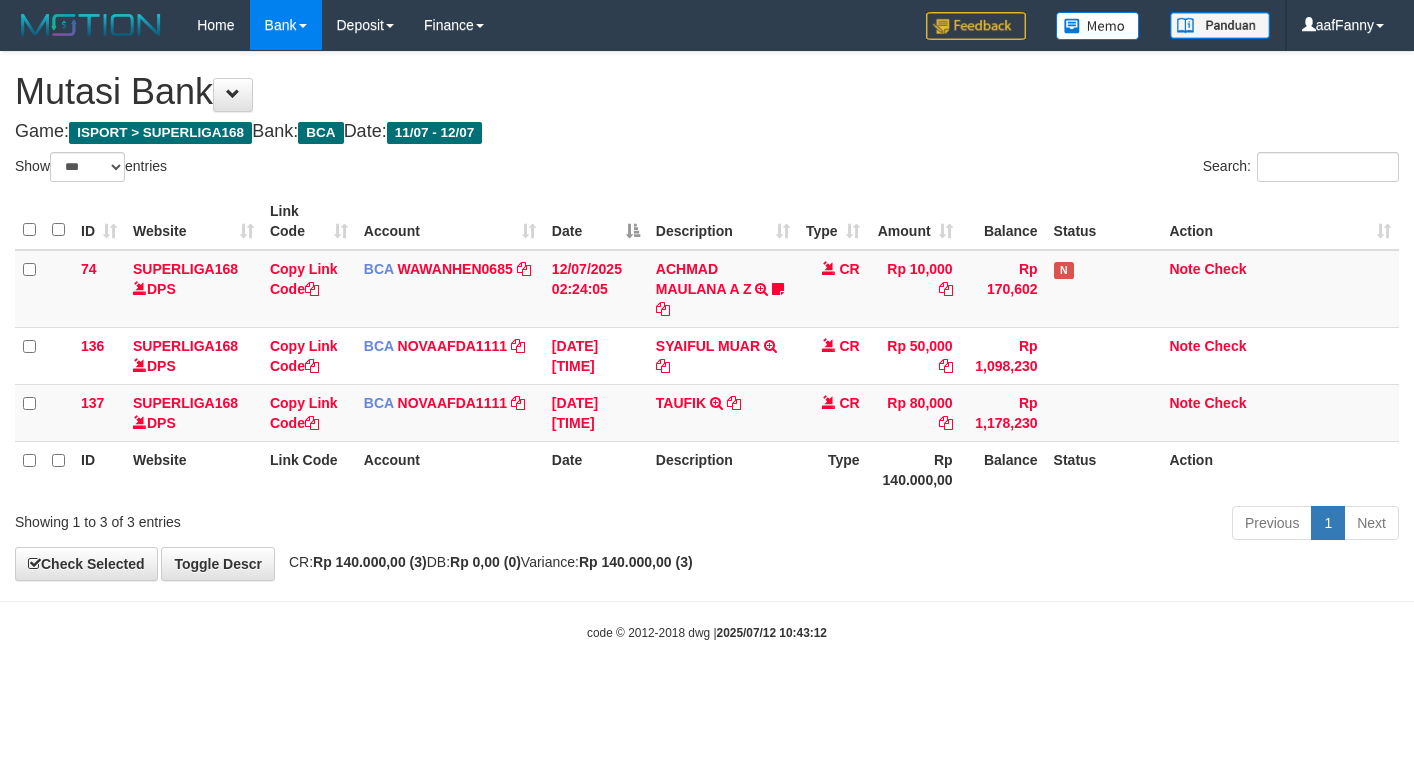 select on "***" 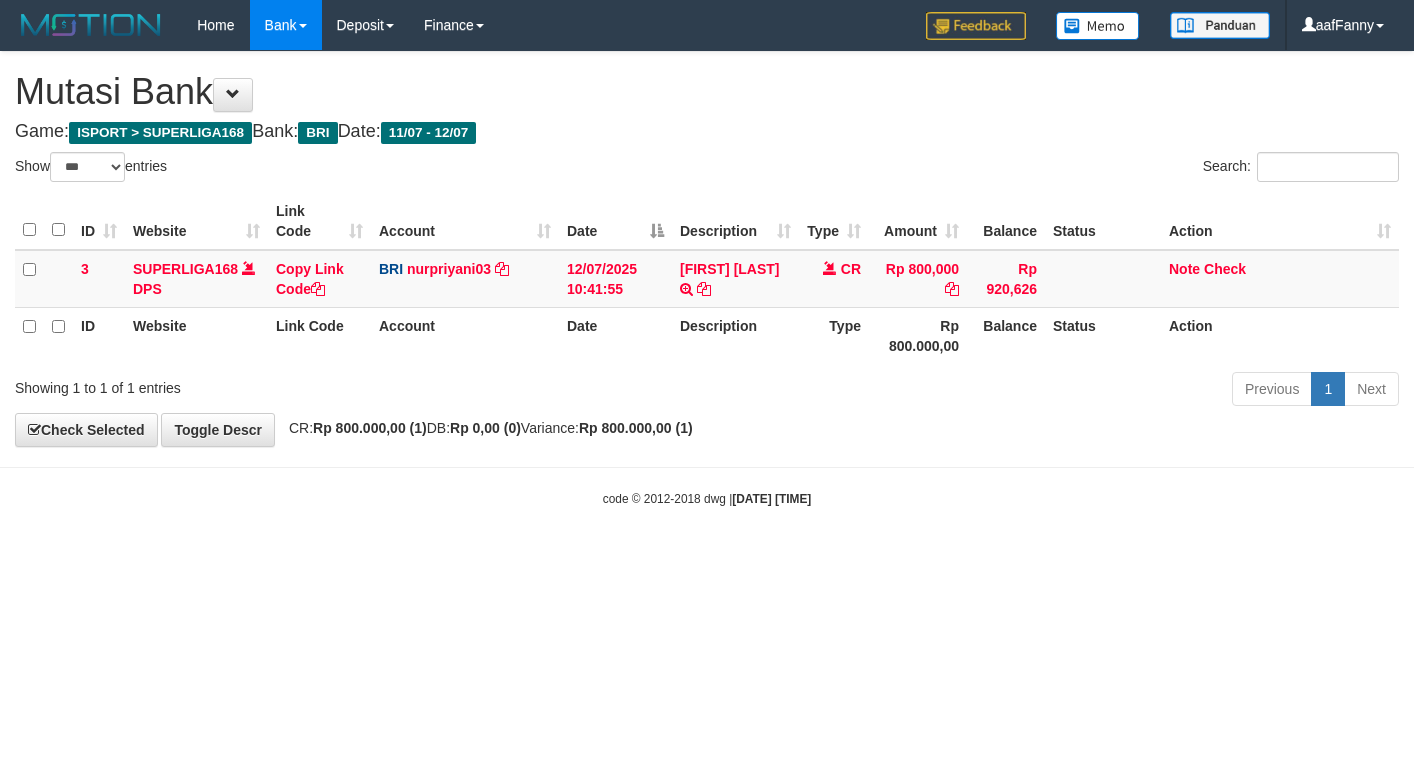select on "***" 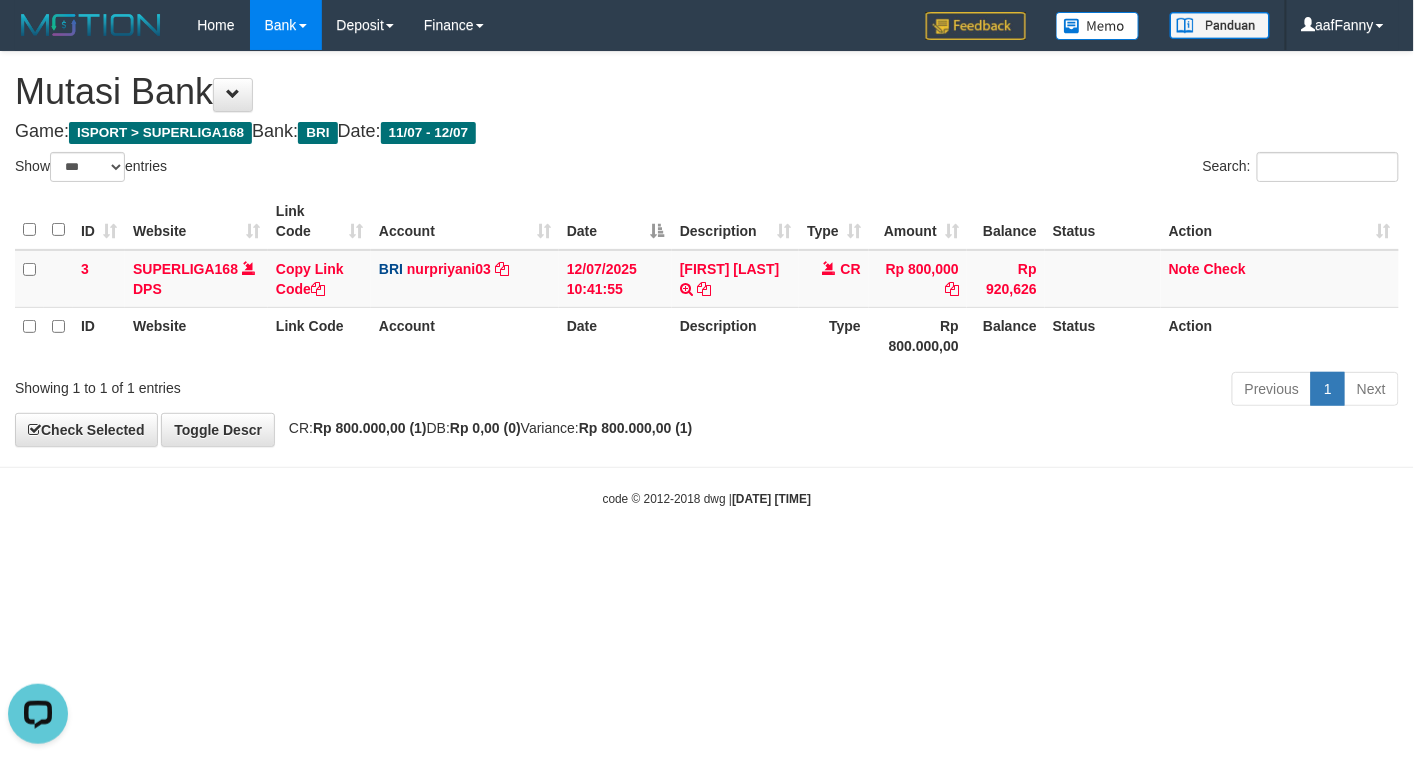 scroll, scrollTop: 0, scrollLeft: 0, axis: both 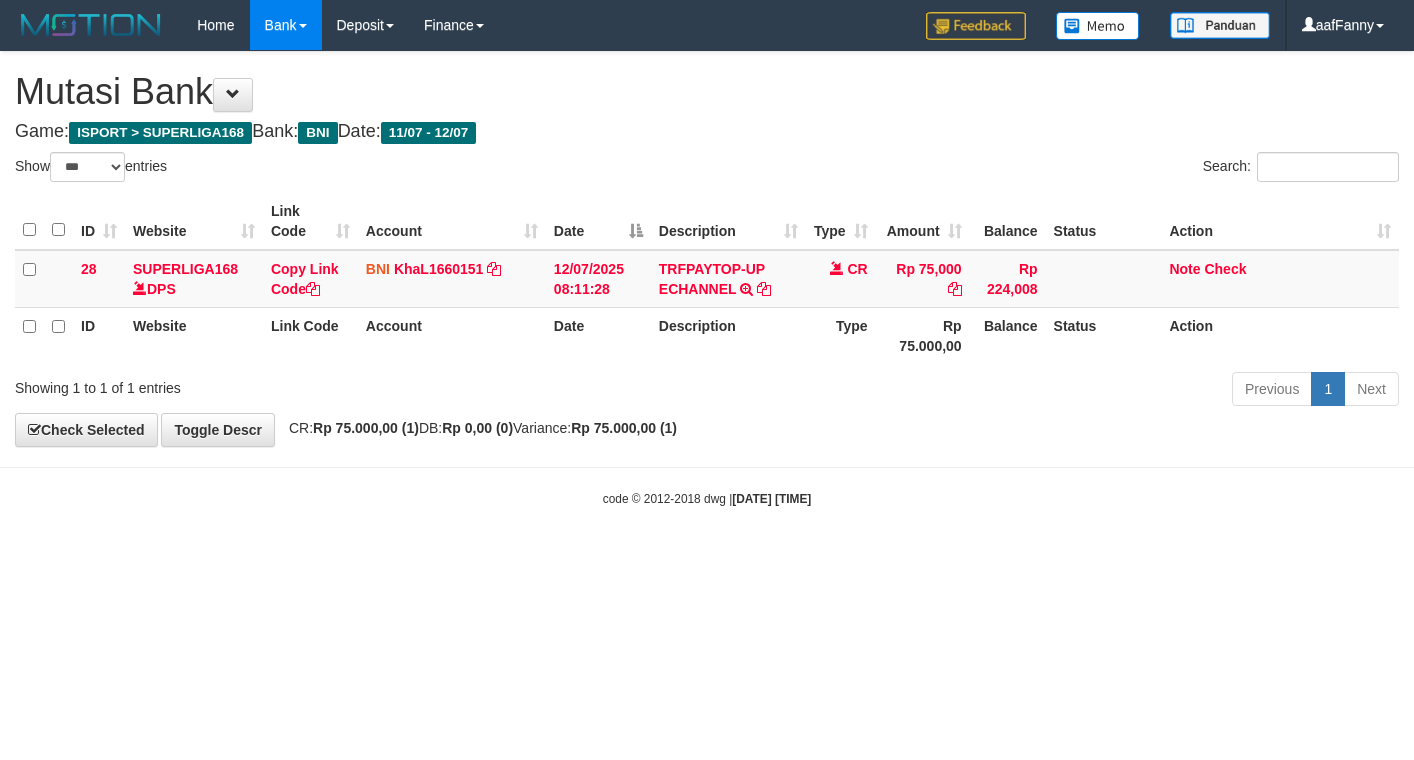 select on "***" 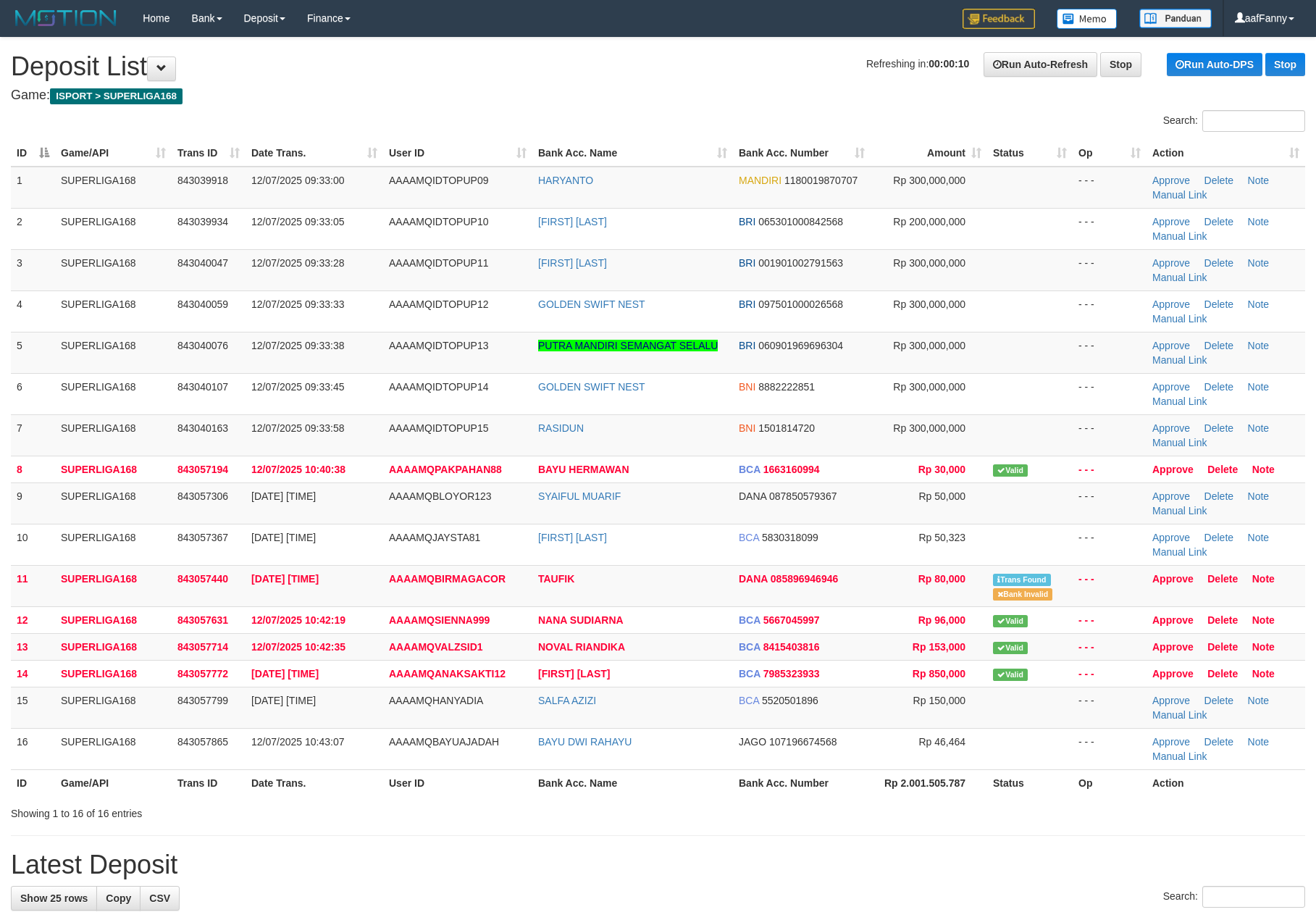 scroll, scrollTop: 0, scrollLeft: 0, axis: both 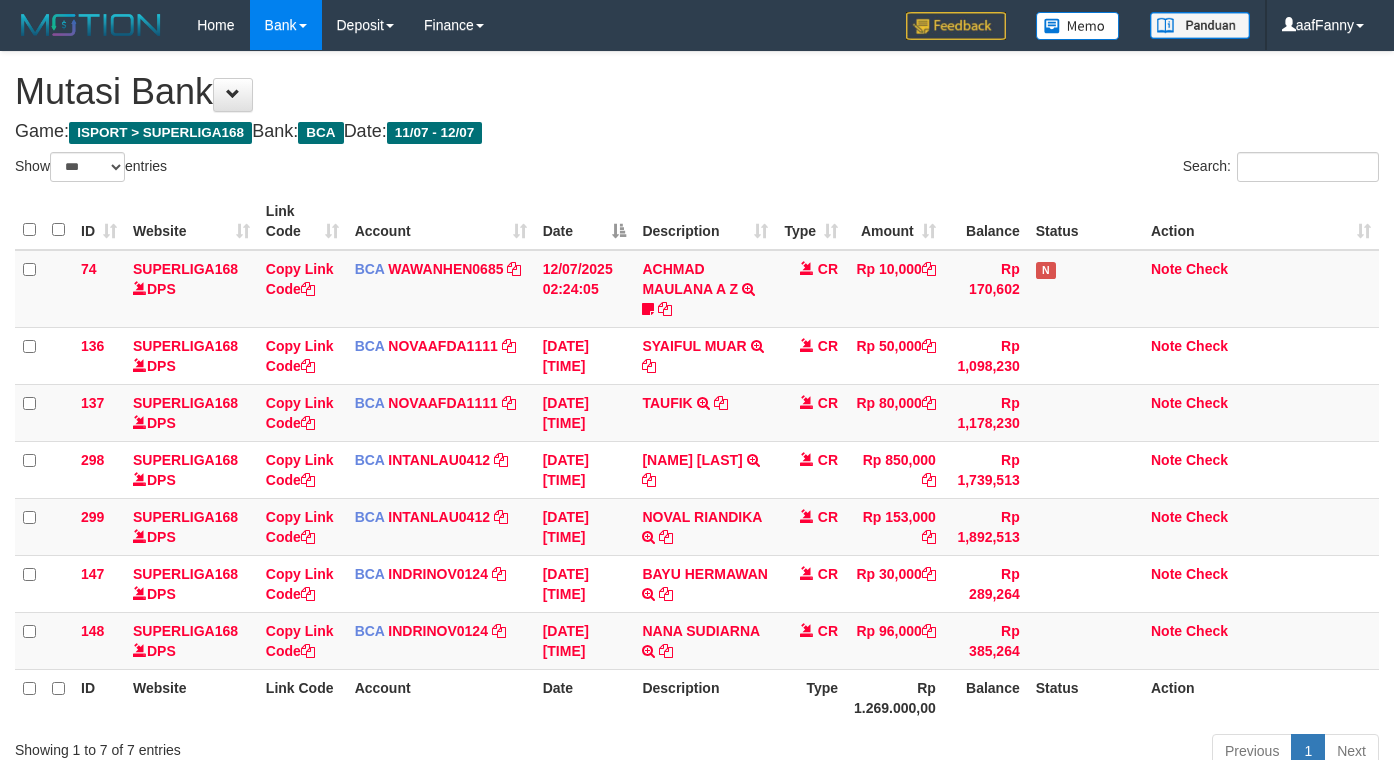 select on "***" 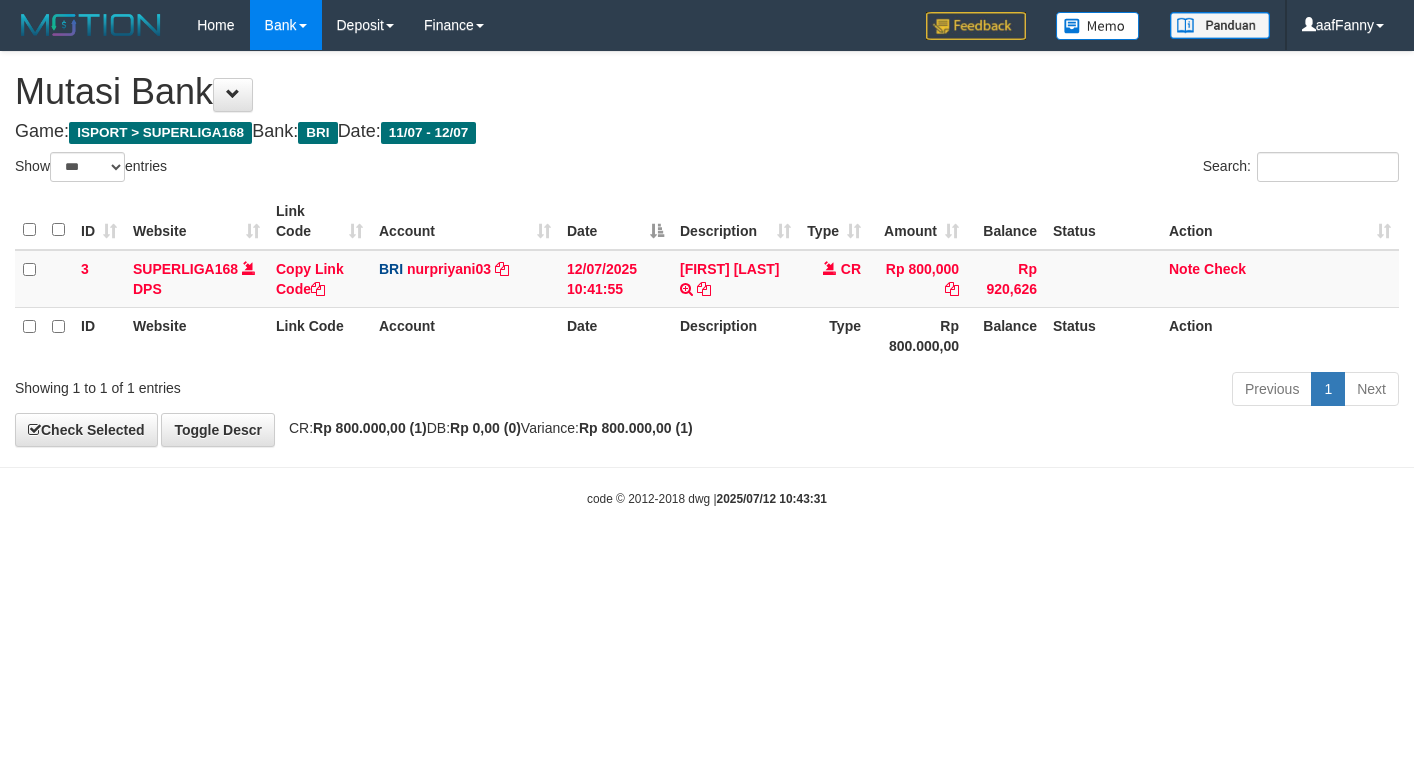 select on "***" 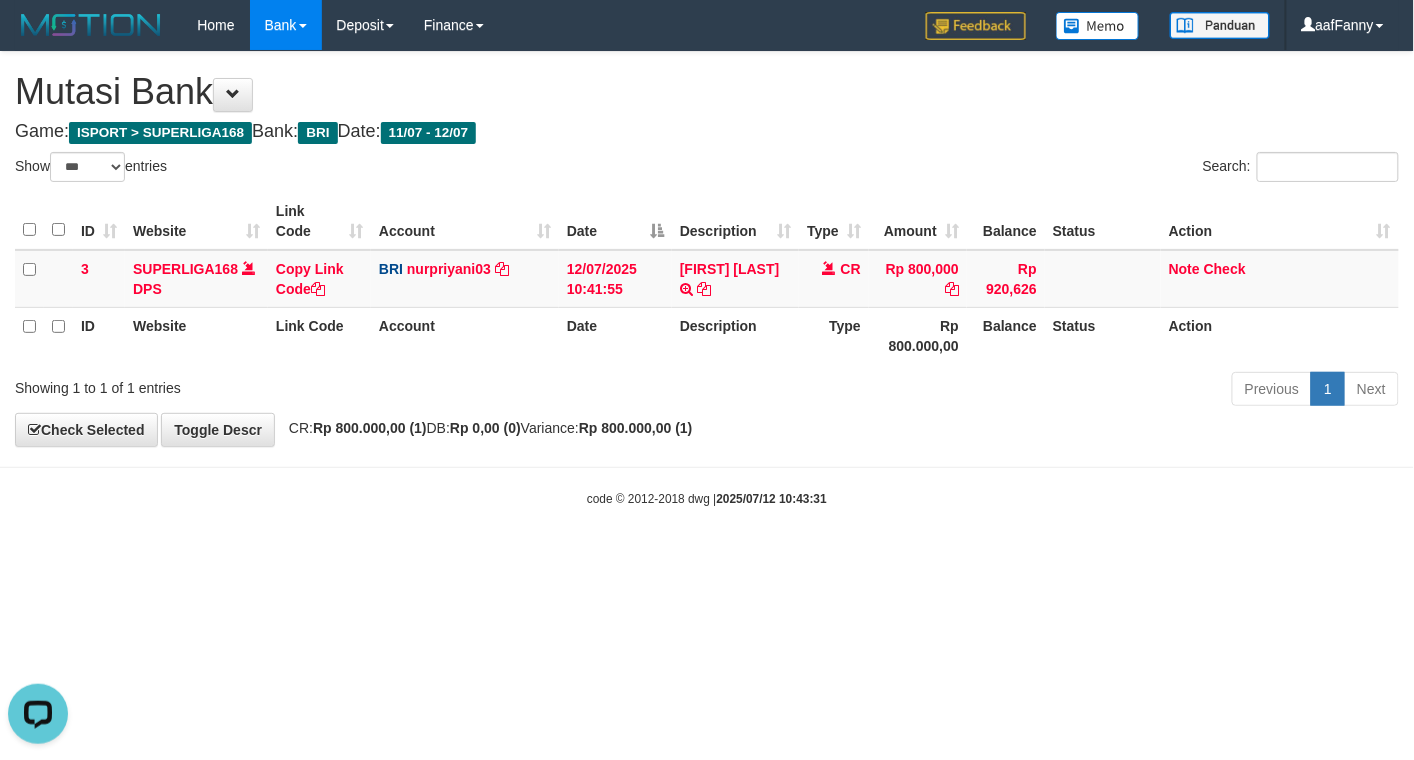 scroll, scrollTop: 0, scrollLeft: 0, axis: both 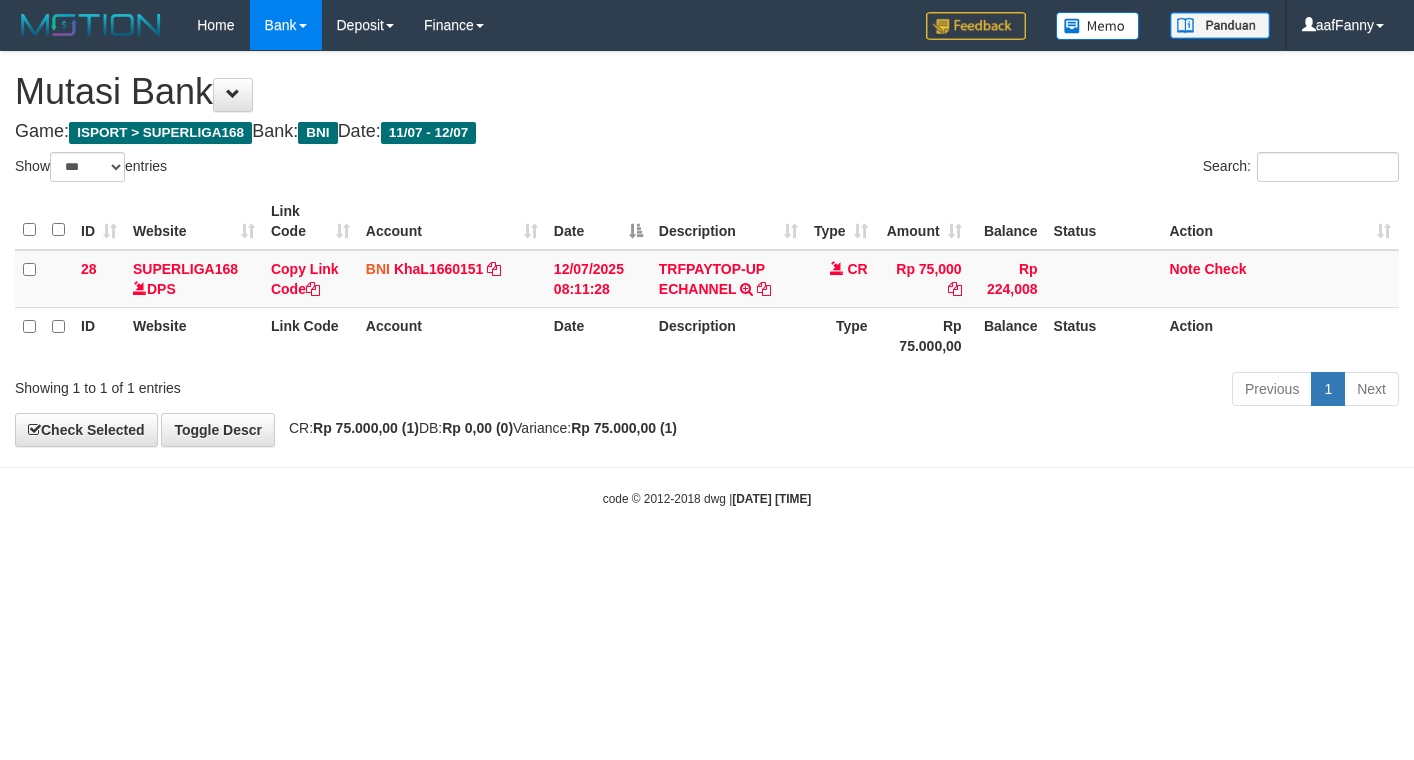 select on "***" 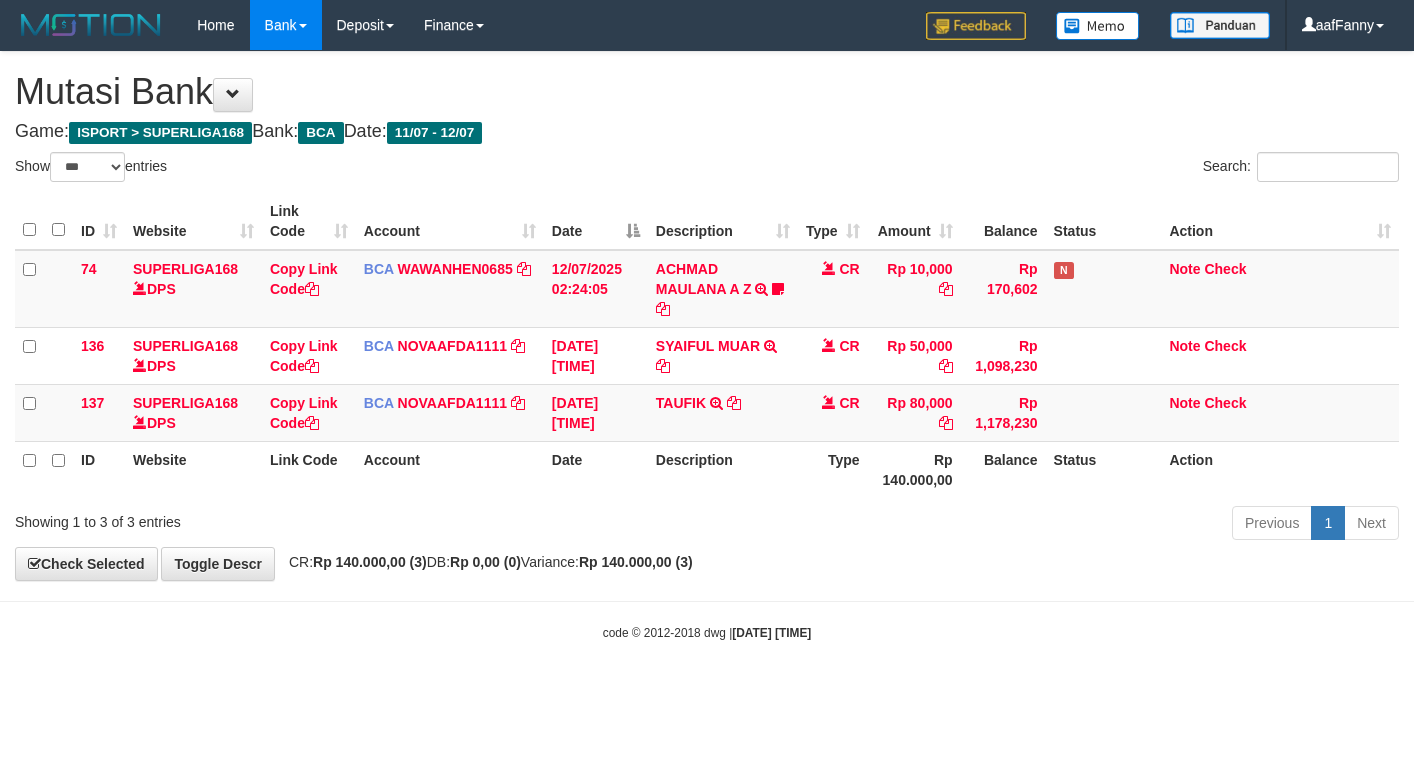 select on "***" 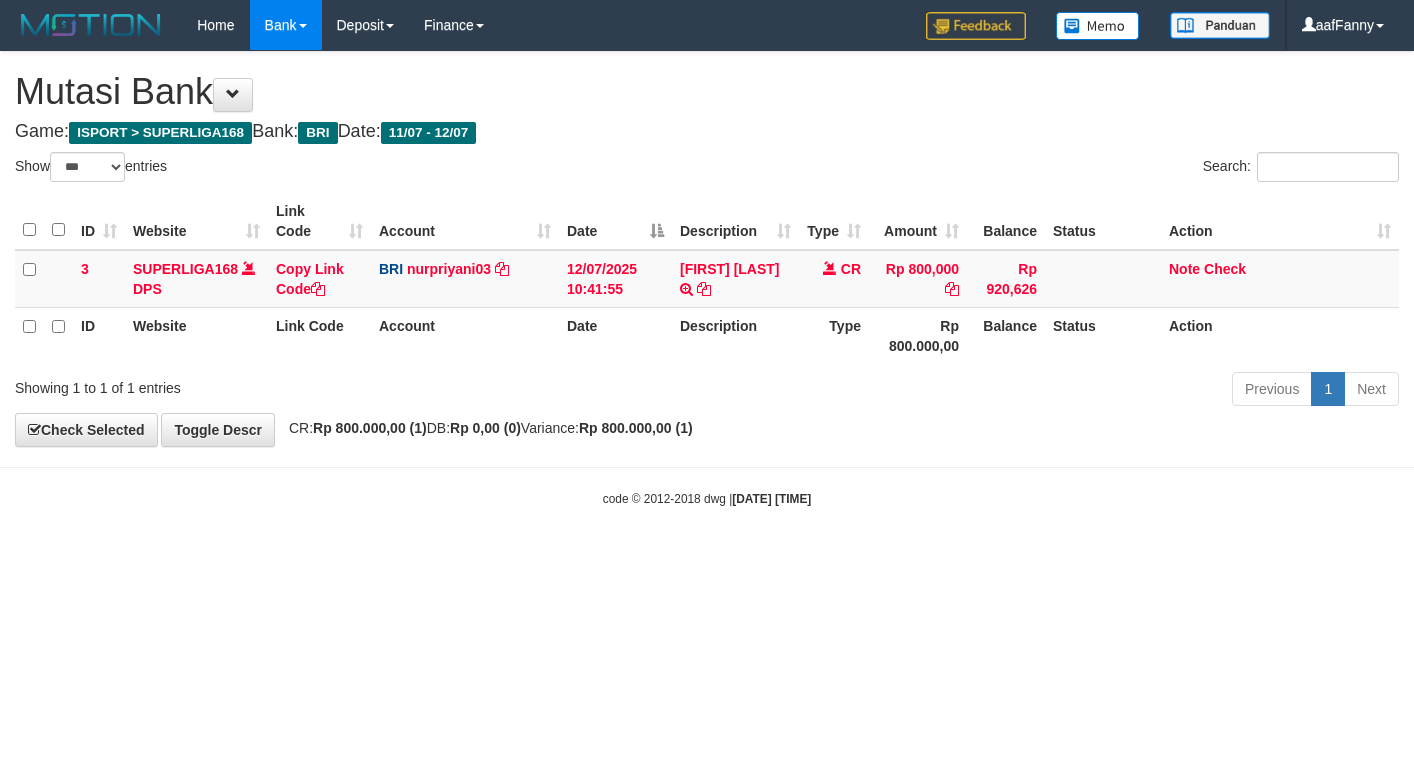 select on "***" 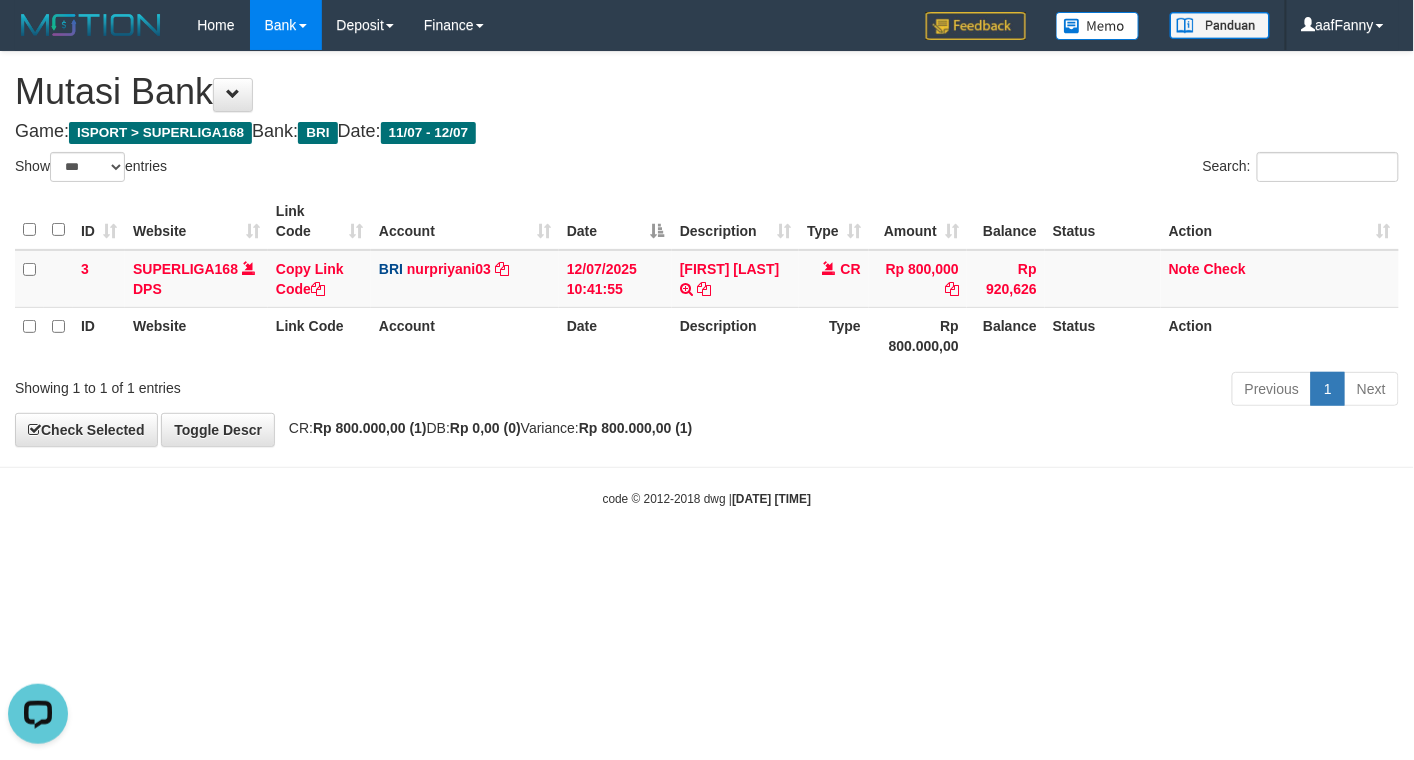scroll, scrollTop: 0, scrollLeft: 0, axis: both 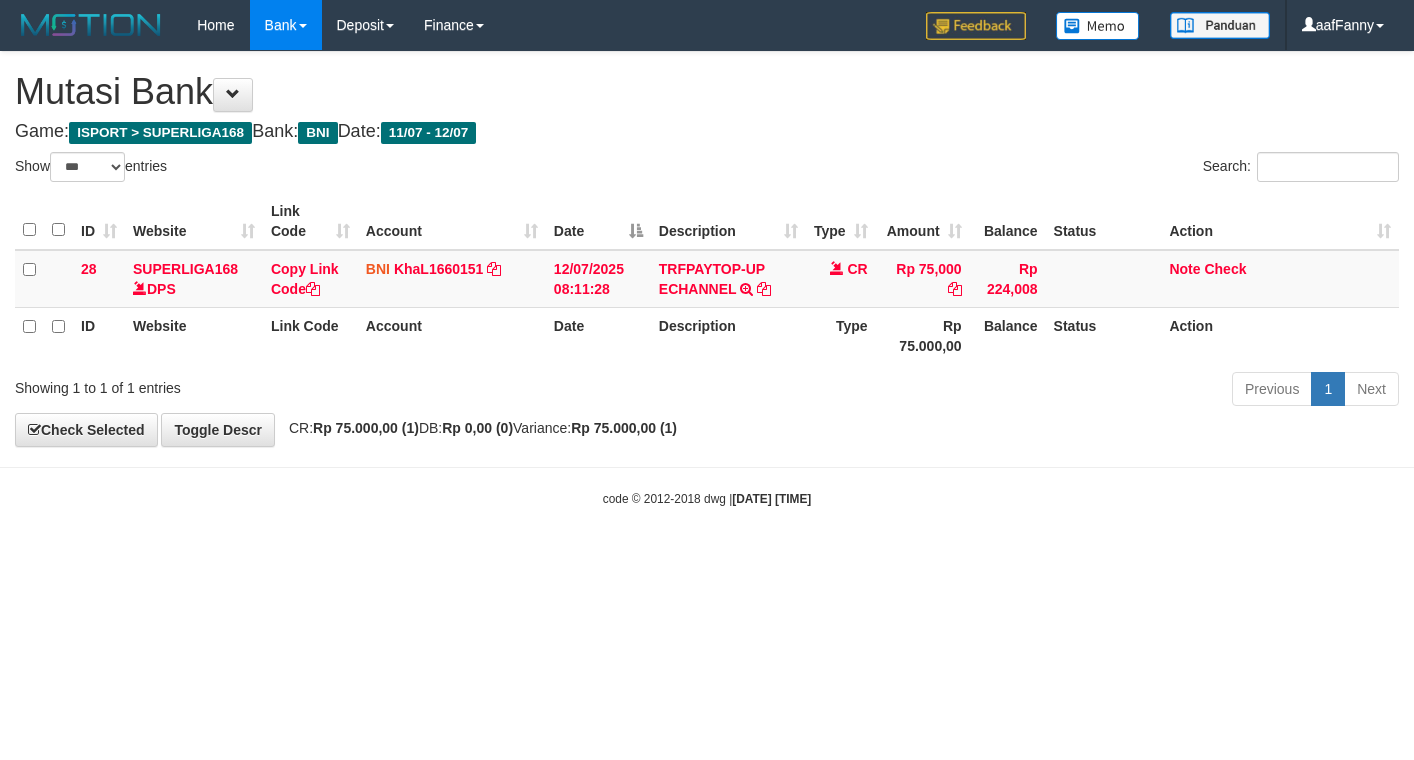 select on "***" 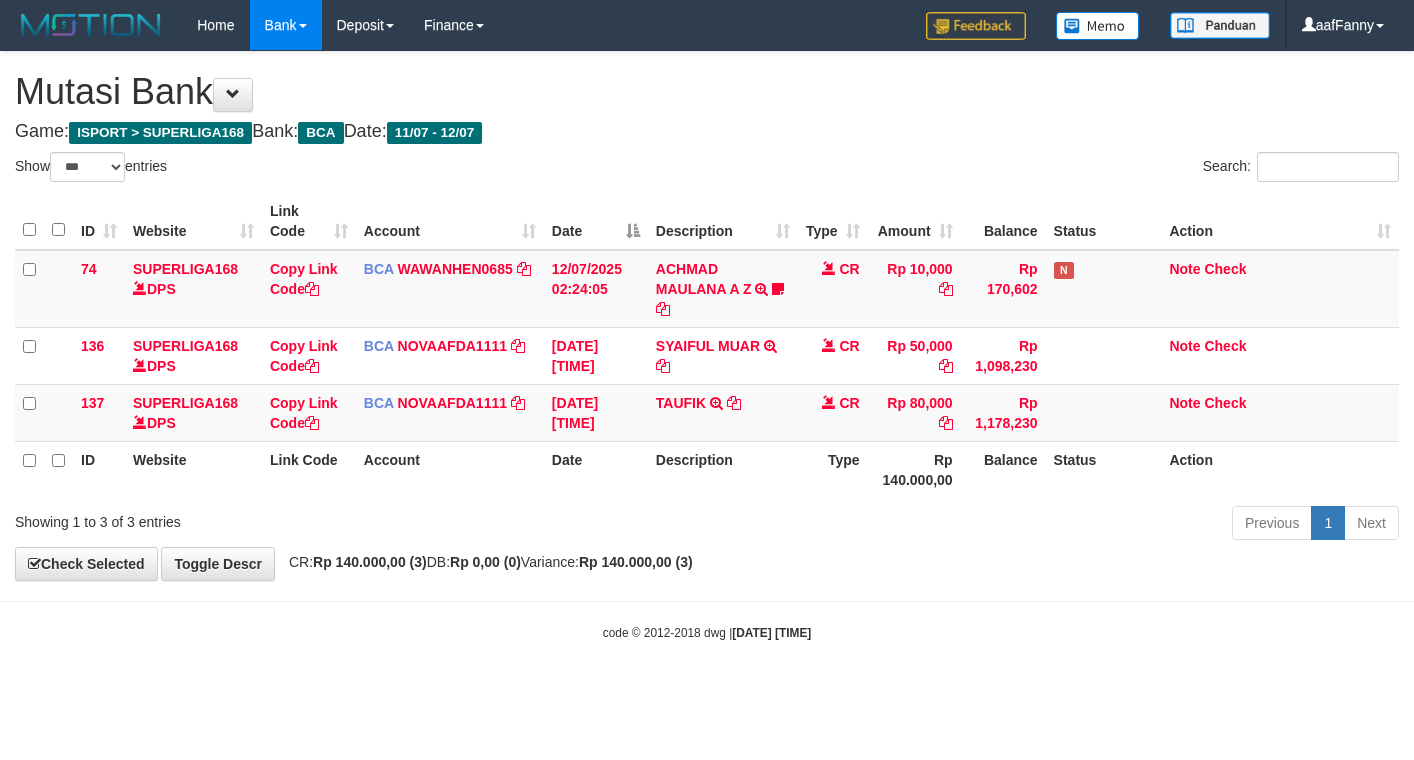 select on "***" 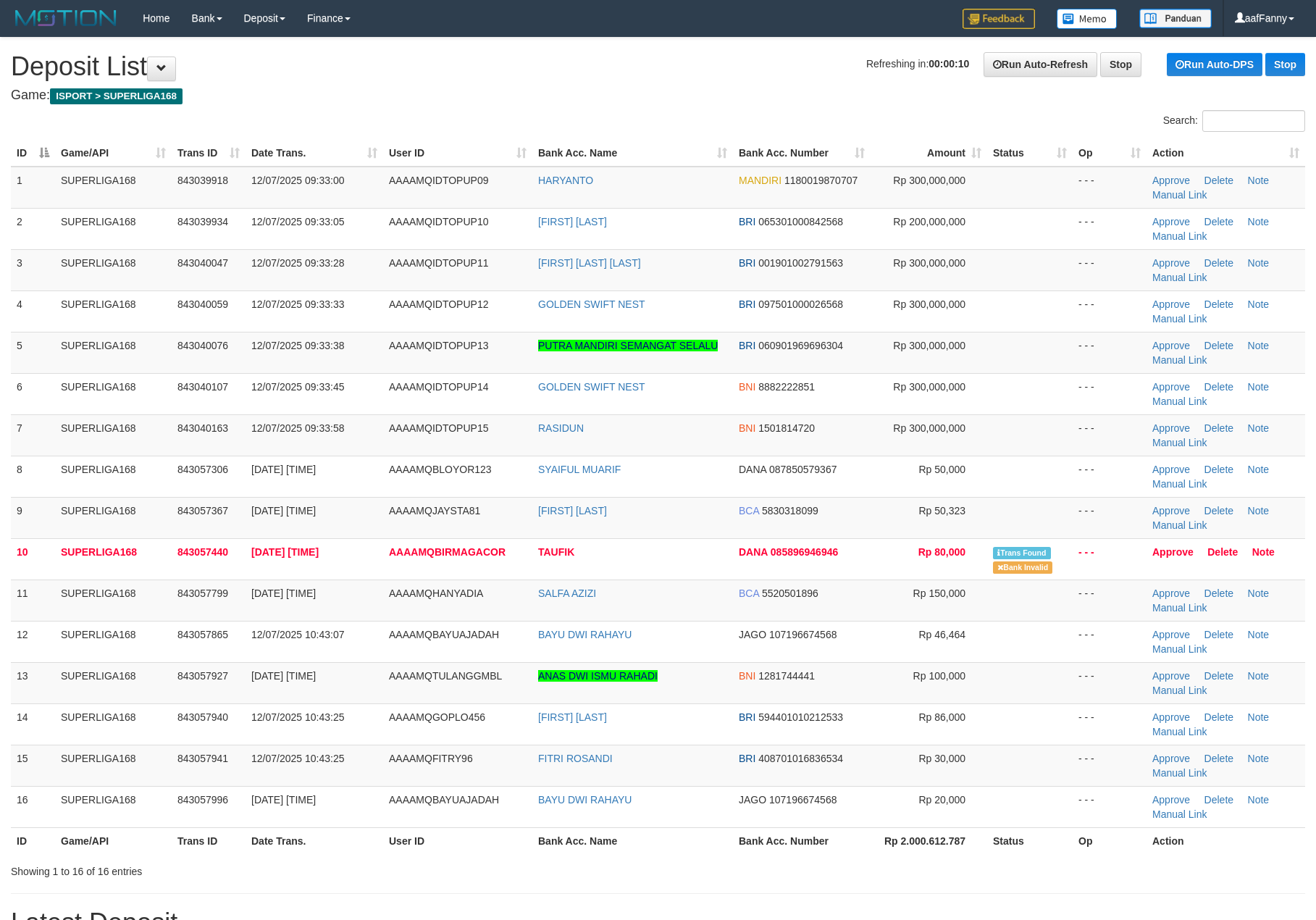 scroll, scrollTop: 0, scrollLeft: 0, axis: both 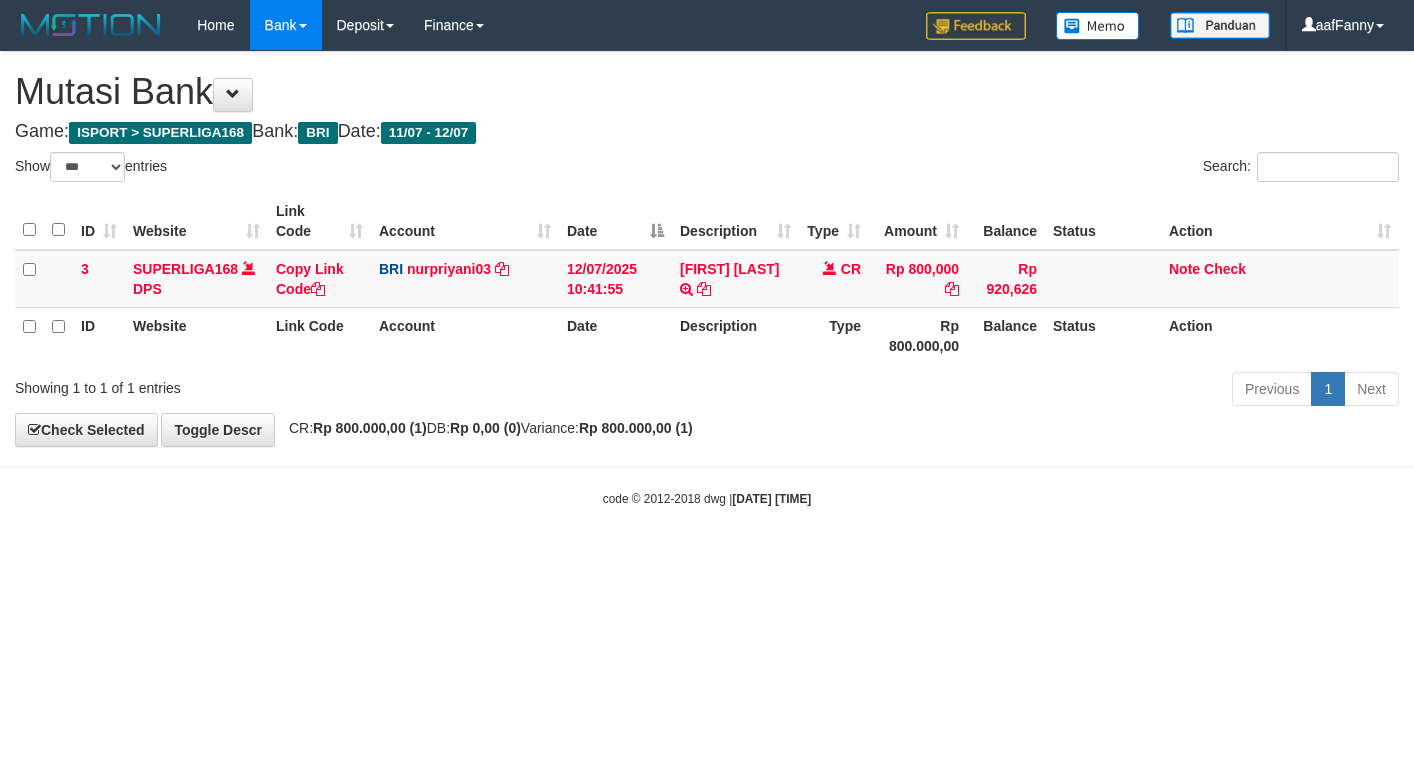select on "***" 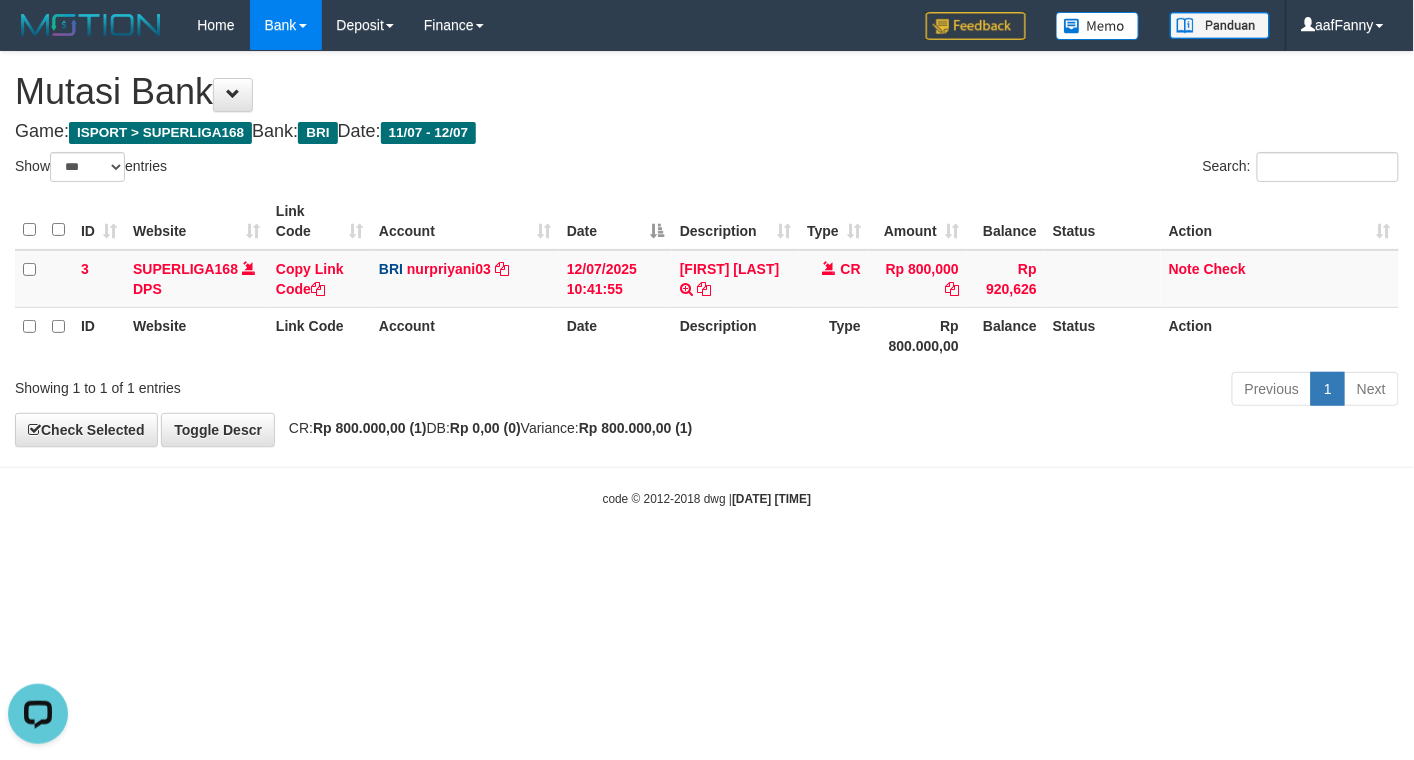 scroll, scrollTop: 0, scrollLeft: 0, axis: both 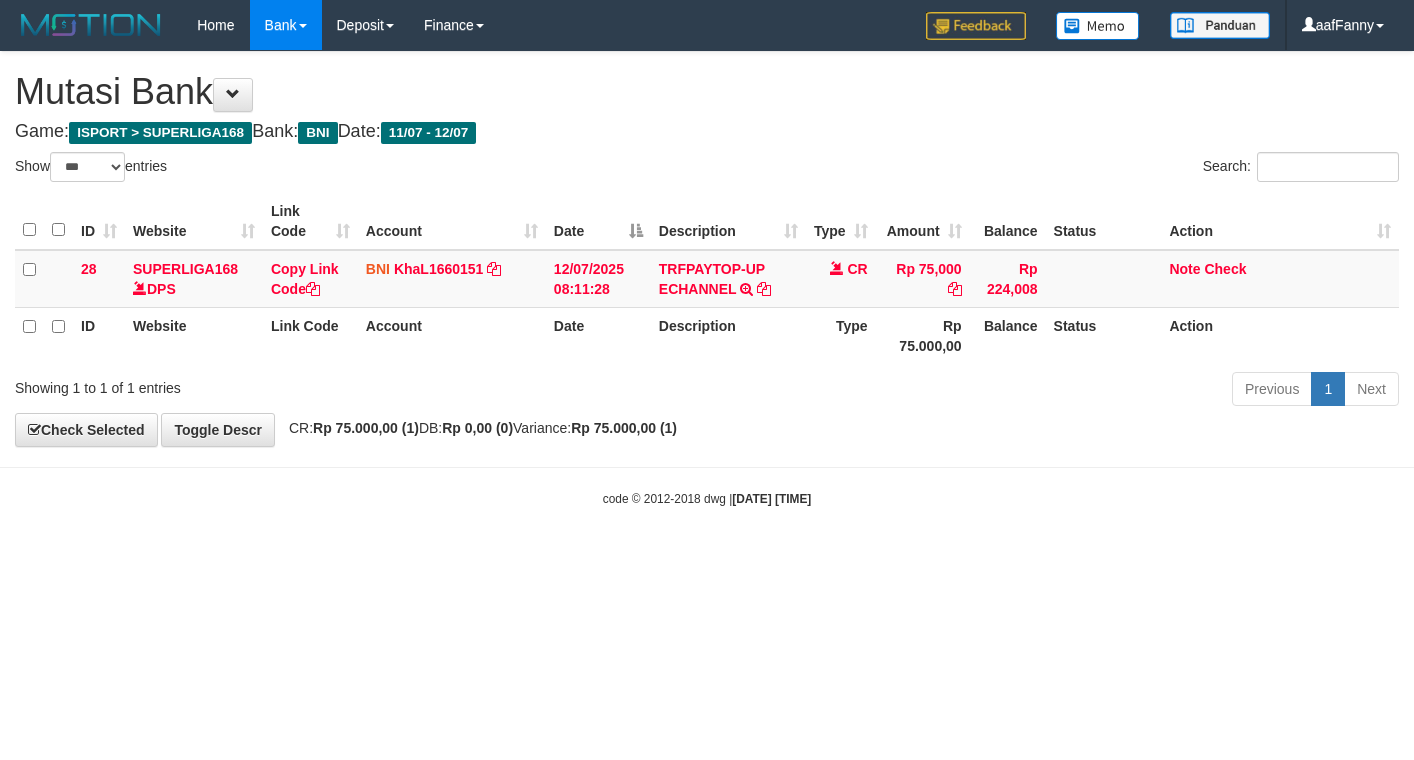 select on "***" 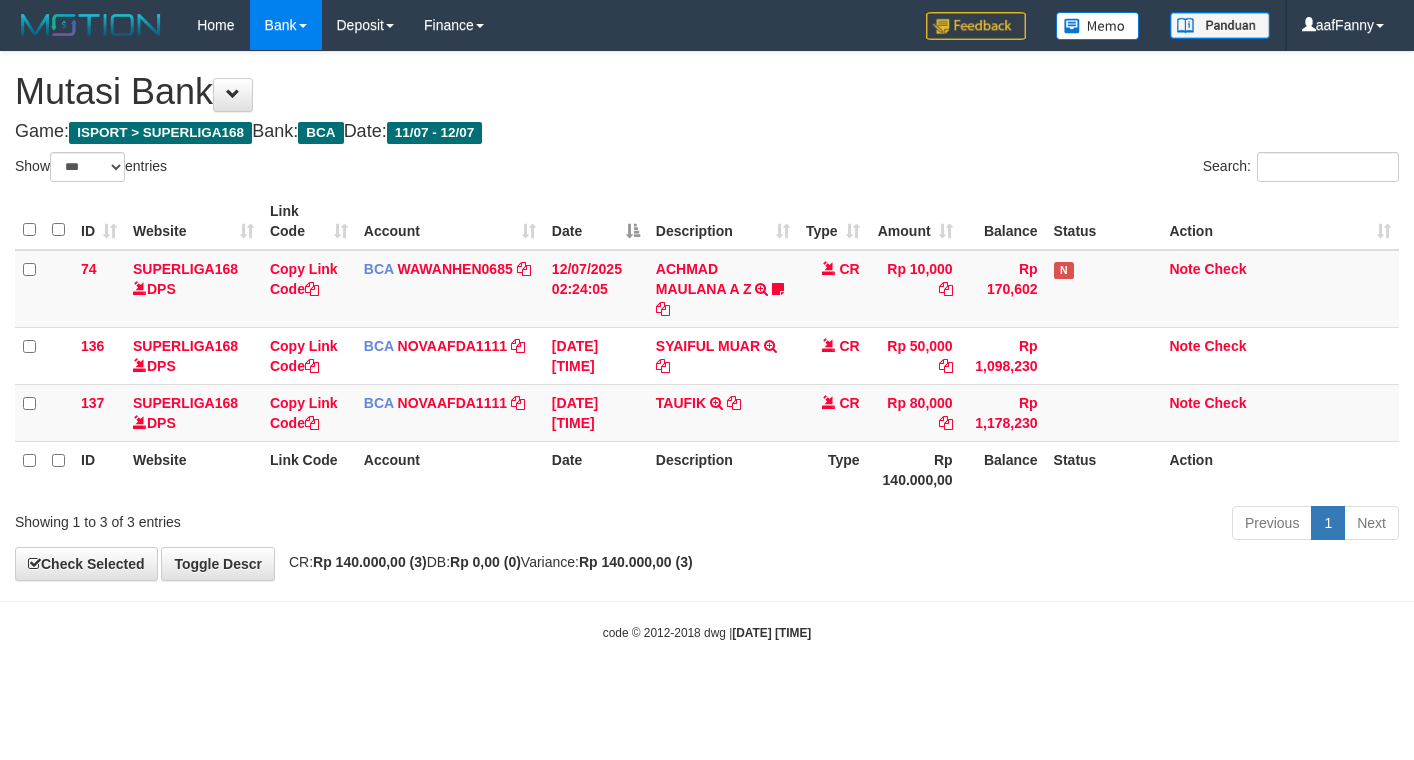 select on "***" 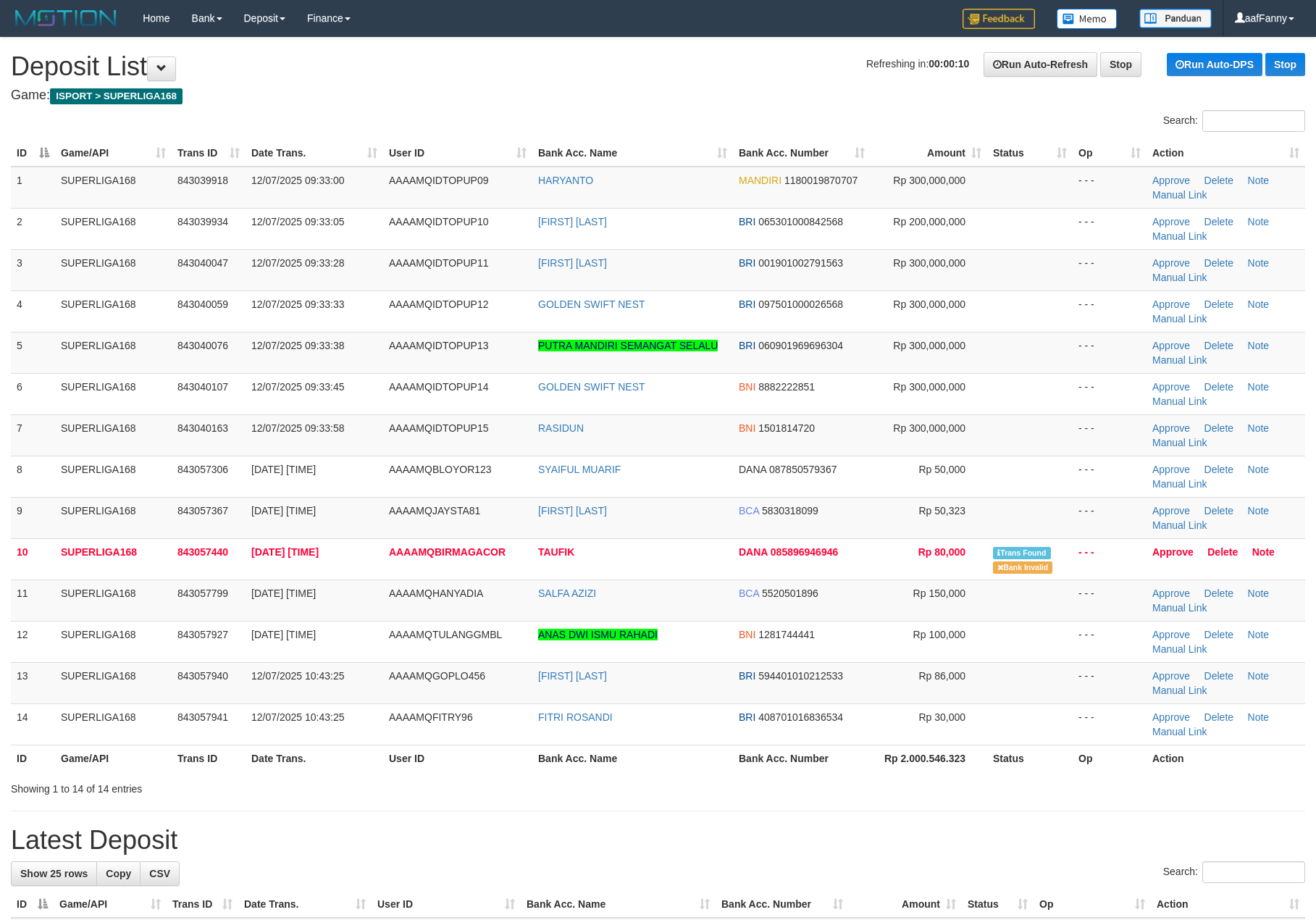 scroll, scrollTop: 0, scrollLeft: 0, axis: both 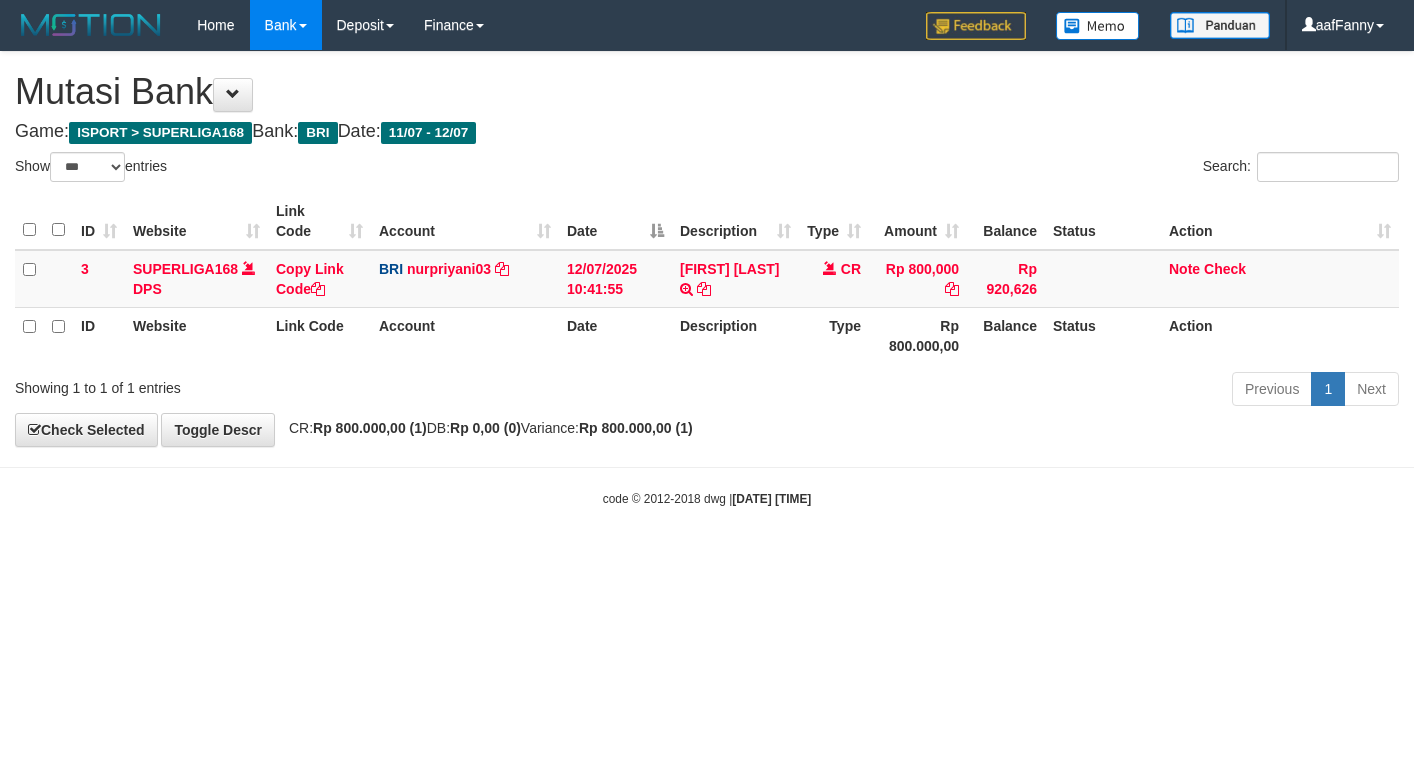 select on "***" 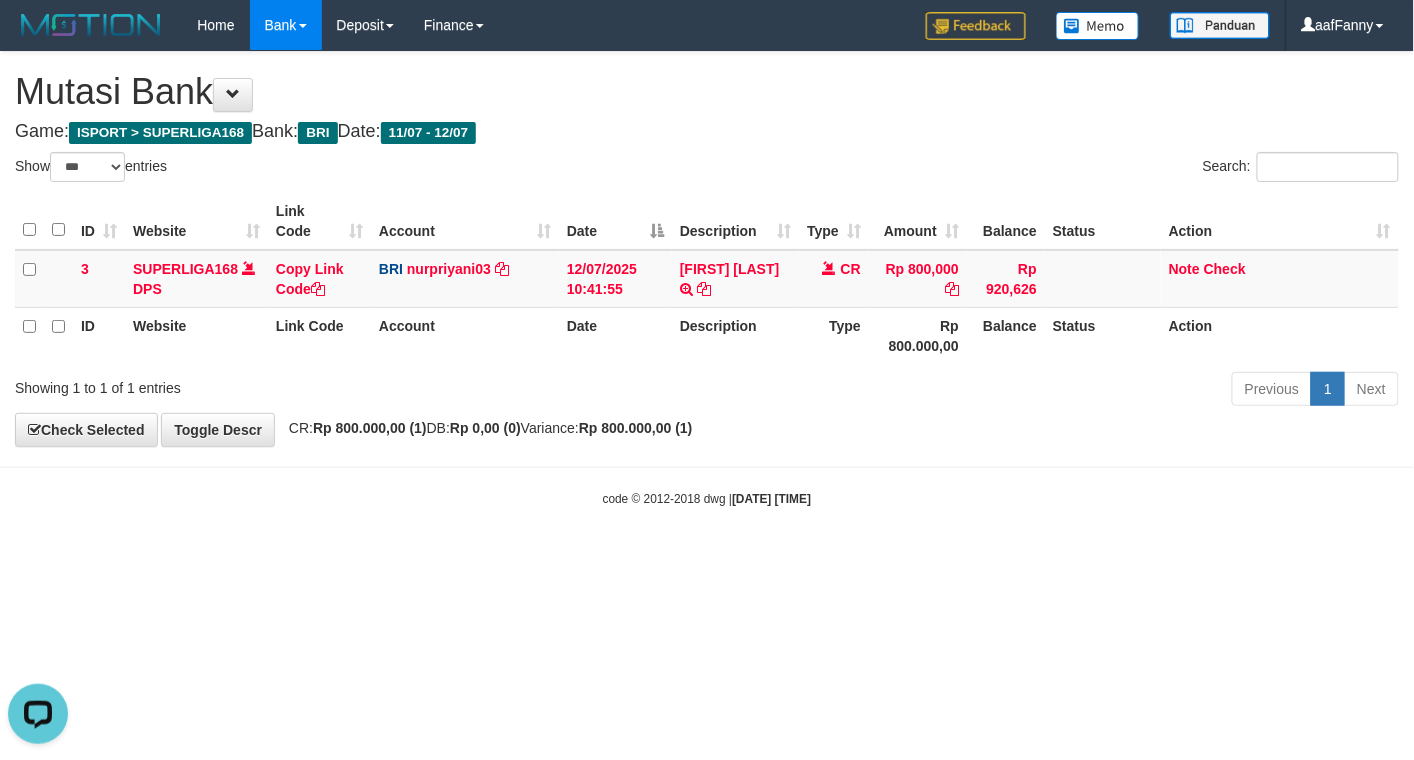 scroll, scrollTop: 0, scrollLeft: 0, axis: both 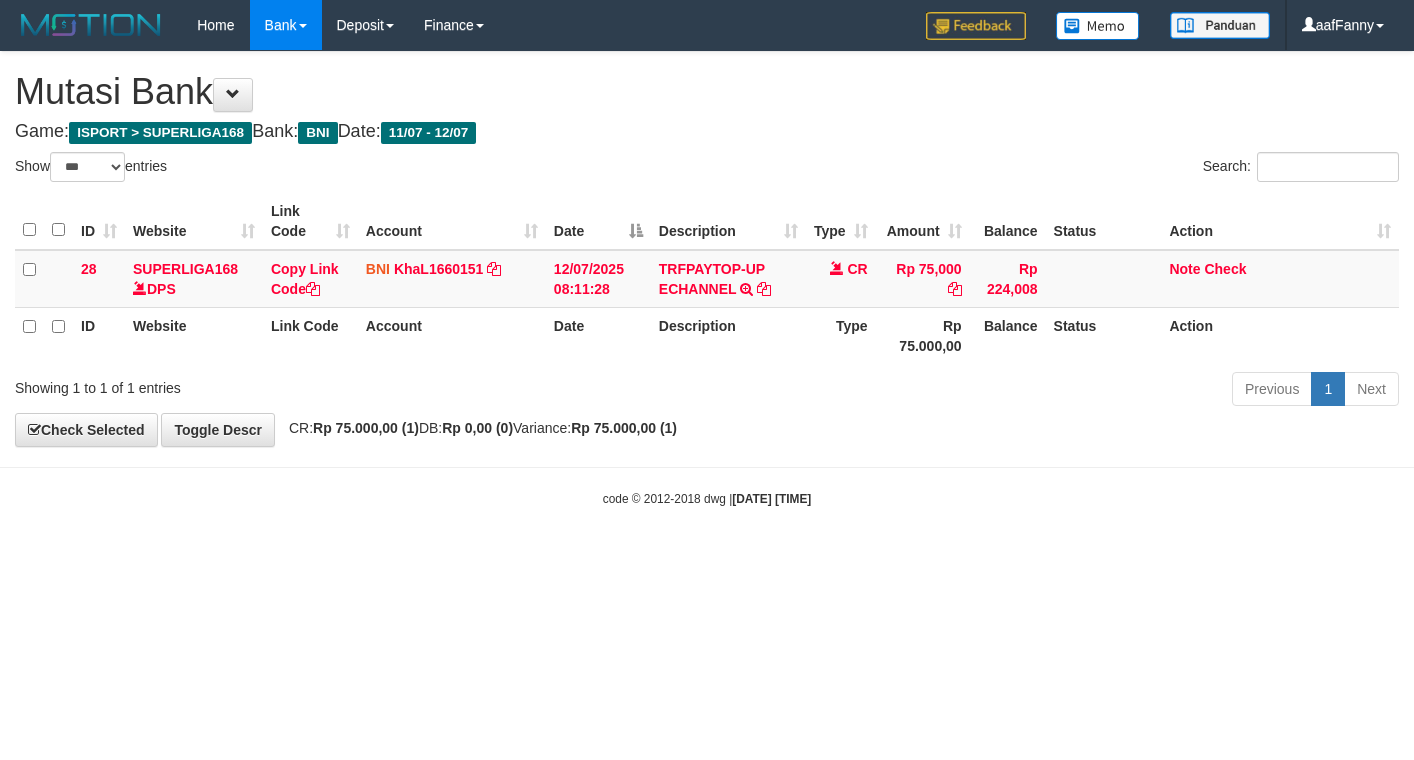 select on "***" 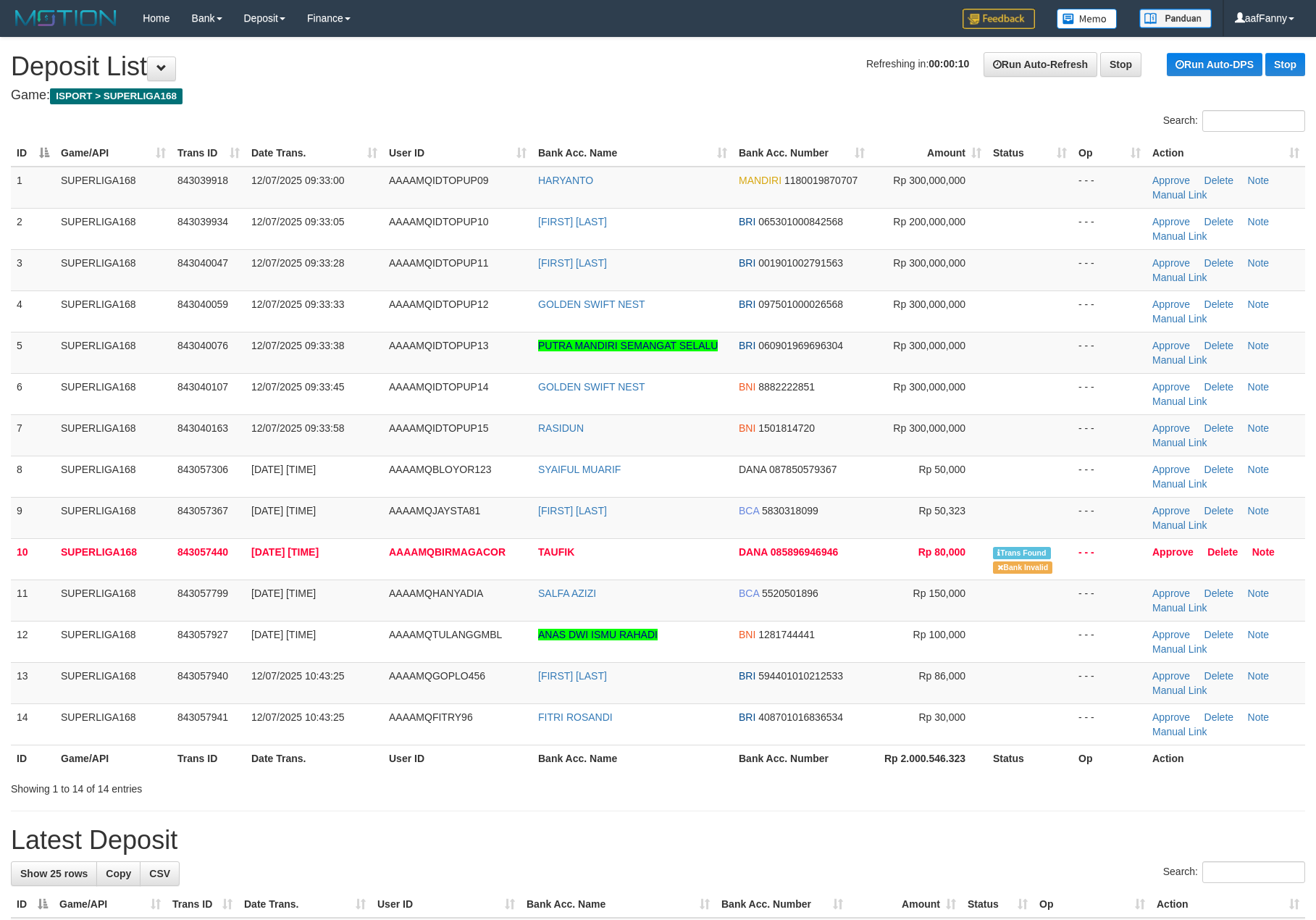 scroll, scrollTop: 0, scrollLeft: 0, axis: both 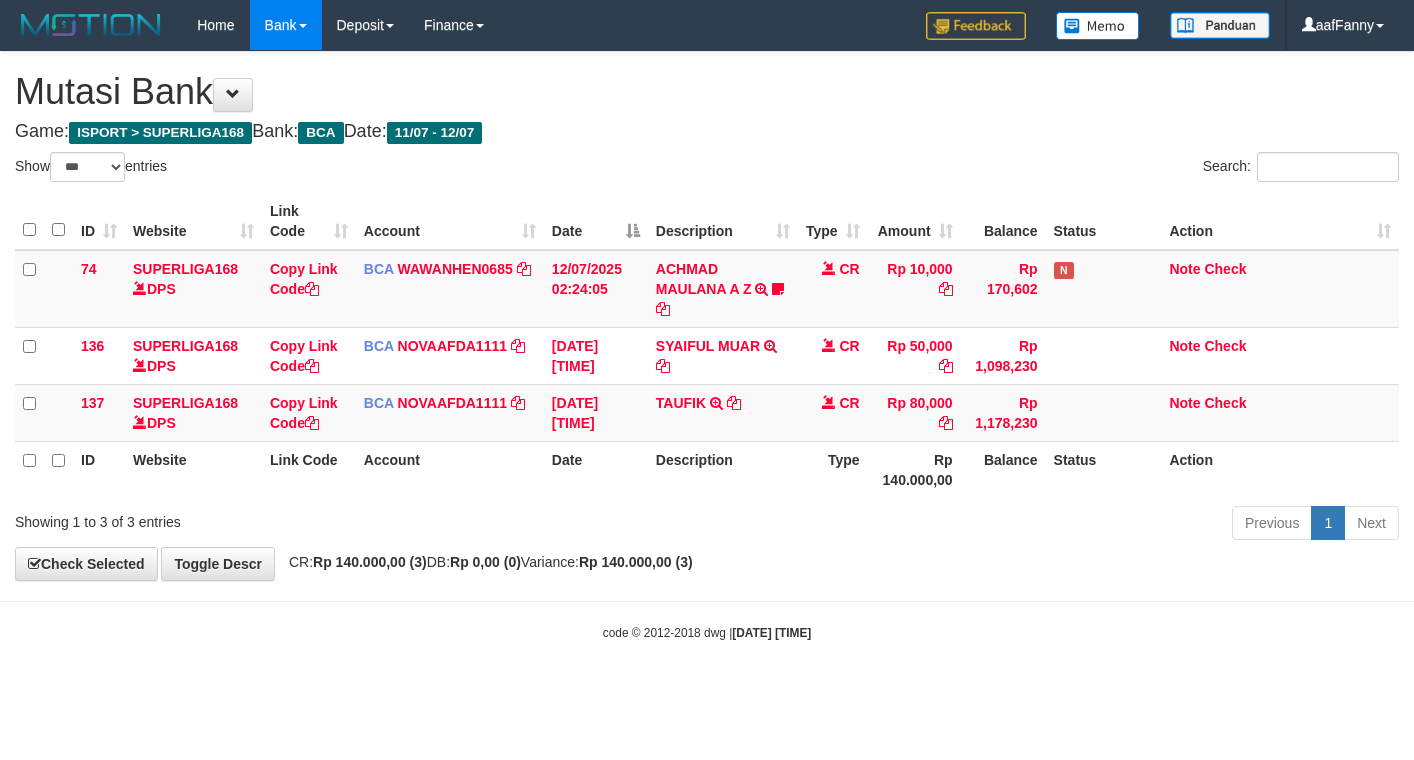 select on "***" 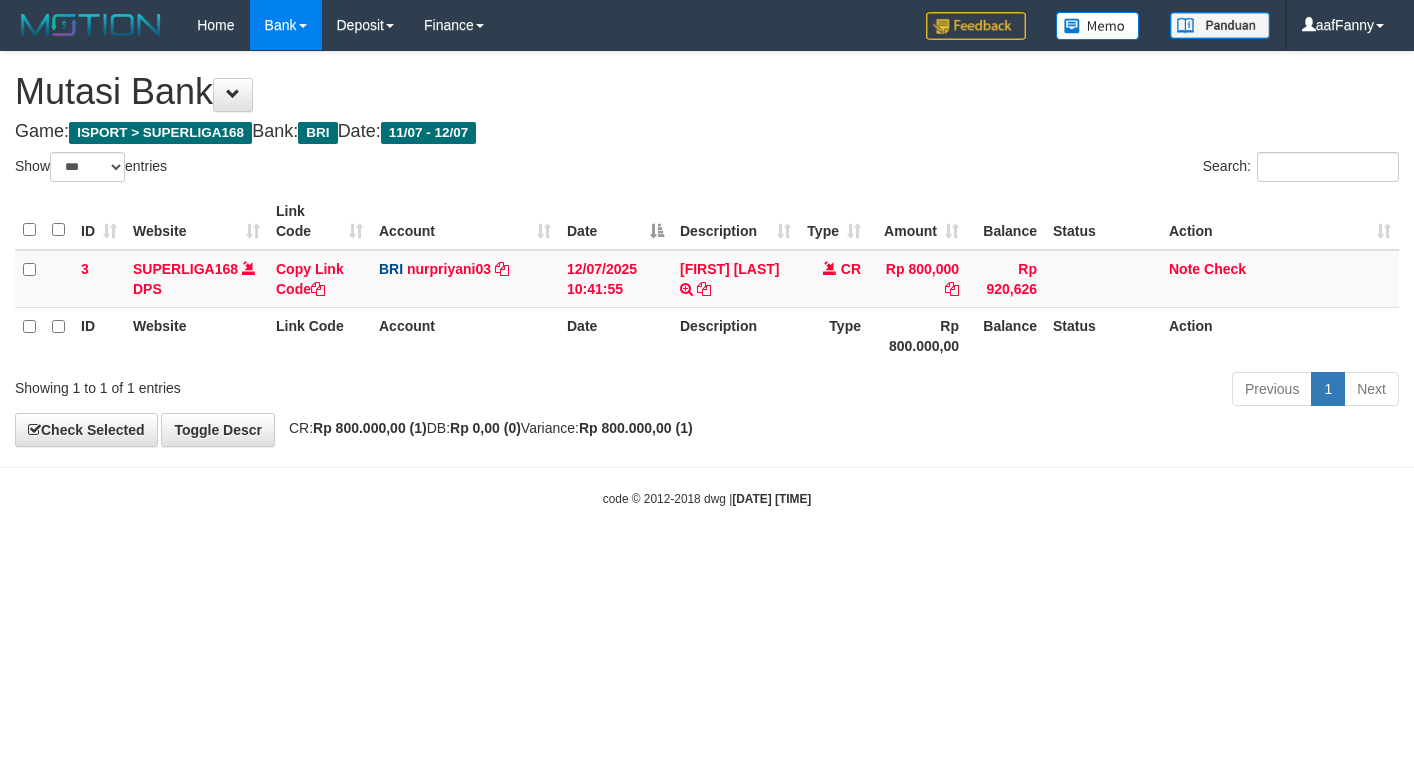 select on "***" 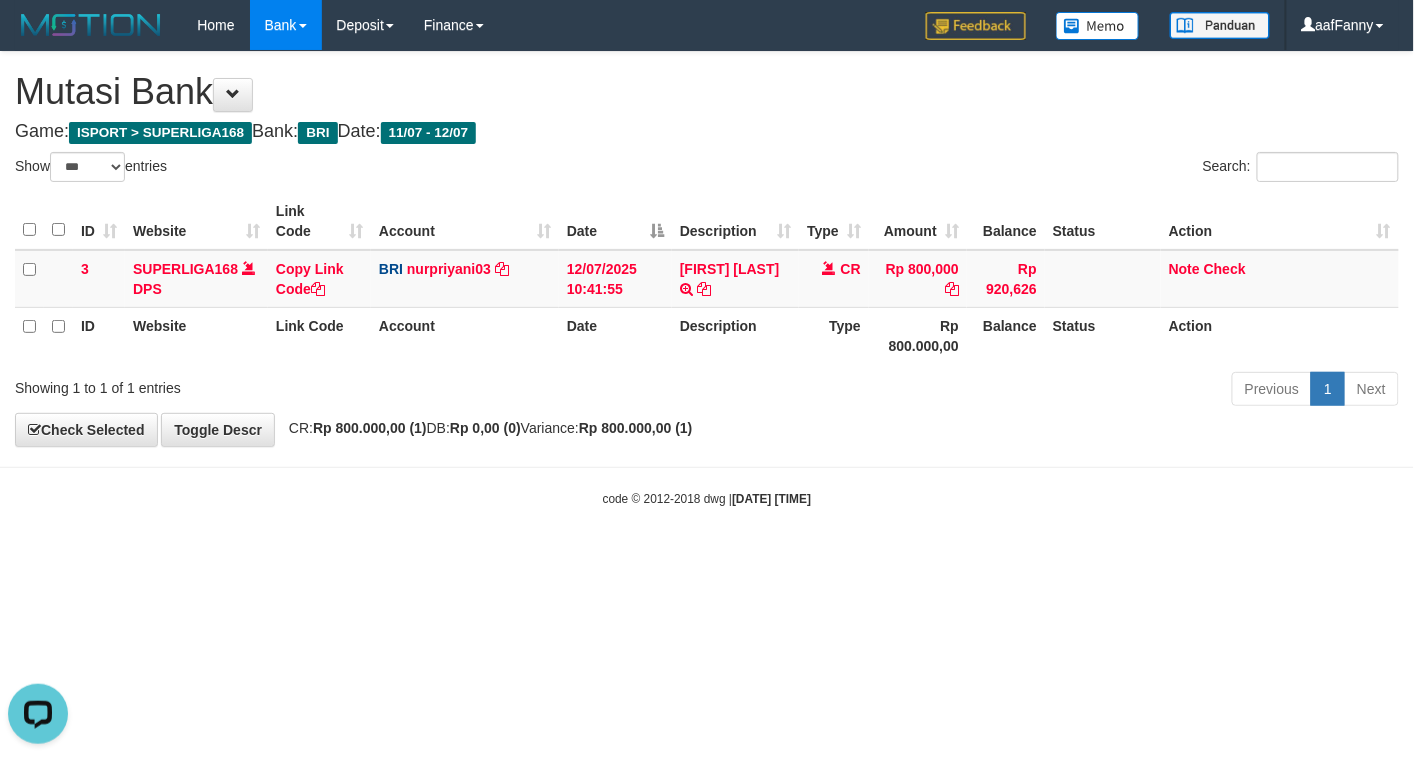 scroll, scrollTop: 0, scrollLeft: 0, axis: both 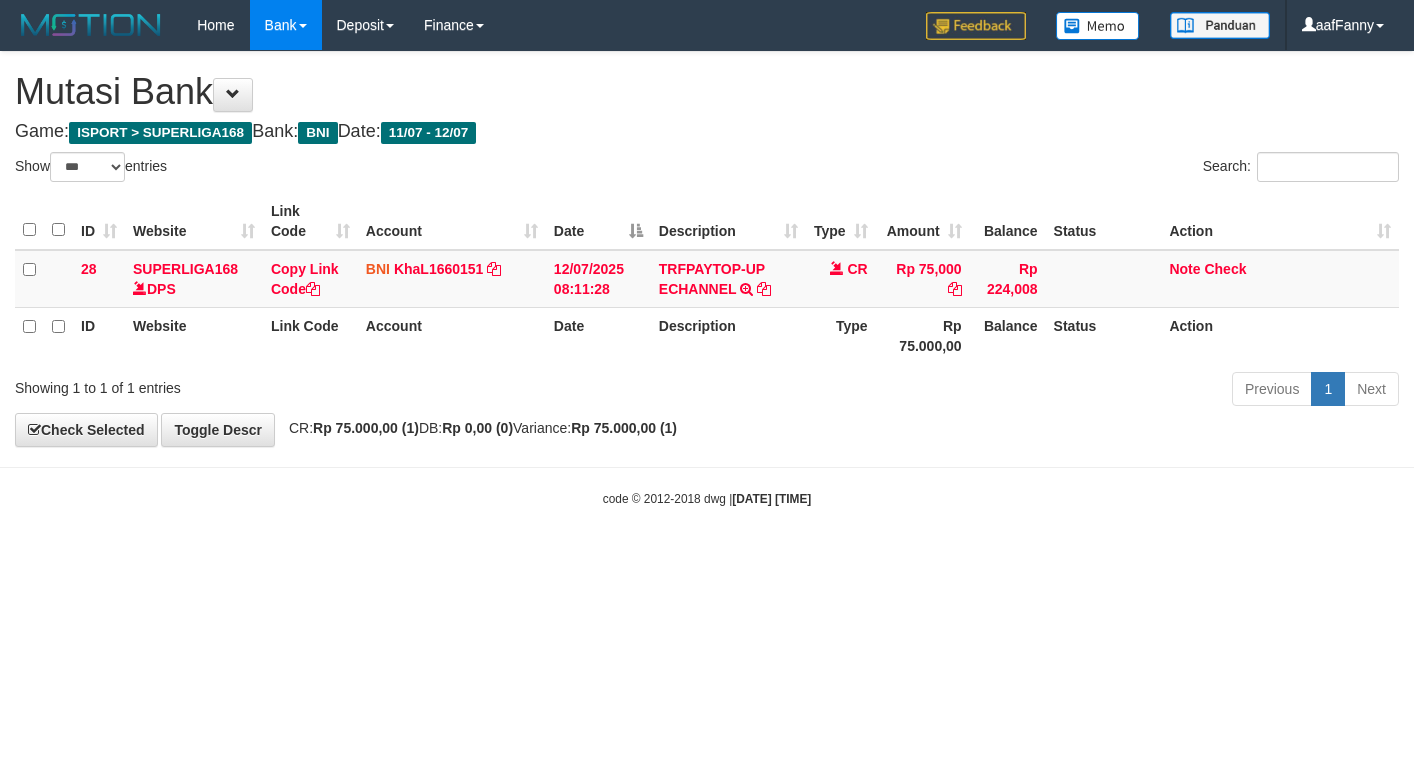 select on "***" 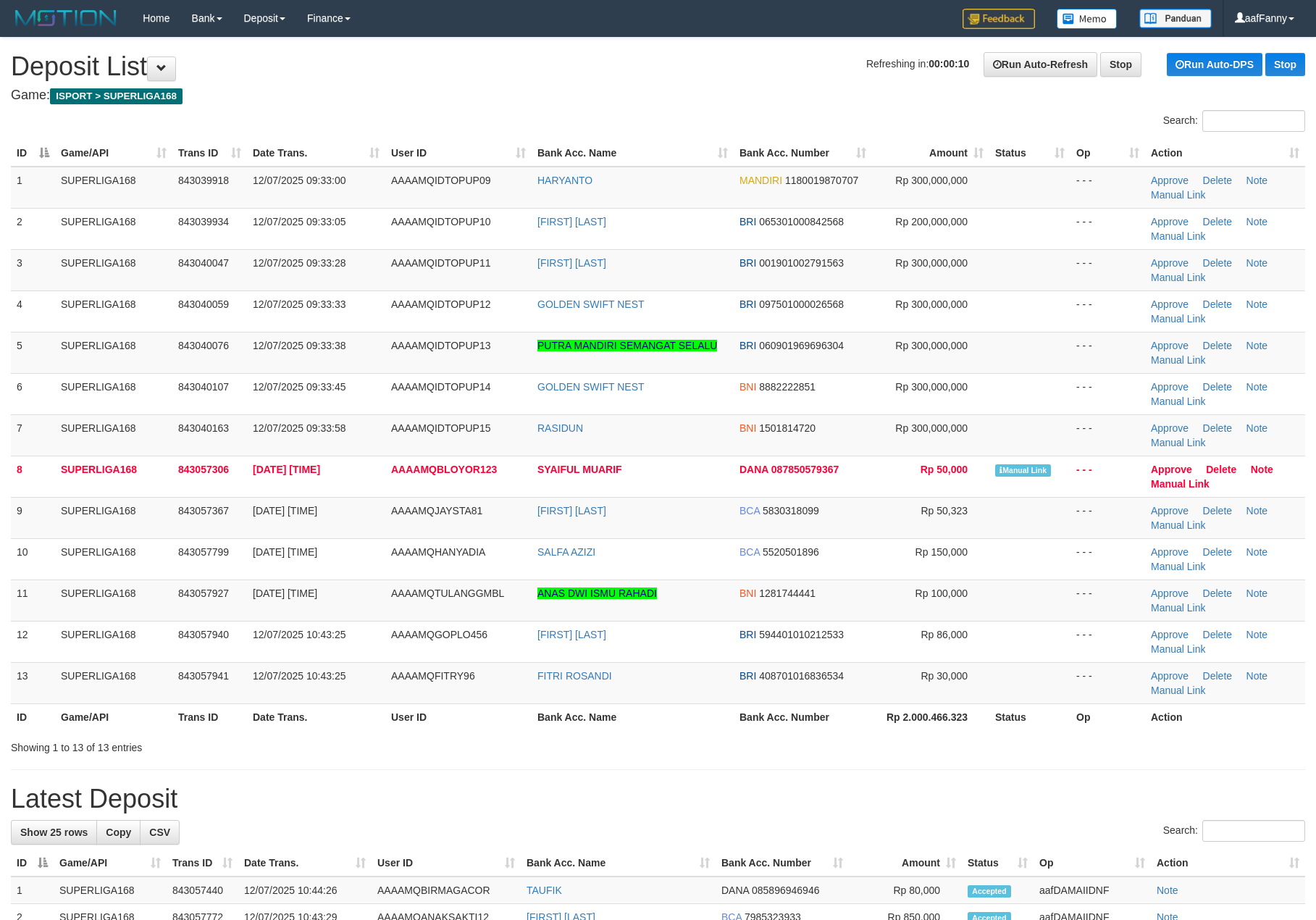 scroll, scrollTop: 0, scrollLeft: 0, axis: both 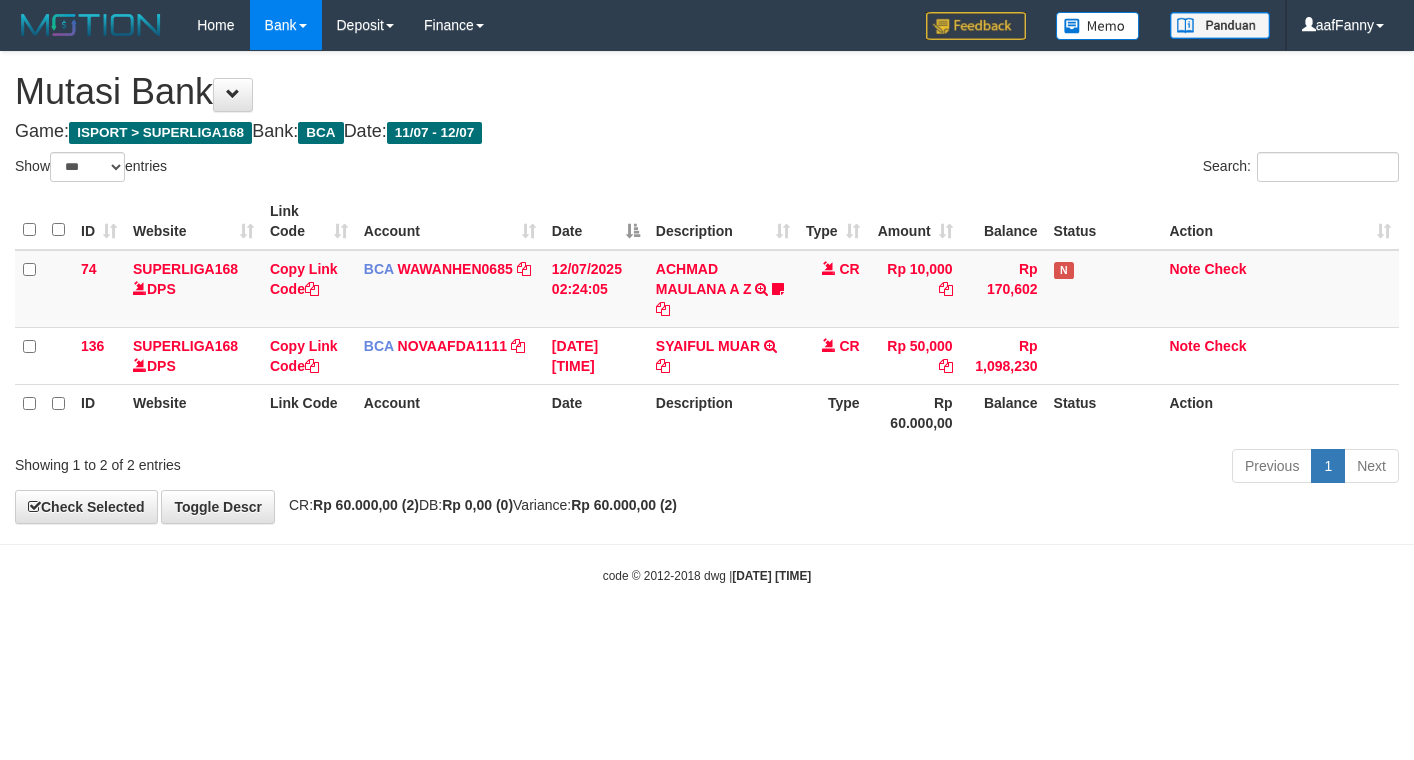 select on "***" 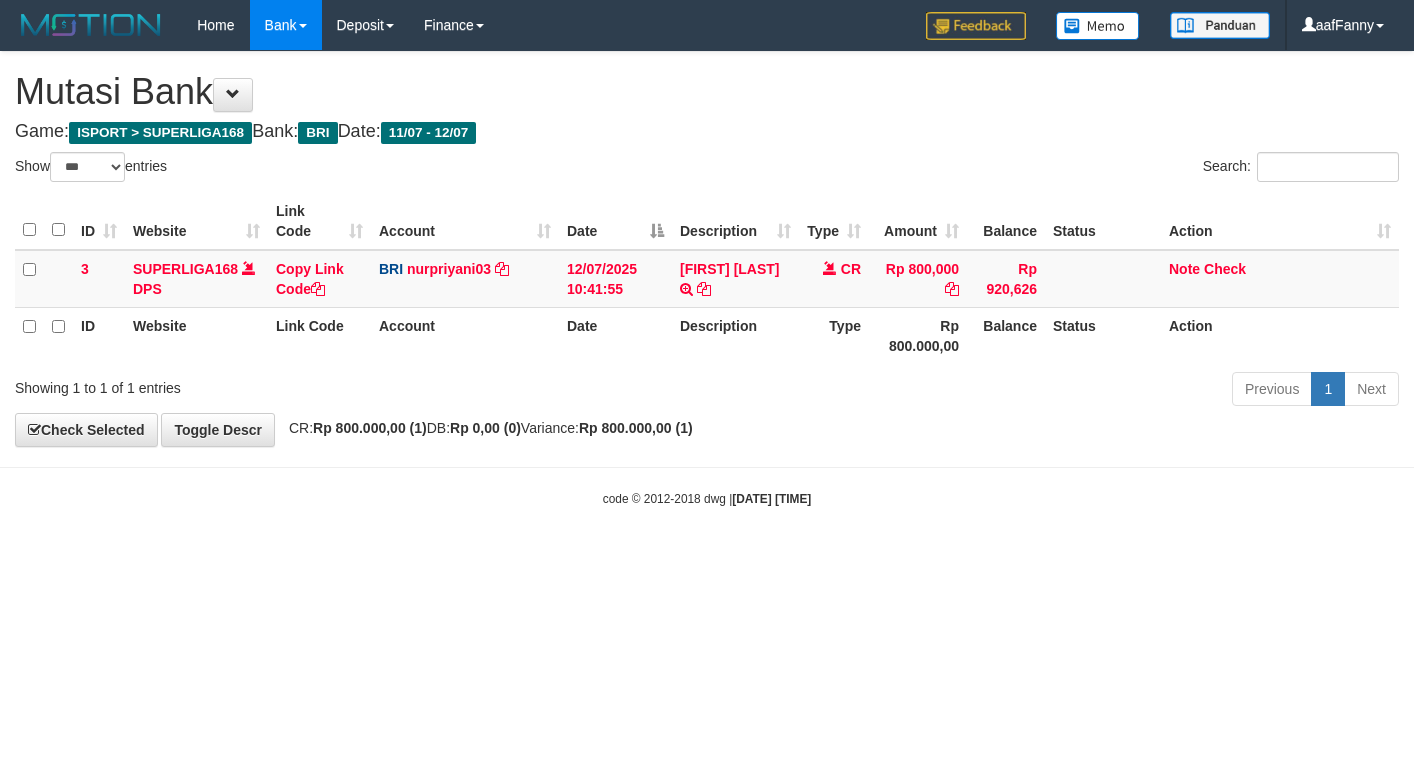 select on "***" 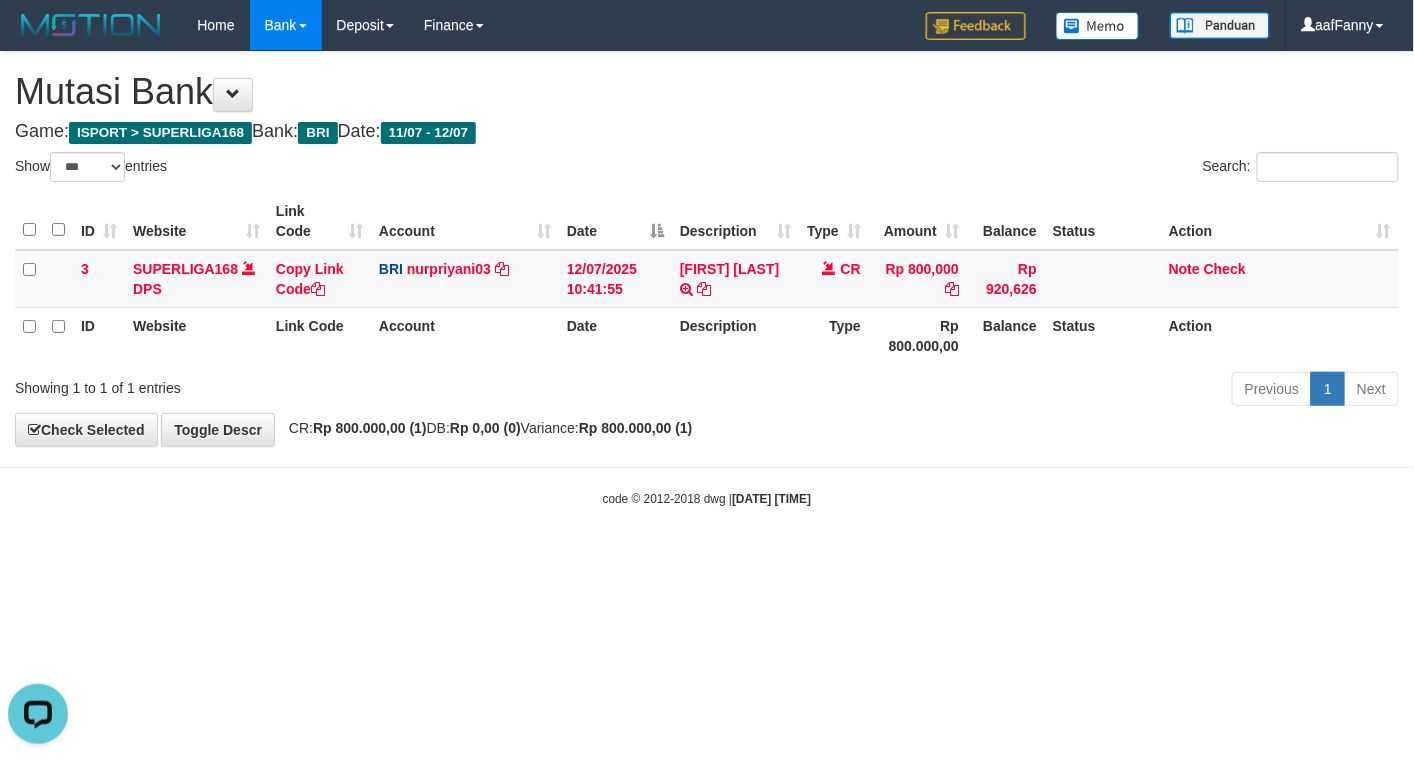 scroll, scrollTop: 0, scrollLeft: 0, axis: both 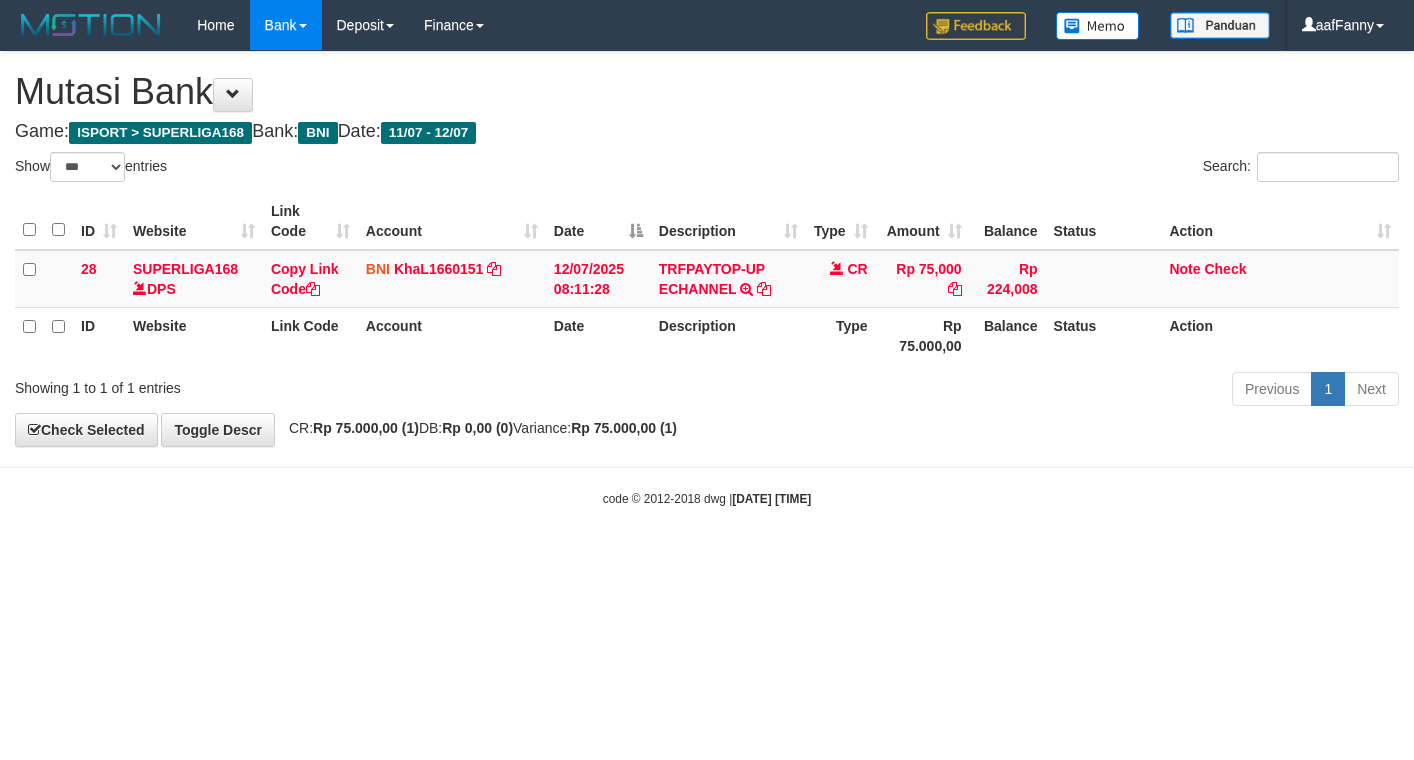 select on "***" 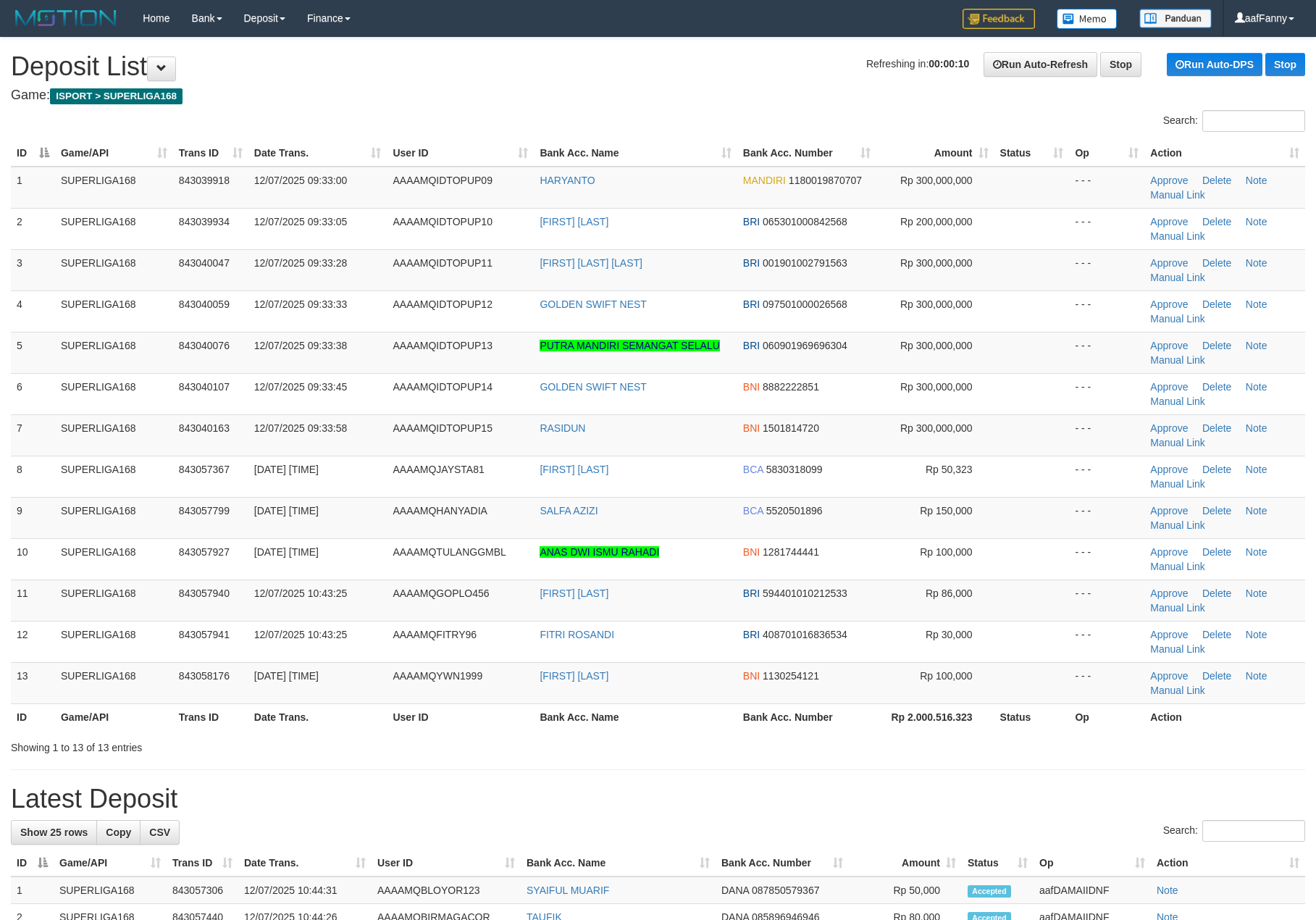 scroll, scrollTop: 0, scrollLeft: 0, axis: both 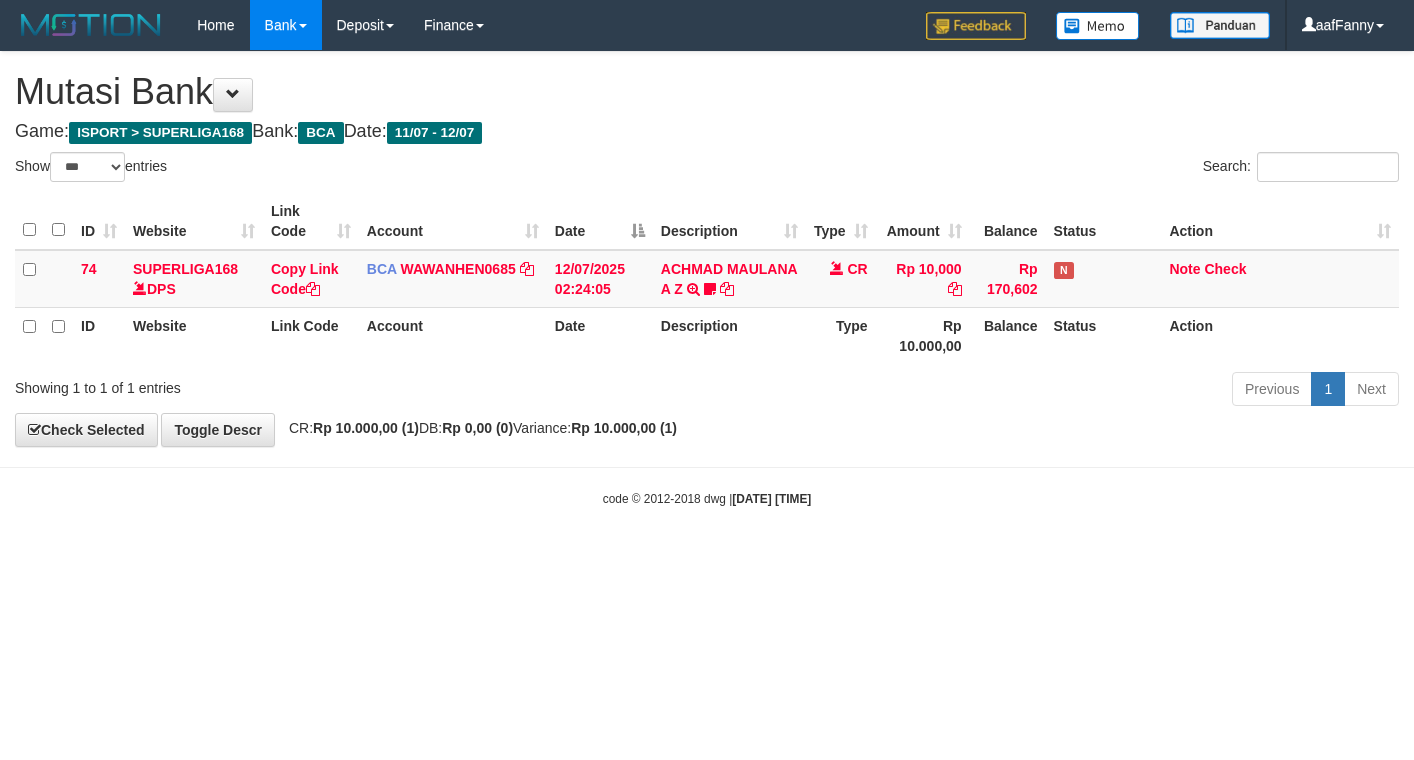 select on "***" 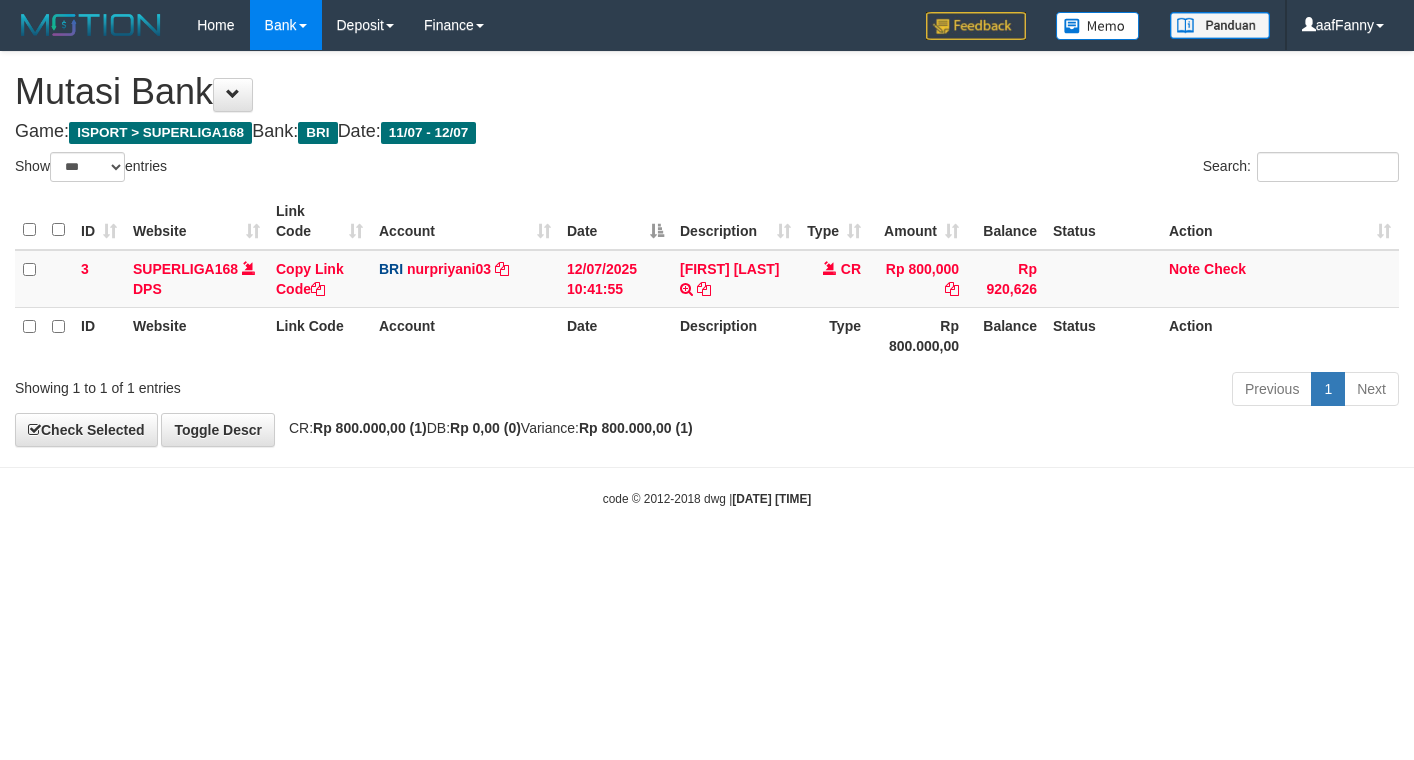 select on "***" 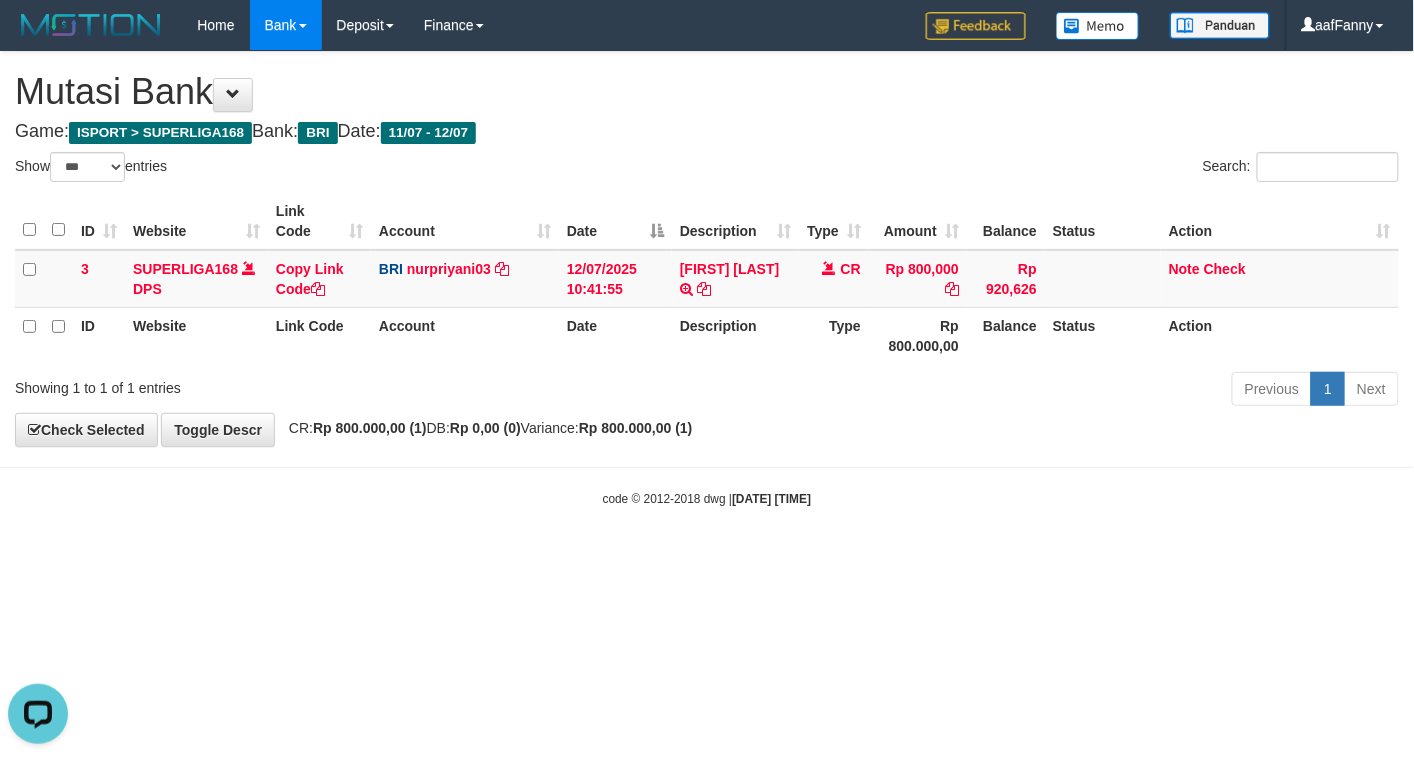 scroll, scrollTop: 0, scrollLeft: 0, axis: both 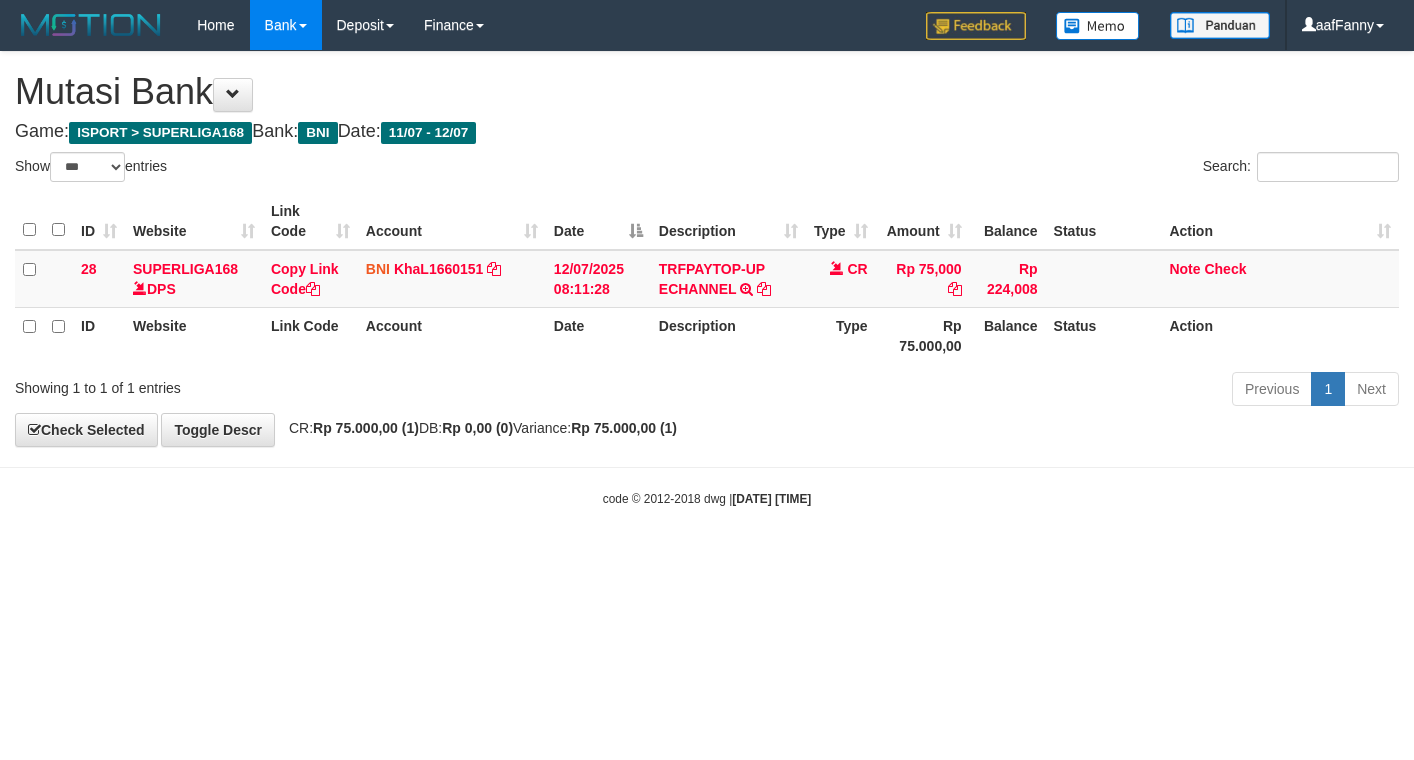 select on "***" 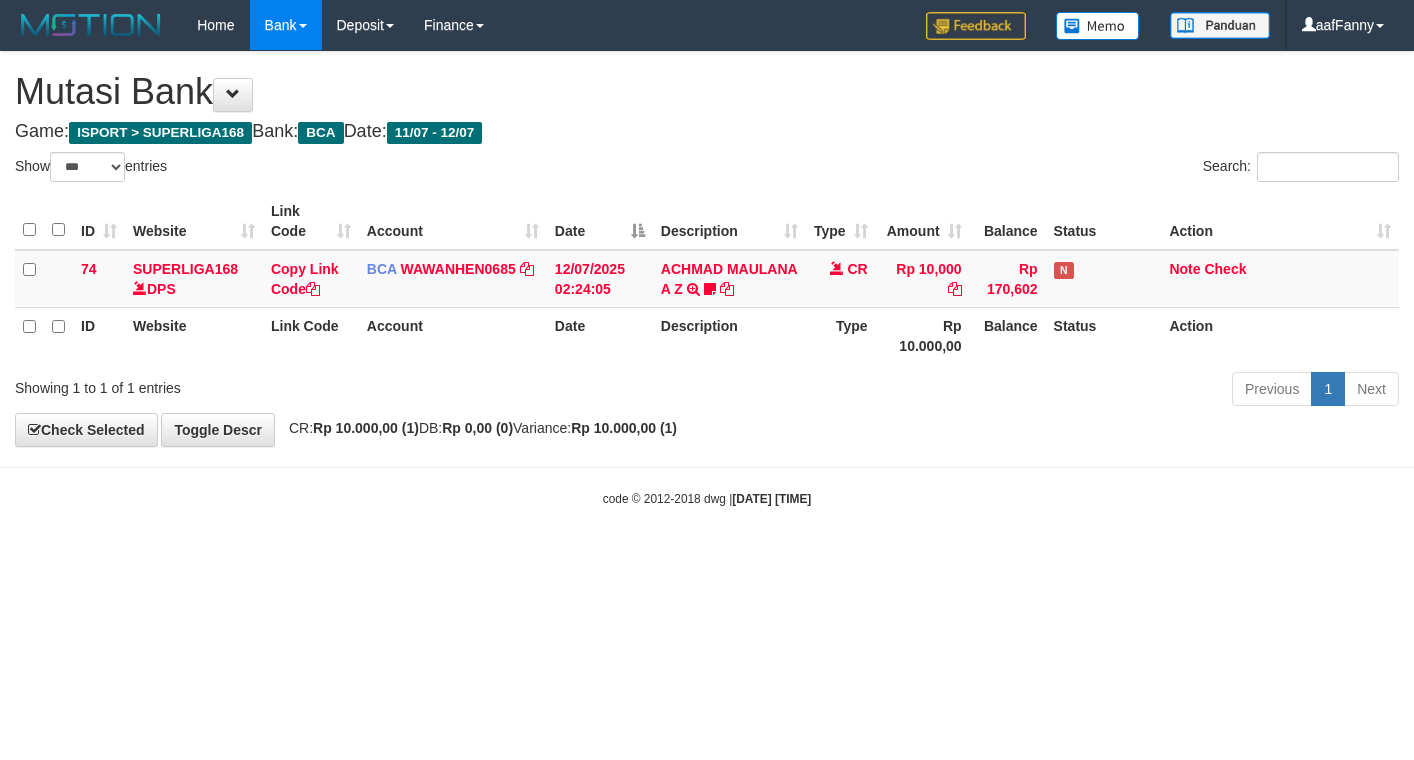 select on "***" 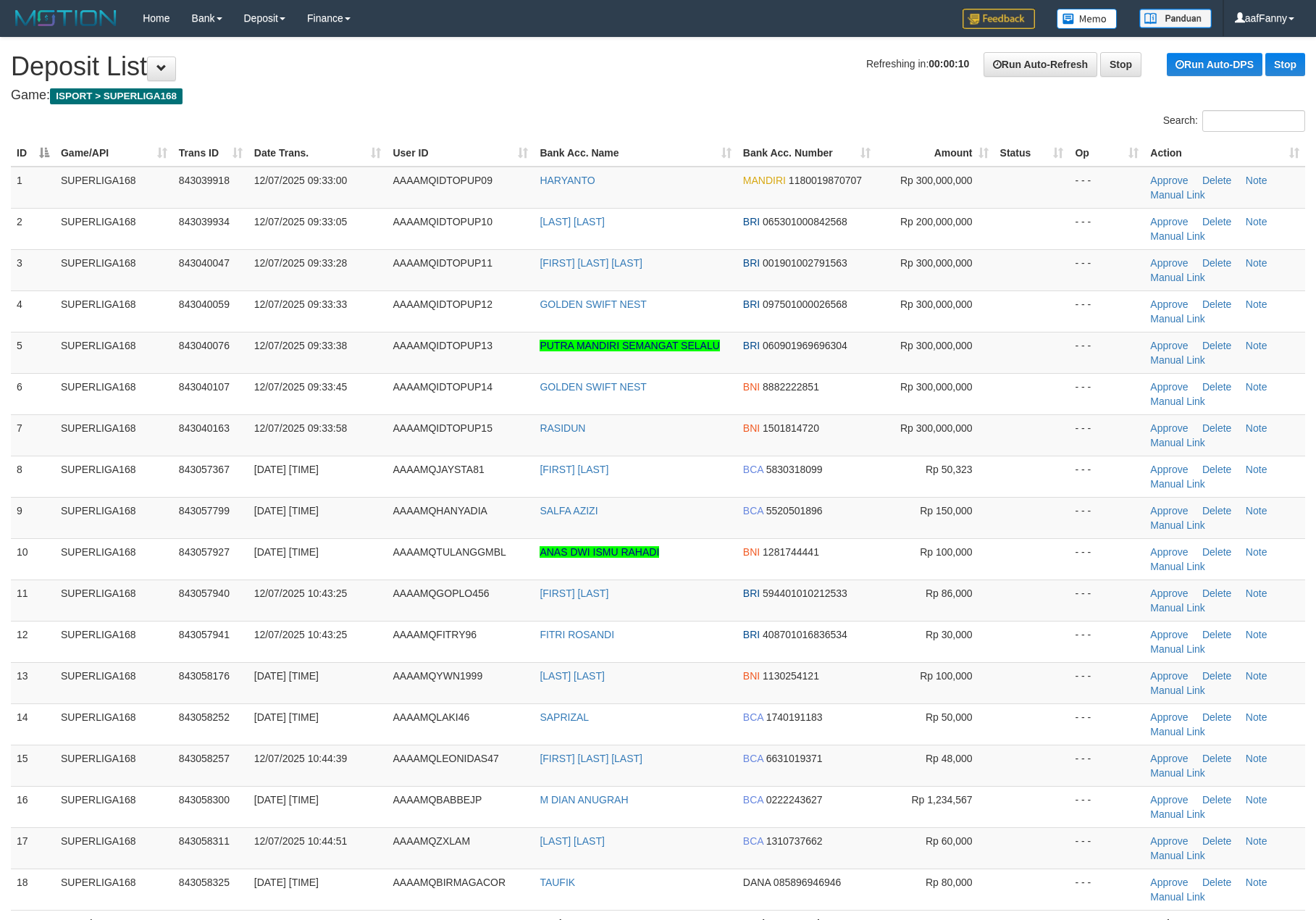scroll, scrollTop: 0, scrollLeft: 0, axis: both 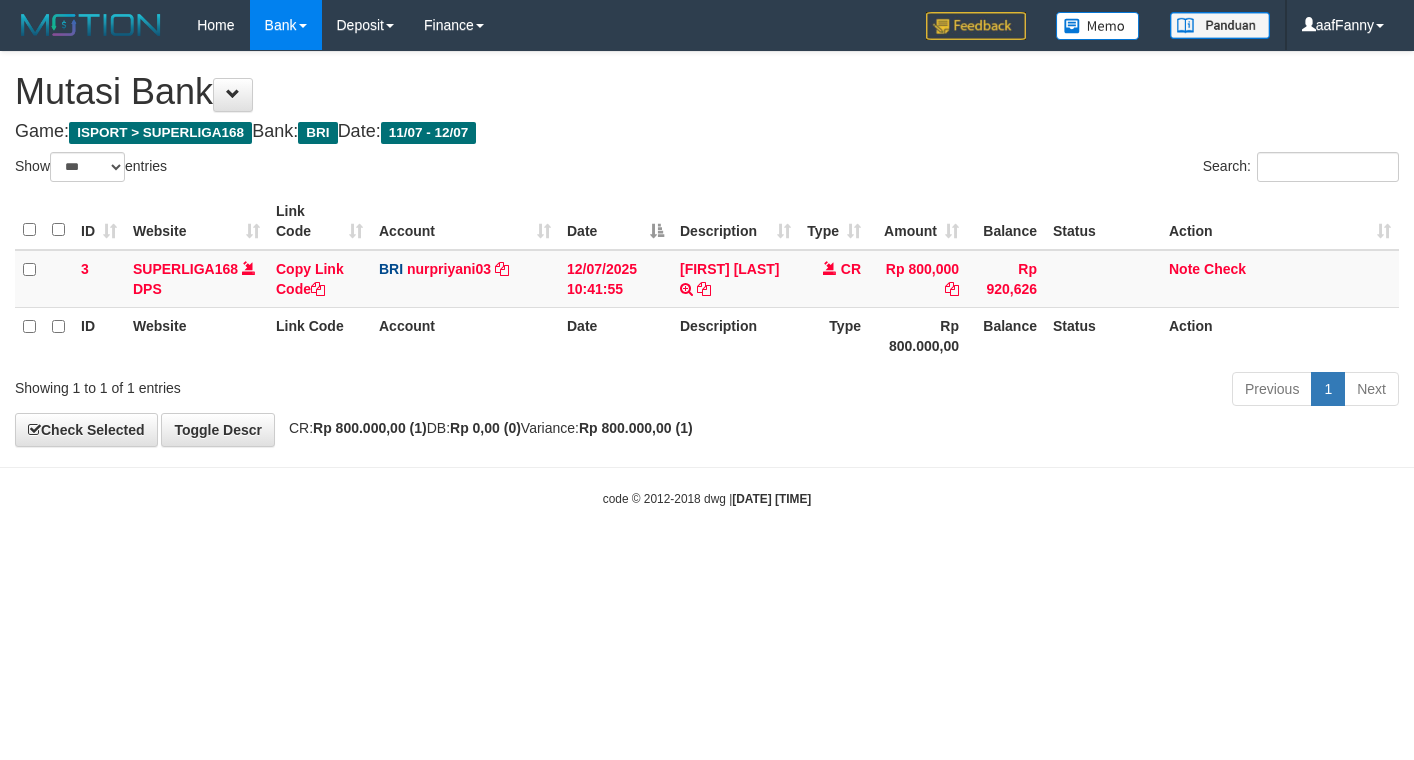 select on "***" 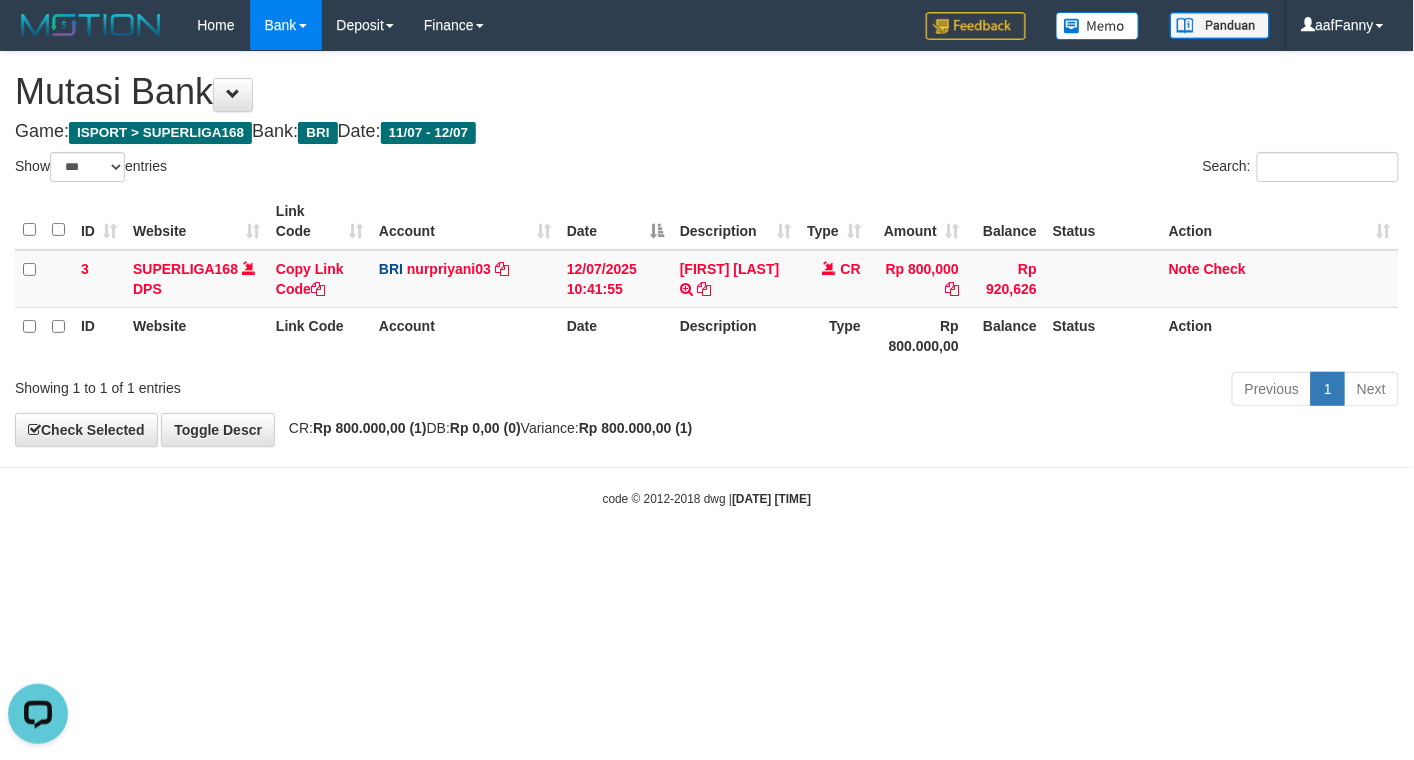 scroll, scrollTop: 0, scrollLeft: 0, axis: both 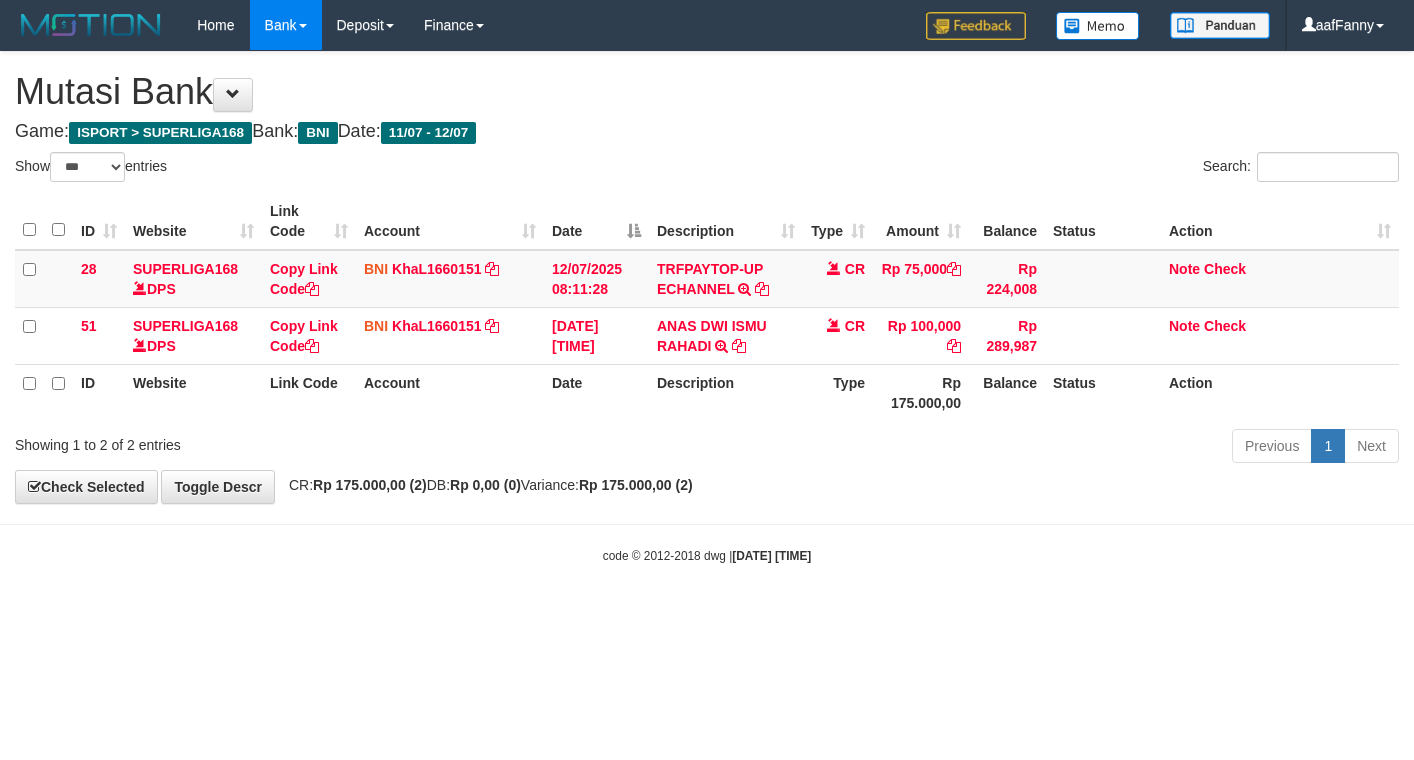 select on "***" 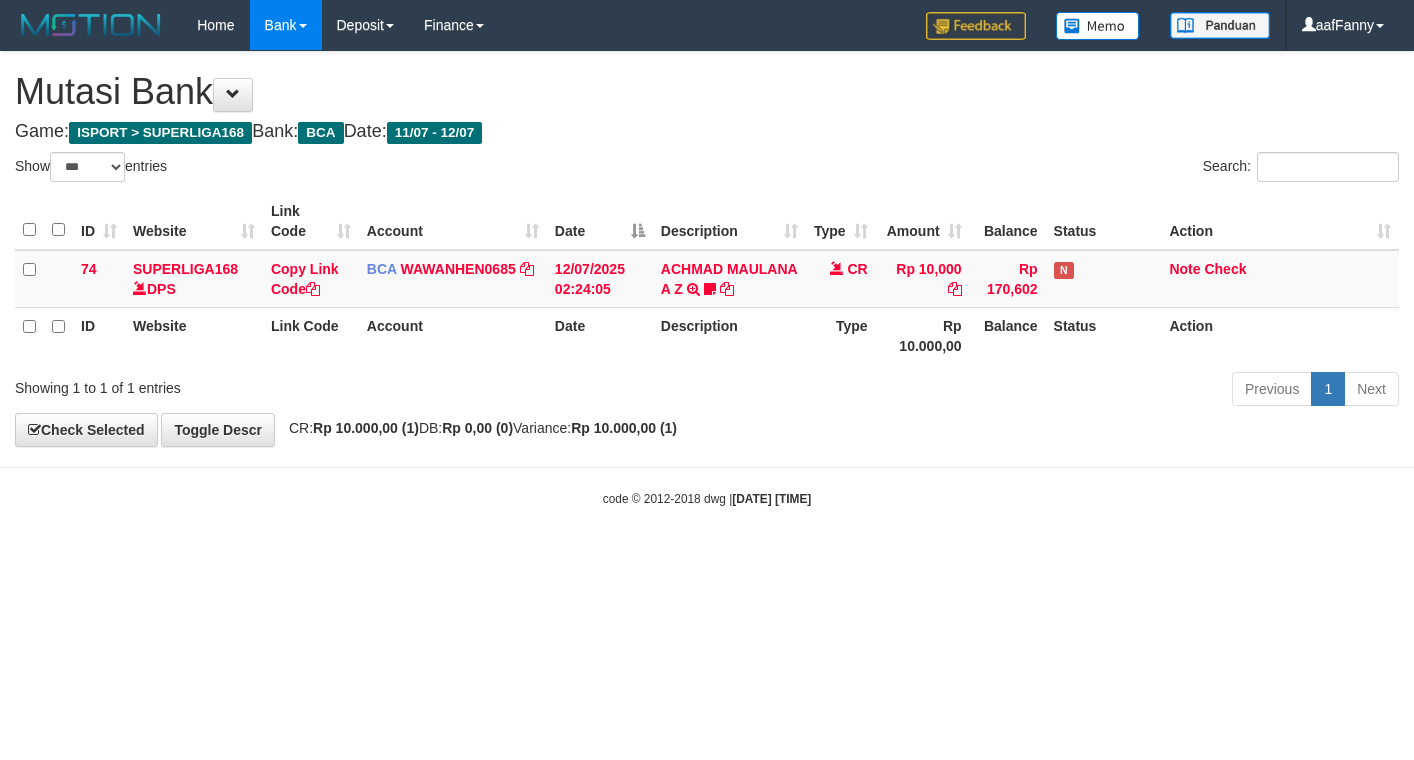 select on "***" 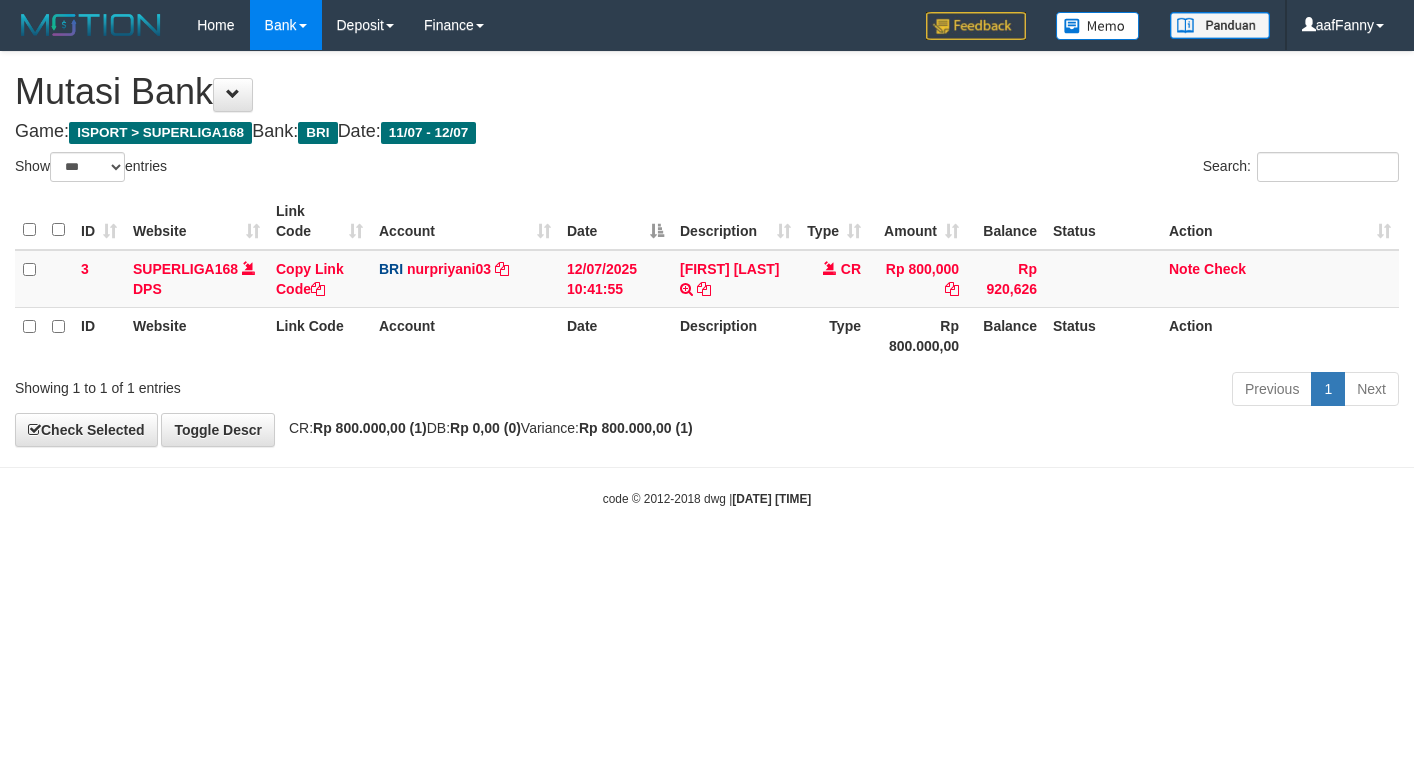 select on "***" 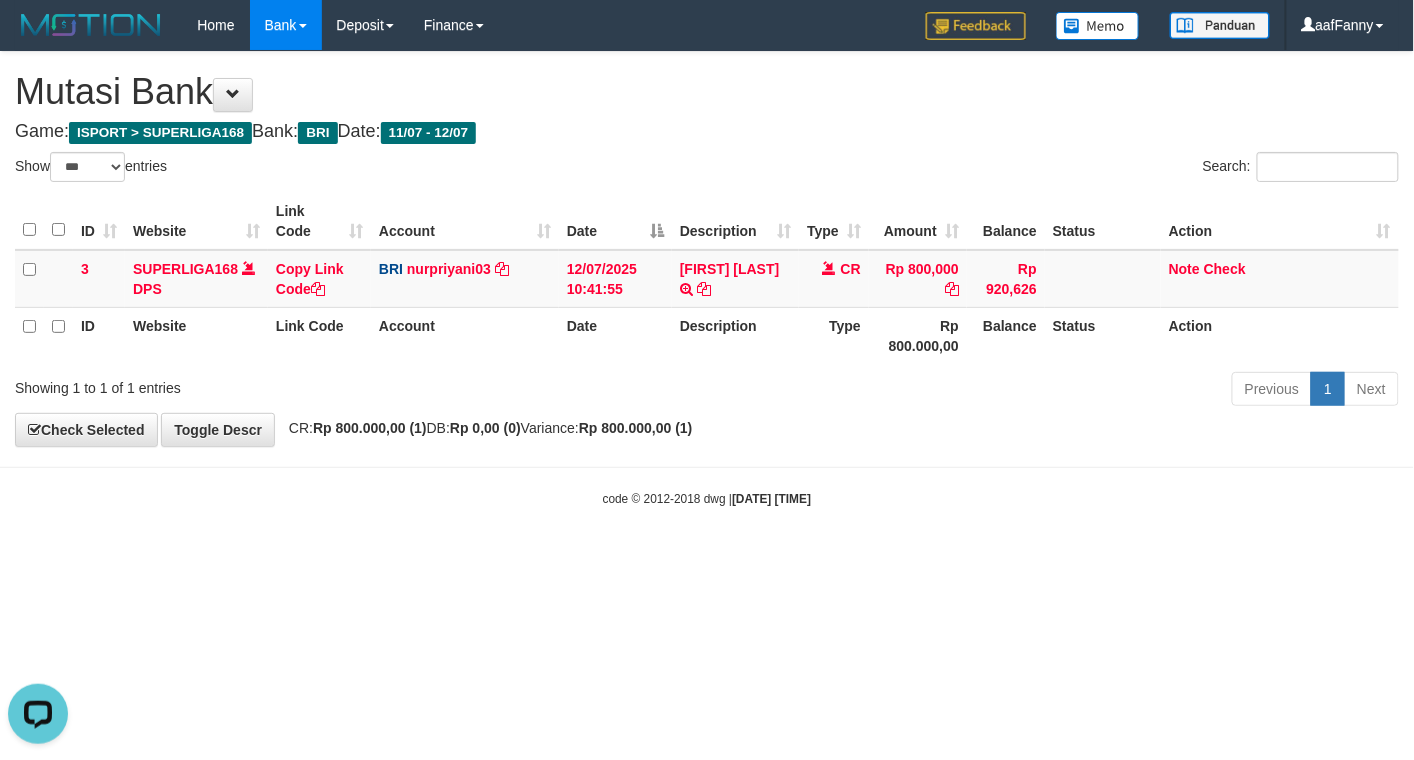 scroll, scrollTop: 0, scrollLeft: 0, axis: both 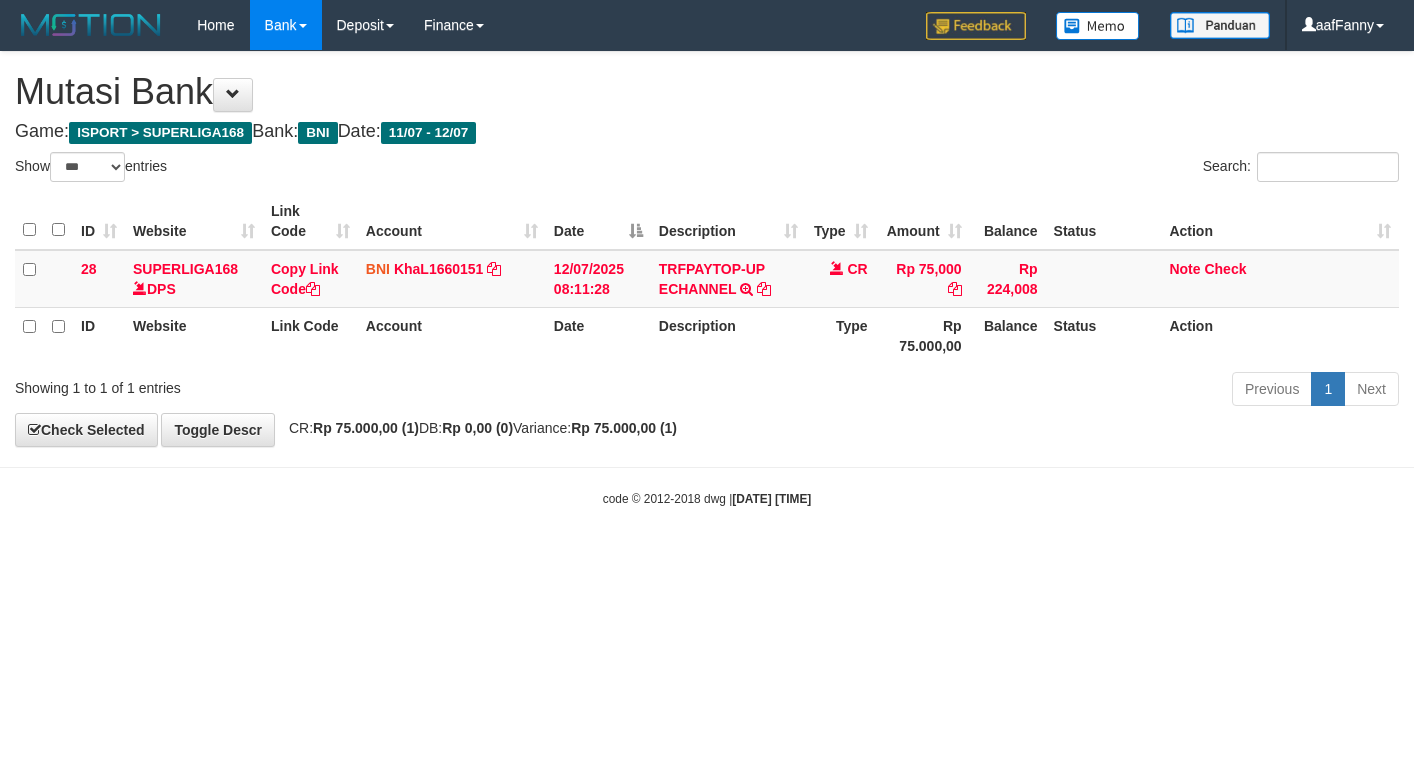 select on "***" 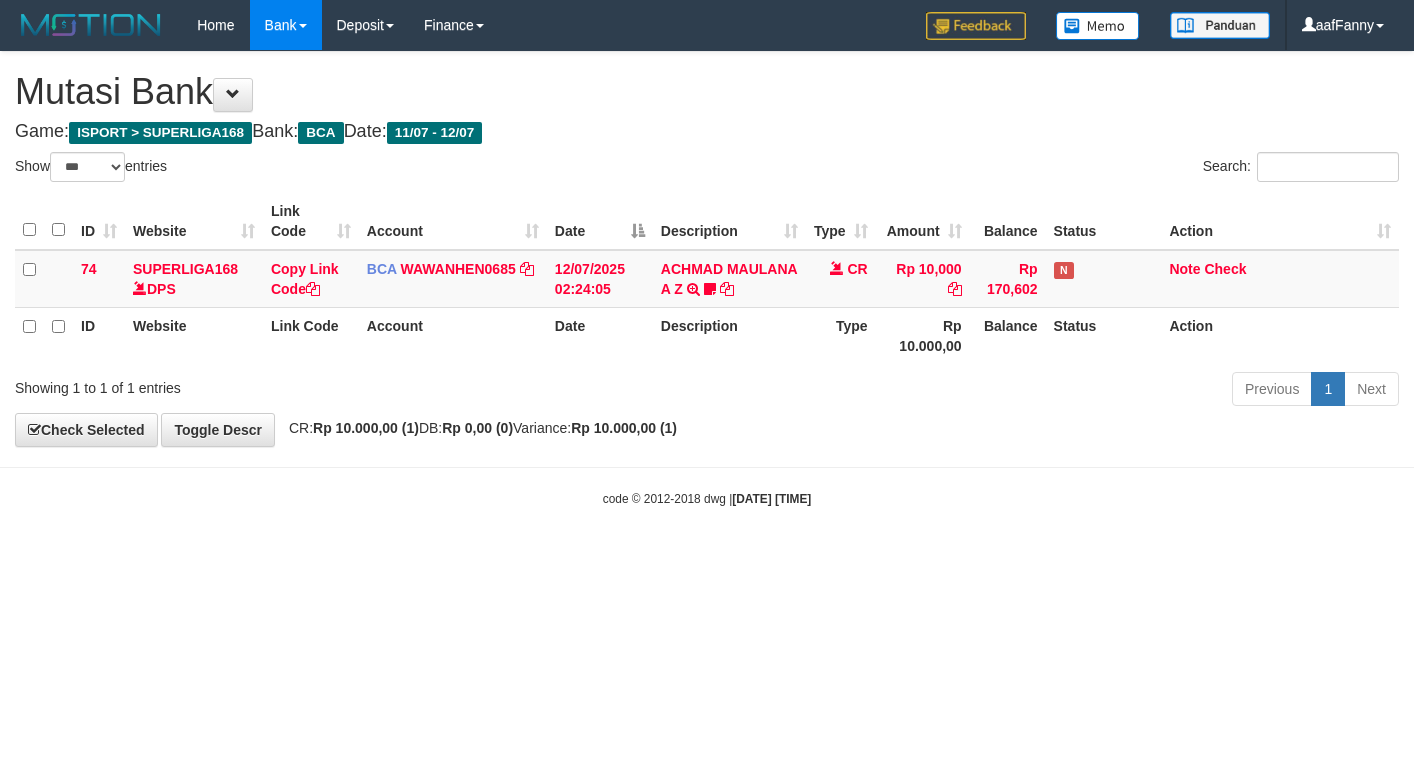 select on "***" 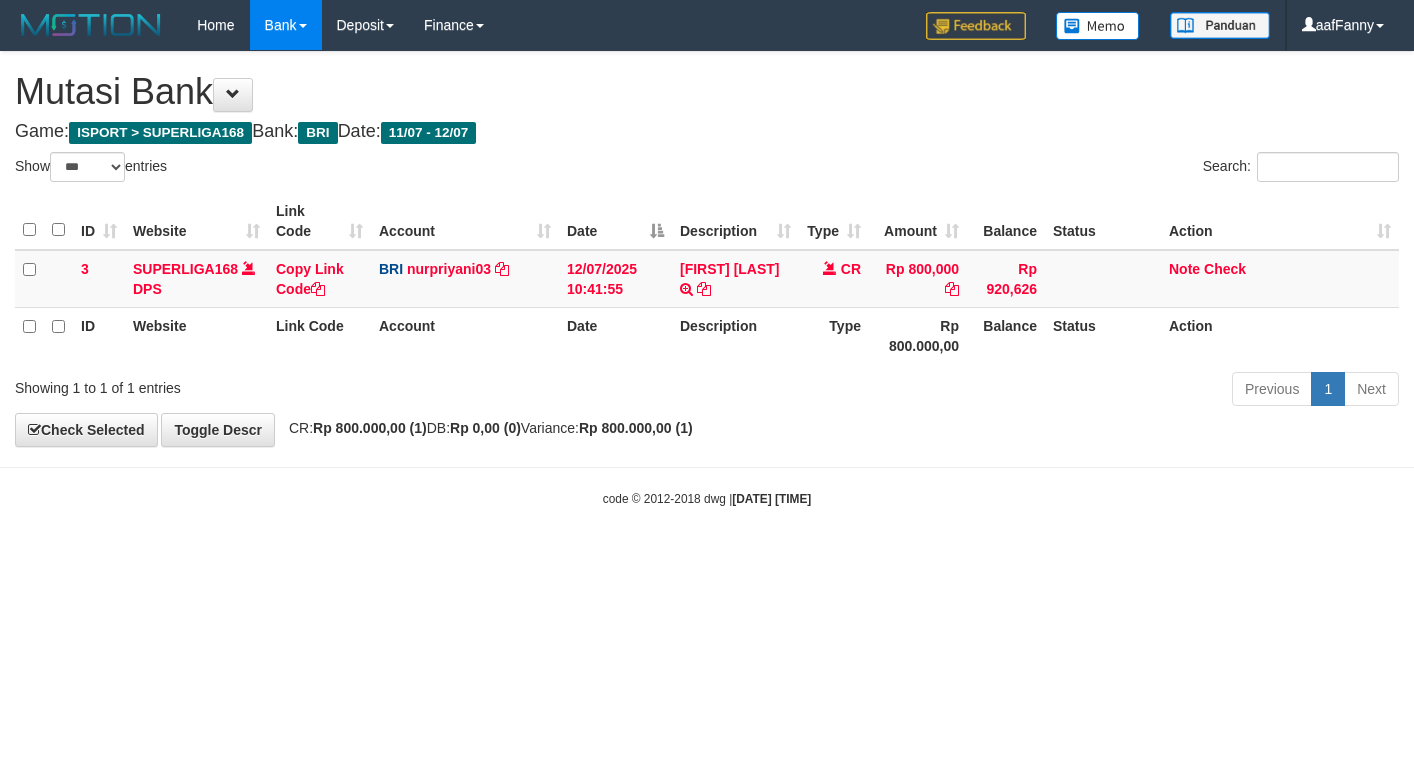 select on "***" 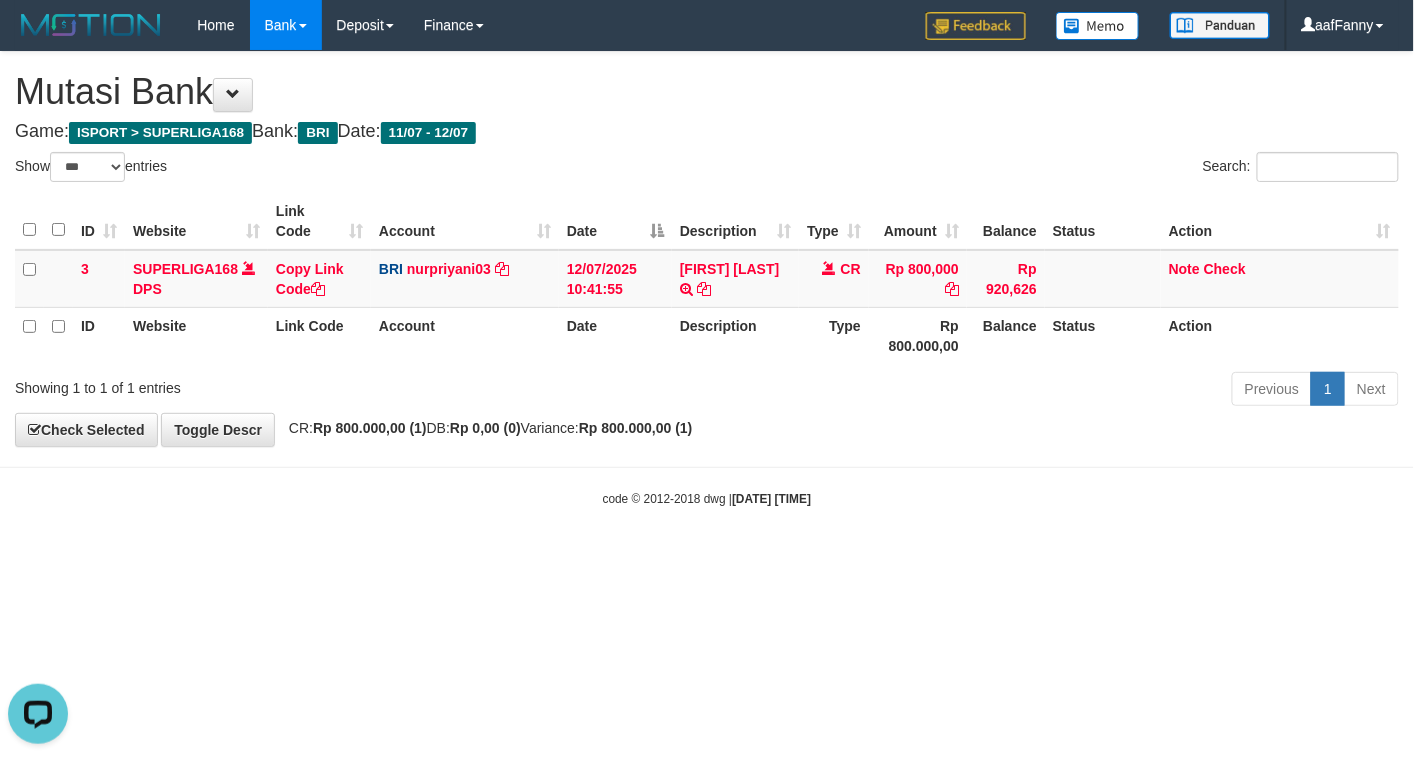 scroll, scrollTop: 0, scrollLeft: 0, axis: both 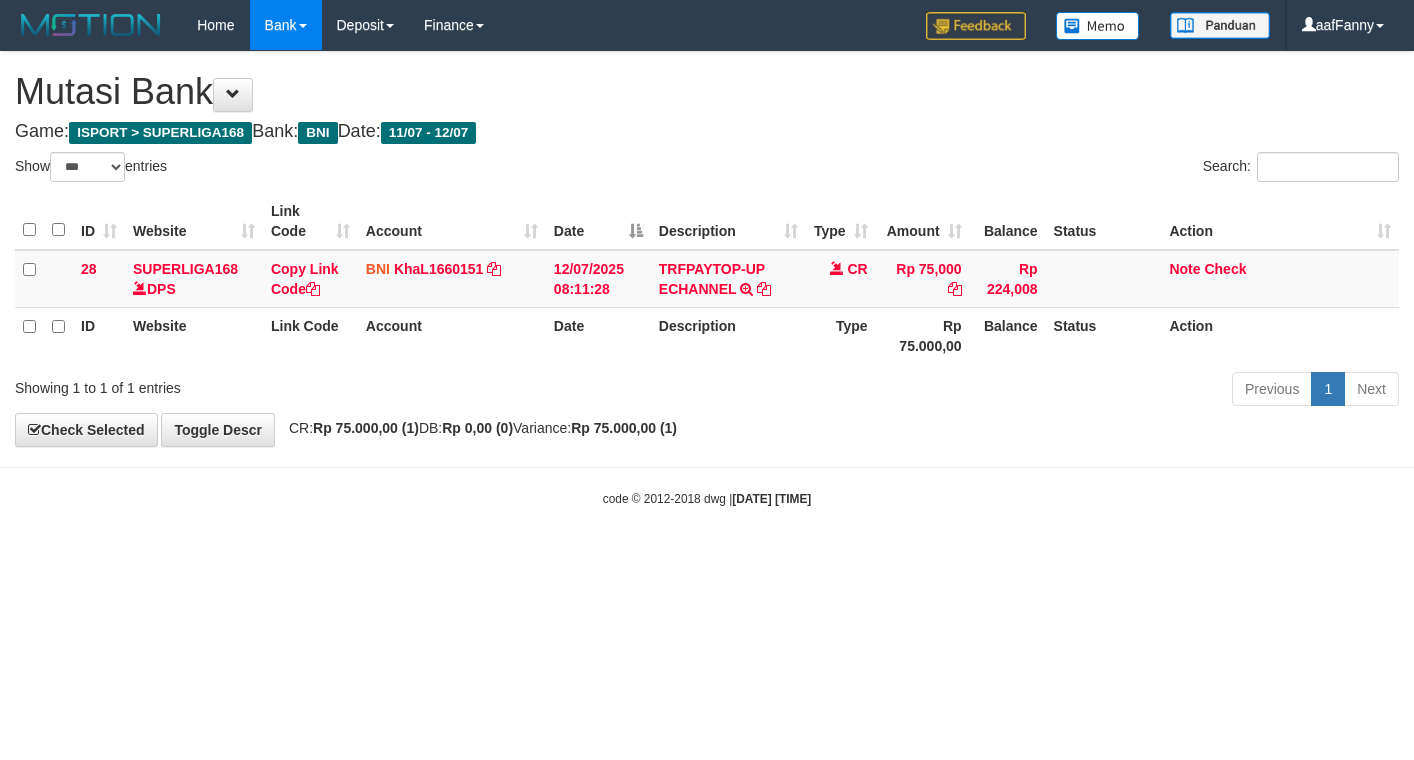 select on "***" 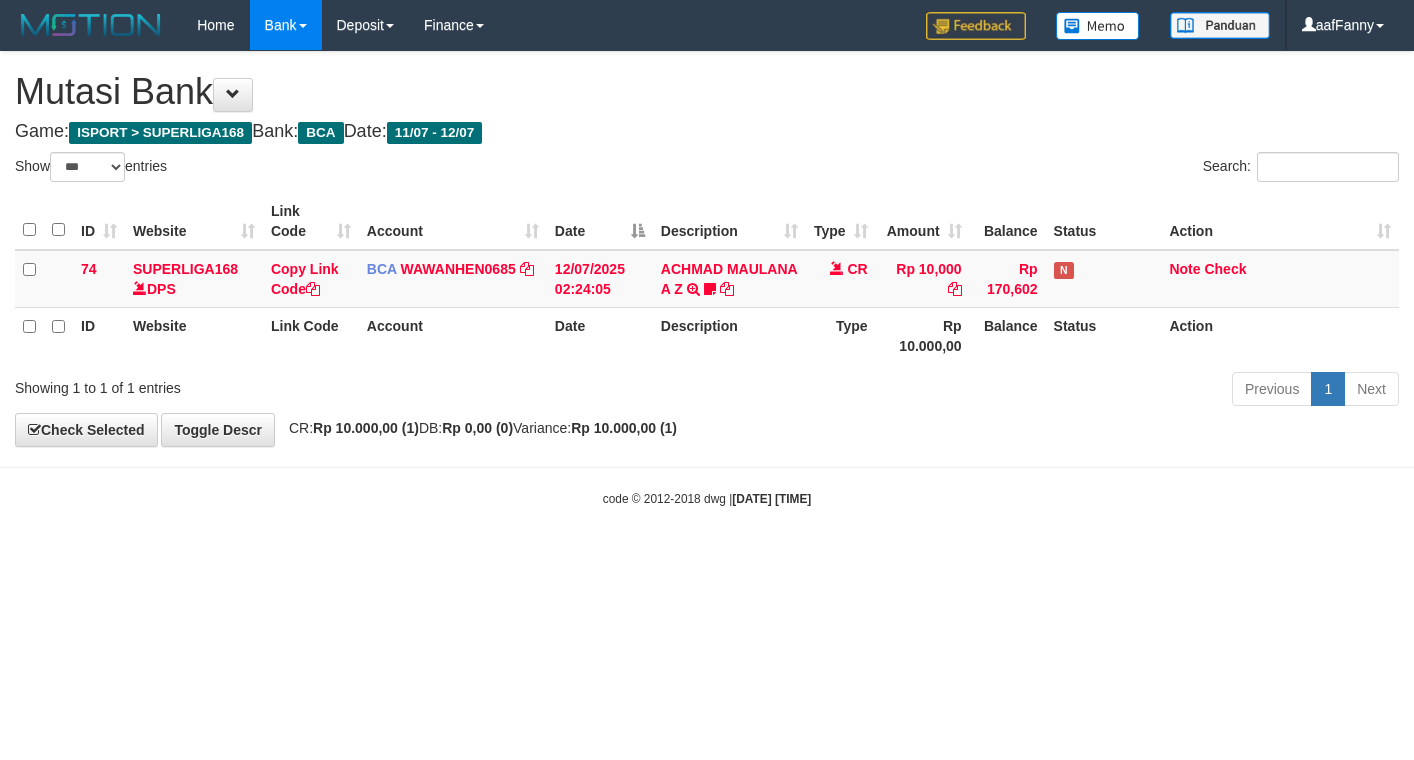 select on "***" 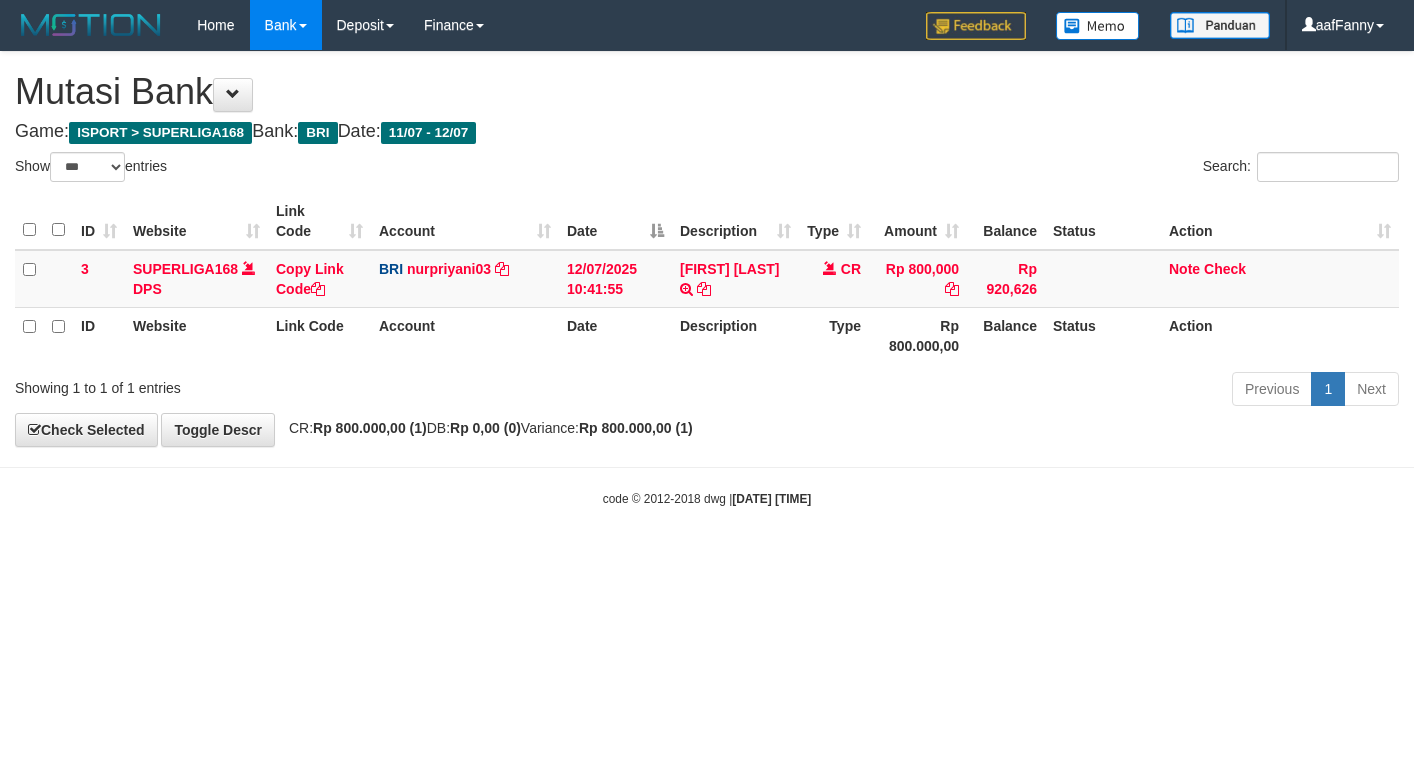 select on "***" 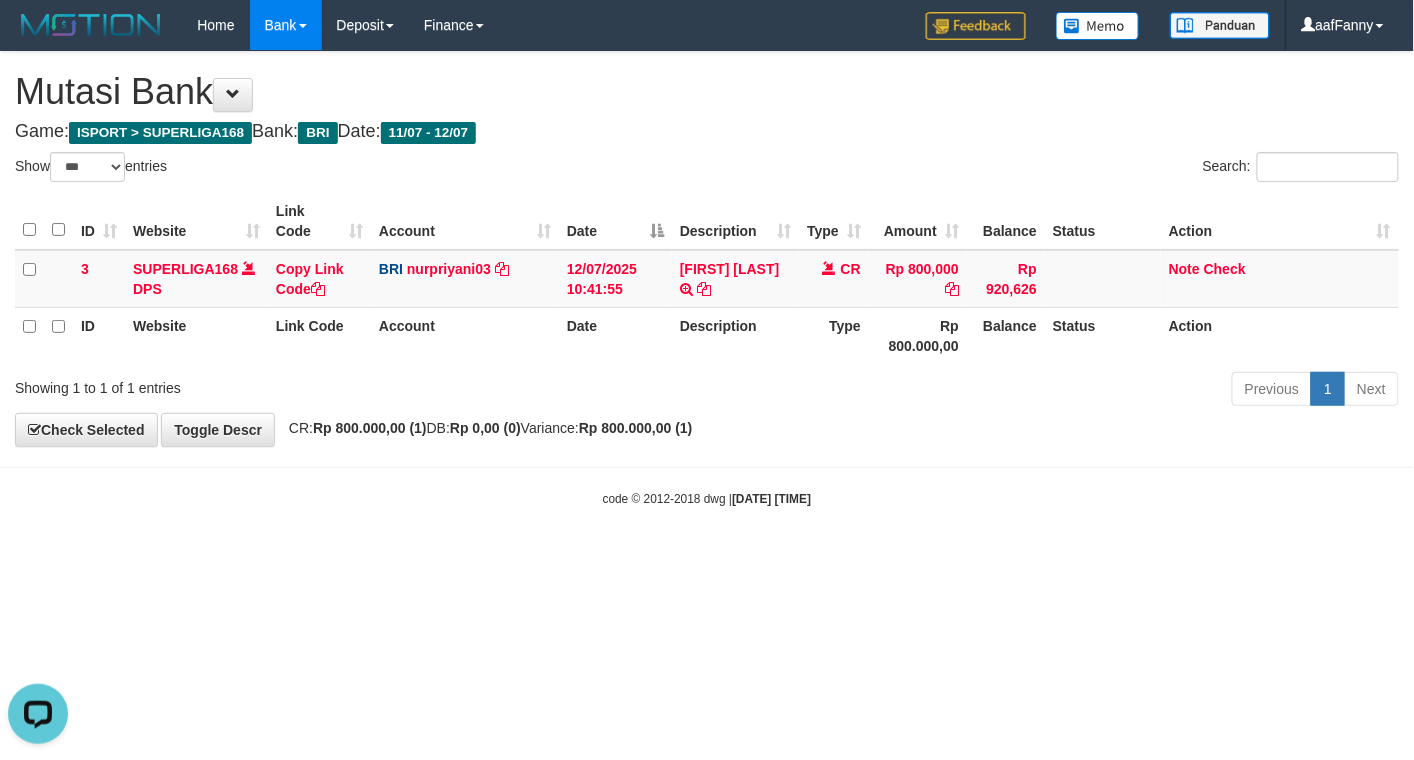 scroll, scrollTop: 0, scrollLeft: 0, axis: both 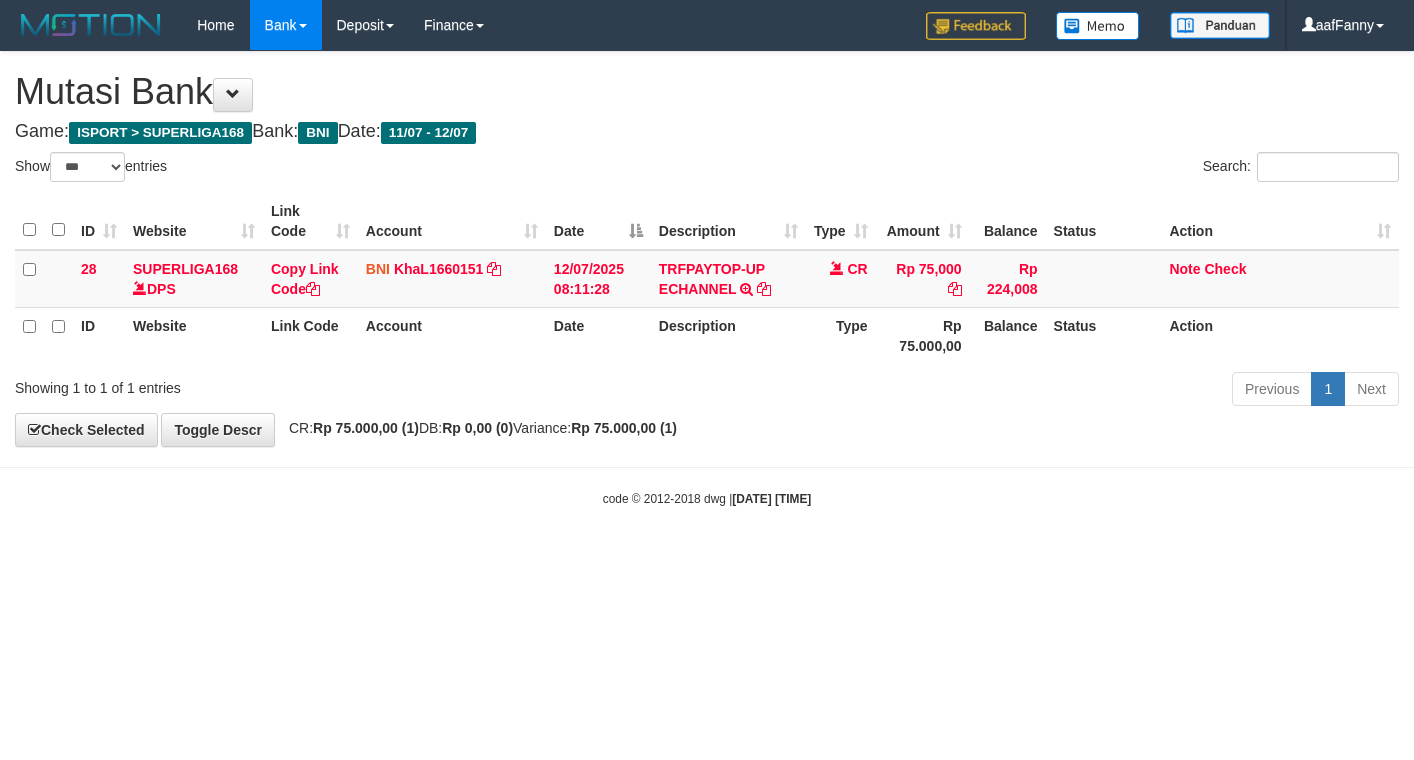 select on "***" 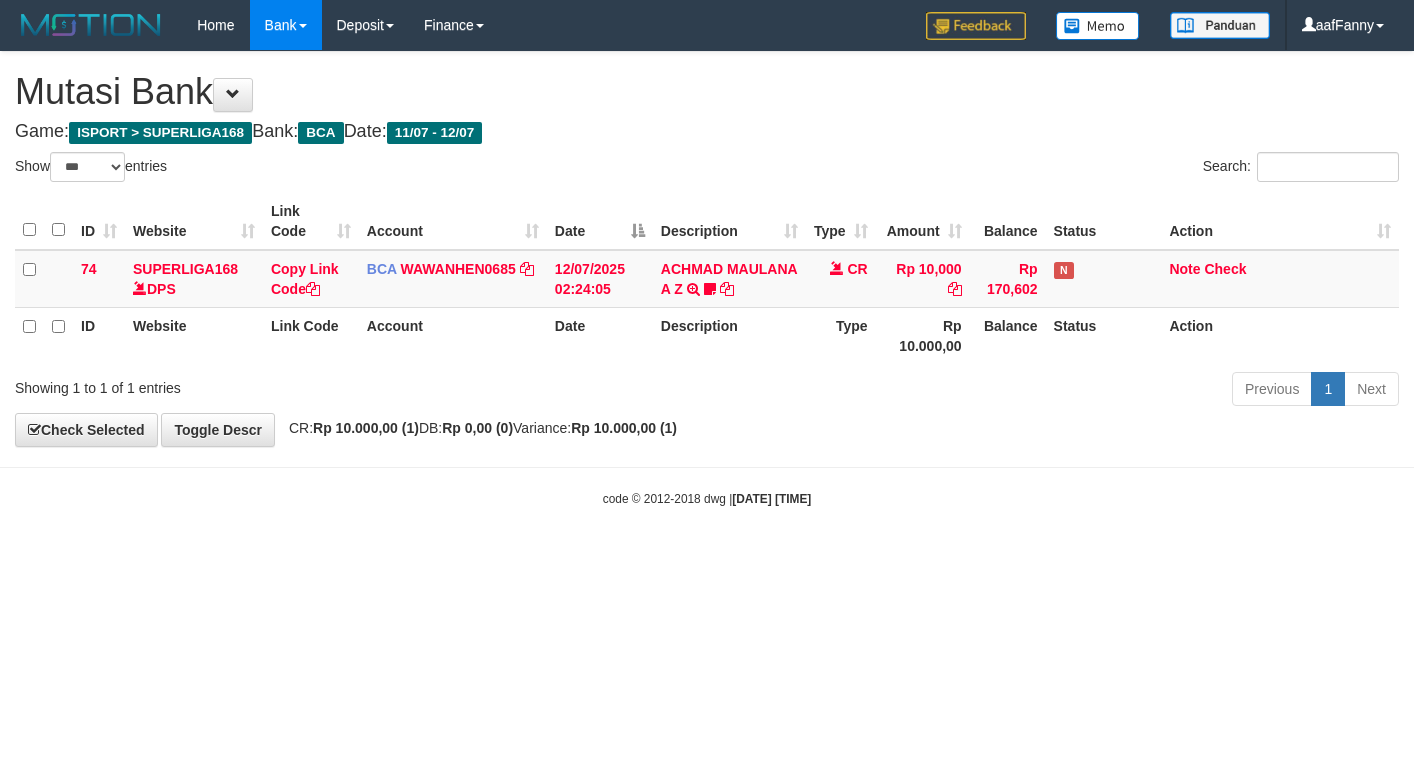 select on "***" 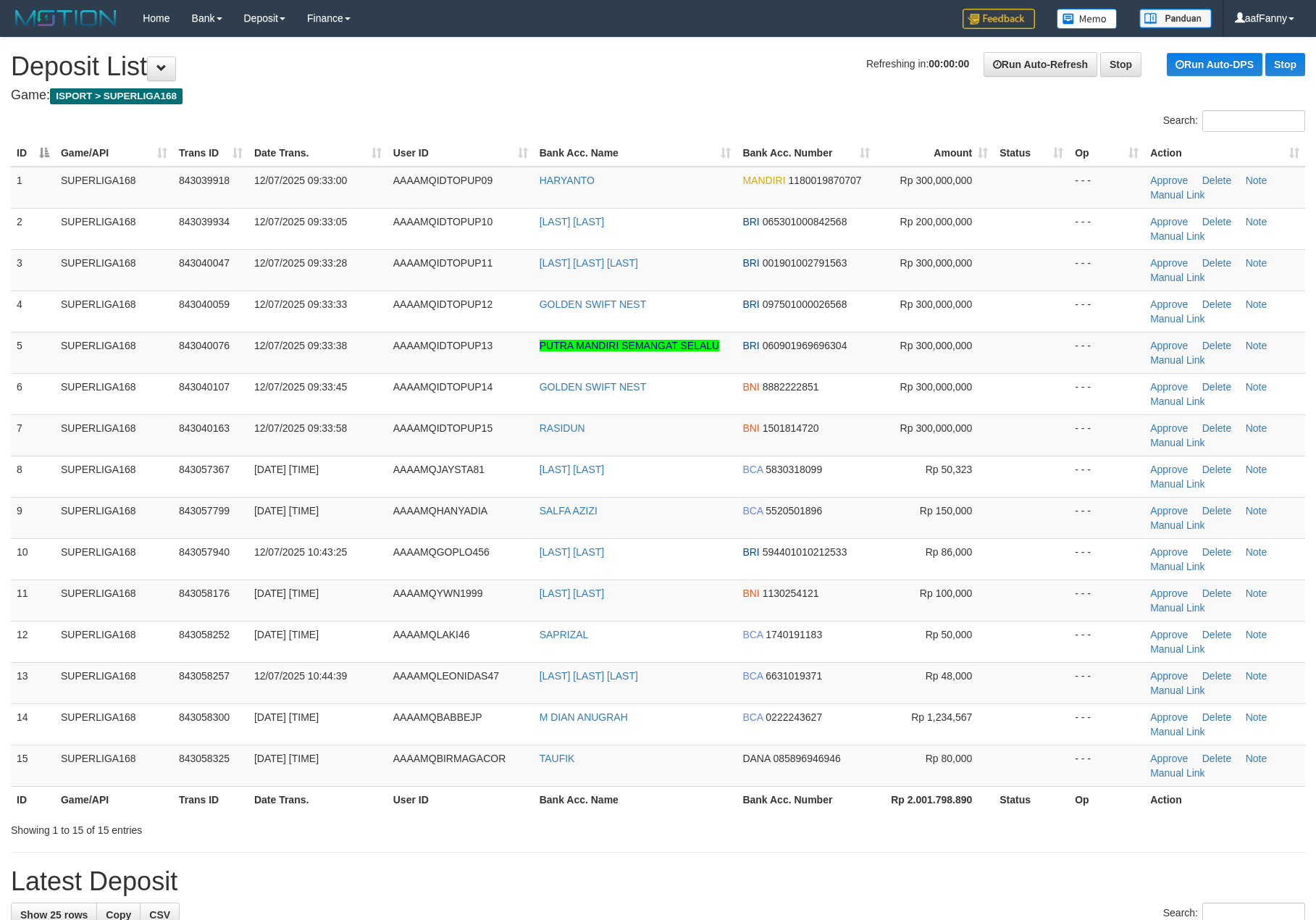 scroll, scrollTop: 0, scrollLeft: 0, axis: both 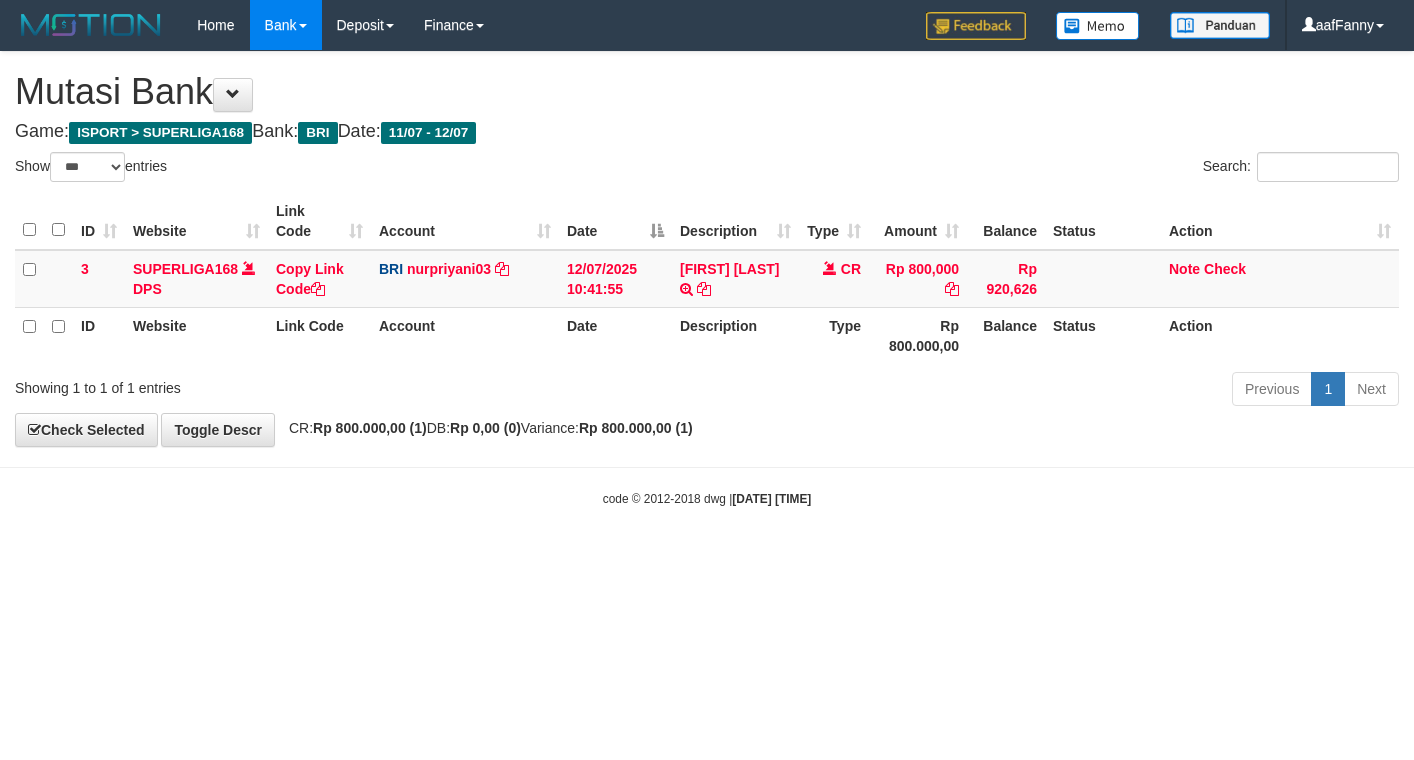 select on "***" 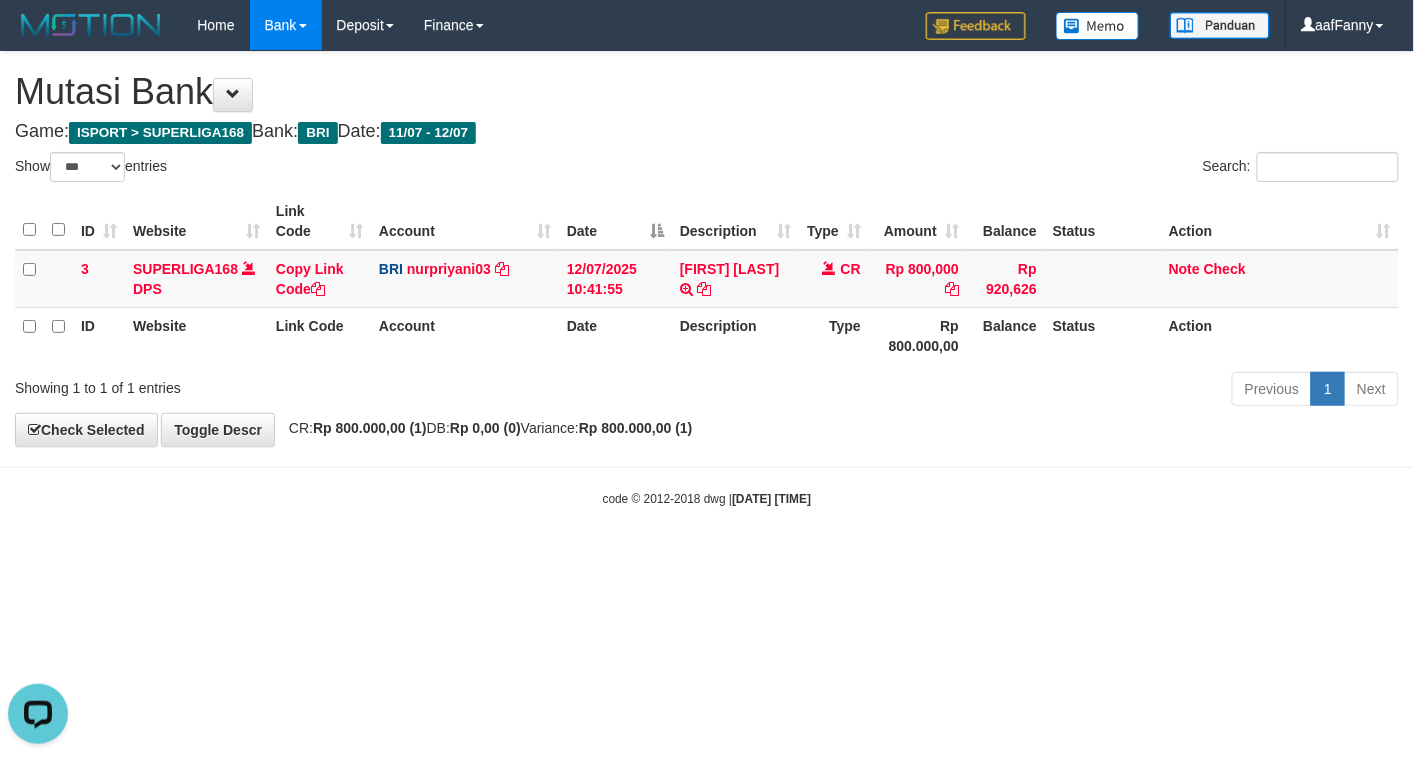 scroll, scrollTop: 0, scrollLeft: 0, axis: both 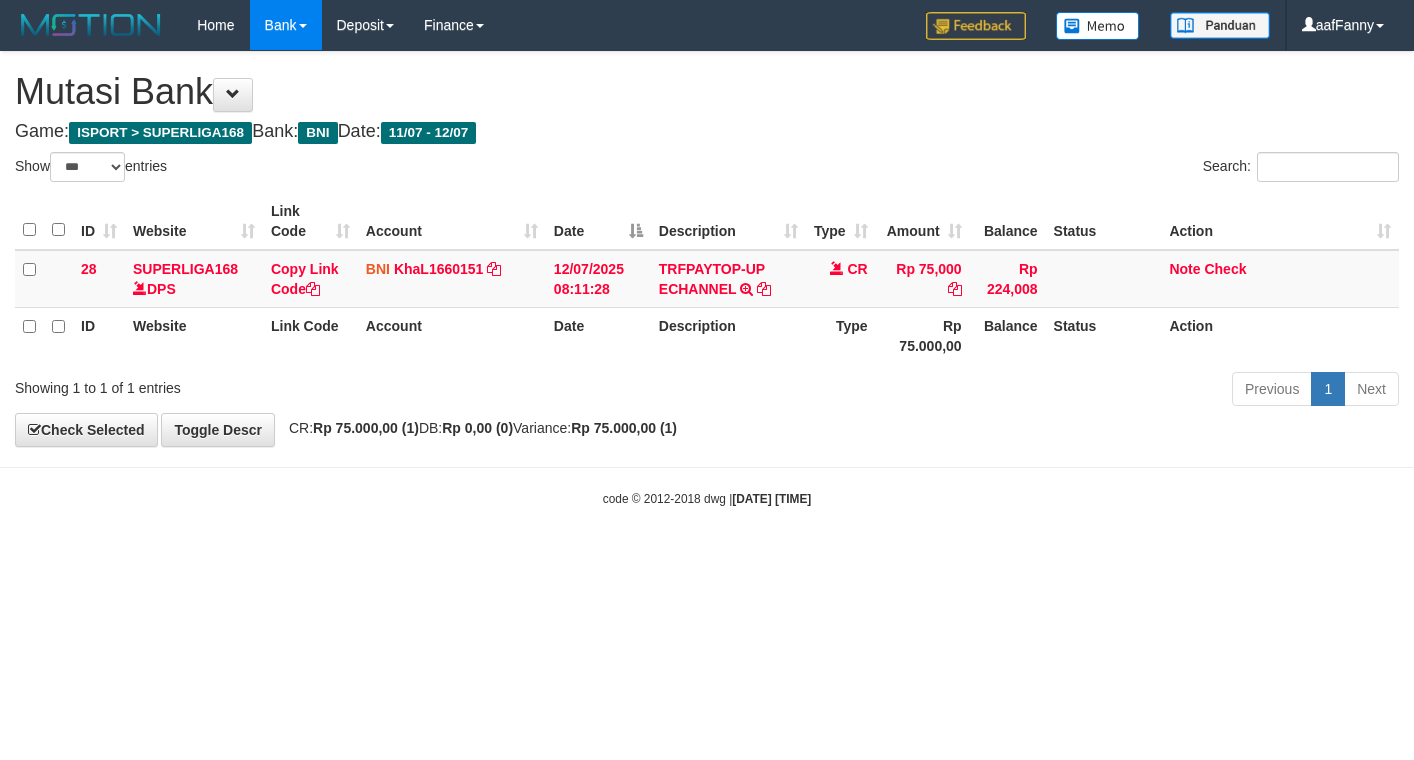 select on "***" 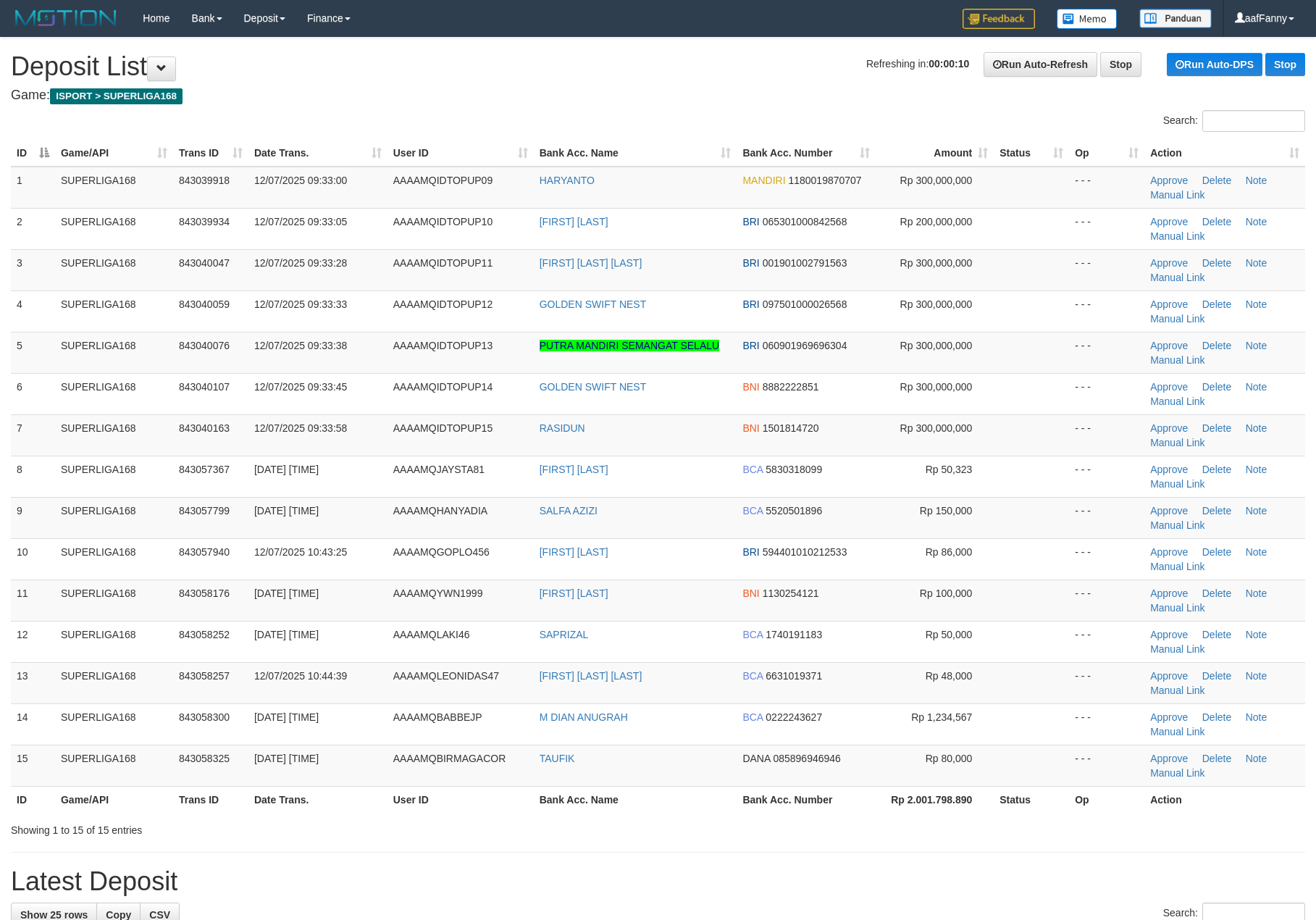 scroll, scrollTop: 0, scrollLeft: 0, axis: both 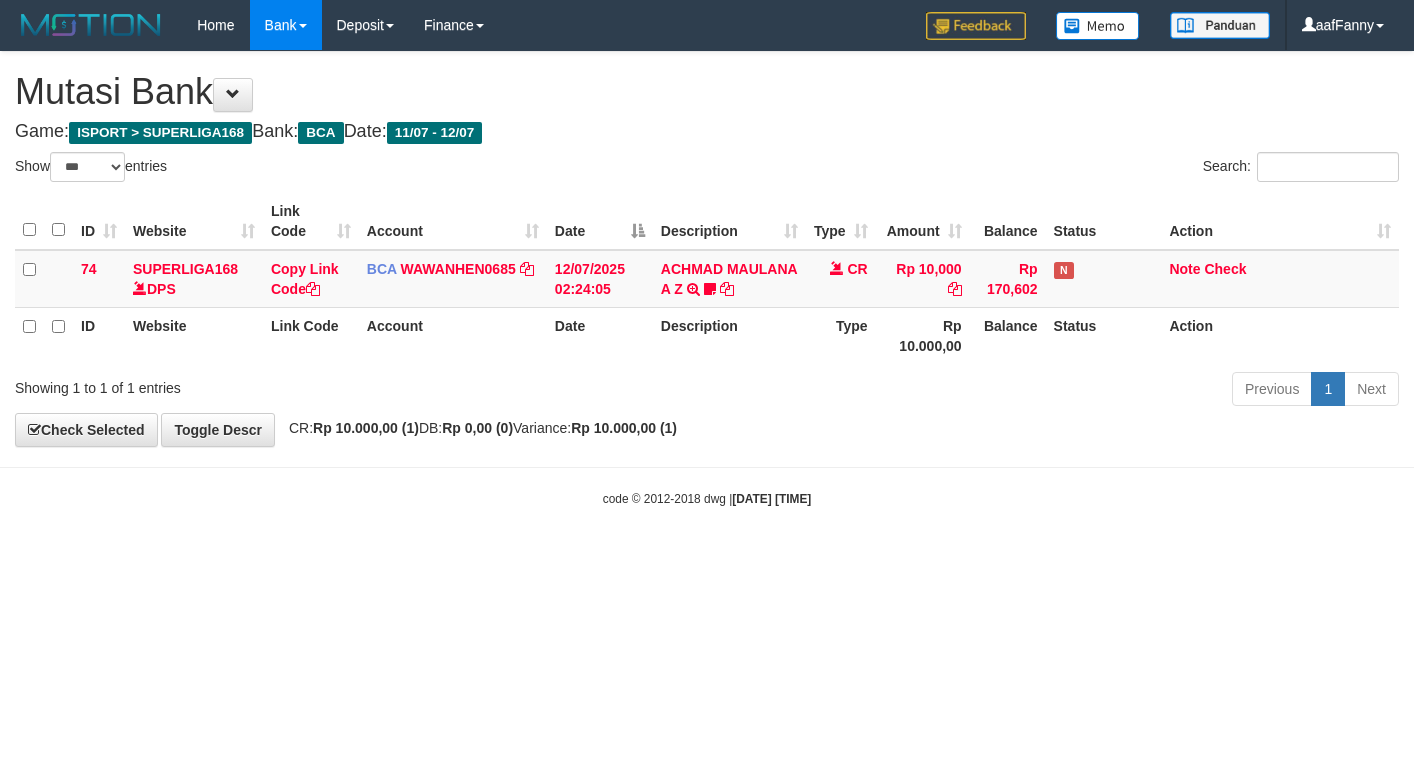 select on "***" 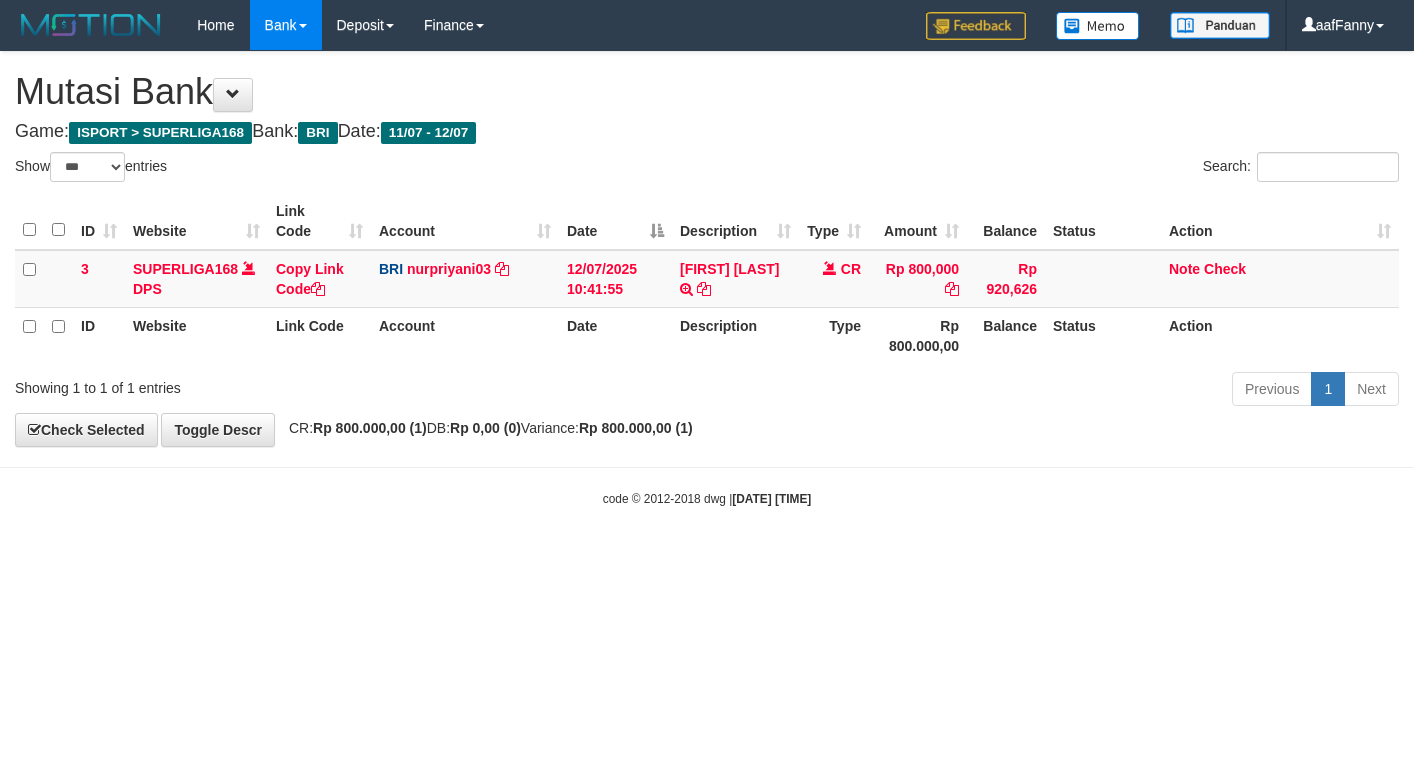 select on "***" 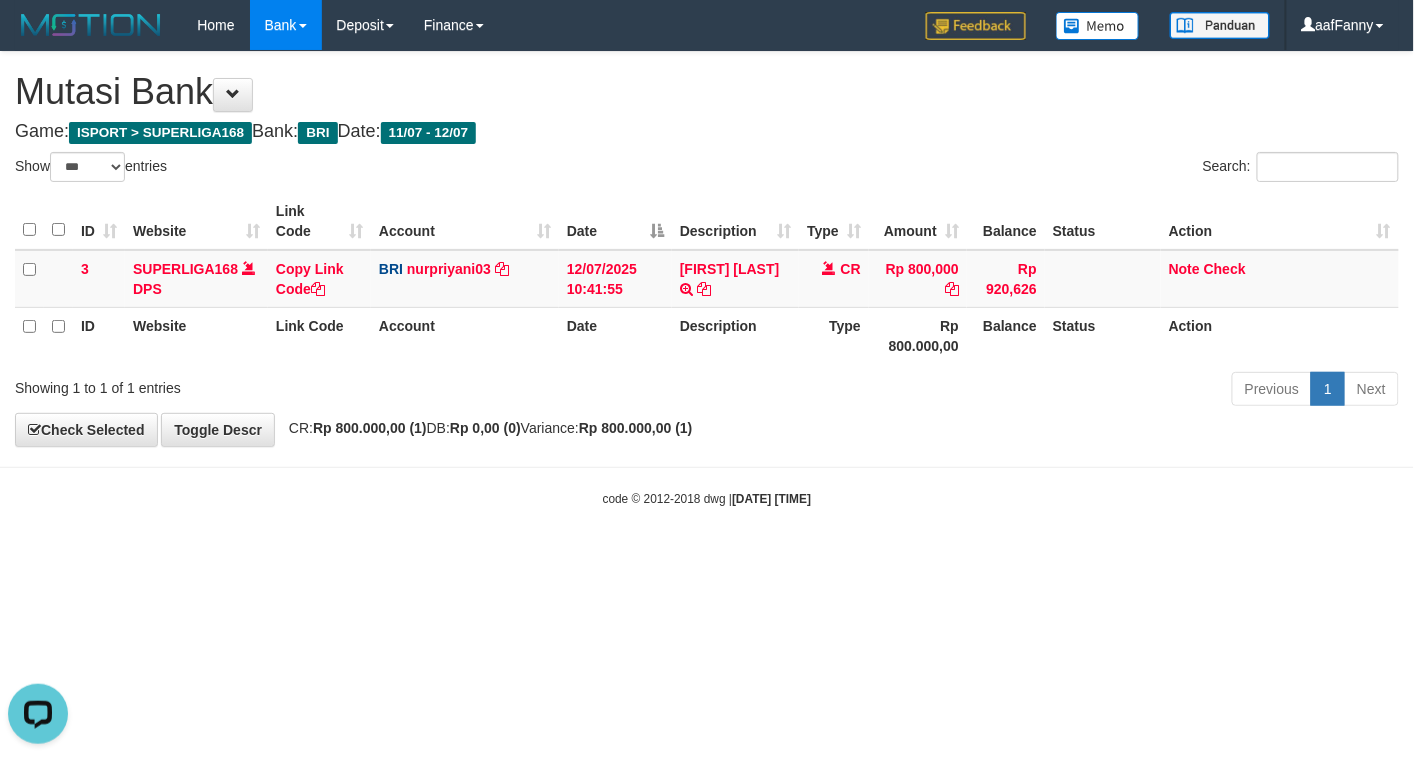 scroll, scrollTop: 0, scrollLeft: 0, axis: both 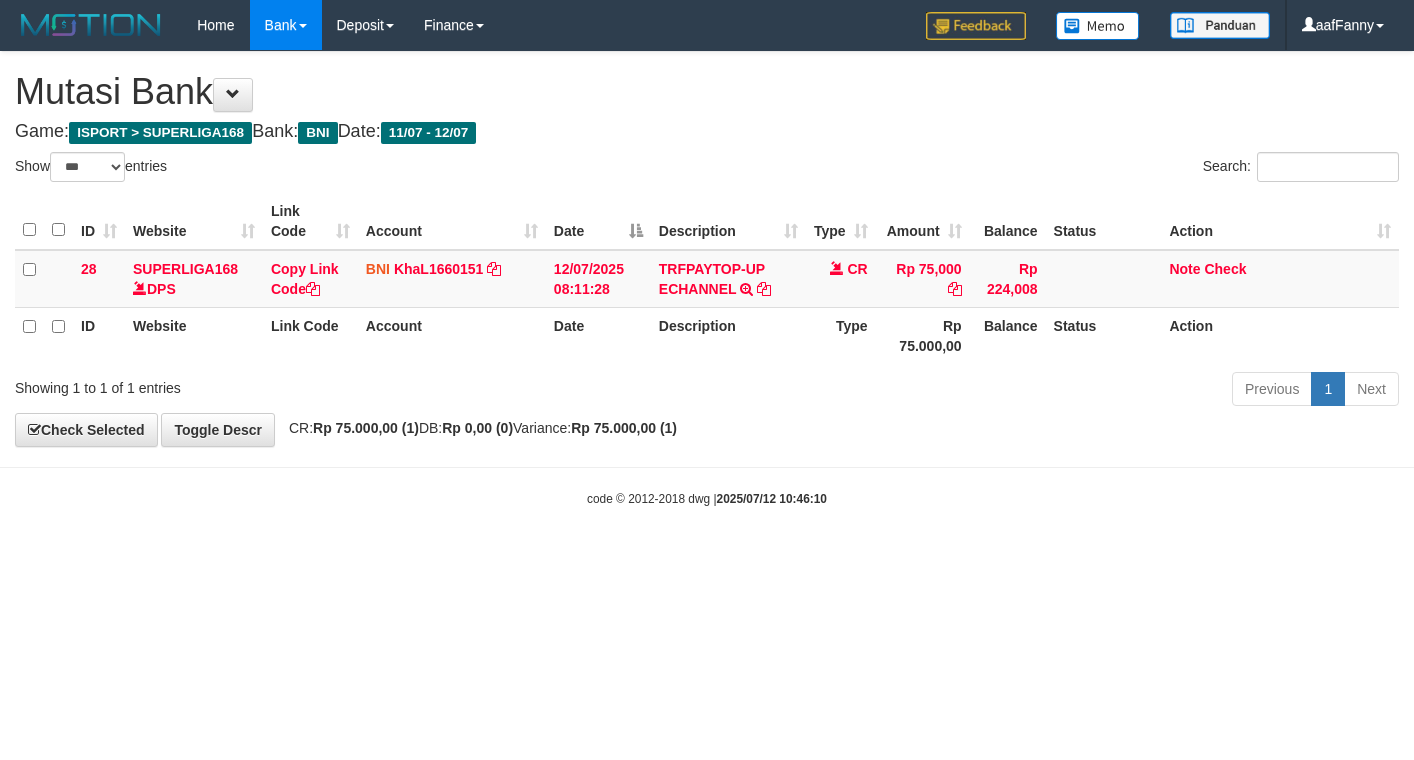 select on "***" 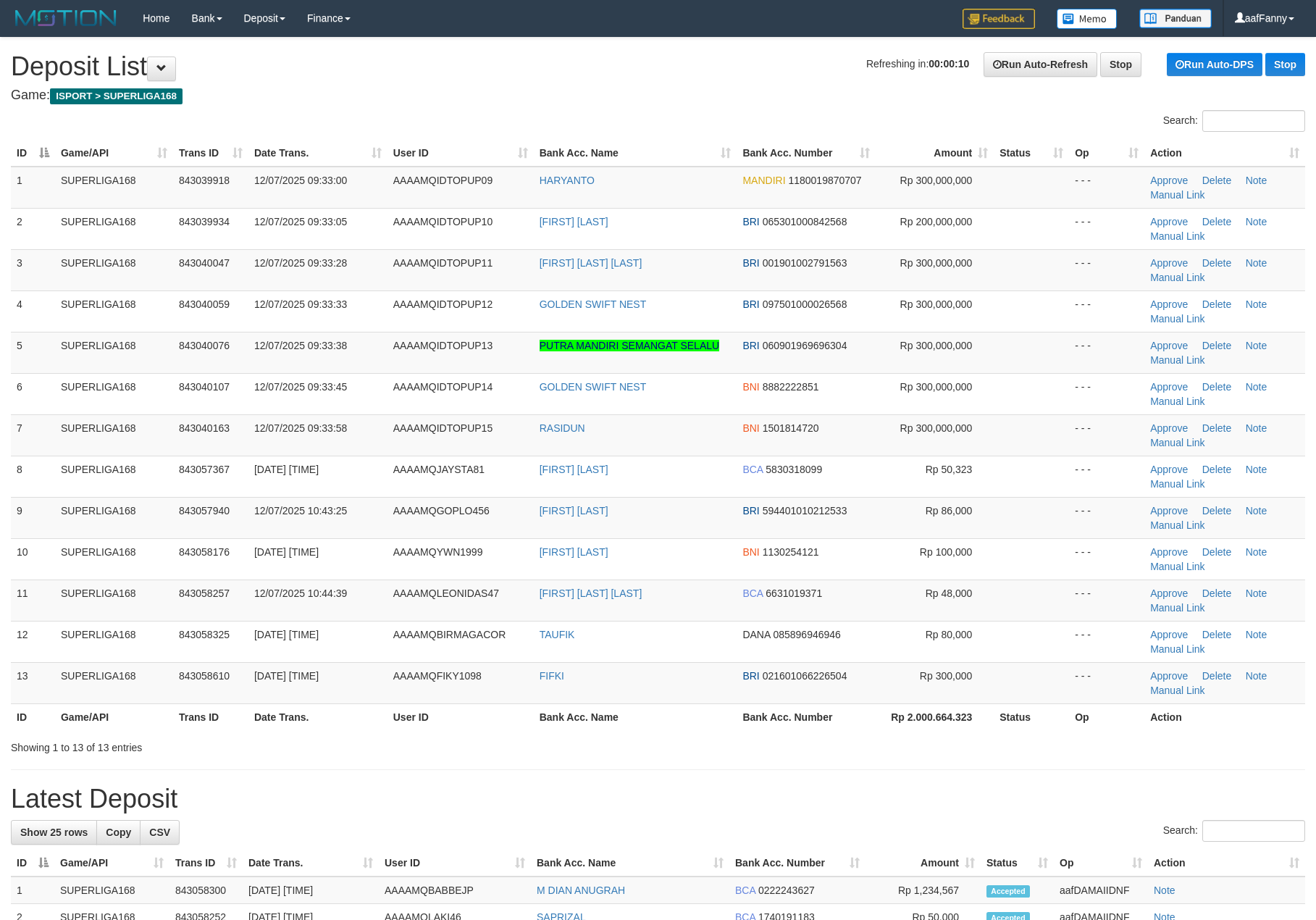 scroll, scrollTop: 0, scrollLeft: 0, axis: both 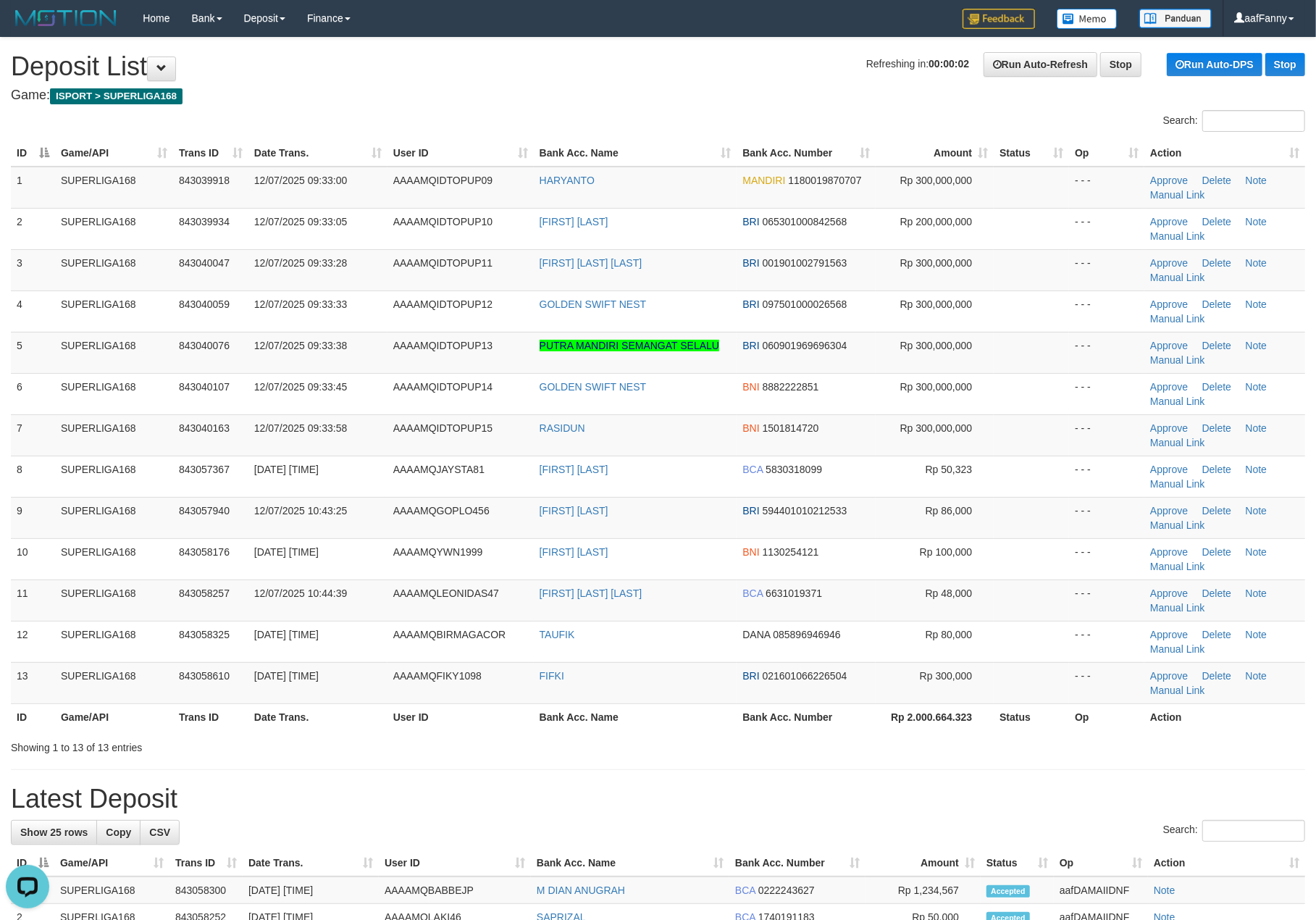 click on "Game:   ISPORT > SUPERLIGA168" at bounding box center [658, 96] 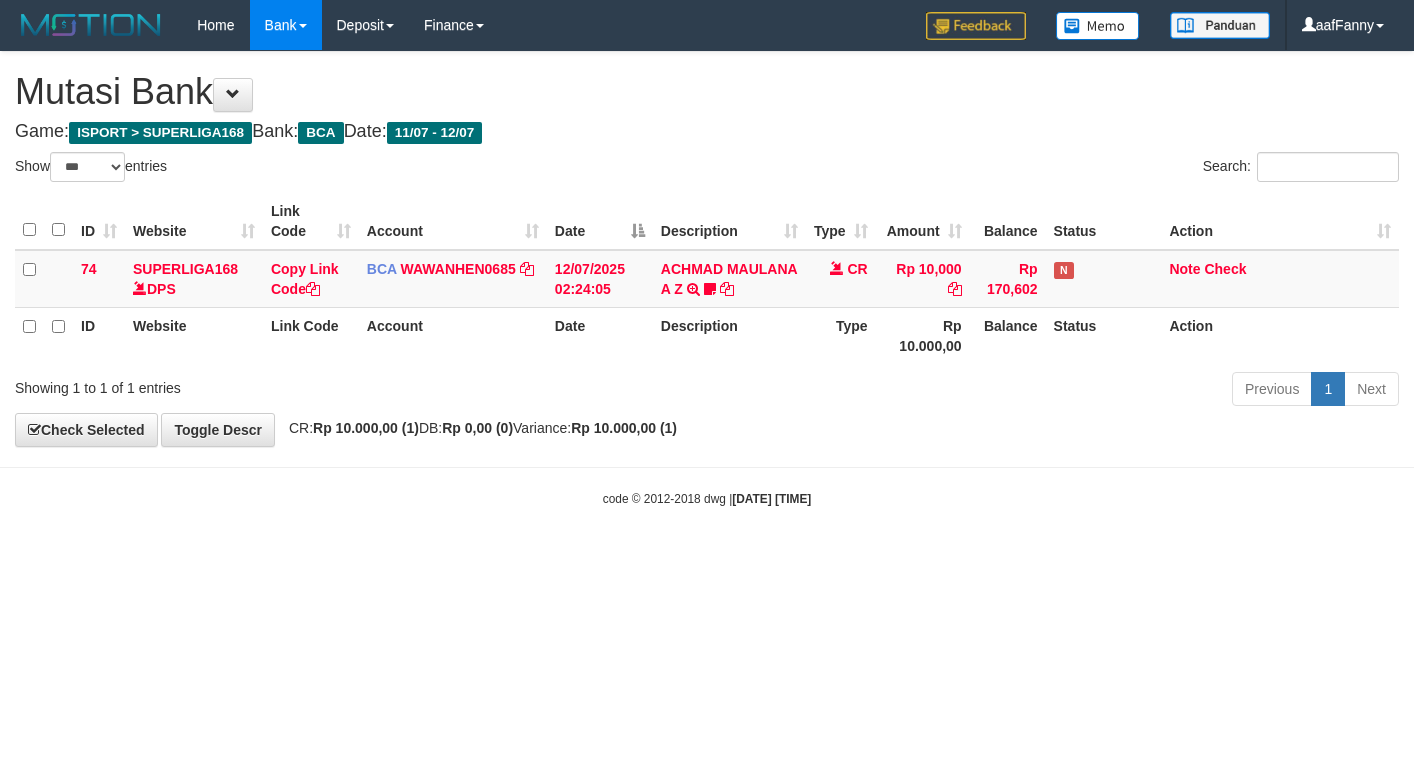 select on "***" 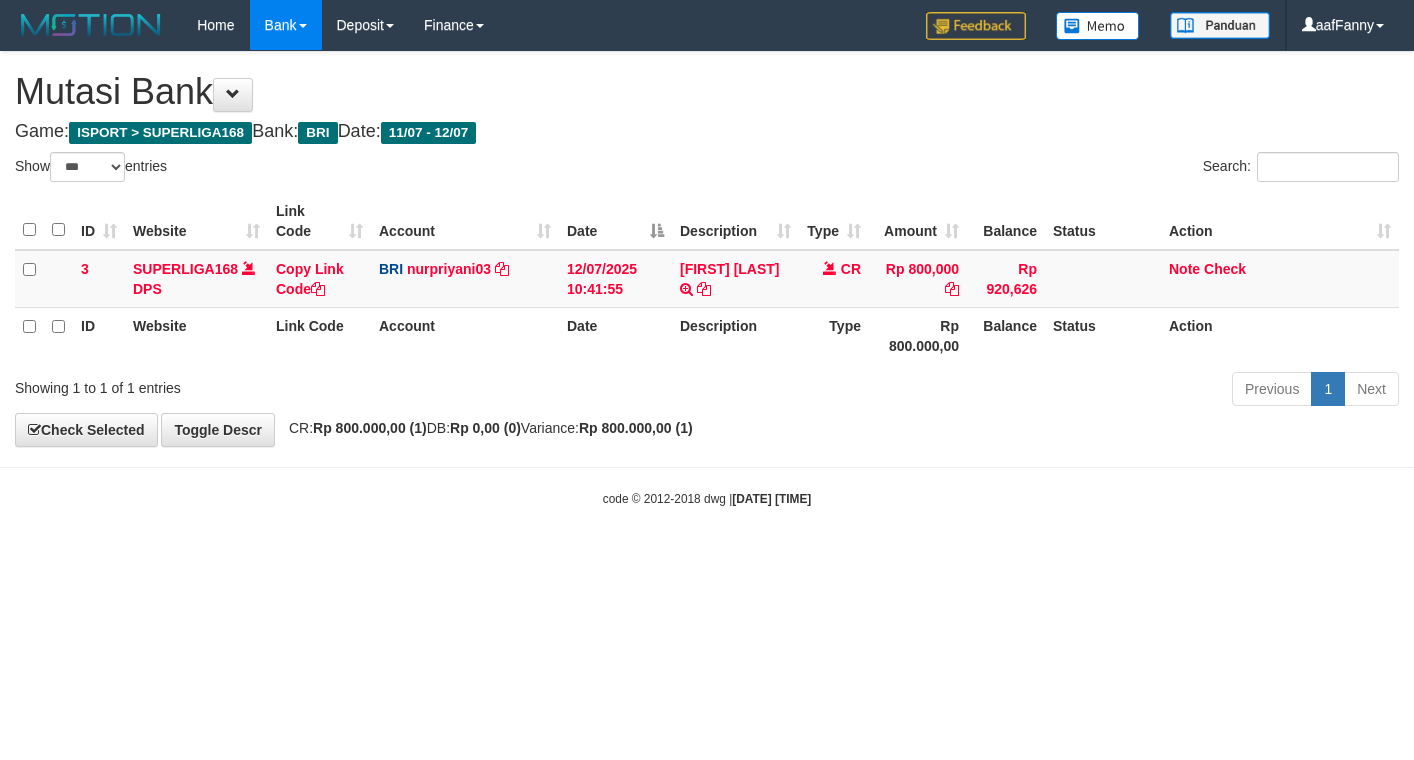 select on "***" 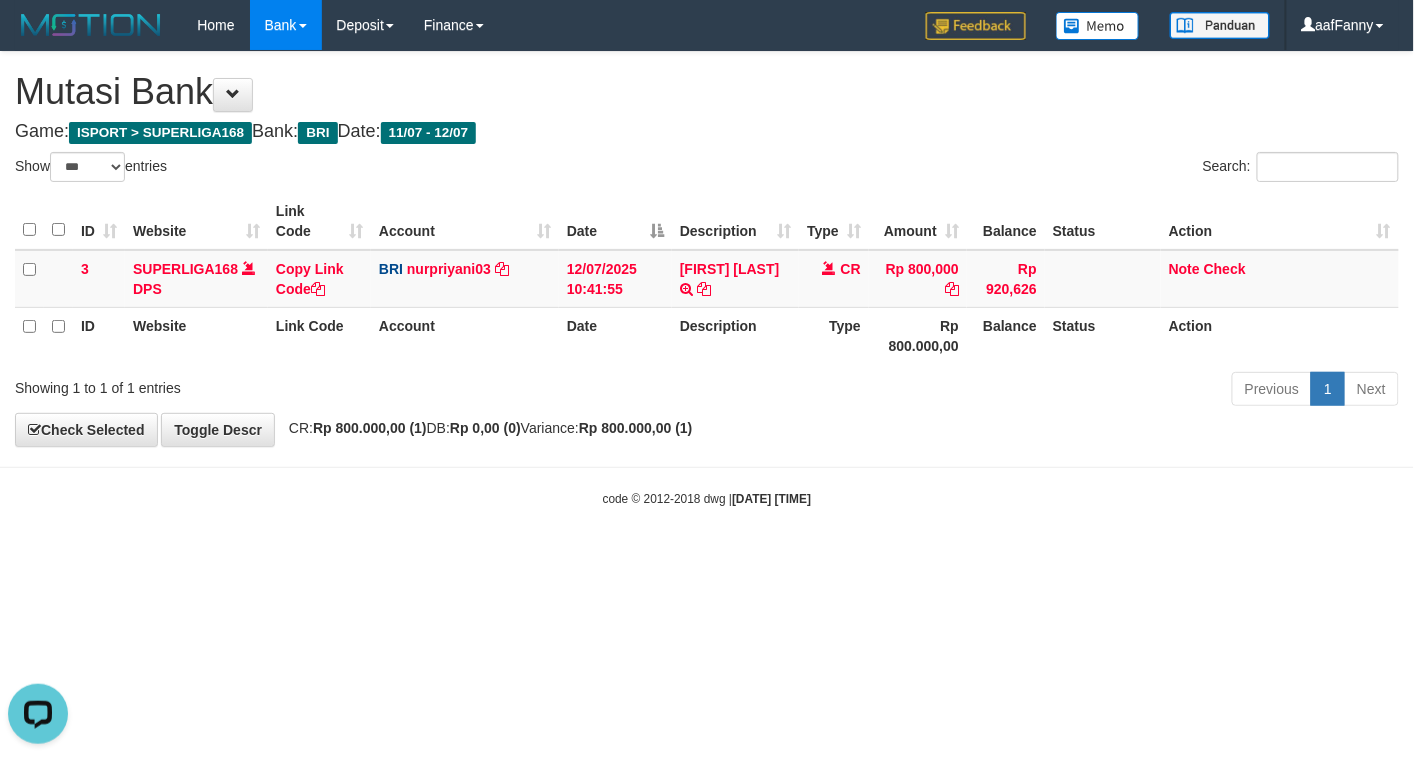 scroll, scrollTop: 0, scrollLeft: 0, axis: both 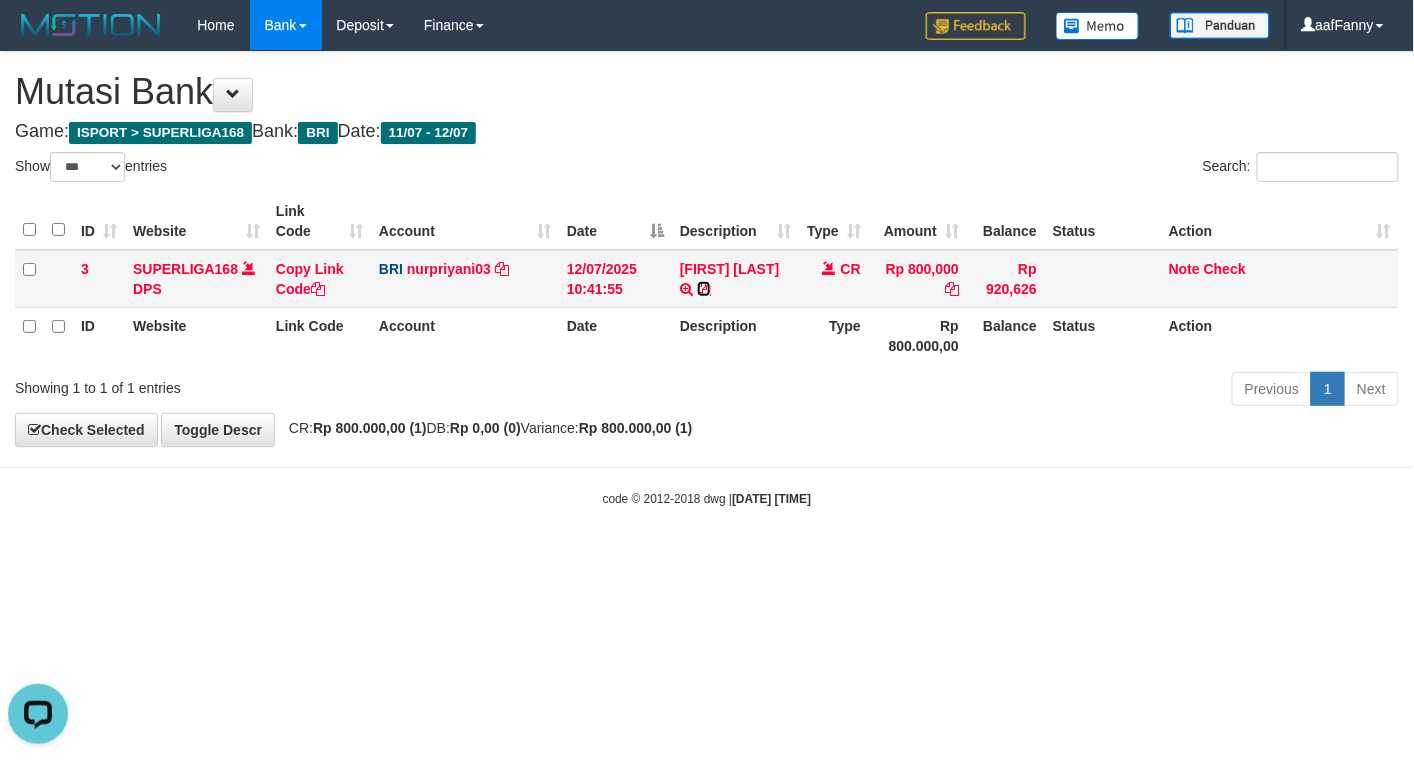 click at bounding box center (704, 289) 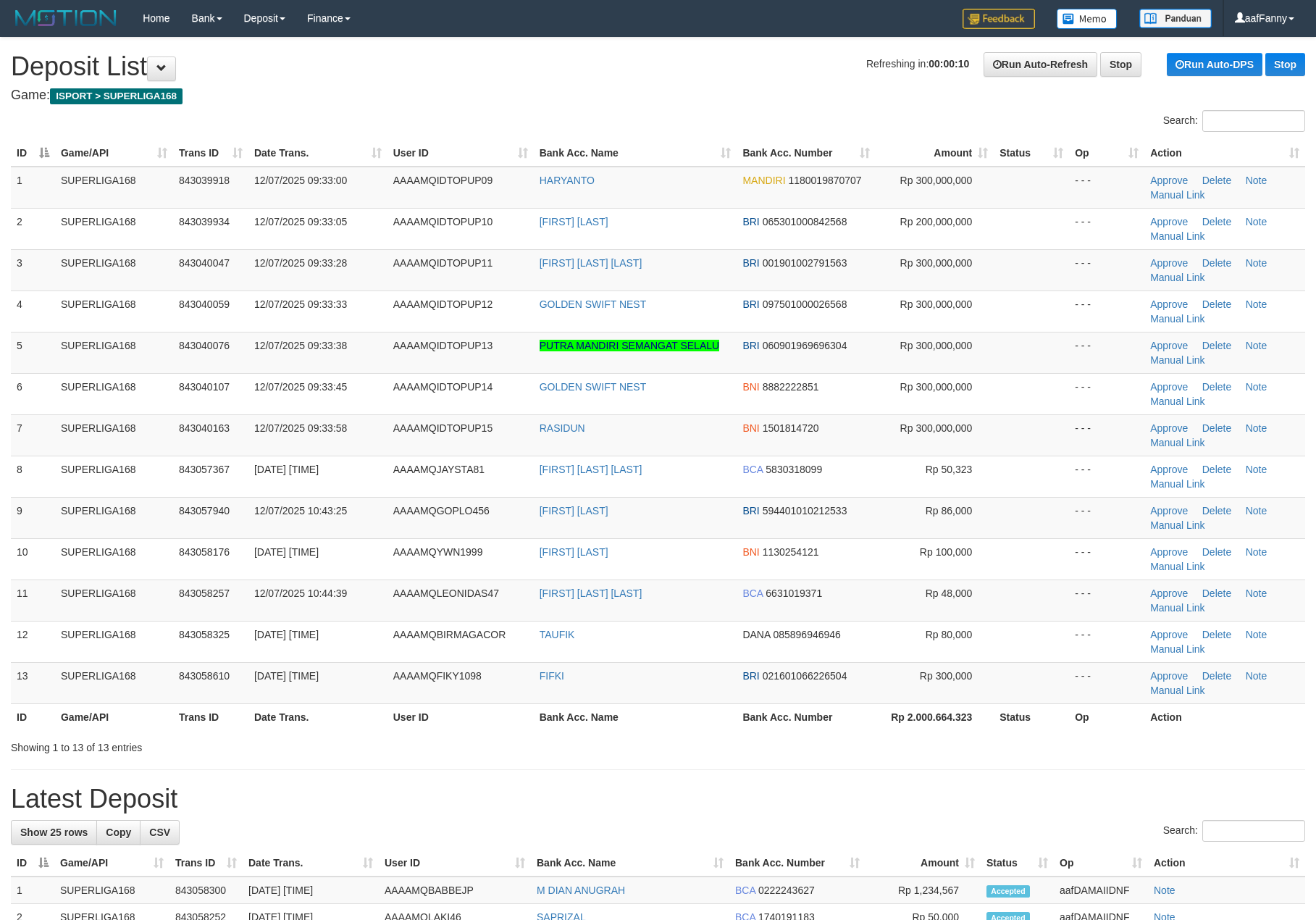 scroll, scrollTop: 0, scrollLeft: 0, axis: both 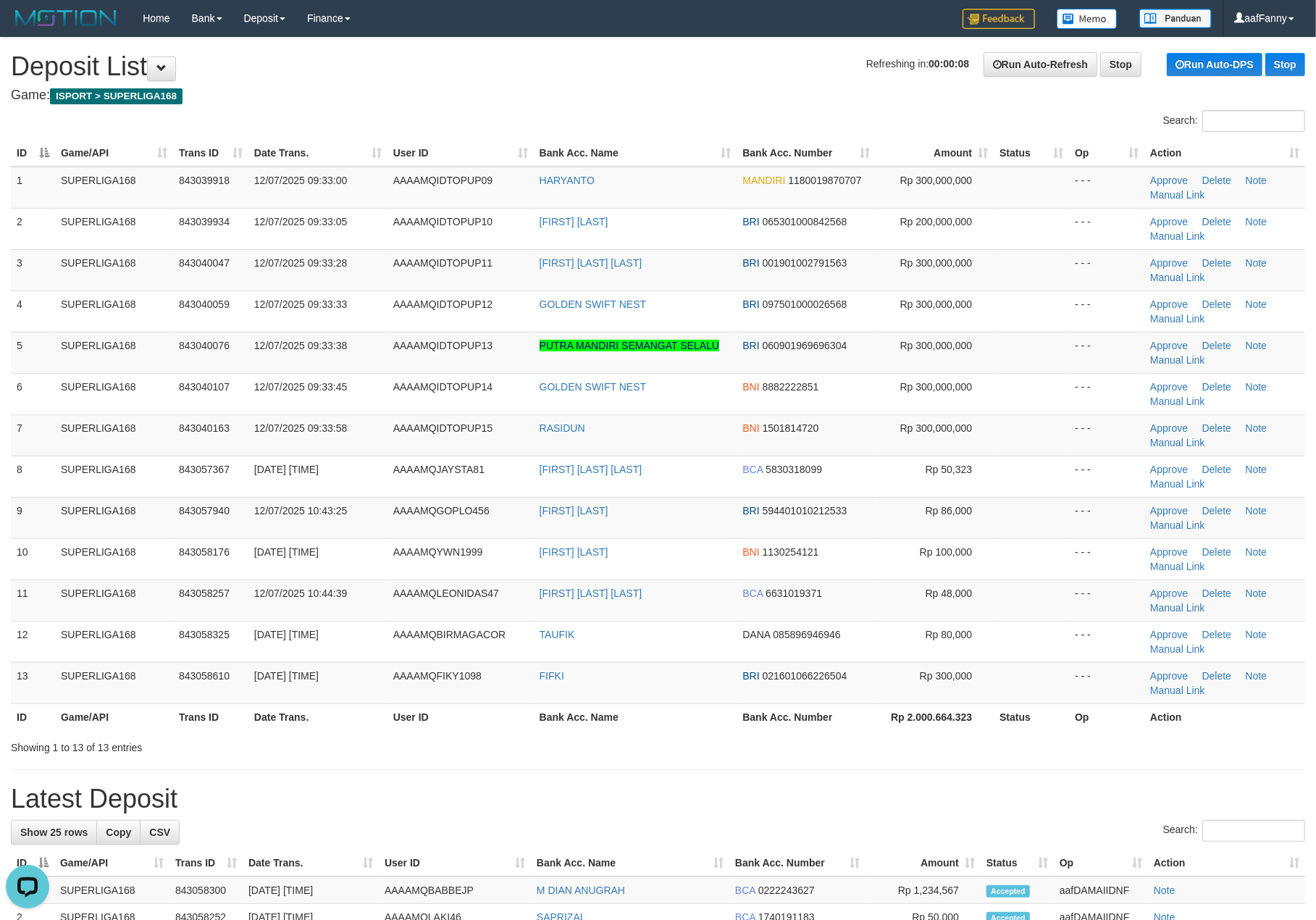click on "Refreshing in:  00:00:08
Run Auto-Refresh
Stop
Run Auto-DPS
Stop
Deposit List" at bounding box center (658, 67) 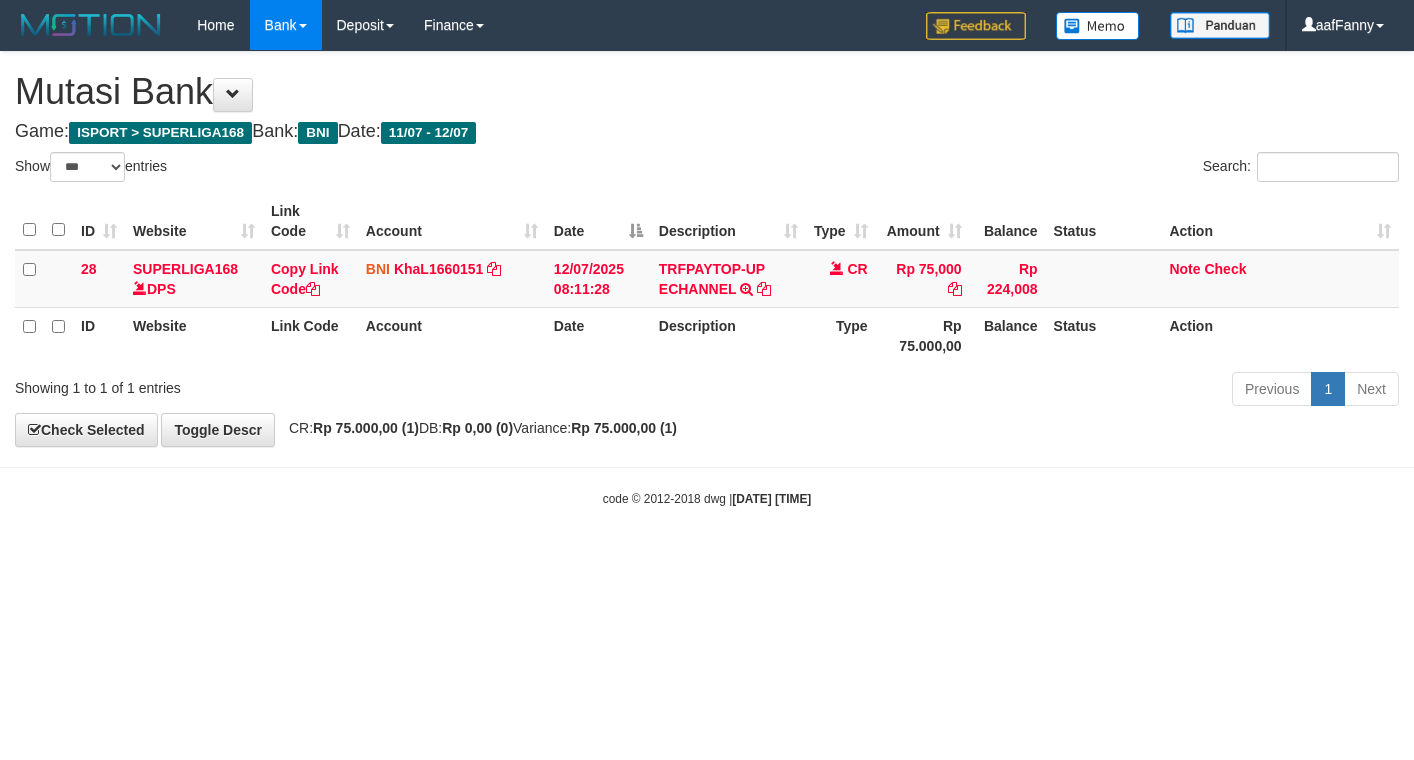 select on "***" 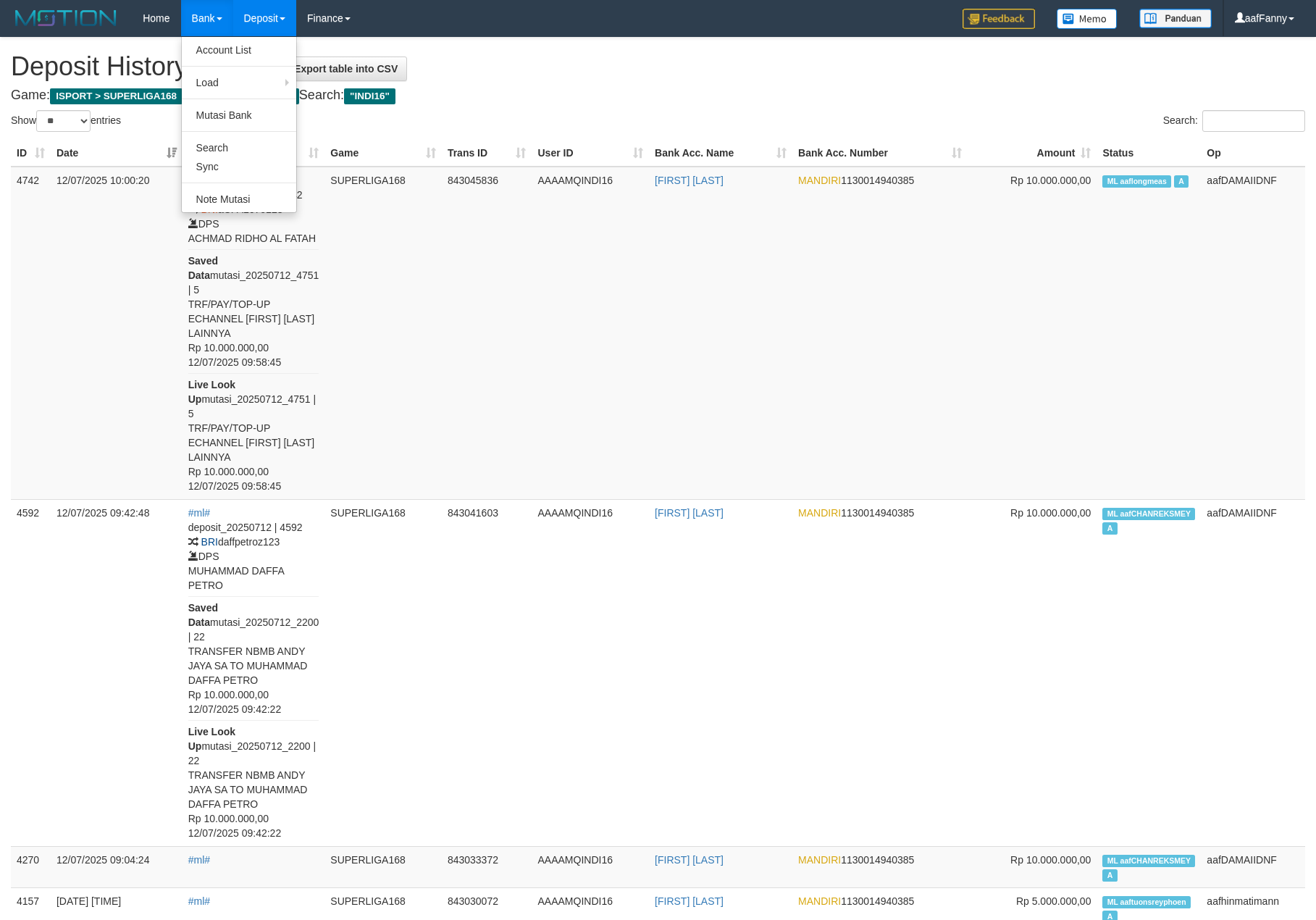select on "**" 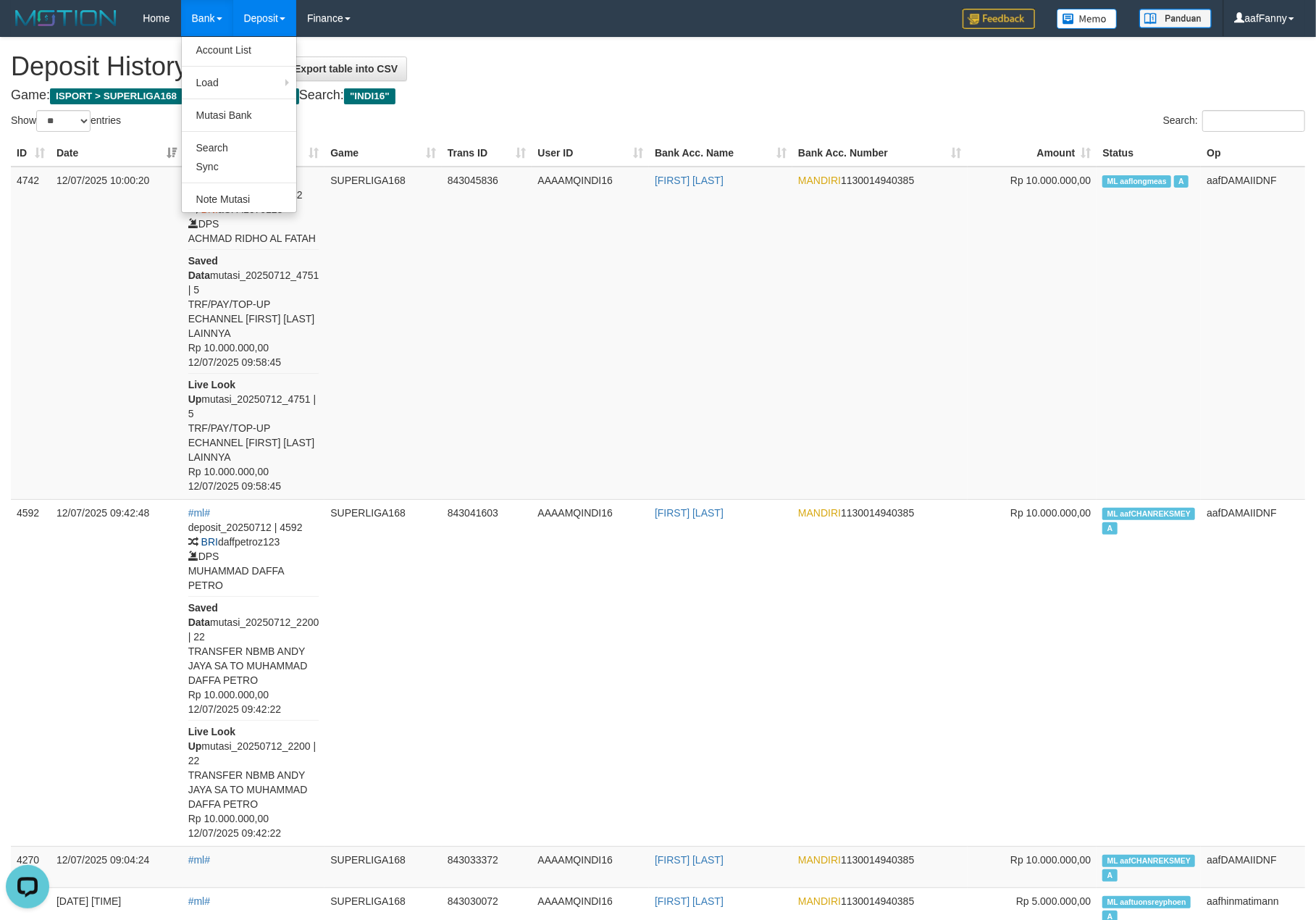 scroll, scrollTop: 0, scrollLeft: 0, axis: both 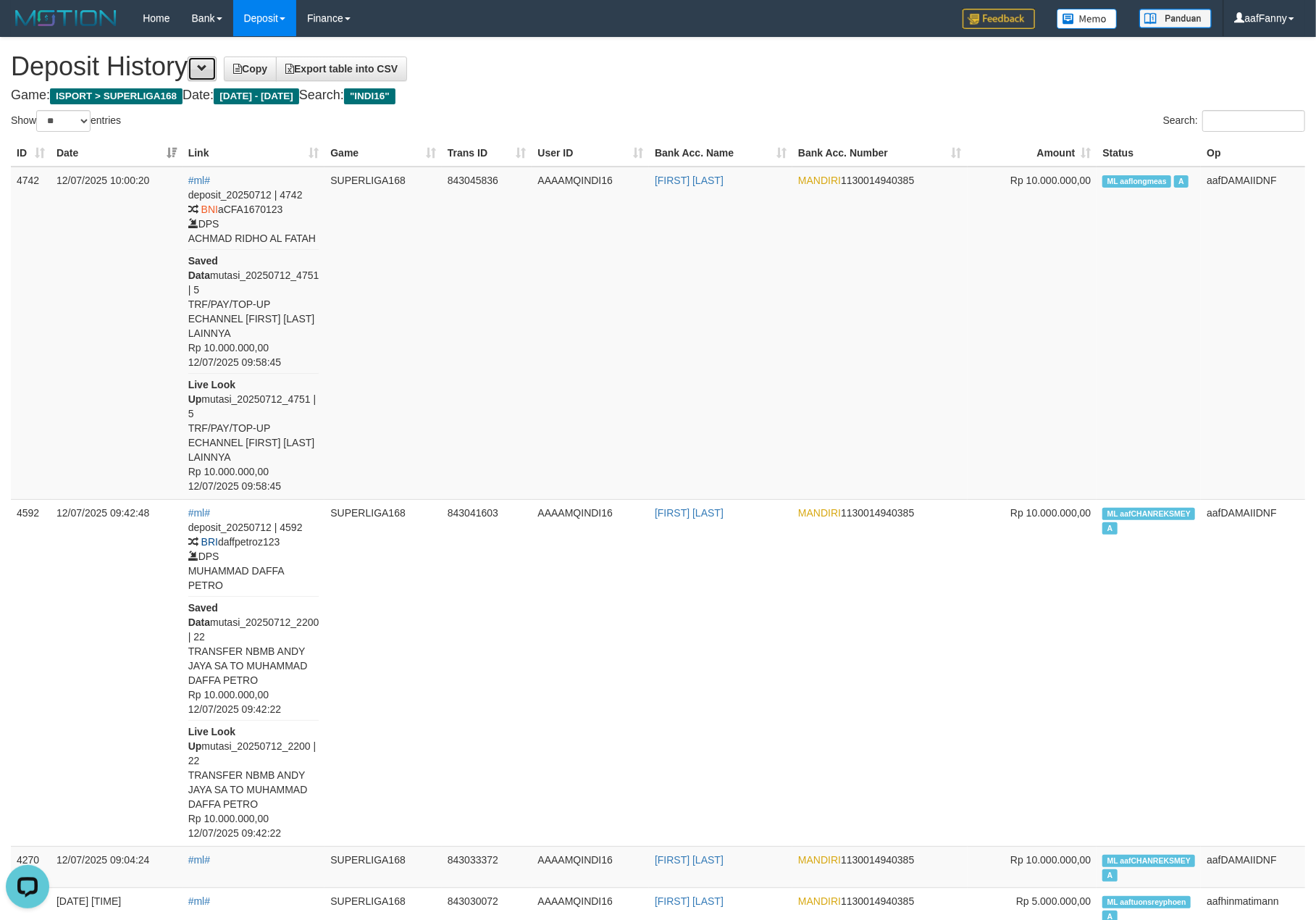 click at bounding box center (202, 69) 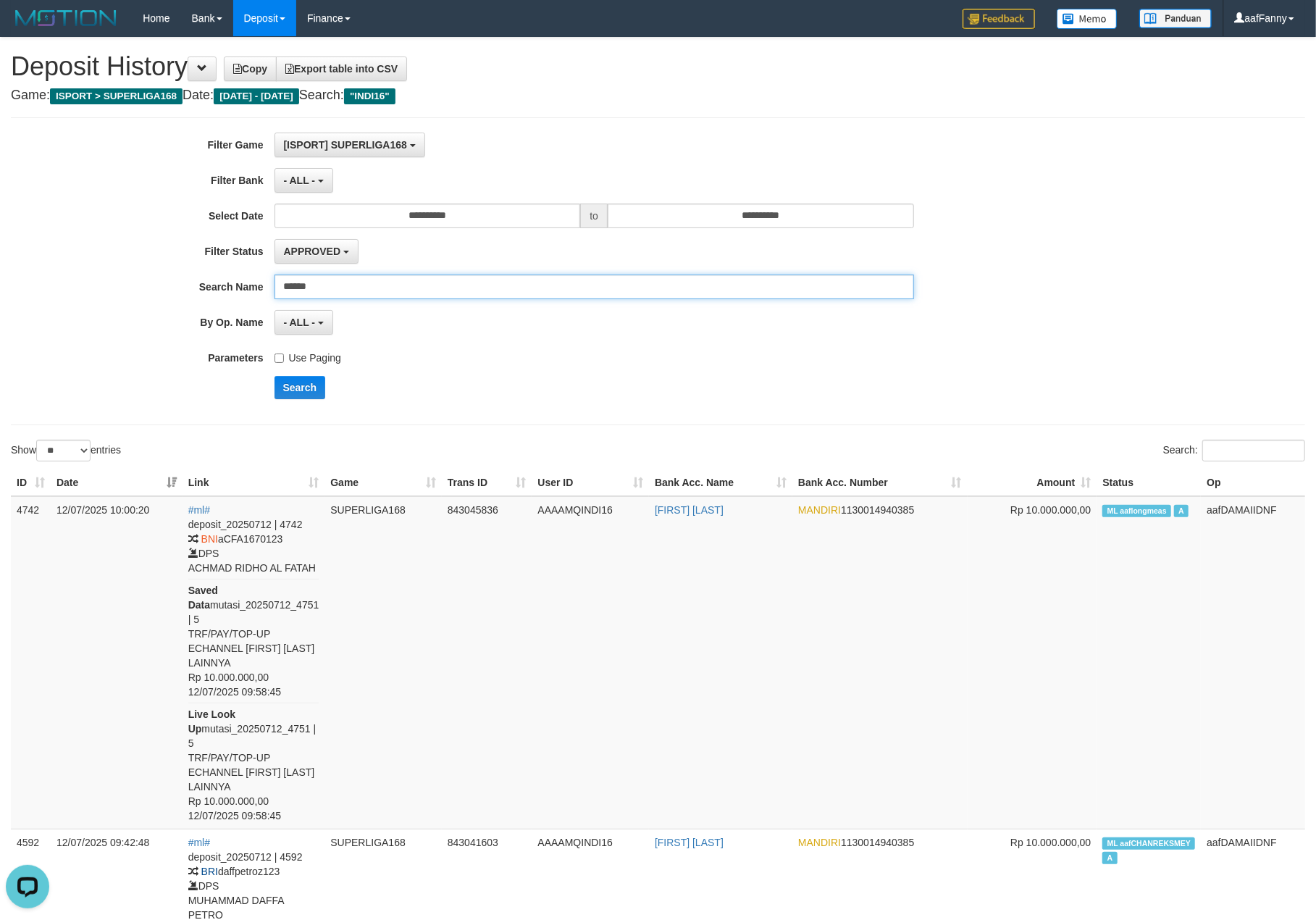 click on "******" at bounding box center [594, 287] 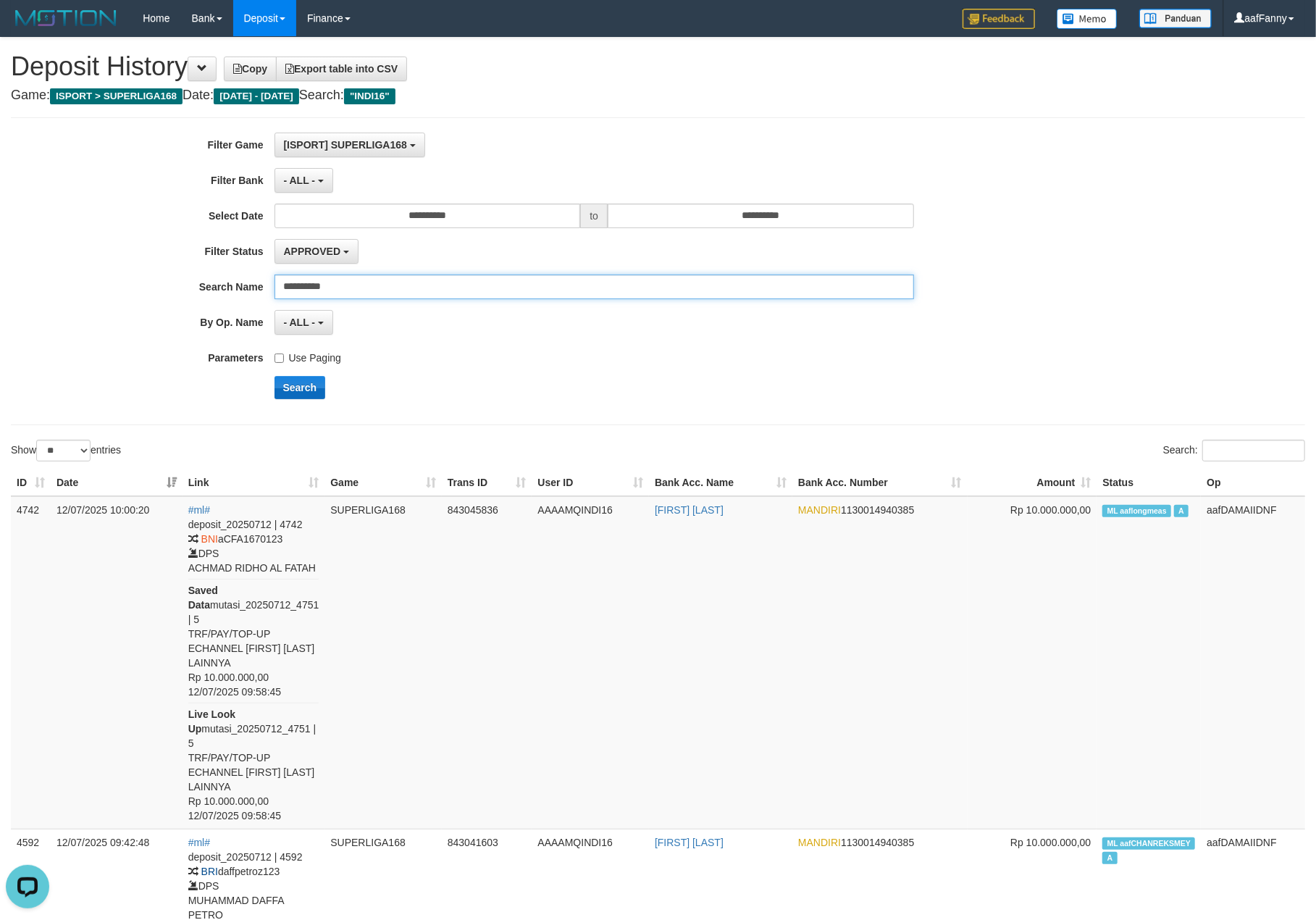 type on "**********" 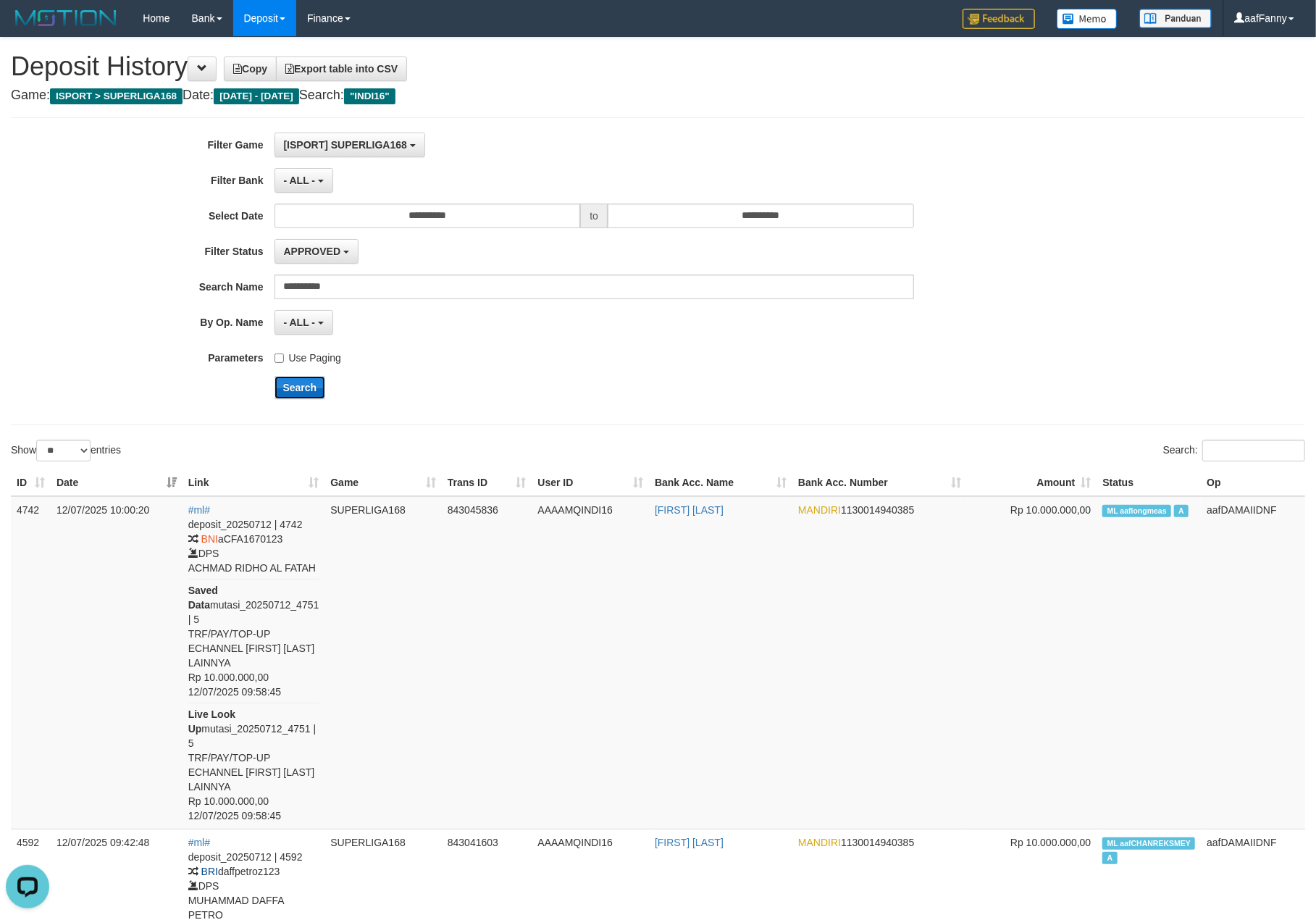 click on "Search" at bounding box center (300, 388) 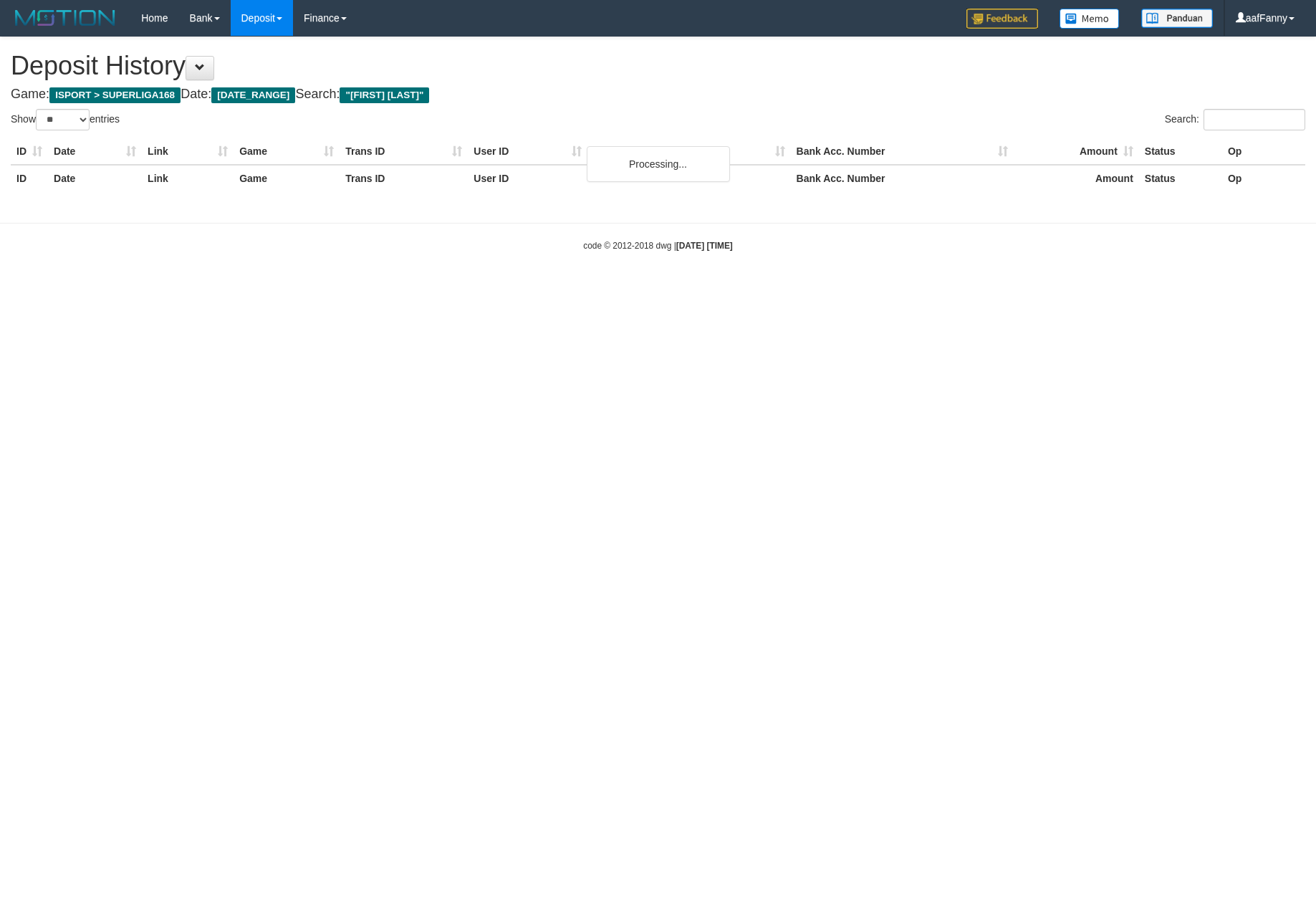 select on "**" 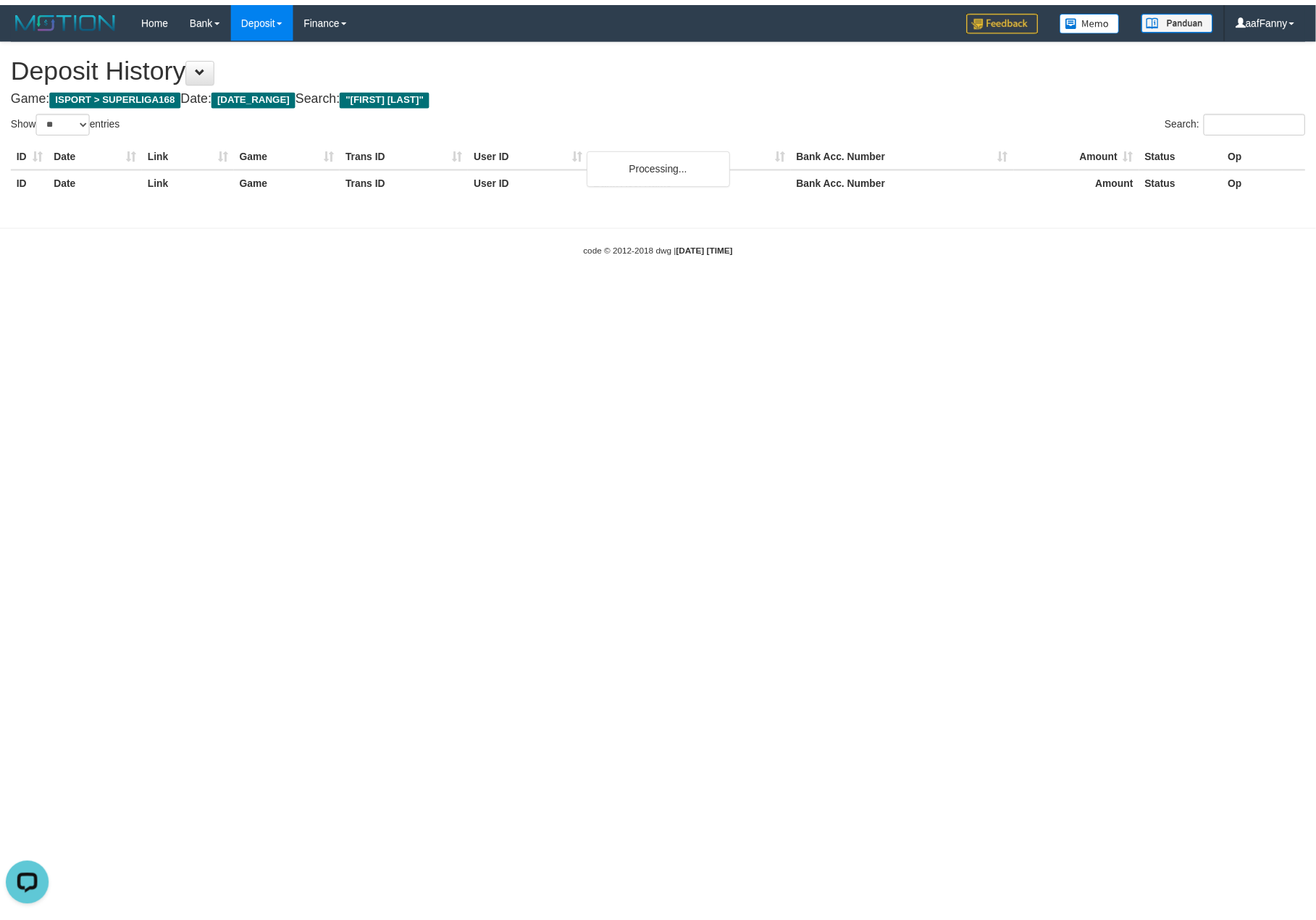 scroll, scrollTop: 0, scrollLeft: 0, axis: both 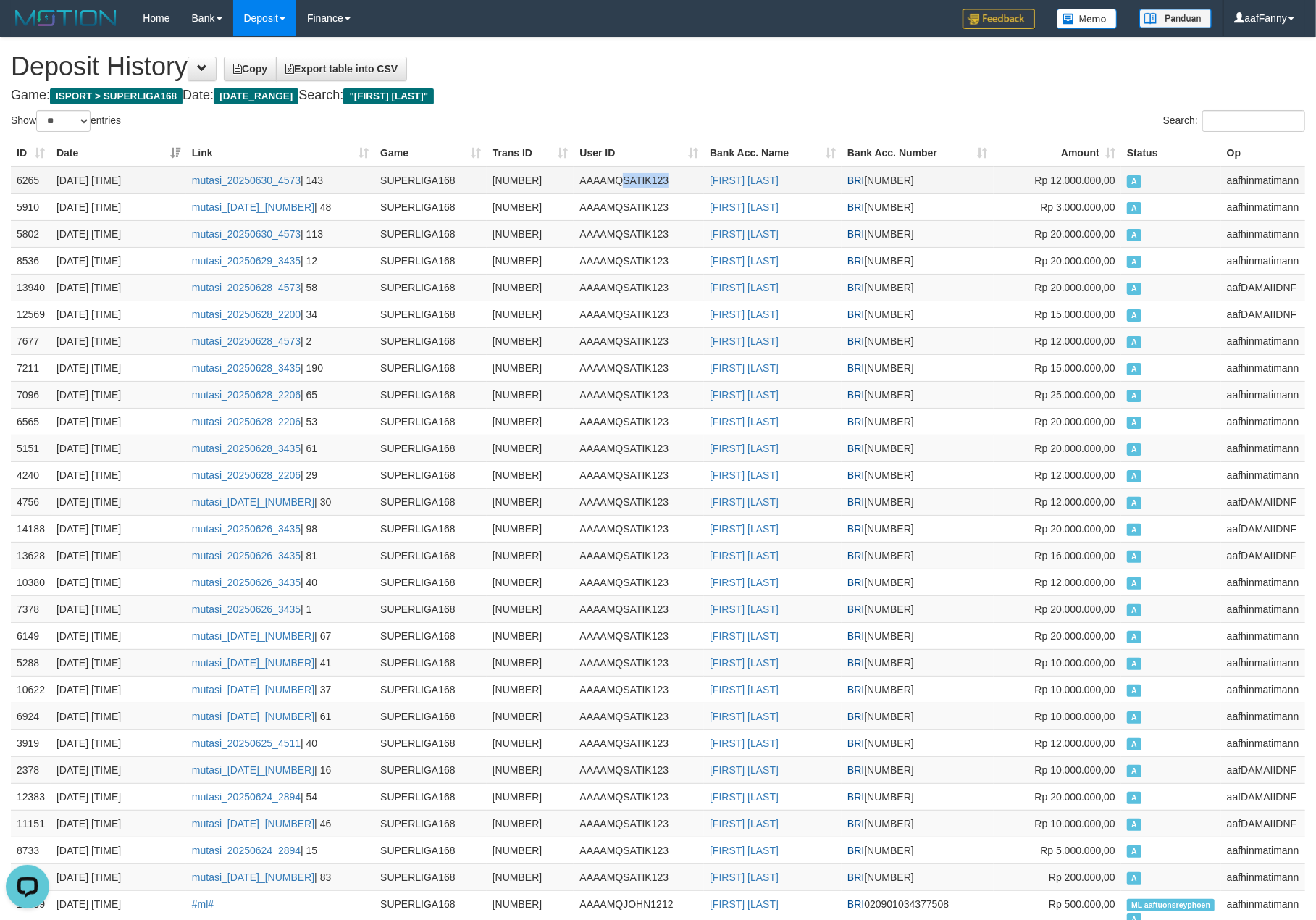 drag, startPoint x: 624, startPoint y: 178, endPoint x: 676, endPoint y: 181, distance: 52.08647 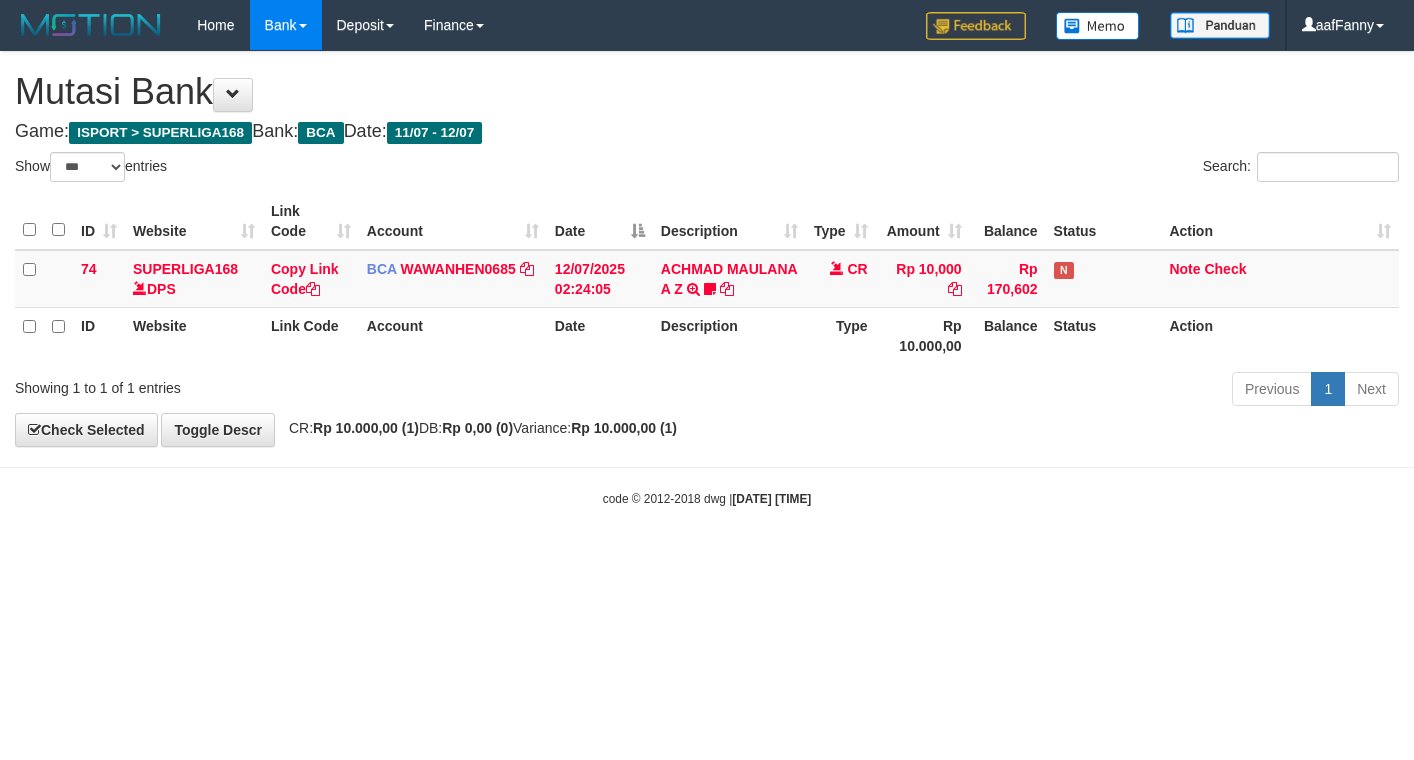 select on "***" 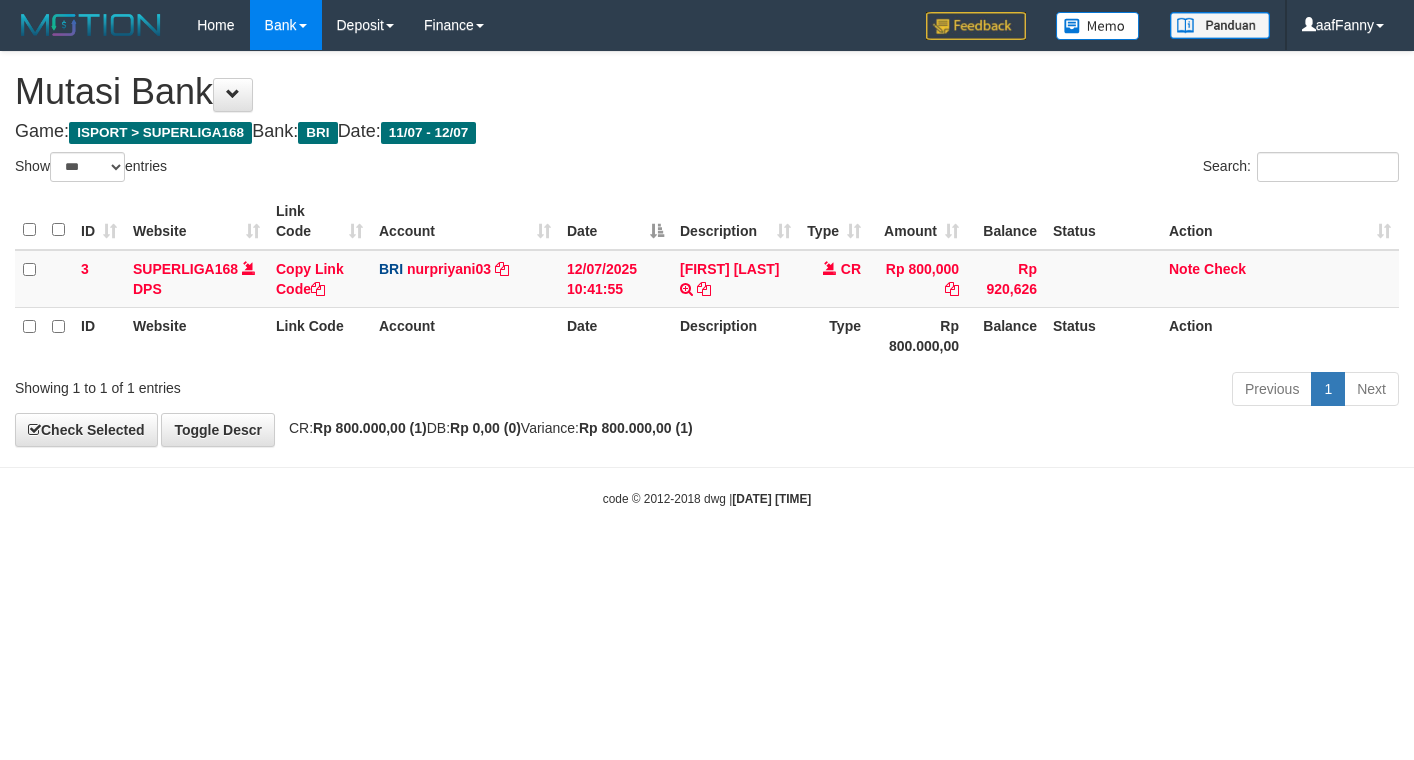 select on "***" 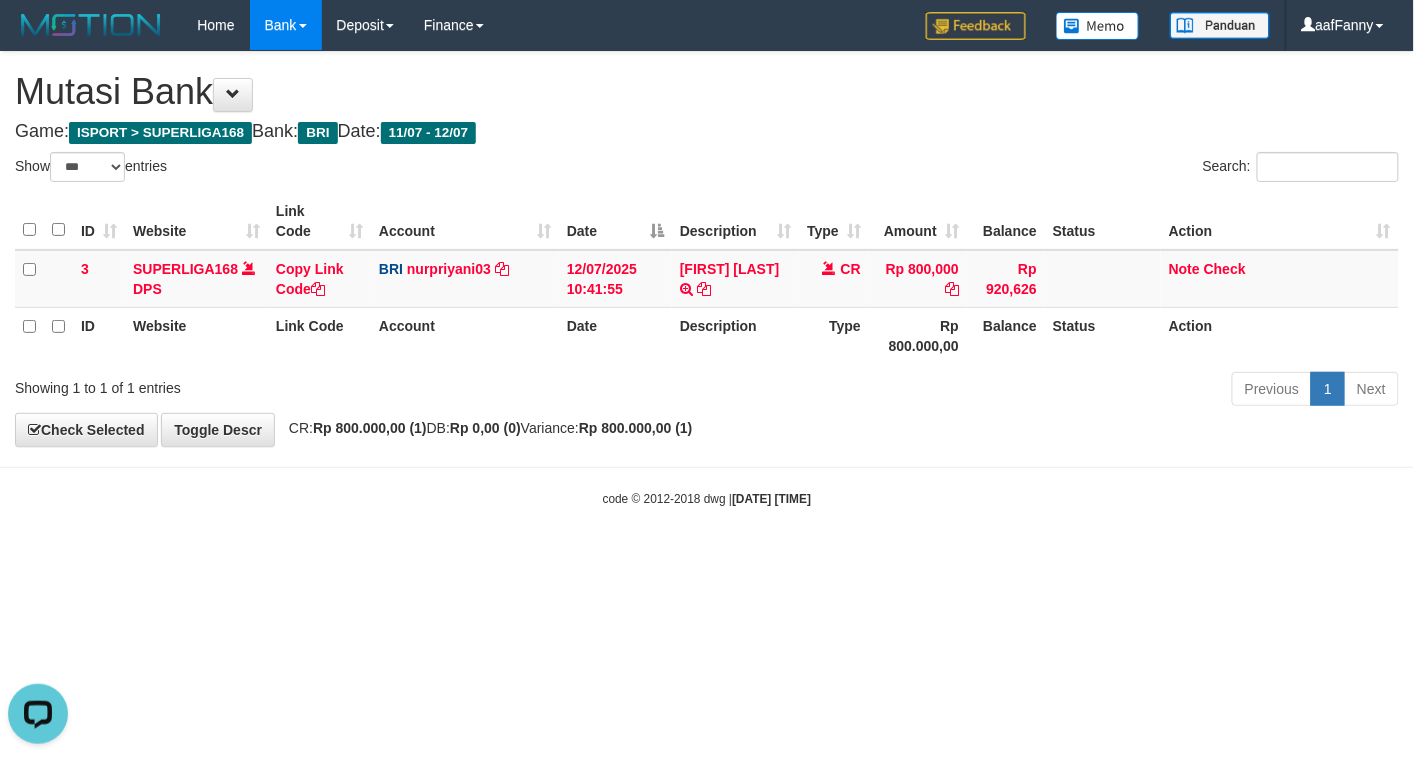 scroll, scrollTop: 0, scrollLeft: 0, axis: both 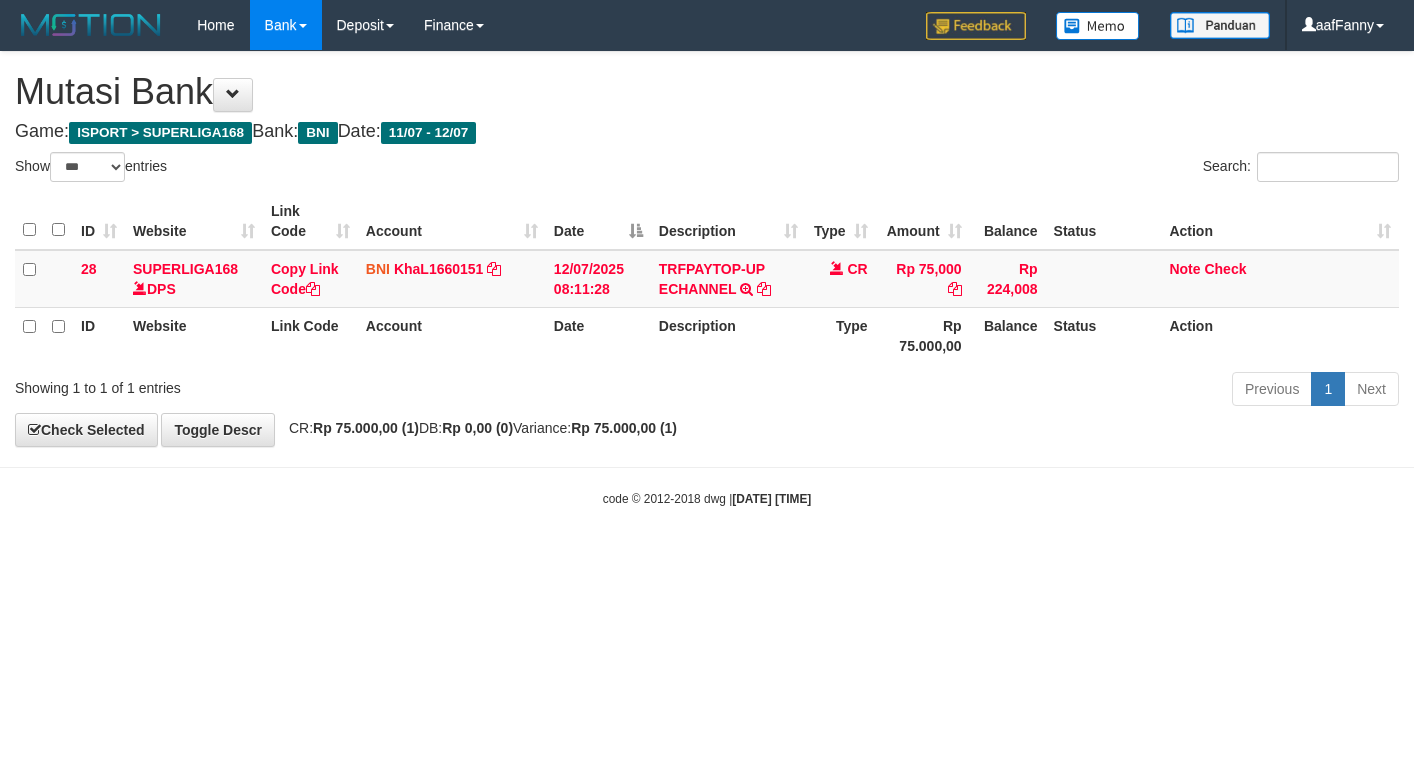 select on "***" 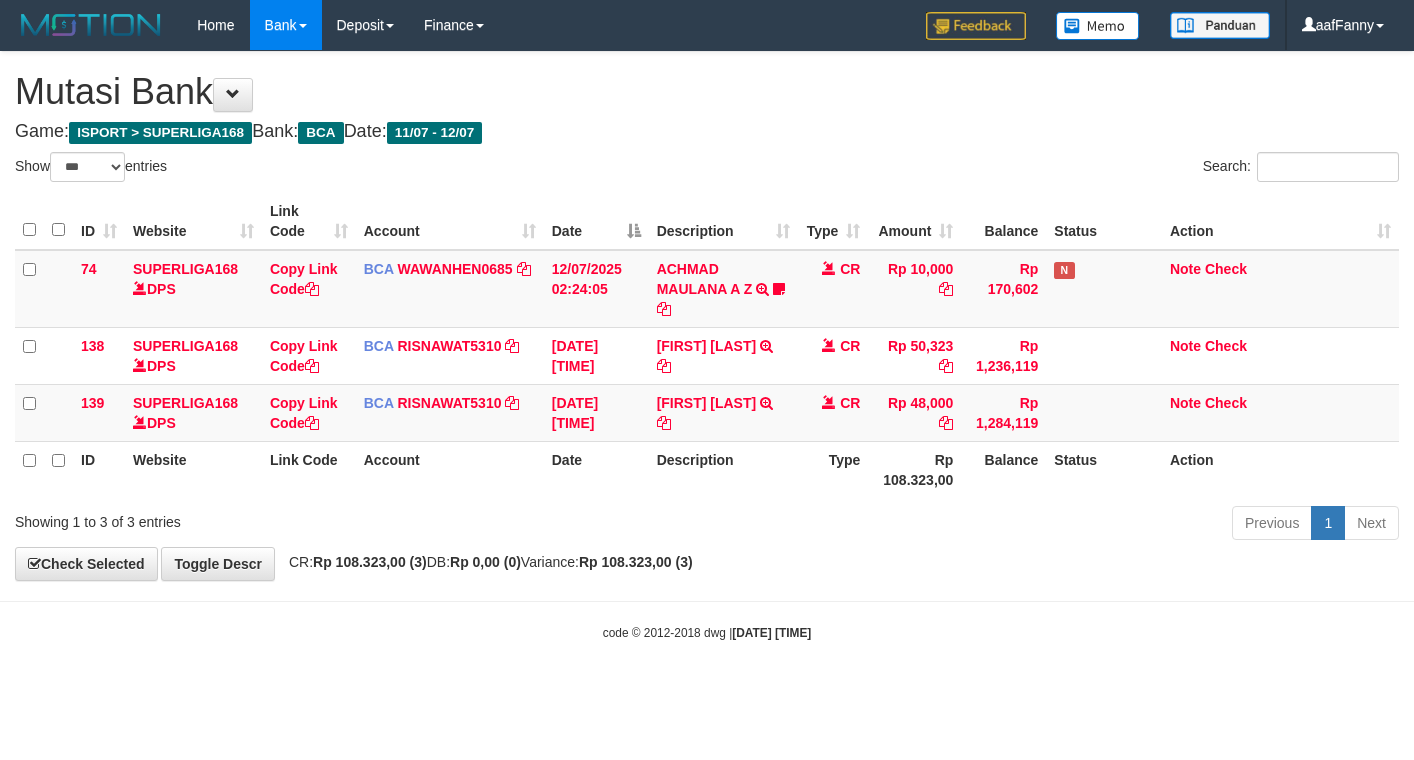 select on "***" 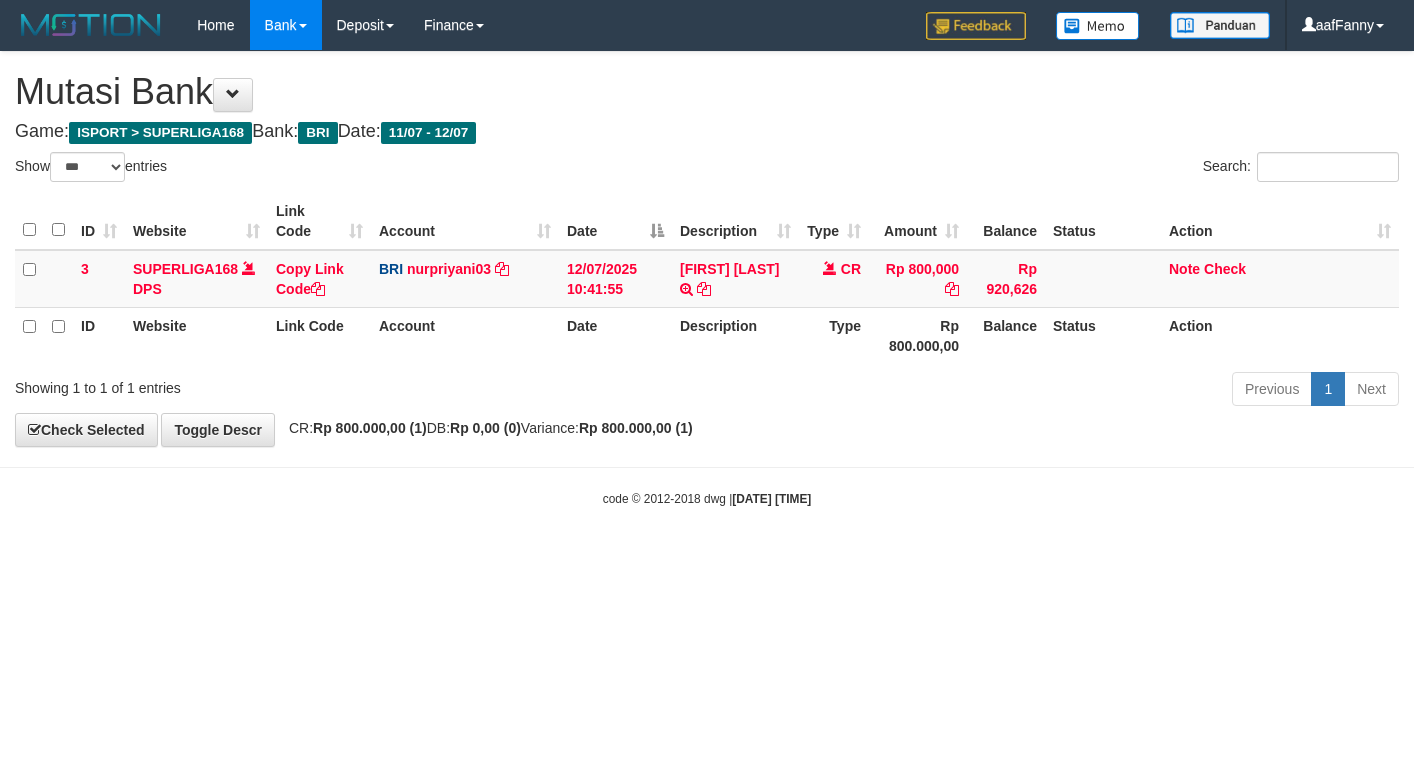 select on "***" 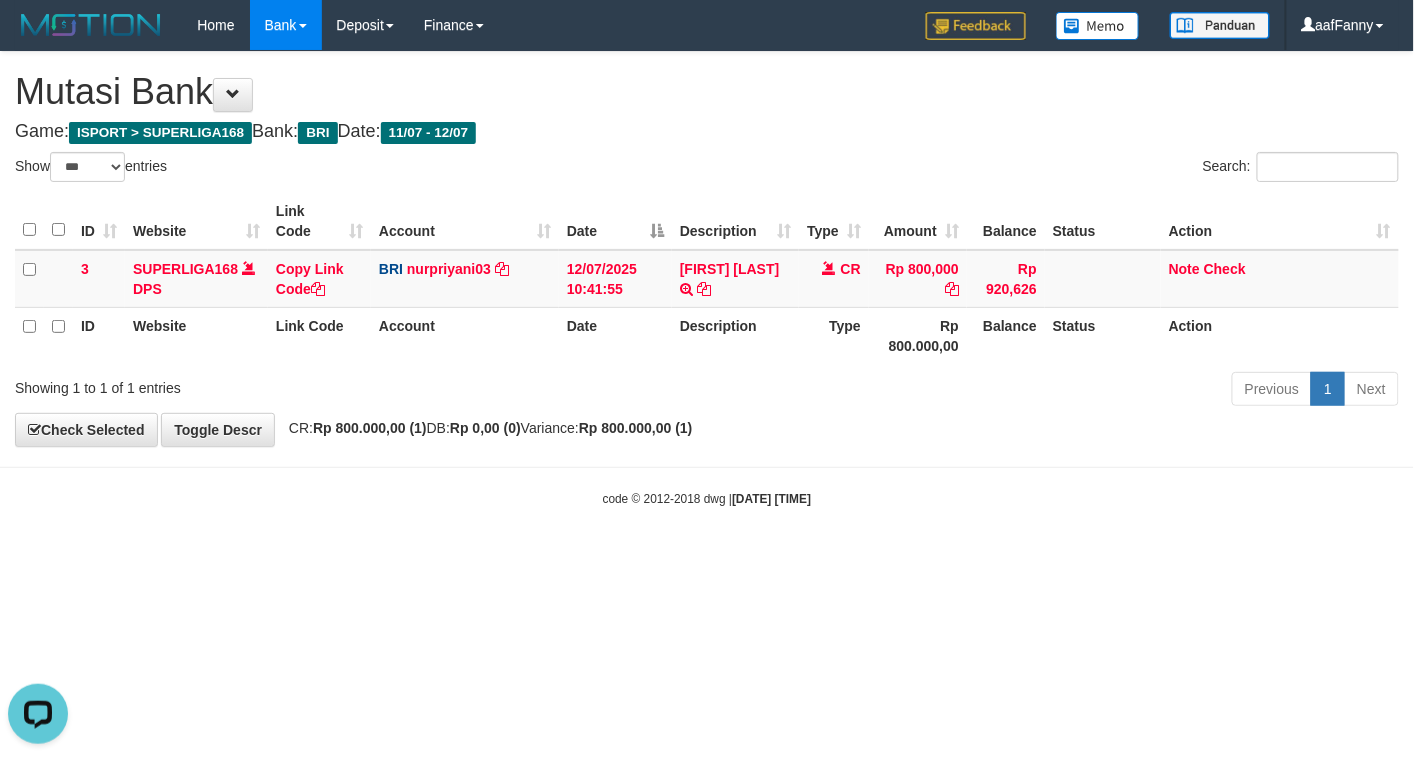 scroll, scrollTop: 0, scrollLeft: 0, axis: both 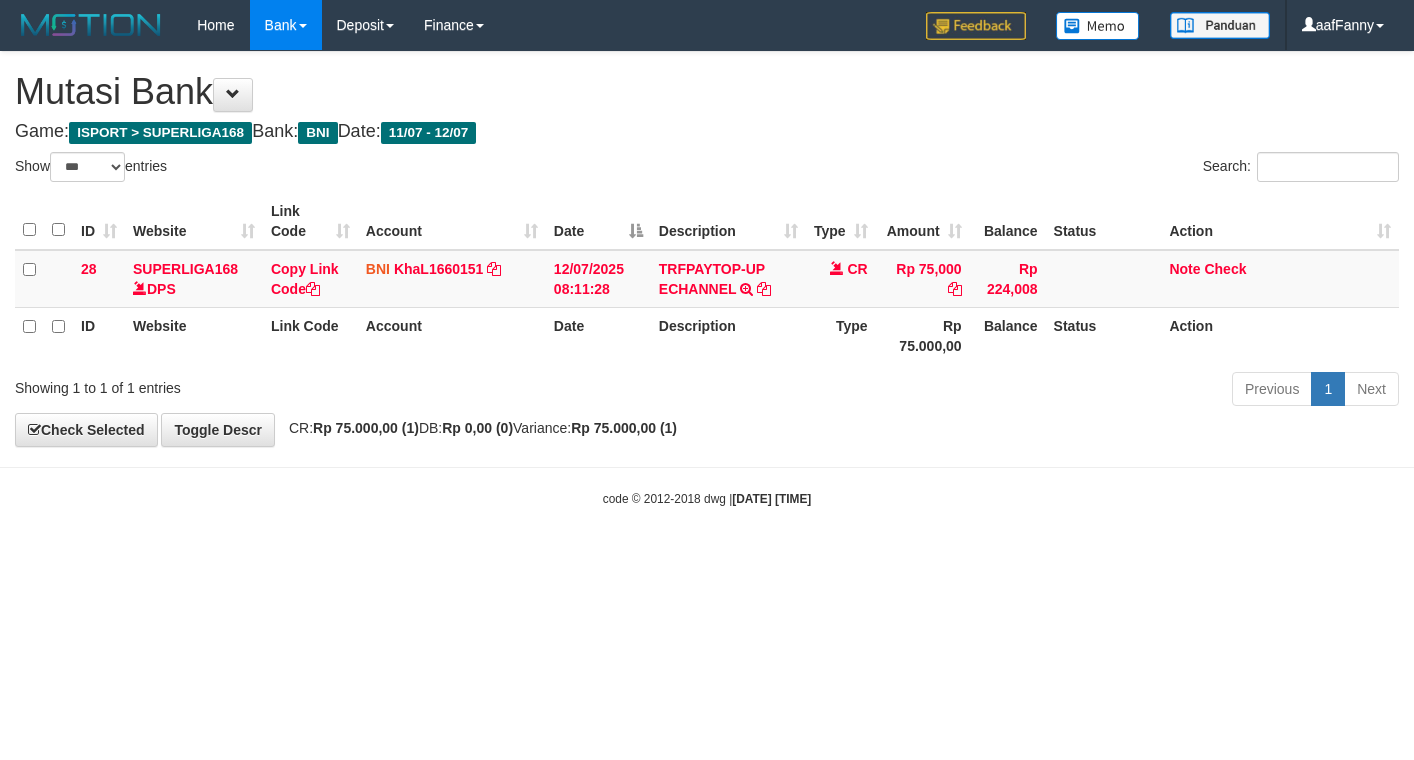 select on "***" 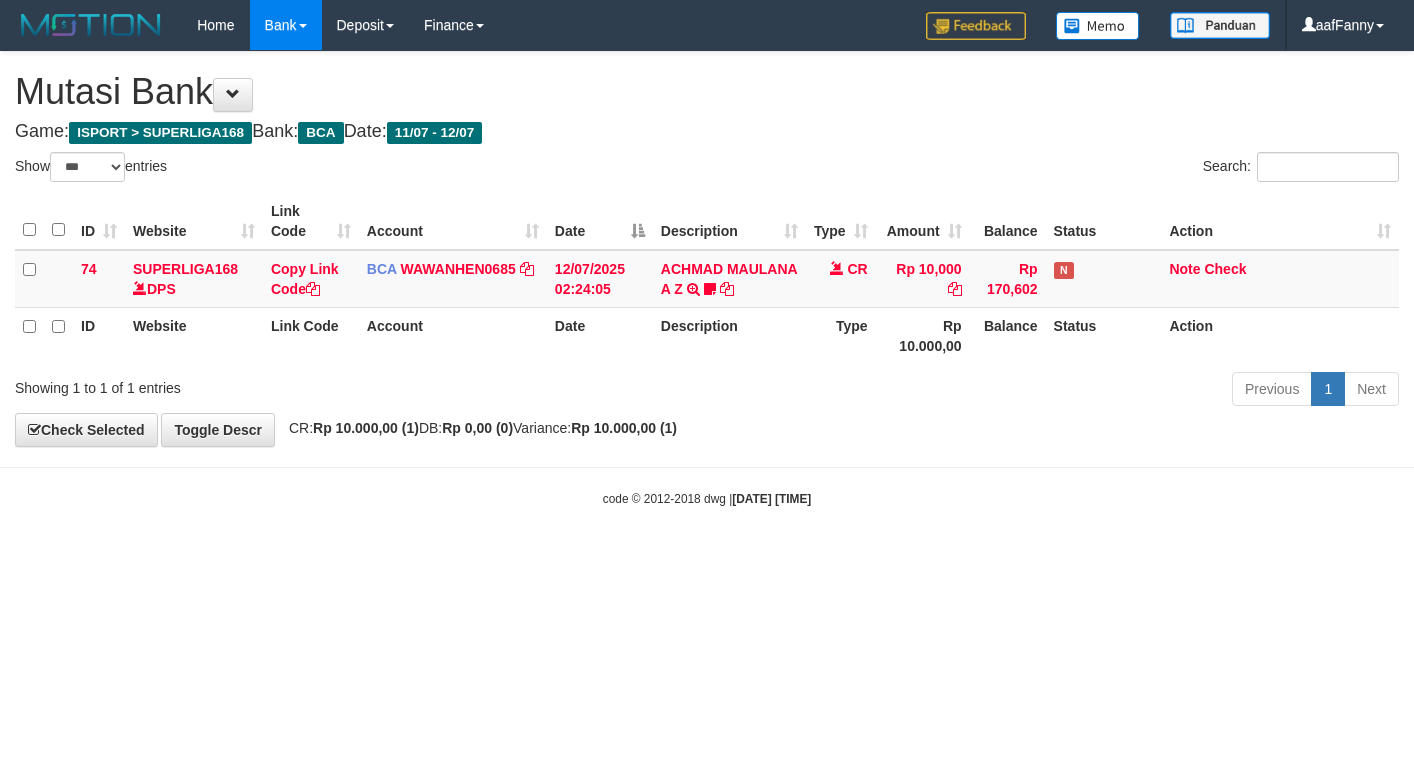 select on "***" 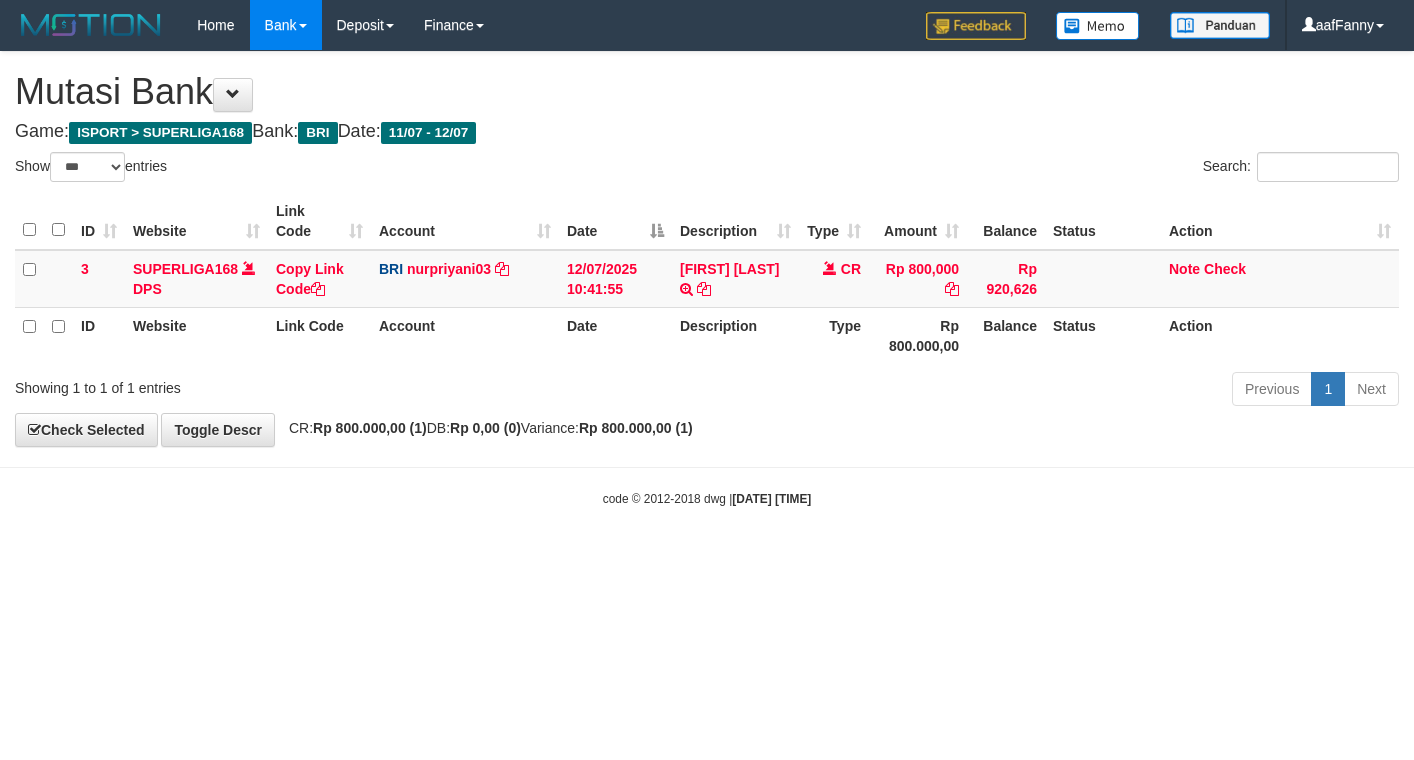 select on "***" 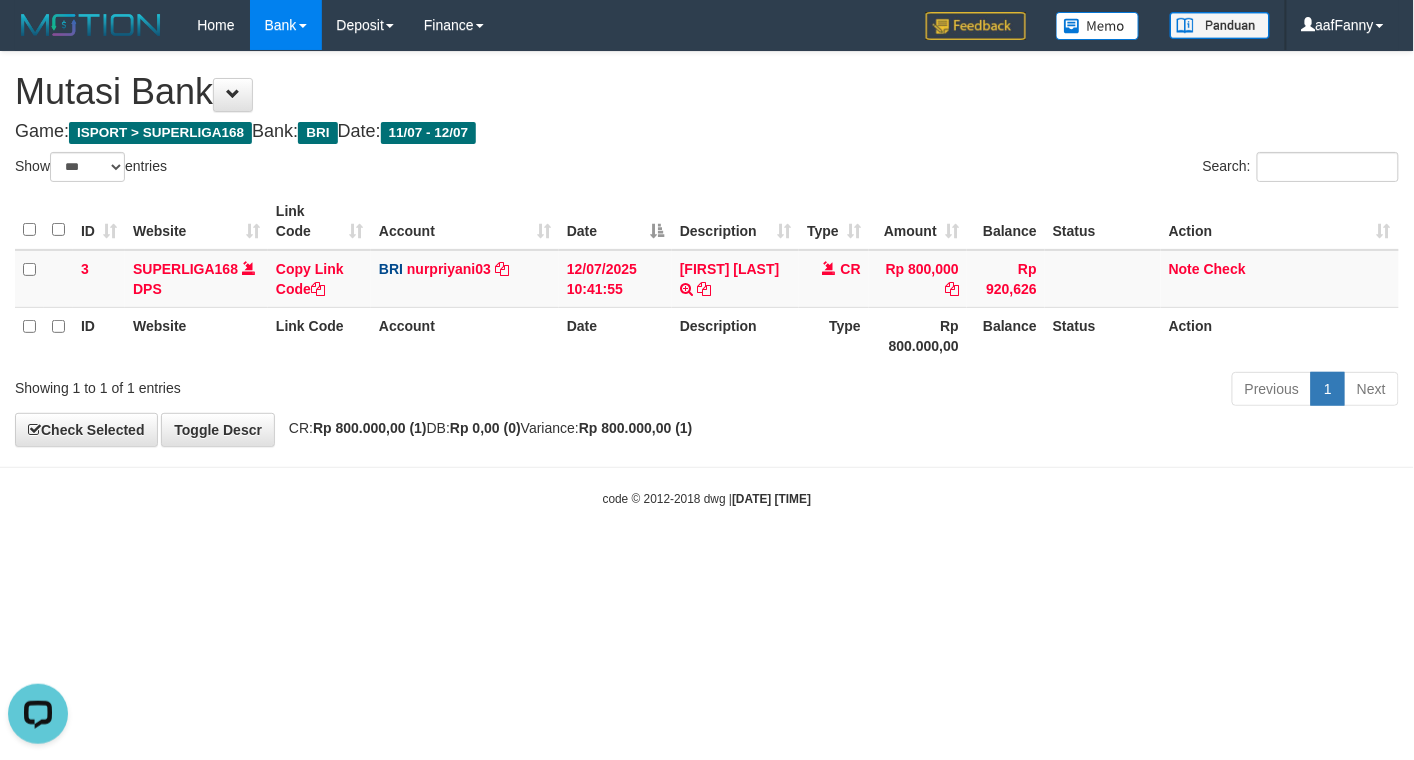 scroll, scrollTop: 0, scrollLeft: 0, axis: both 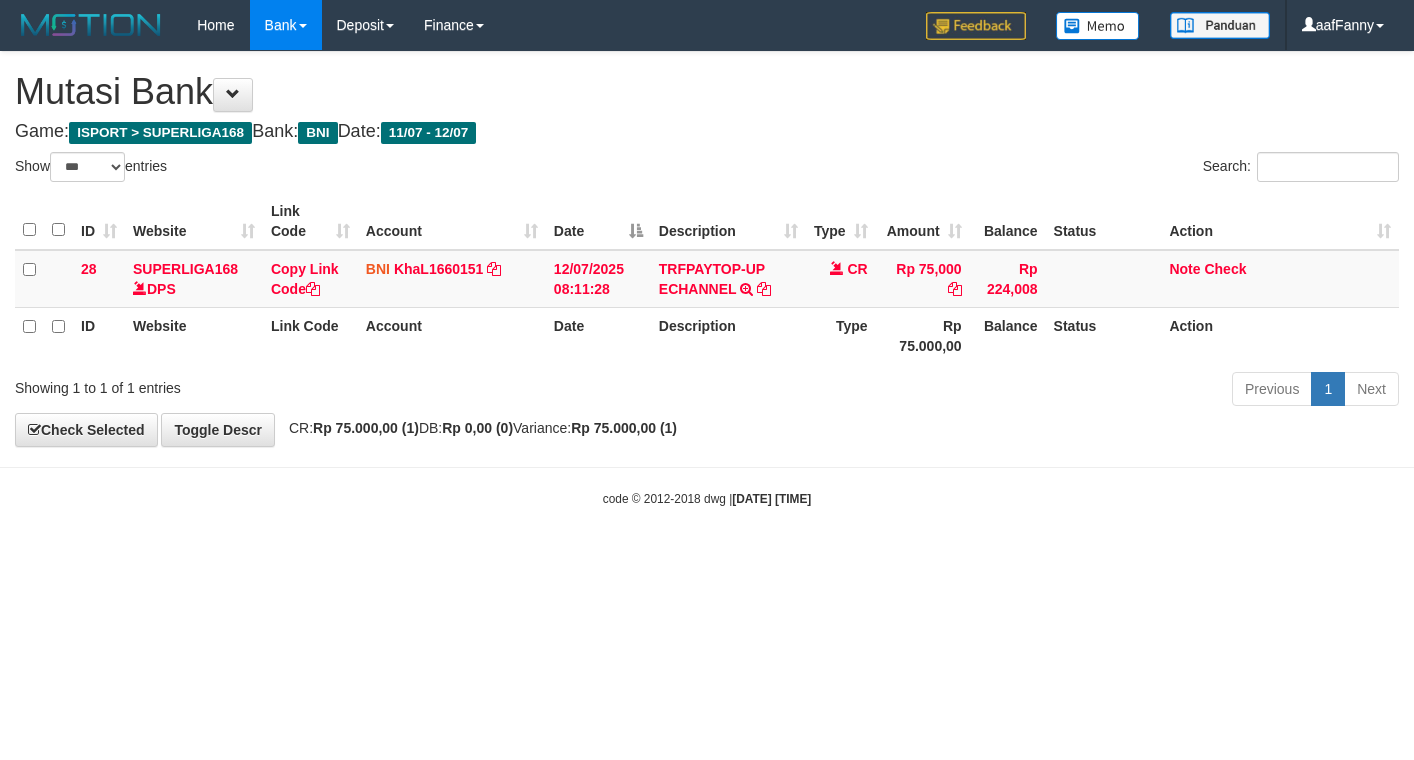 select on "***" 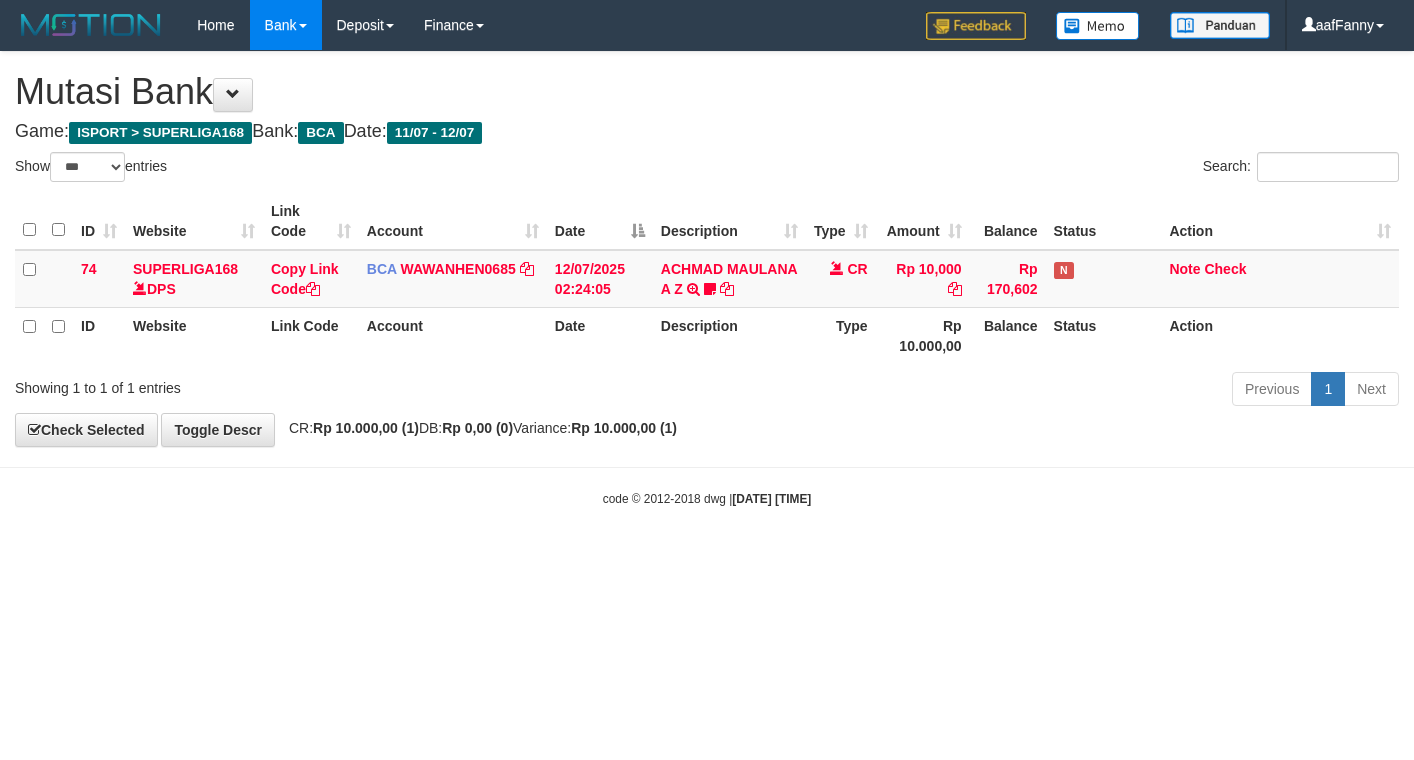 select on "***" 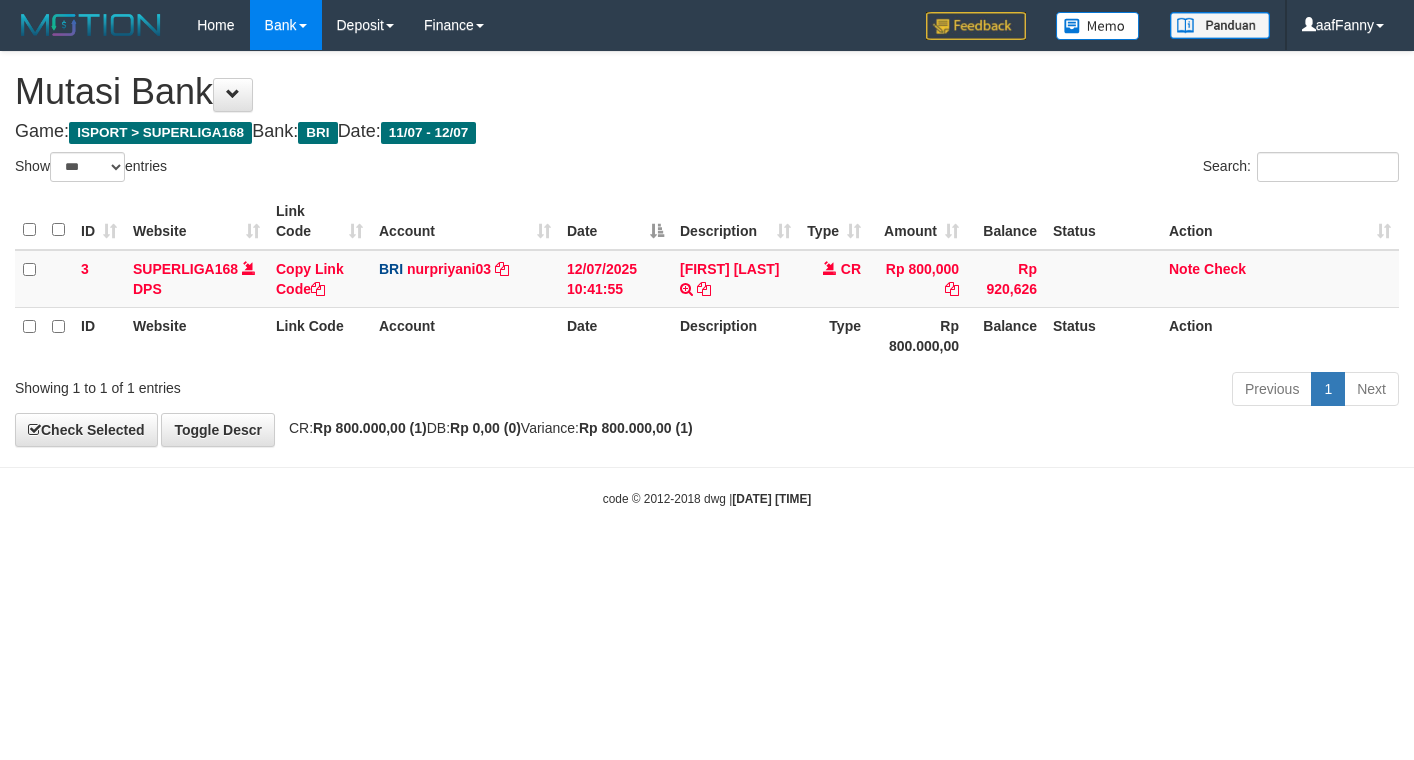 select on "***" 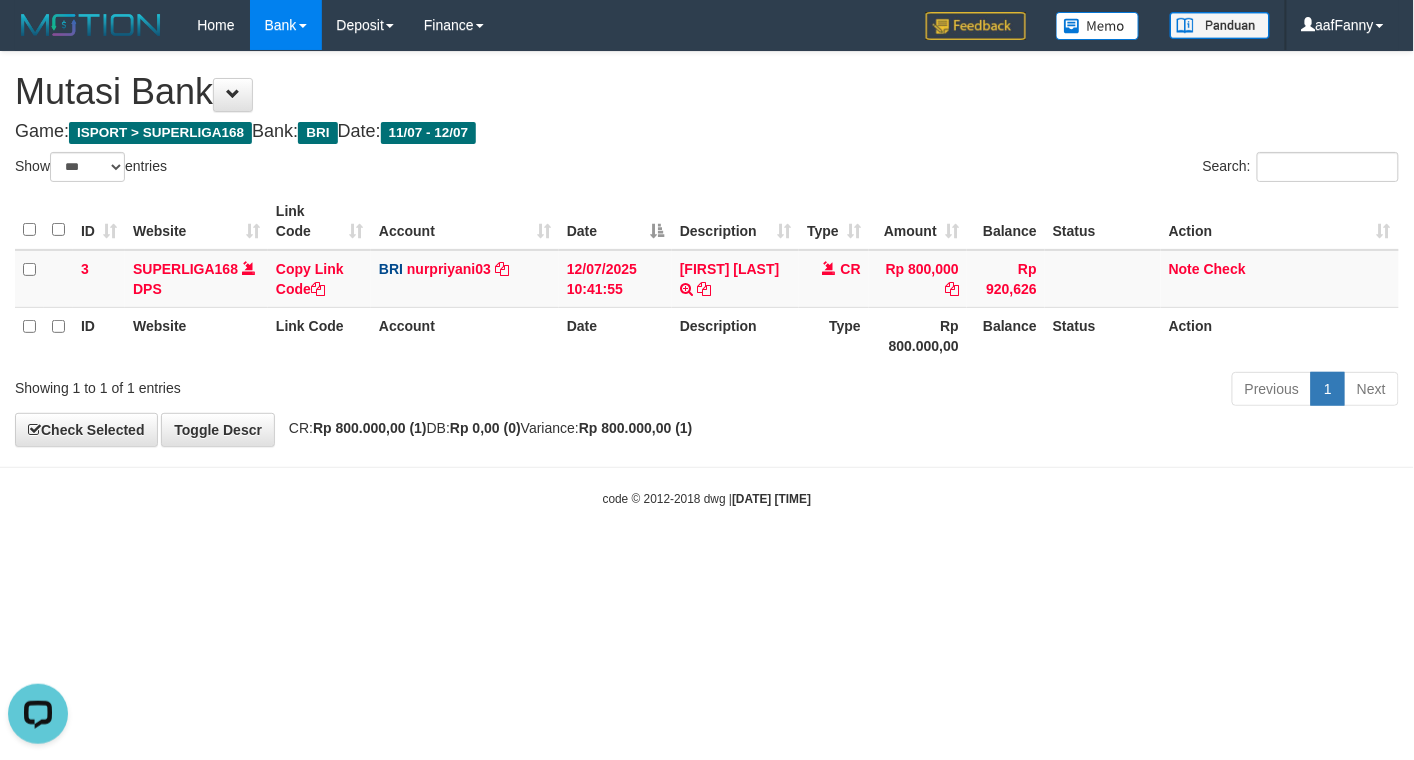 scroll, scrollTop: 0, scrollLeft: 0, axis: both 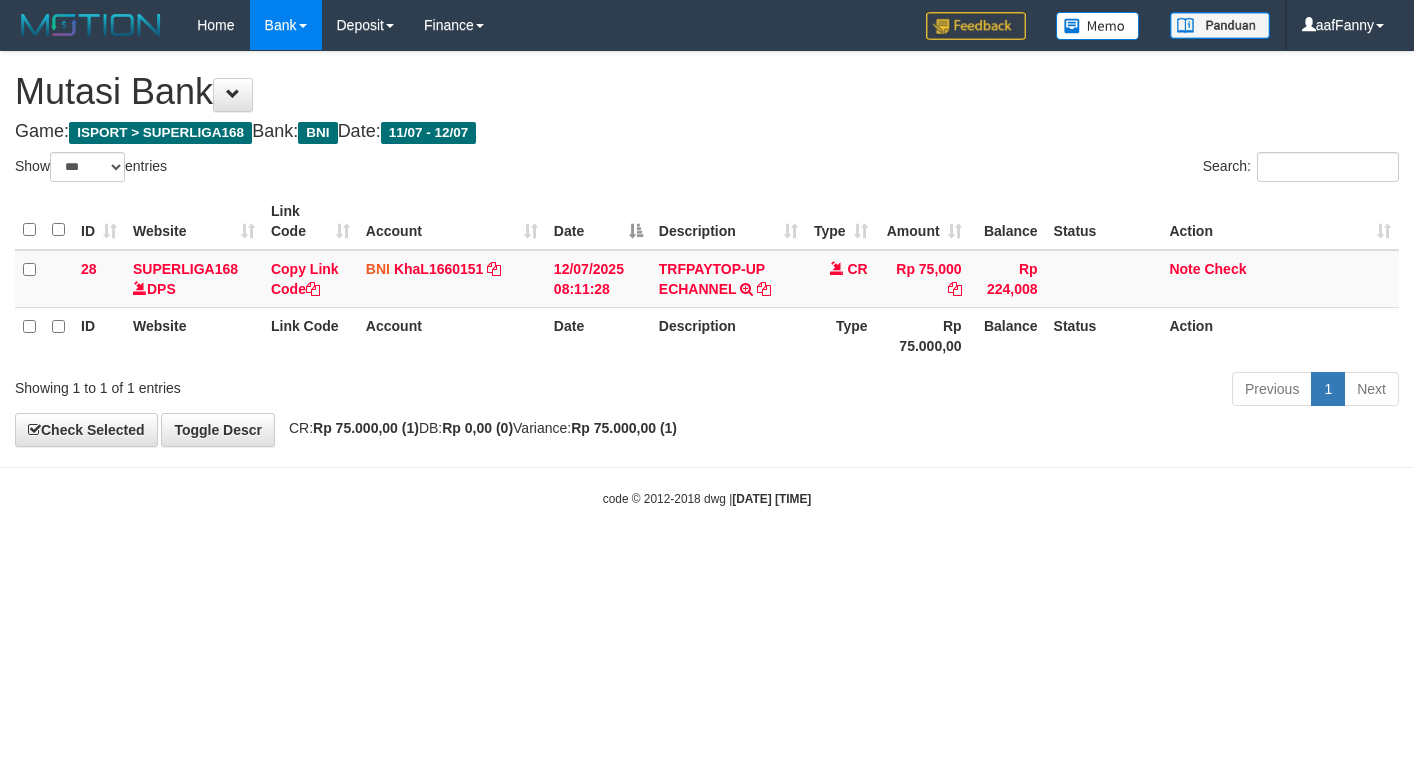 select on "***" 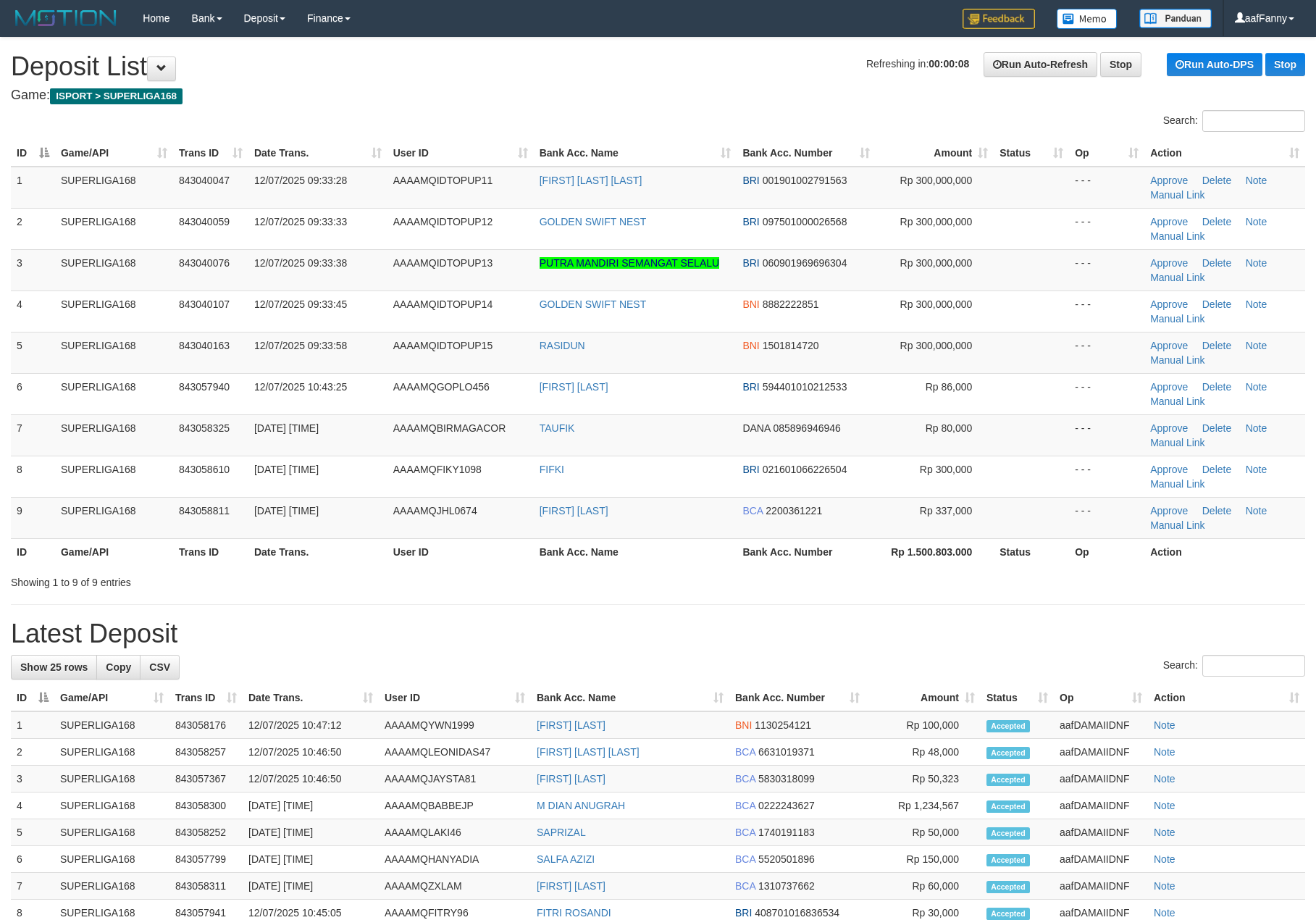 scroll, scrollTop: 0, scrollLeft: 0, axis: both 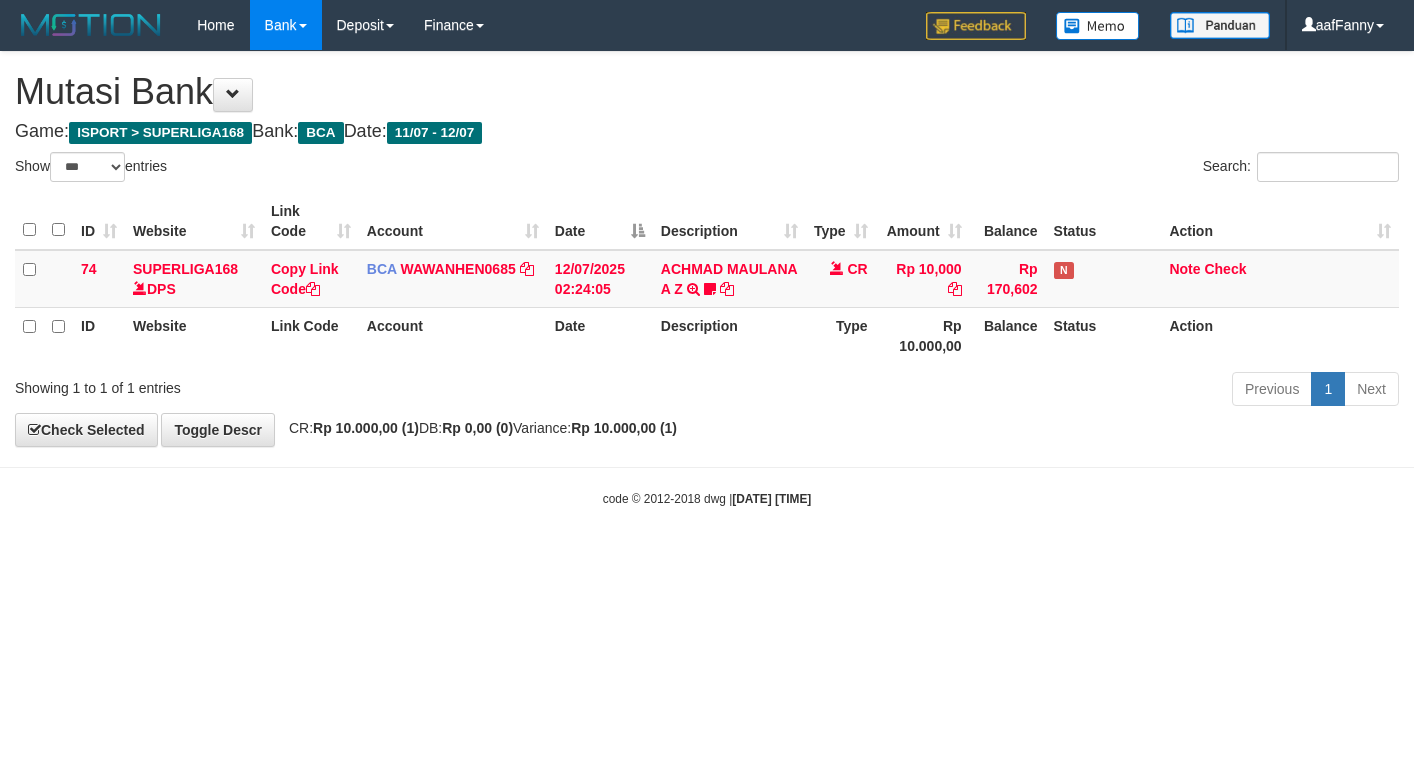 select on "***" 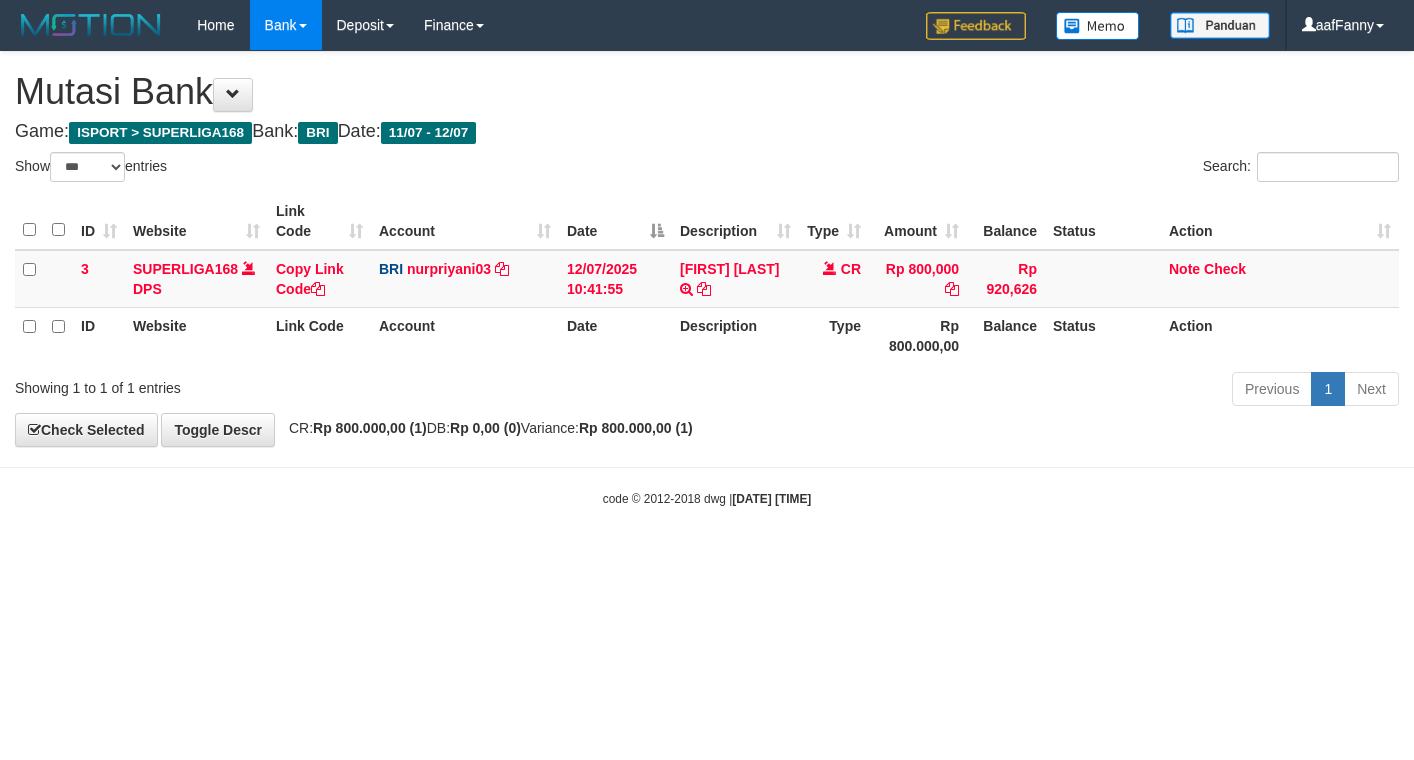 select on "***" 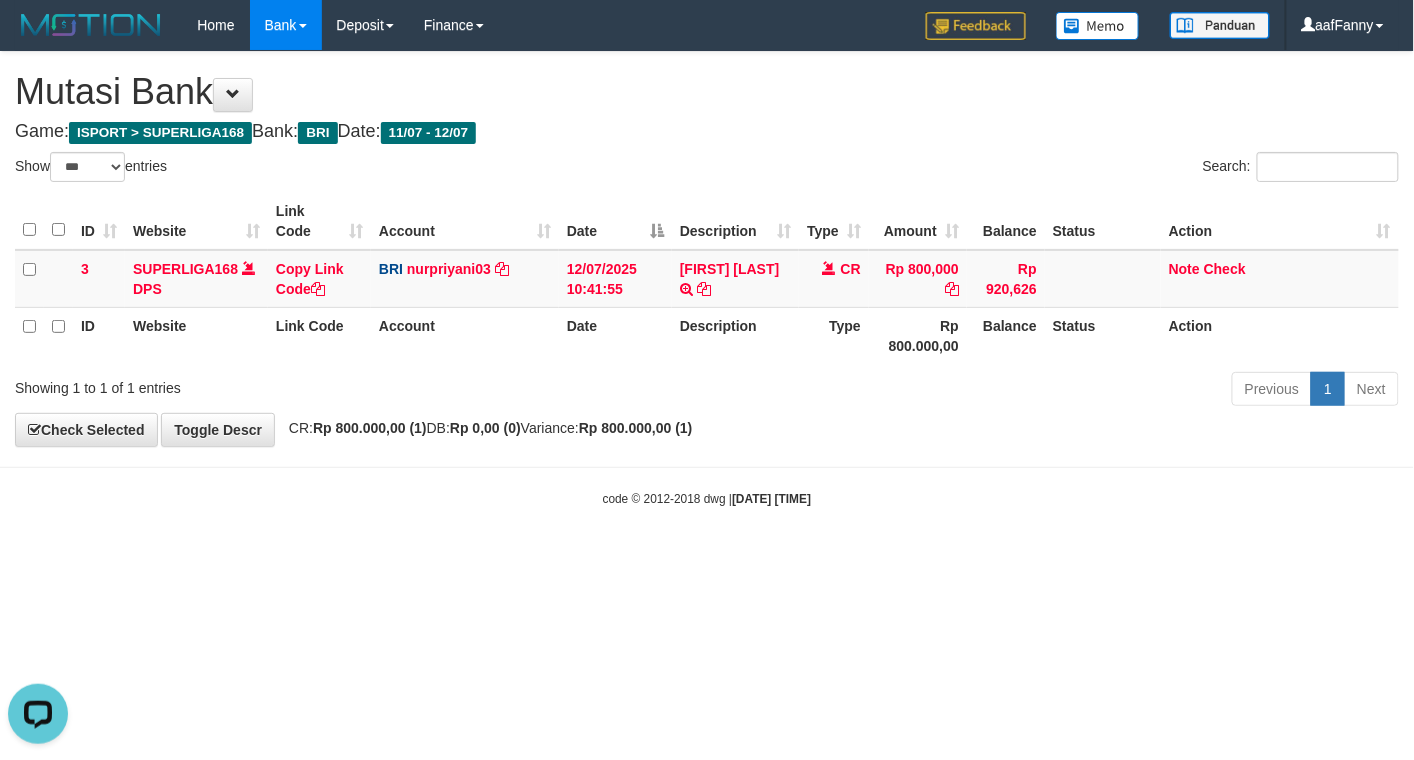 scroll, scrollTop: 0, scrollLeft: 0, axis: both 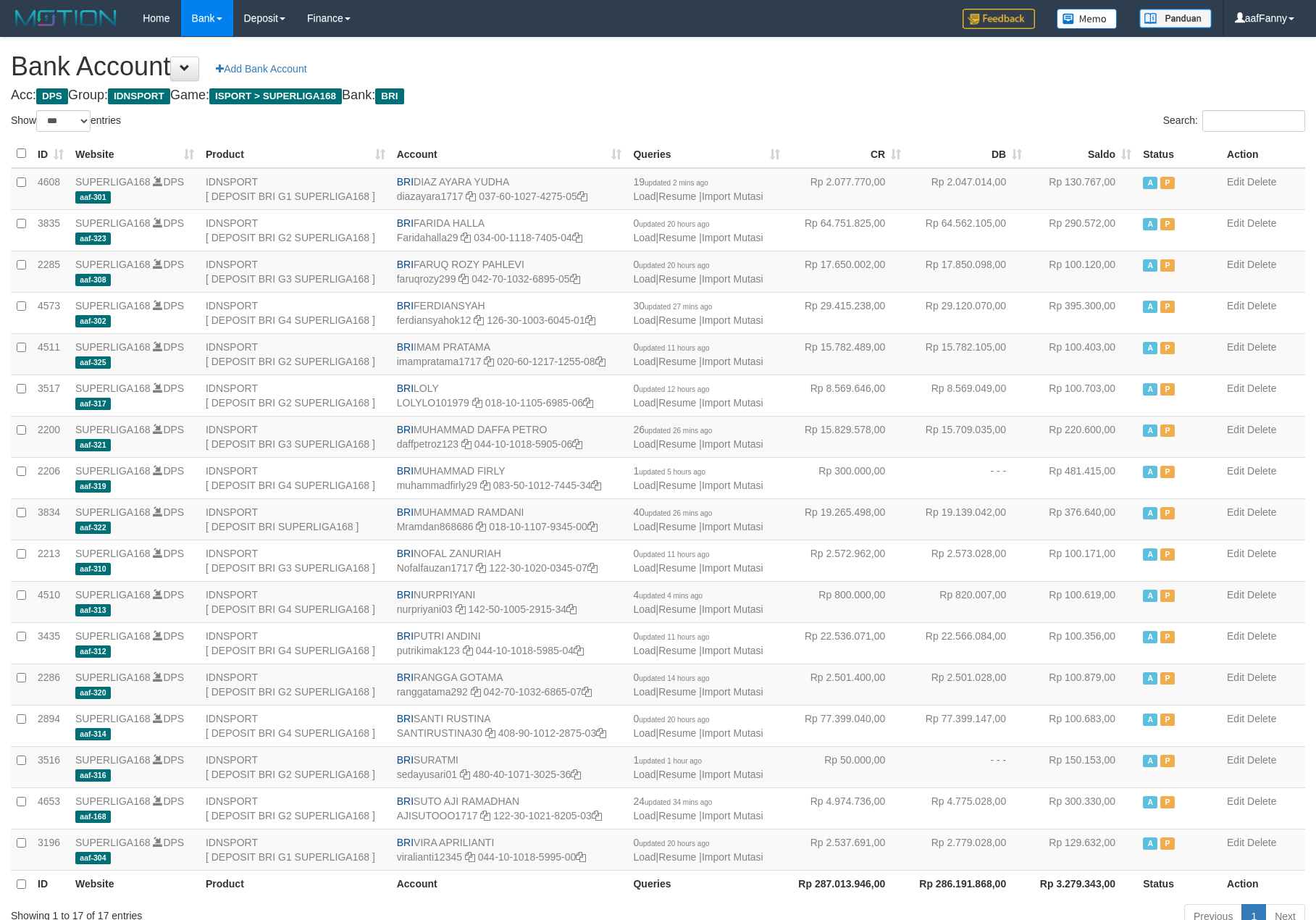 select on "***" 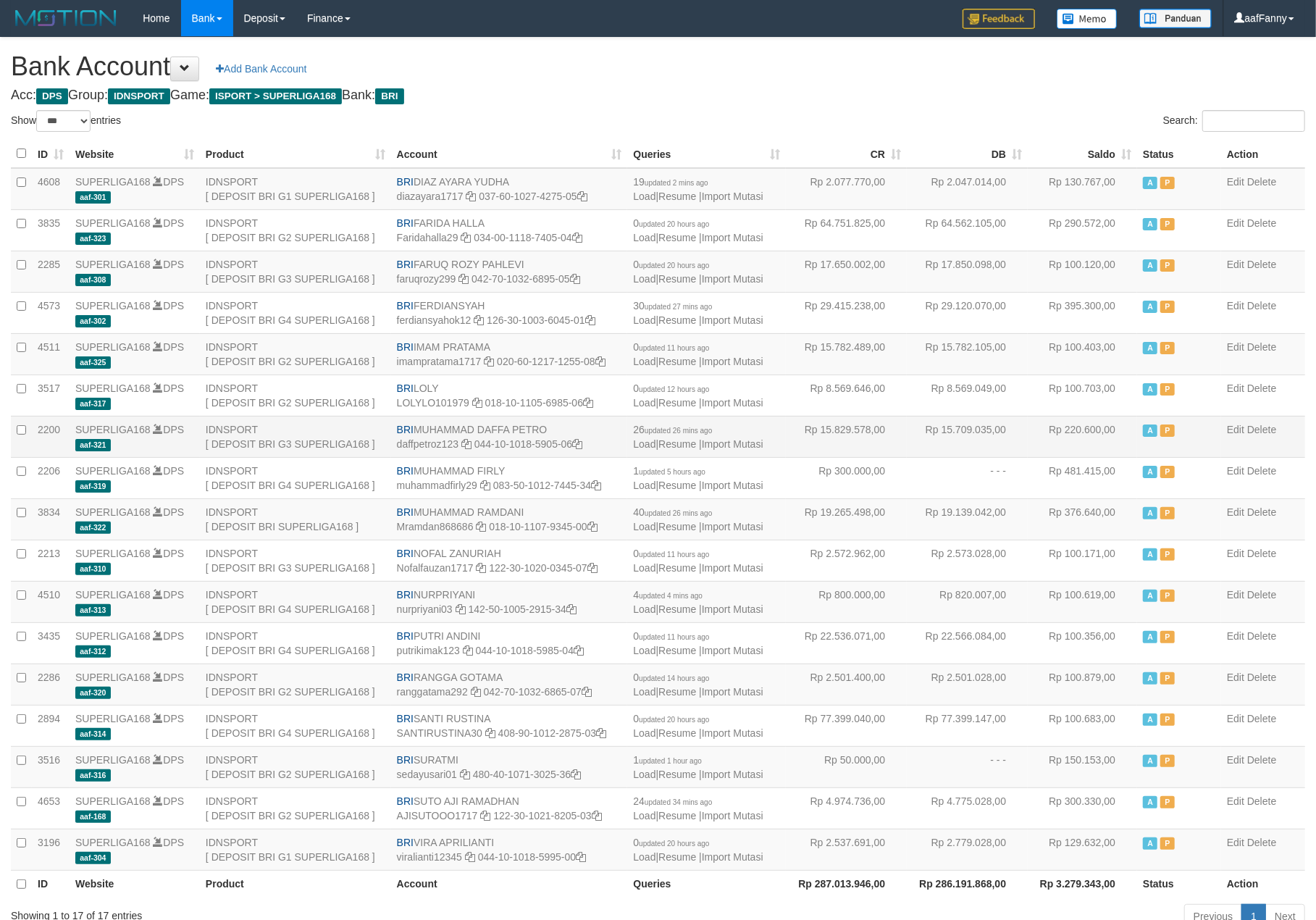 scroll, scrollTop: 99, scrollLeft: 0, axis: vertical 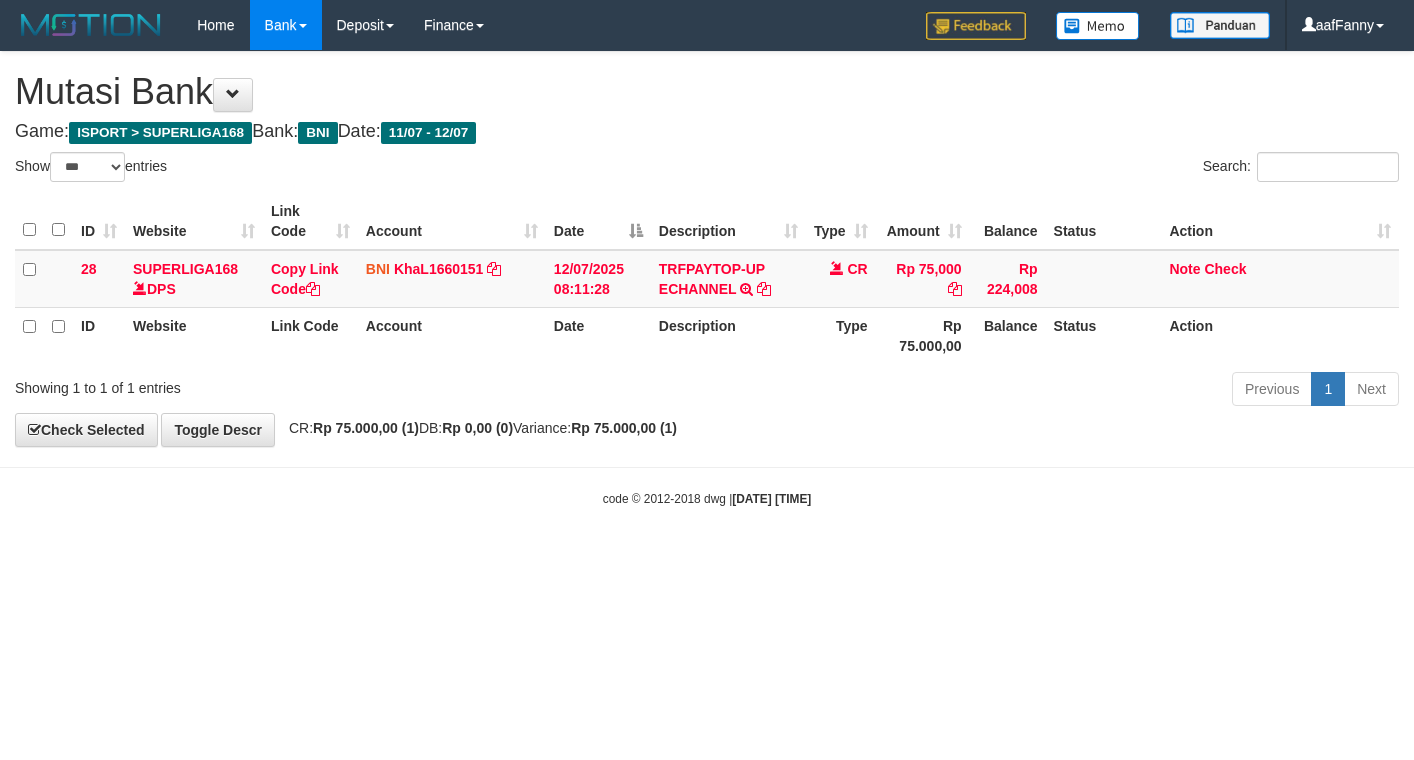 select on "***" 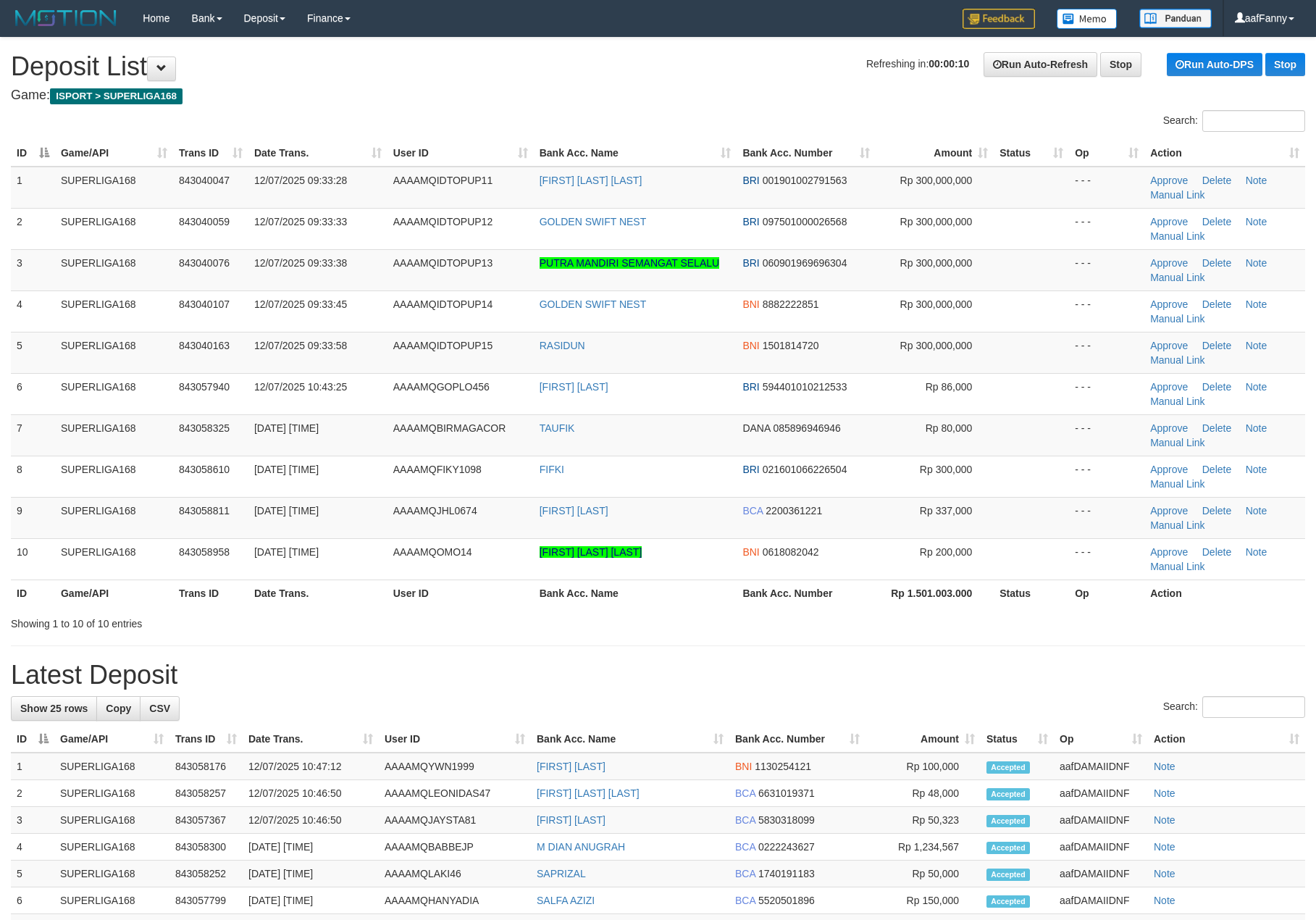 scroll, scrollTop: 0, scrollLeft: 0, axis: both 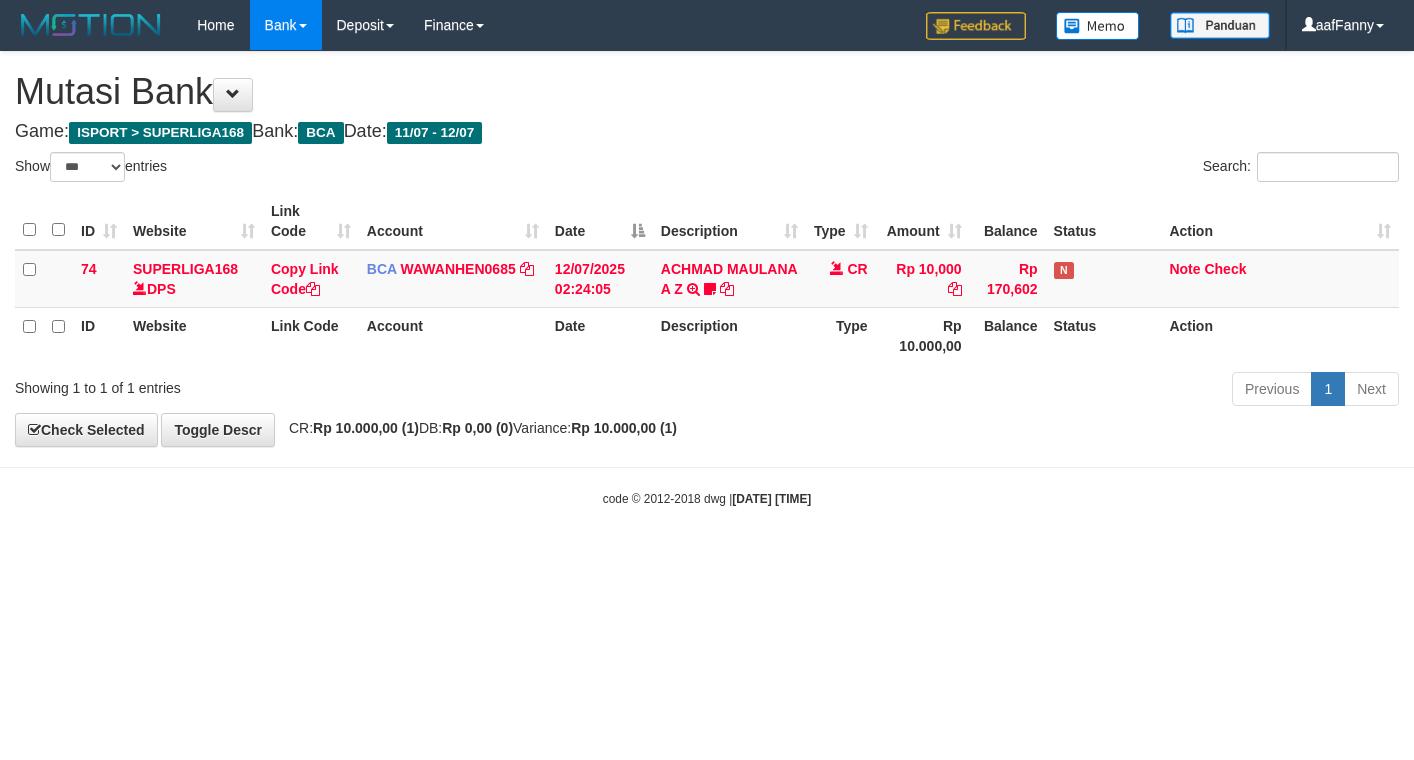 select on "***" 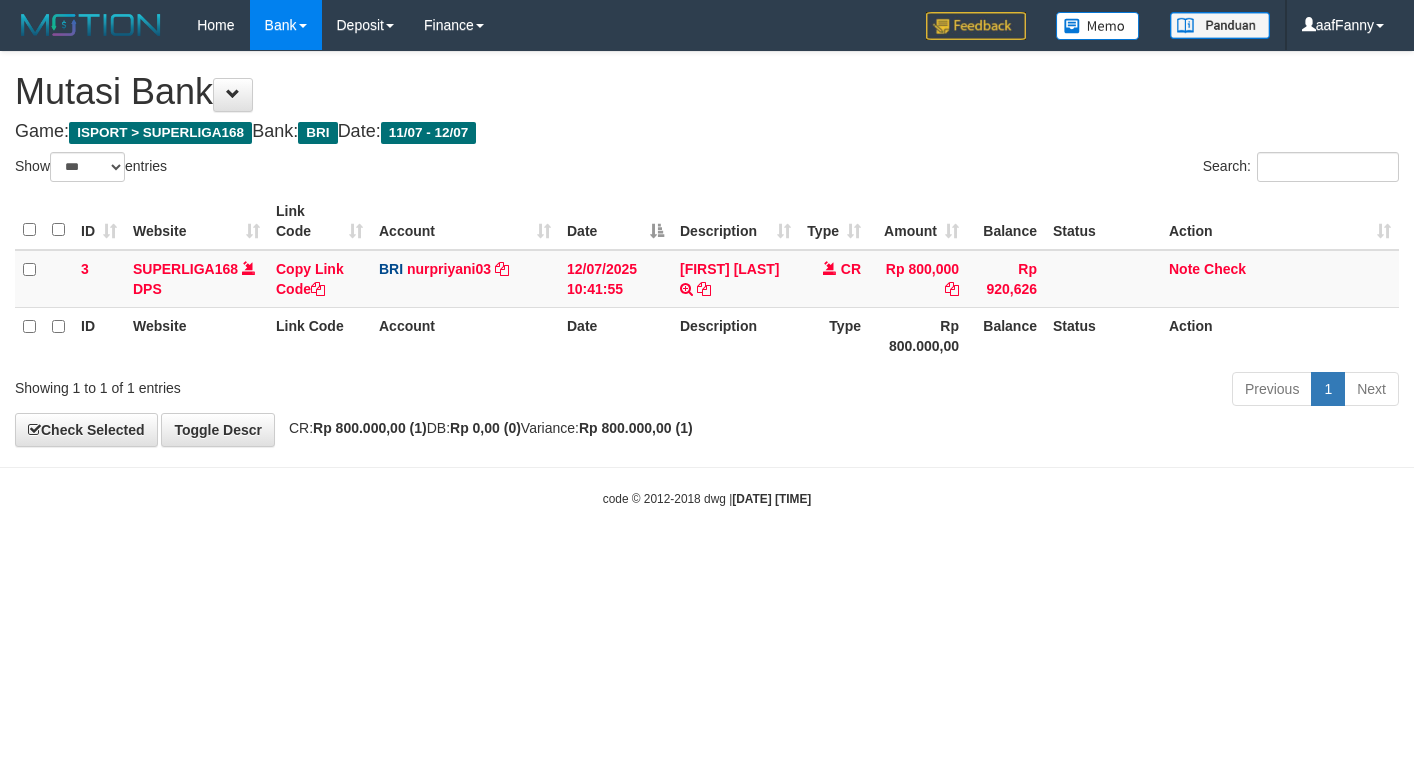 select on "***" 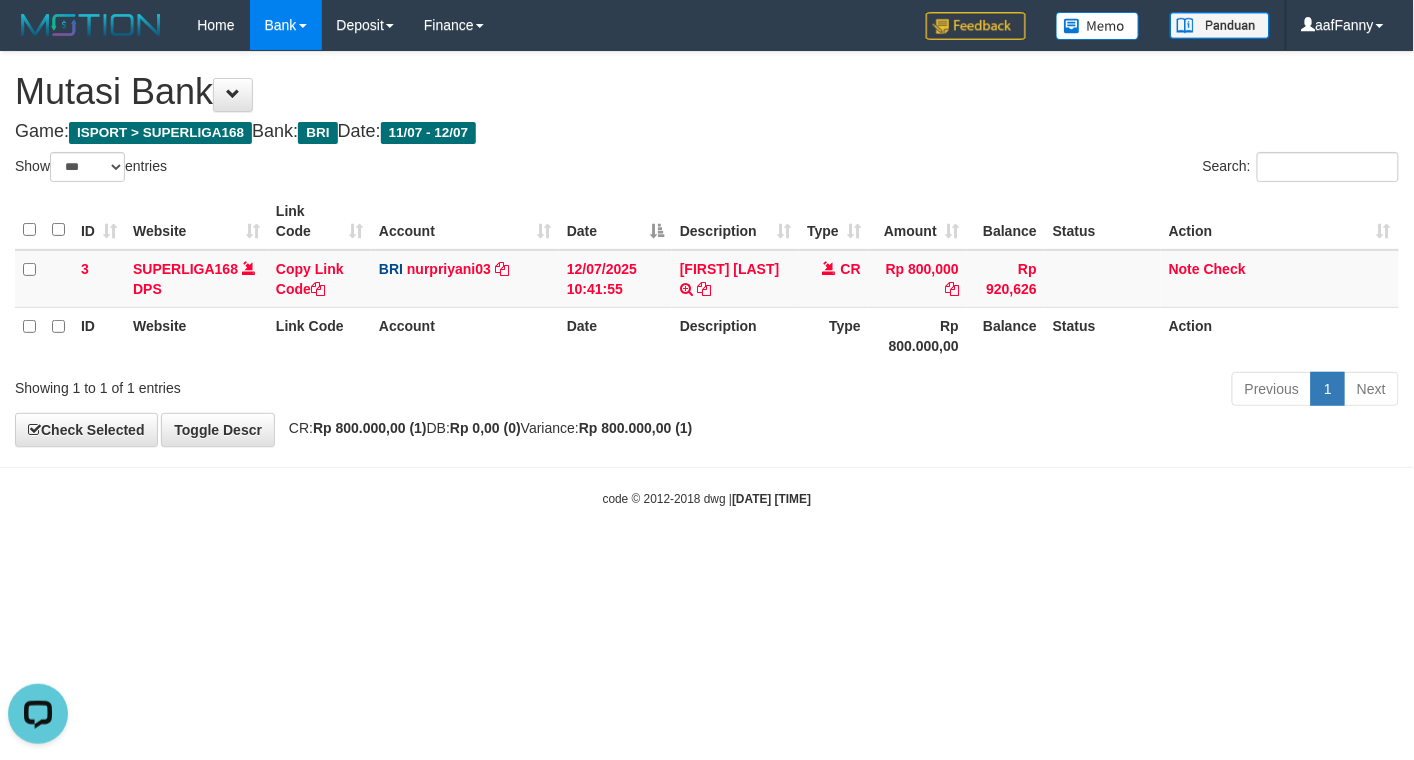 scroll, scrollTop: 0, scrollLeft: 0, axis: both 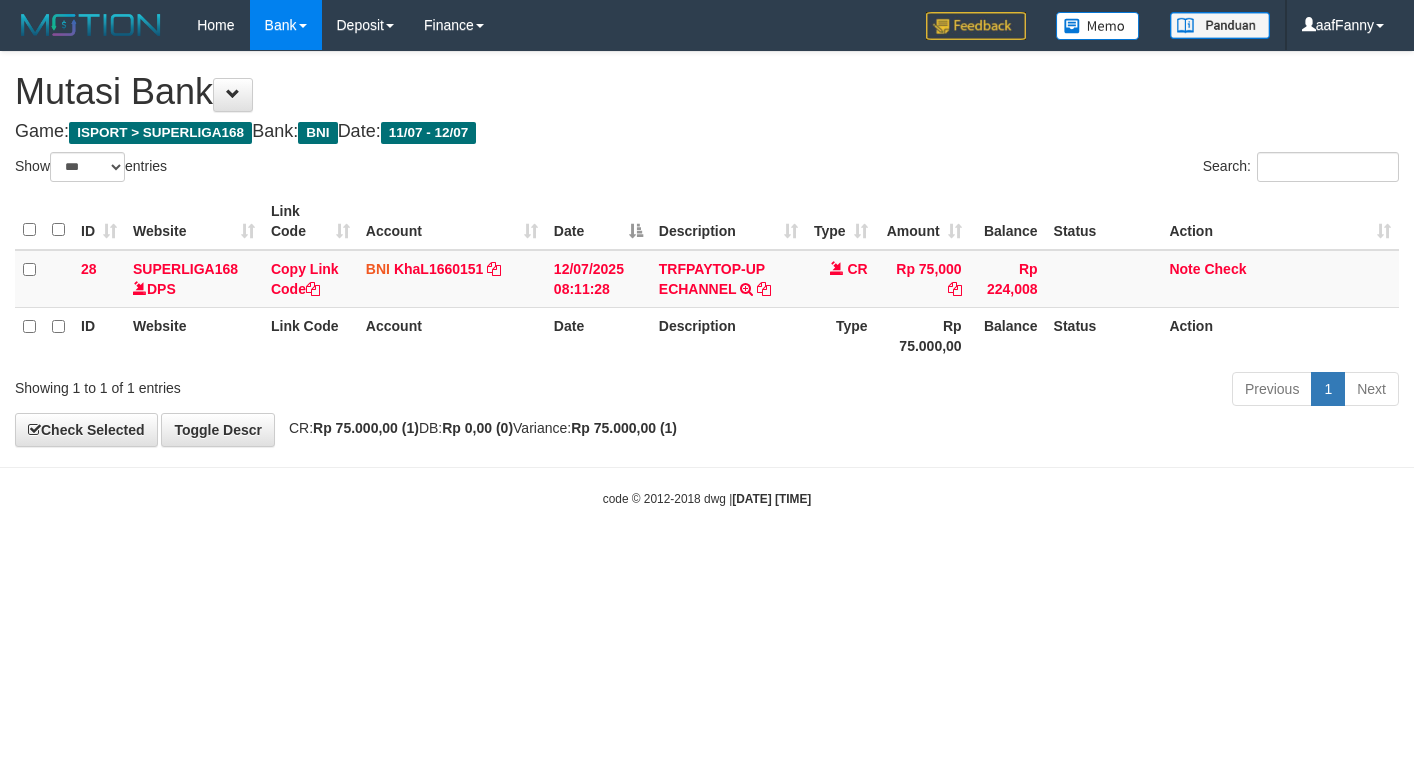 select on "***" 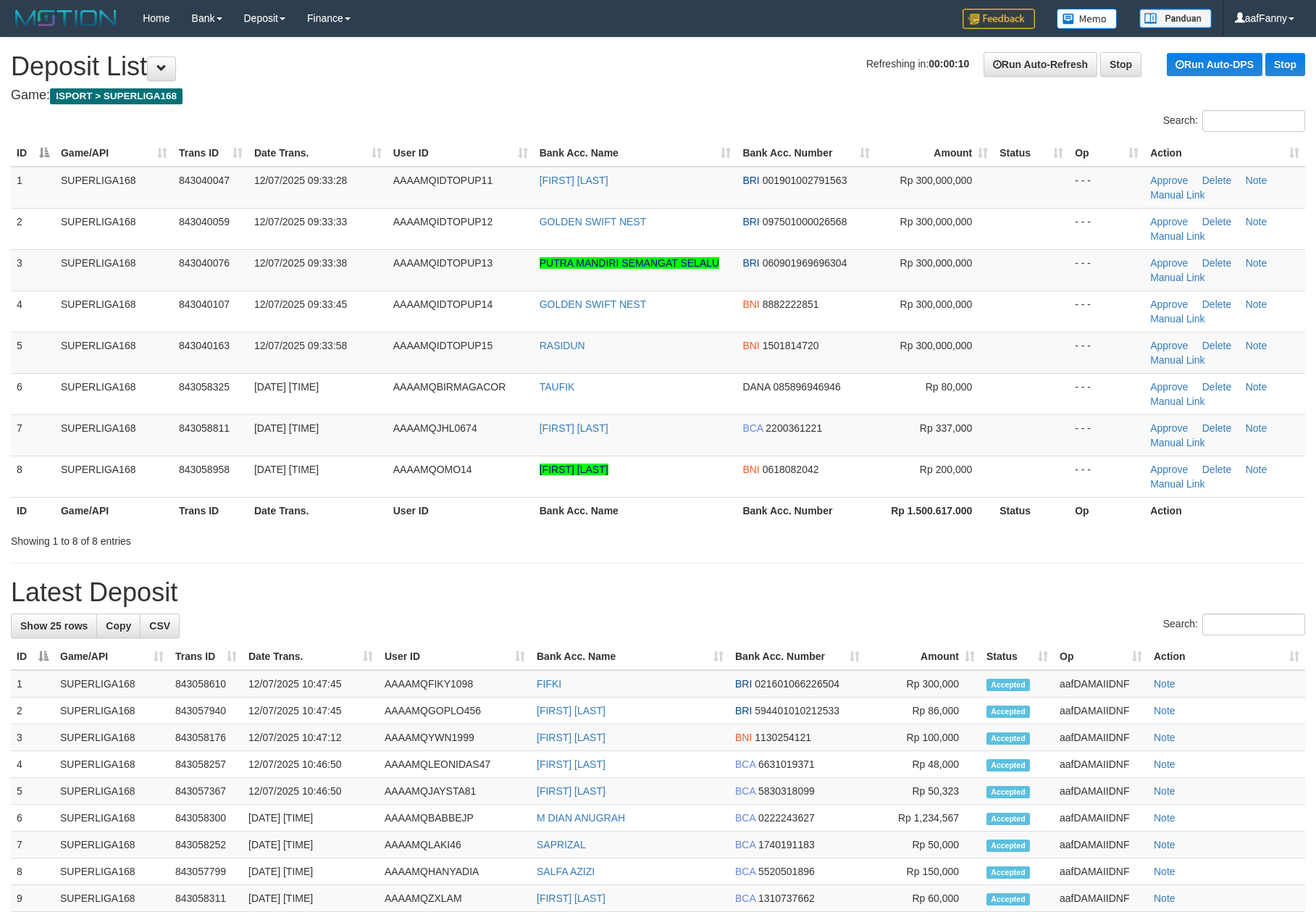 scroll, scrollTop: 0, scrollLeft: 0, axis: both 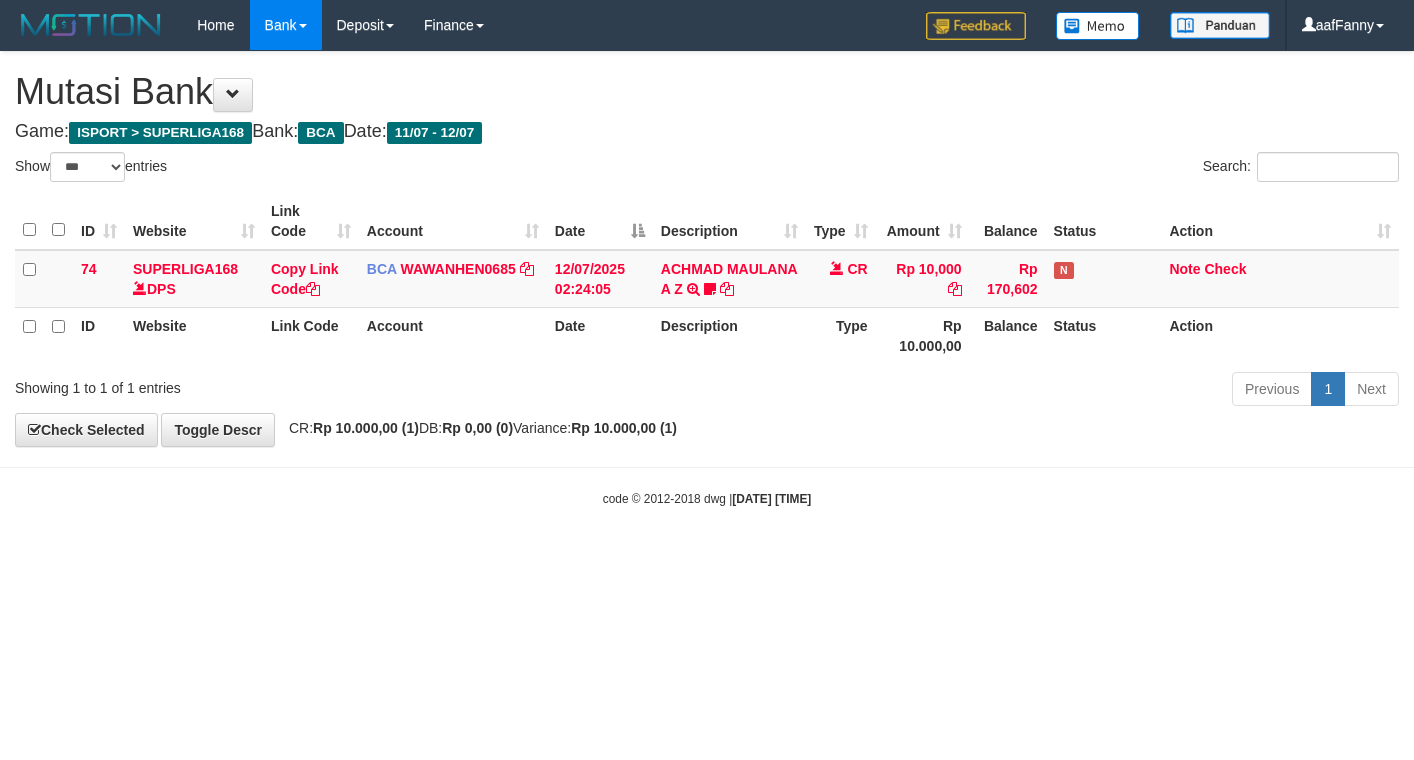 select on "***" 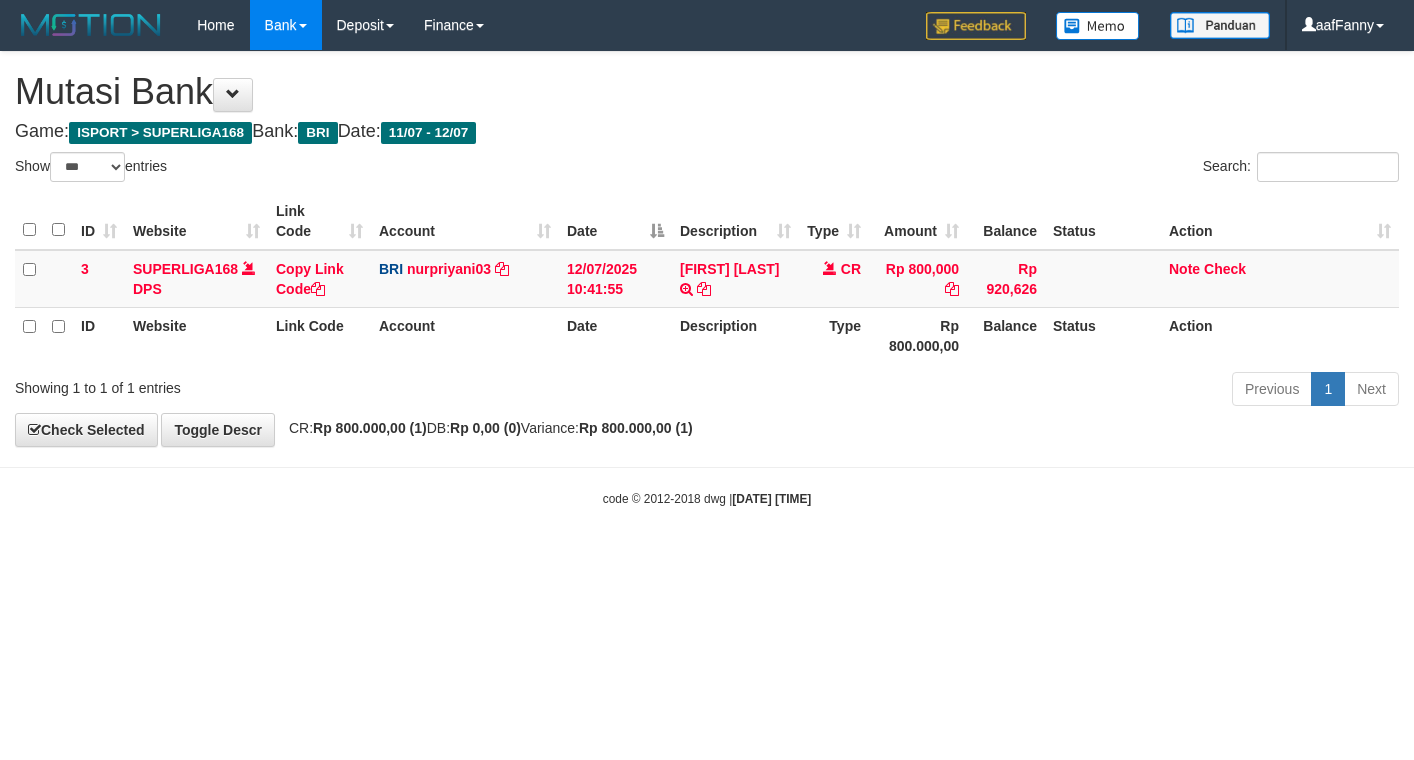 select on "***" 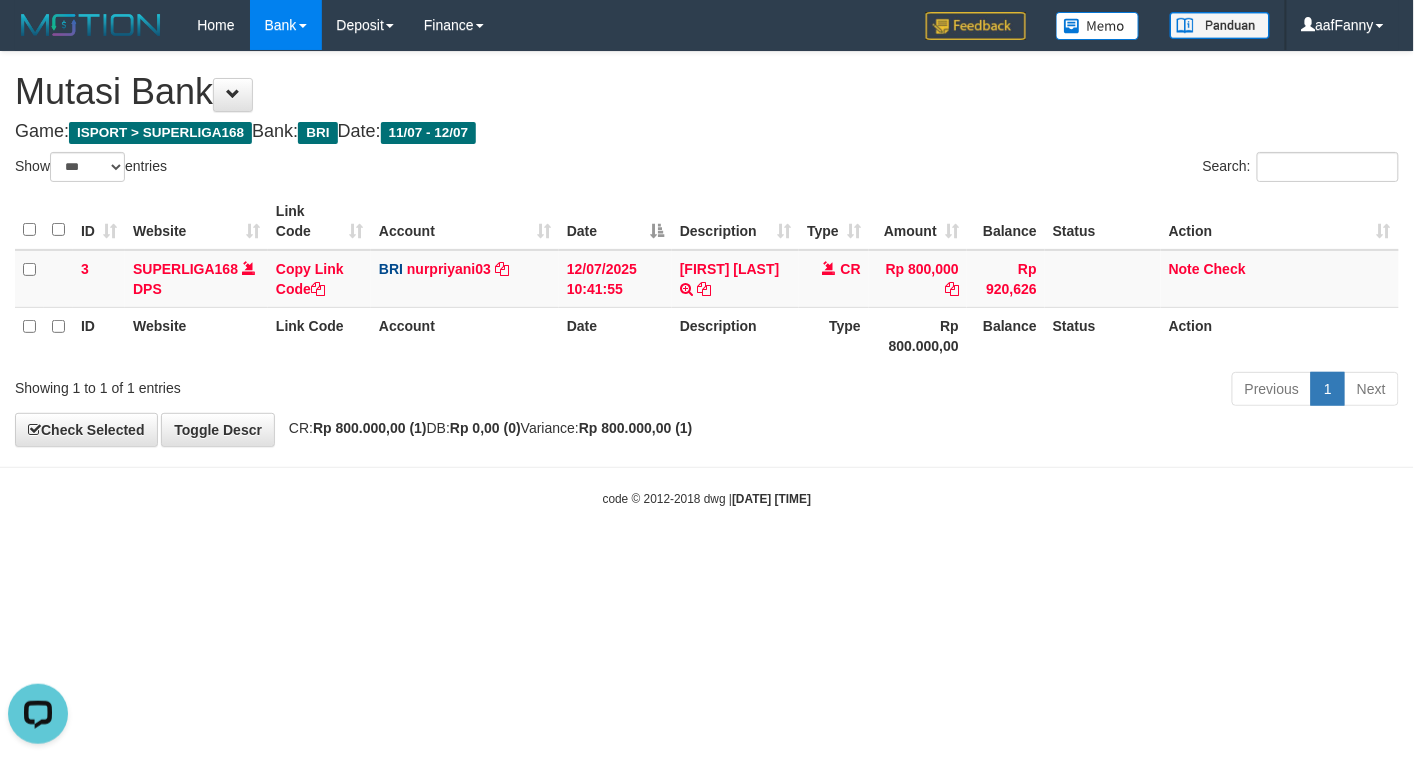 scroll, scrollTop: 0, scrollLeft: 0, axis: both 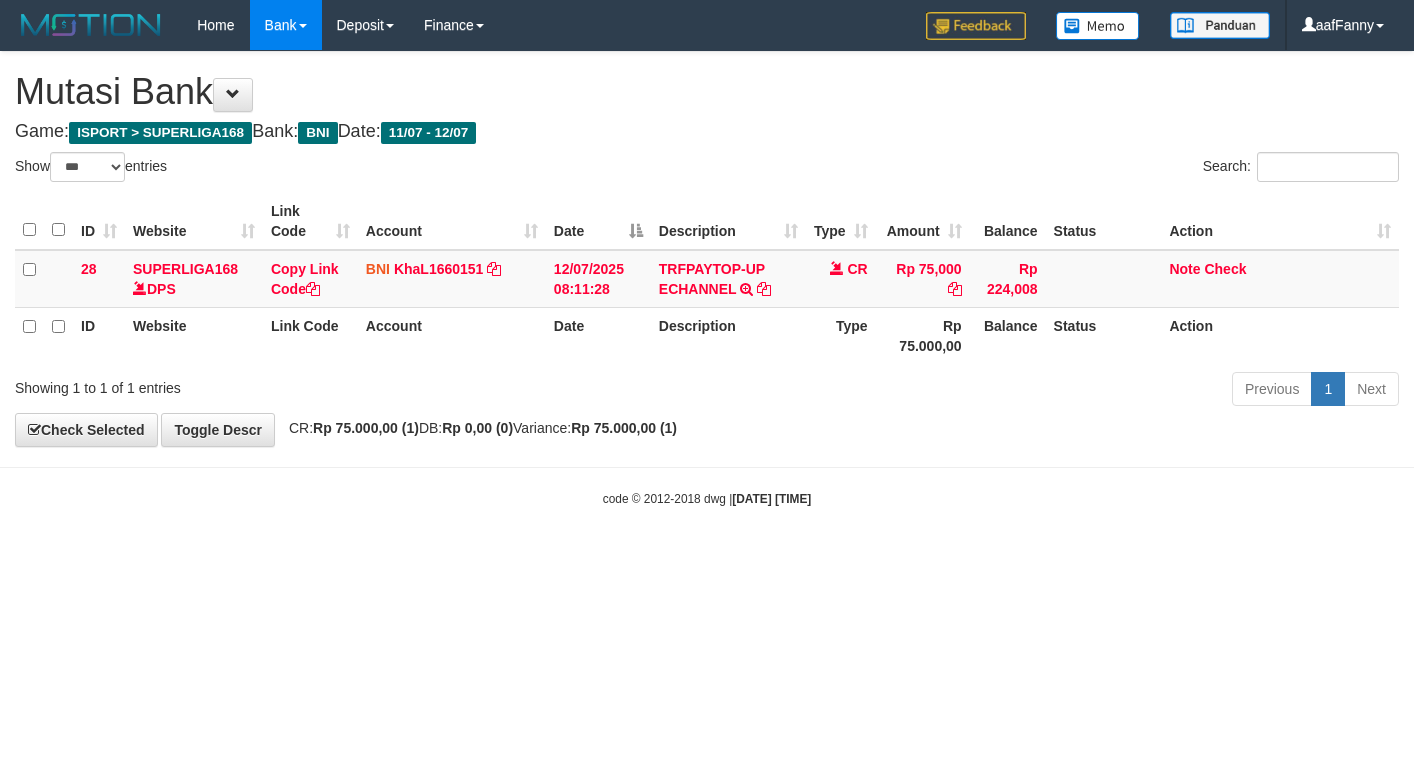 select on "***" 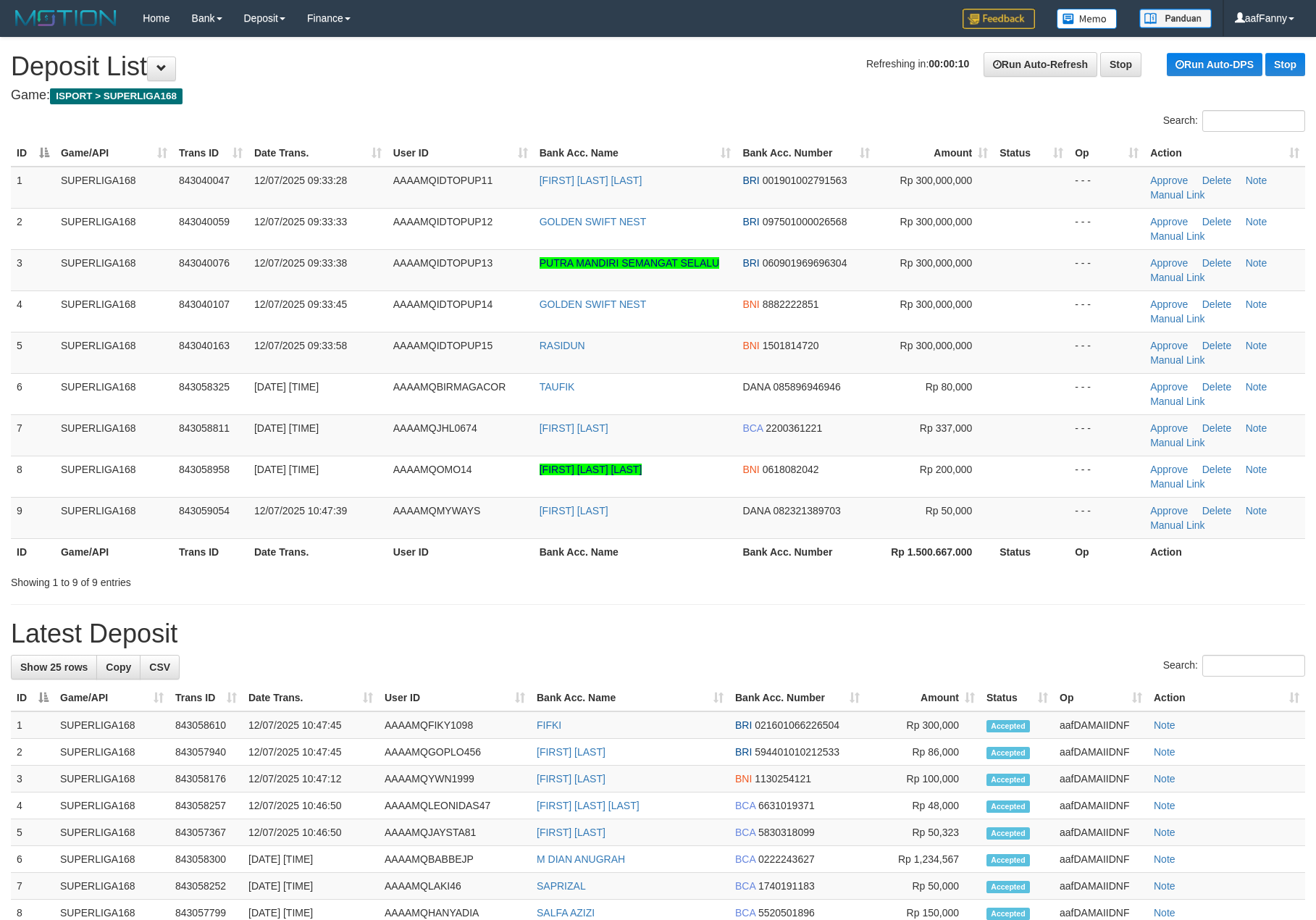 scroll, scrollTop: 0, scrollLeft: 0, axis: both 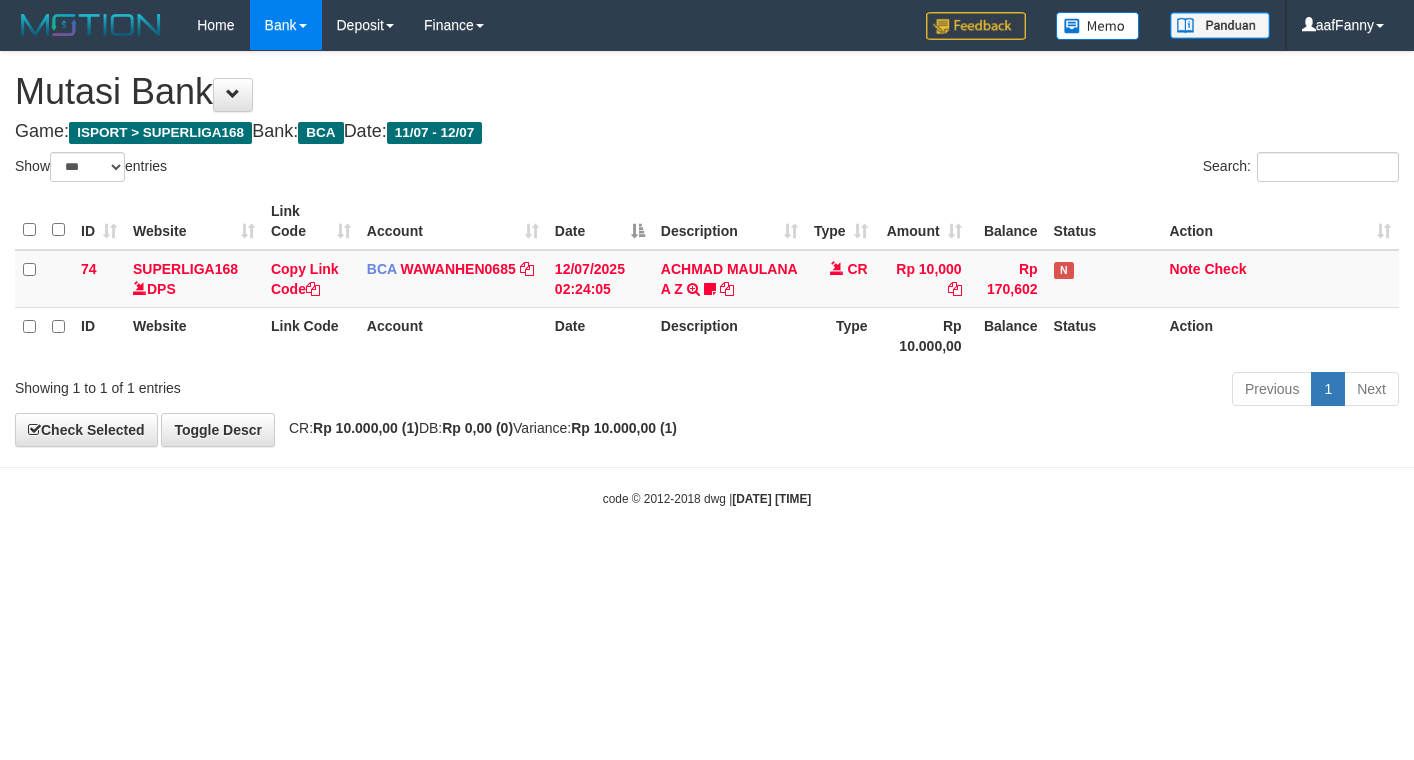 select on "***" 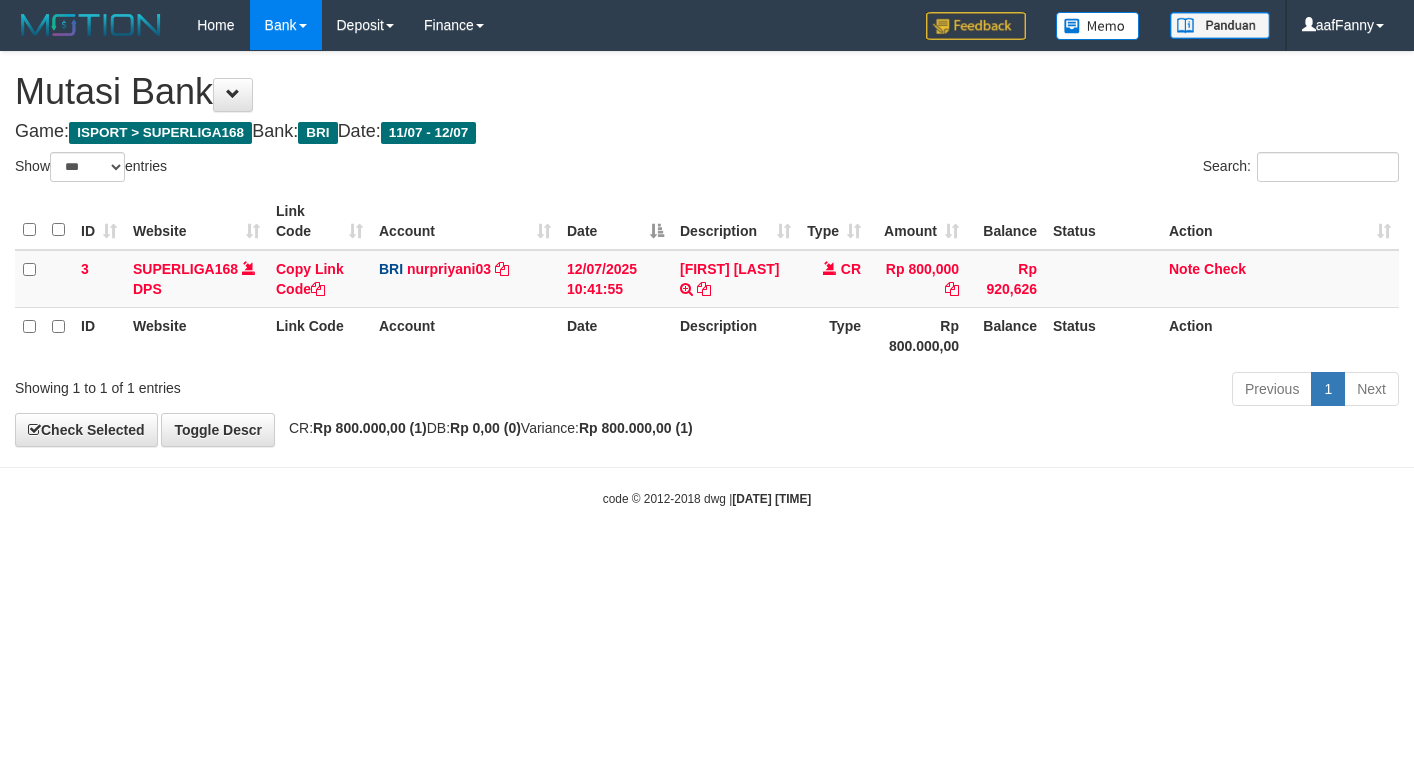 select on "***" 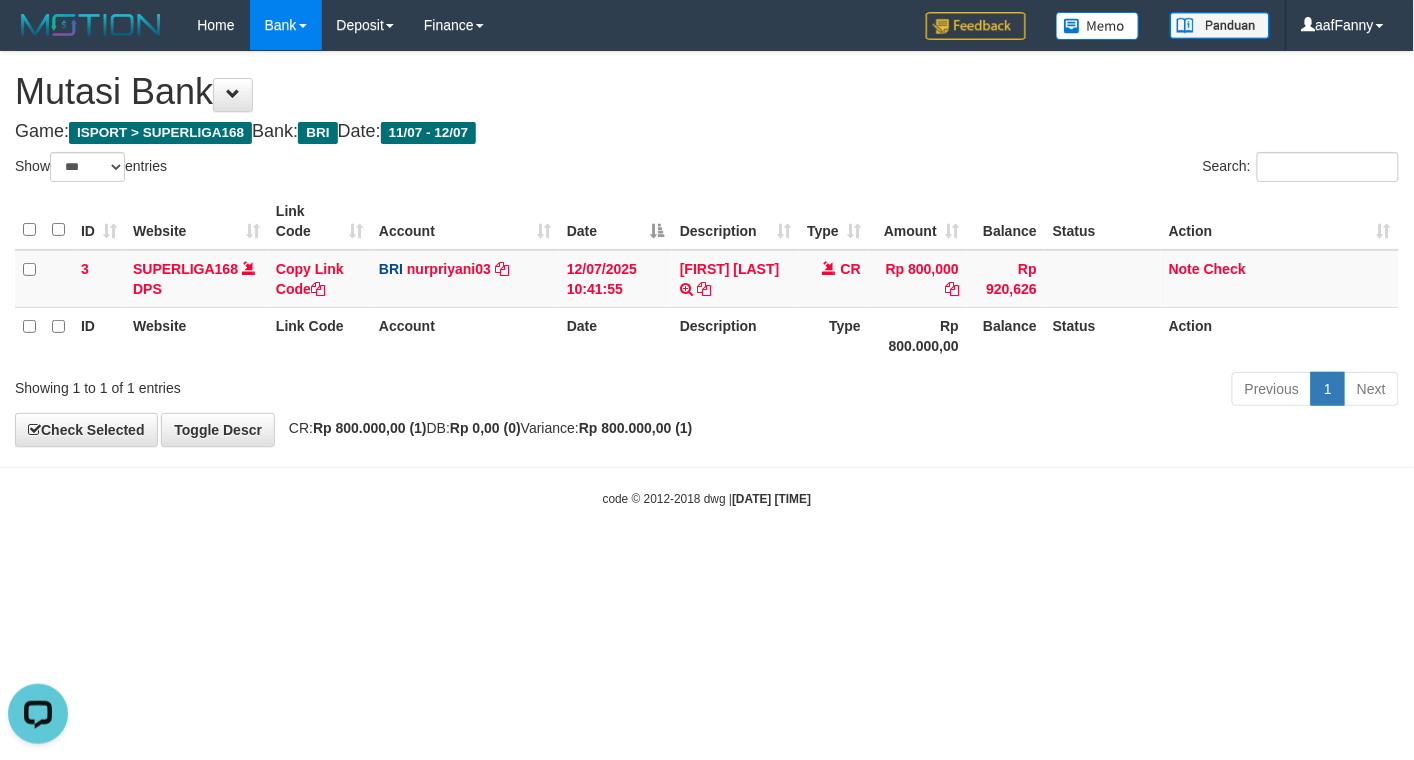 scroll, scrollTop: 0, scrollLeft: 0, axis: both 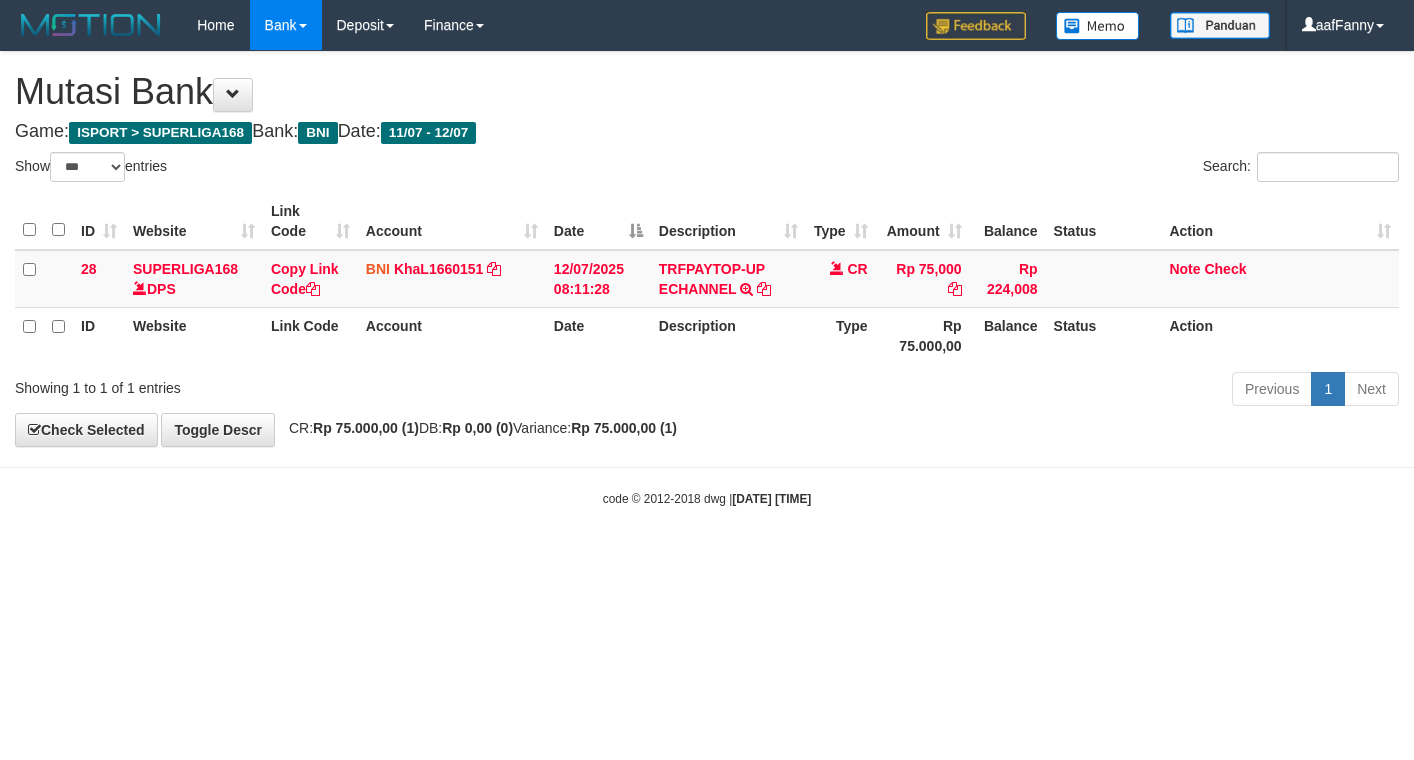 select on "***" 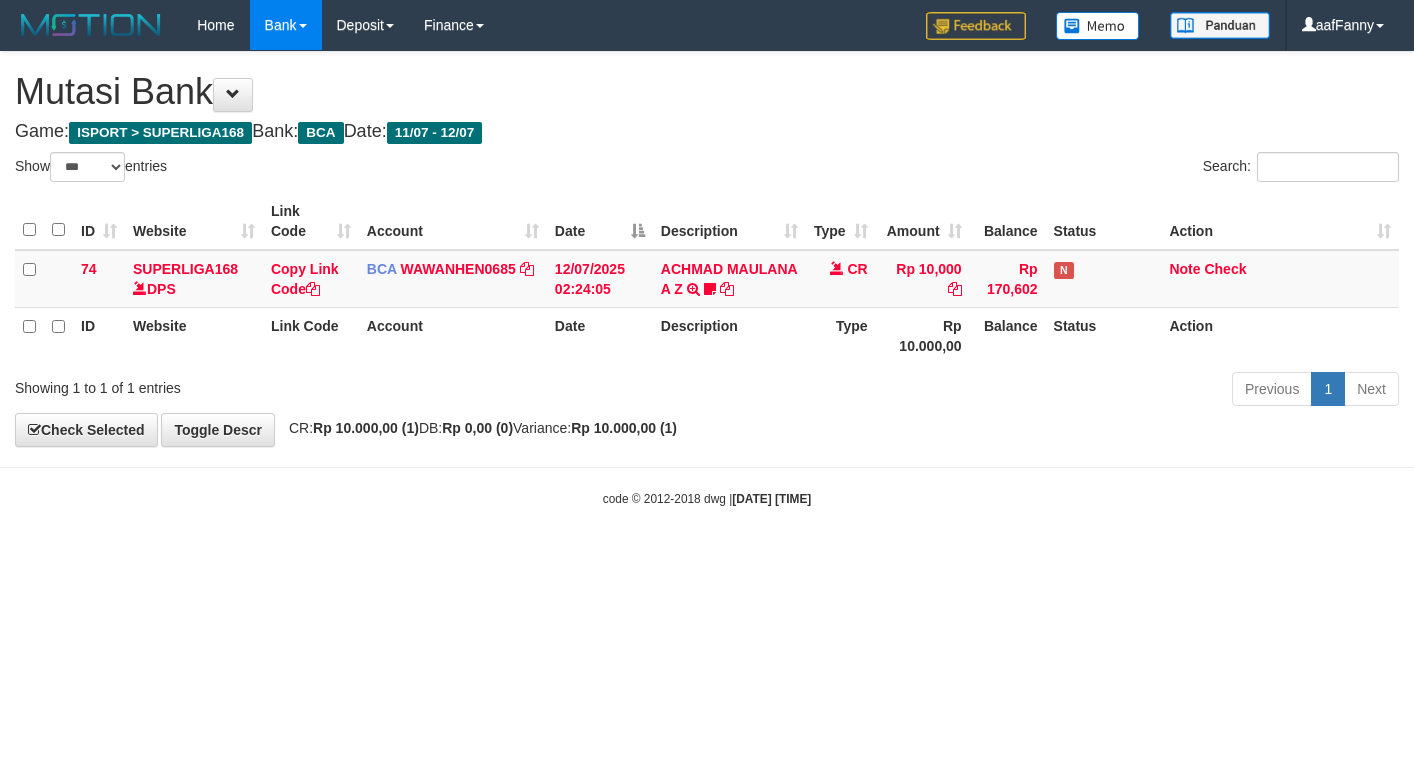 select on "***" 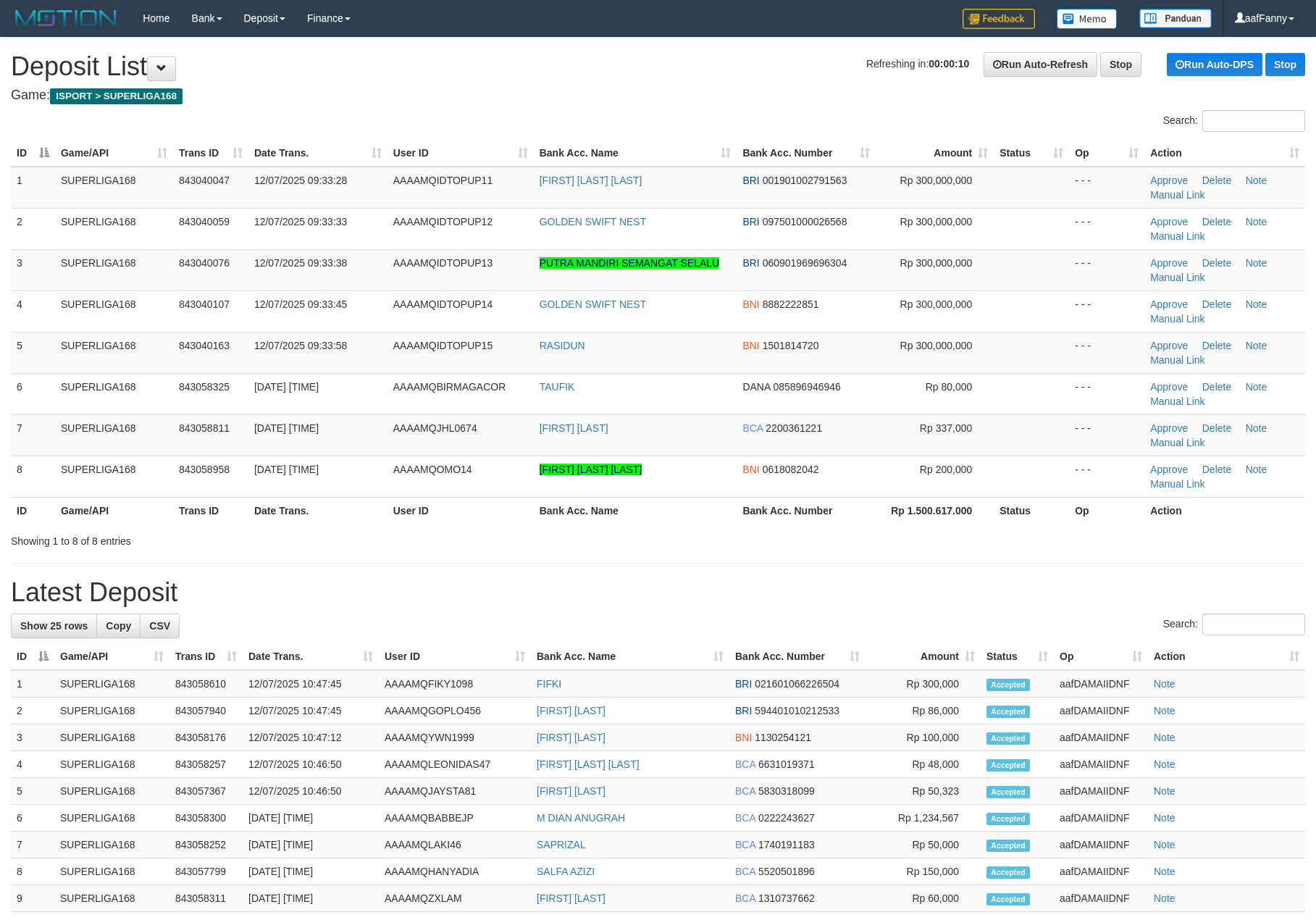 scroll, scrollTop: 0, scrollLeft: 0, axis: both 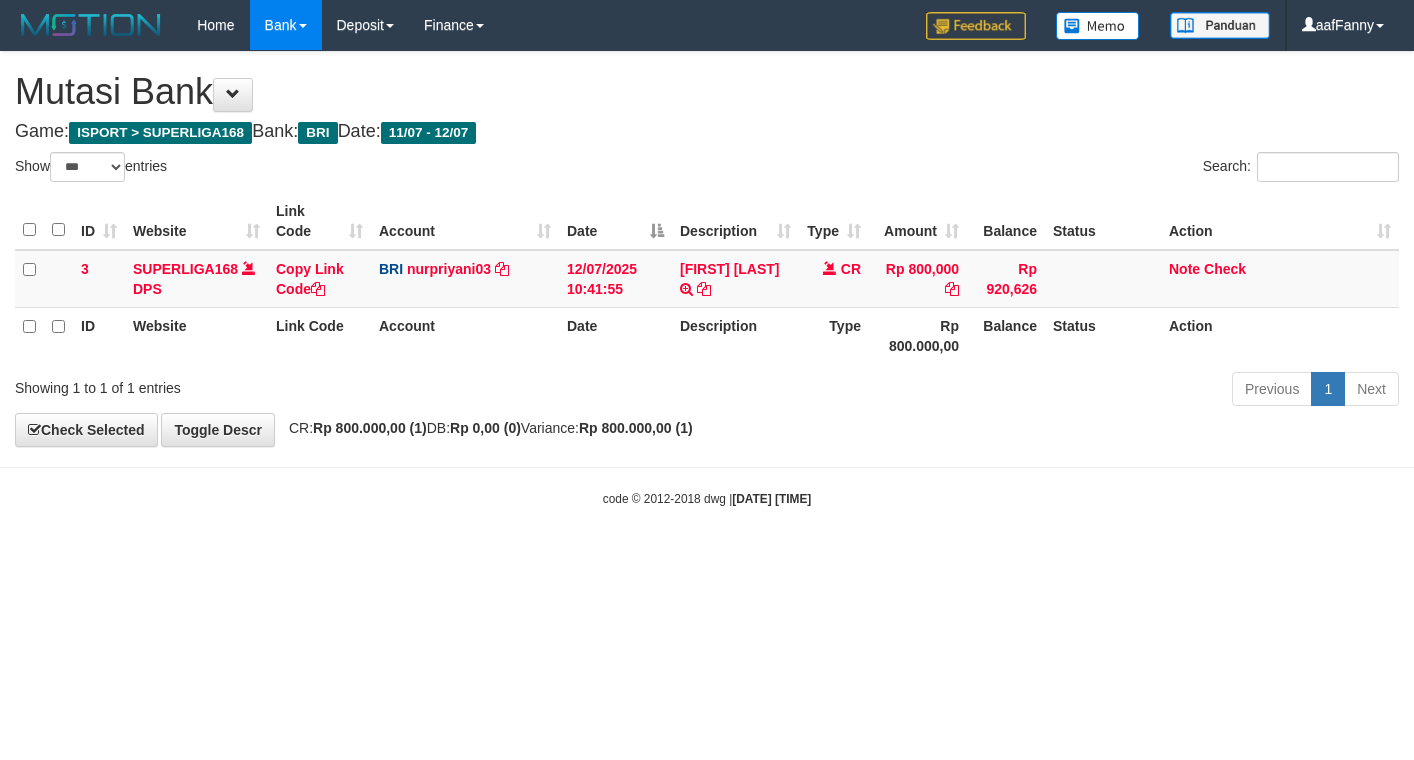 select on "***" 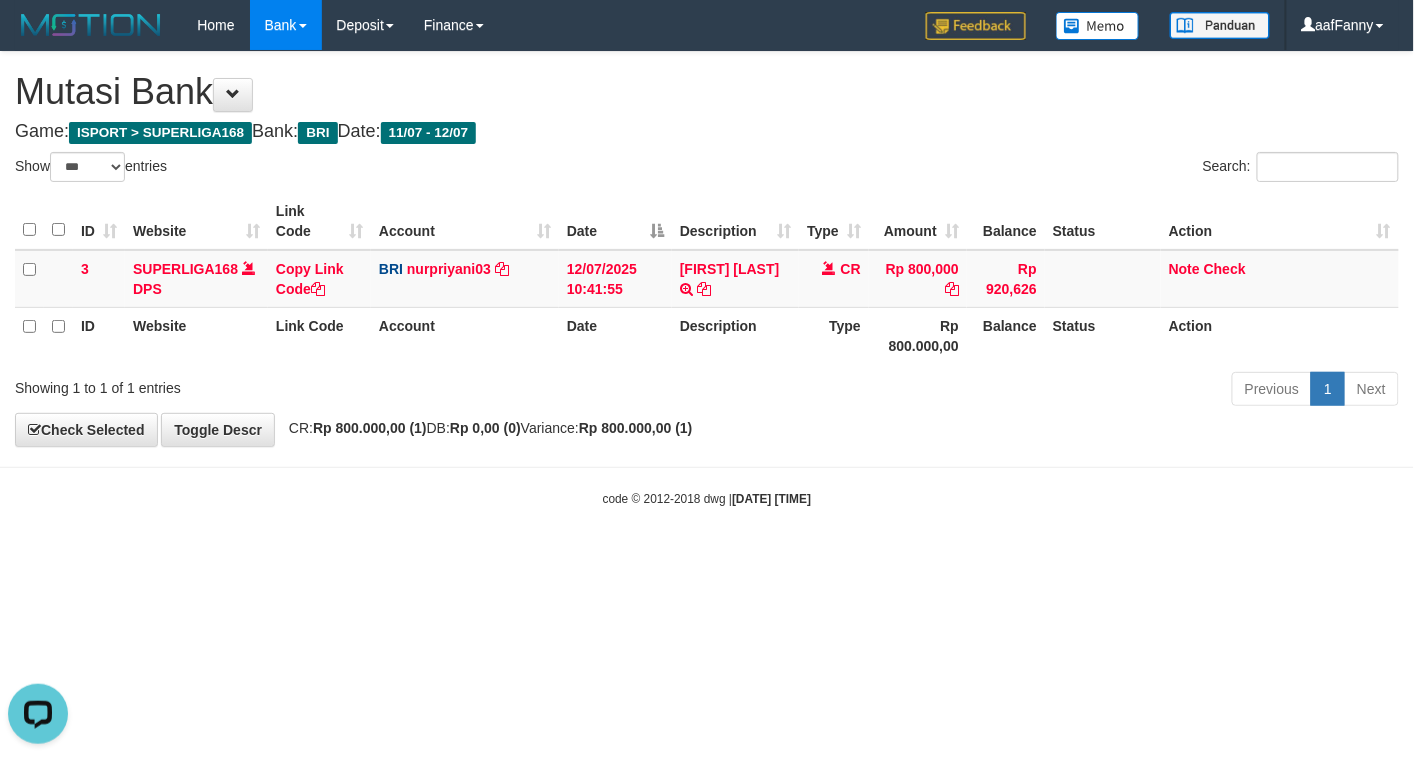 scroll, scrollTop: 0, scrollLeft: 0, axis: both 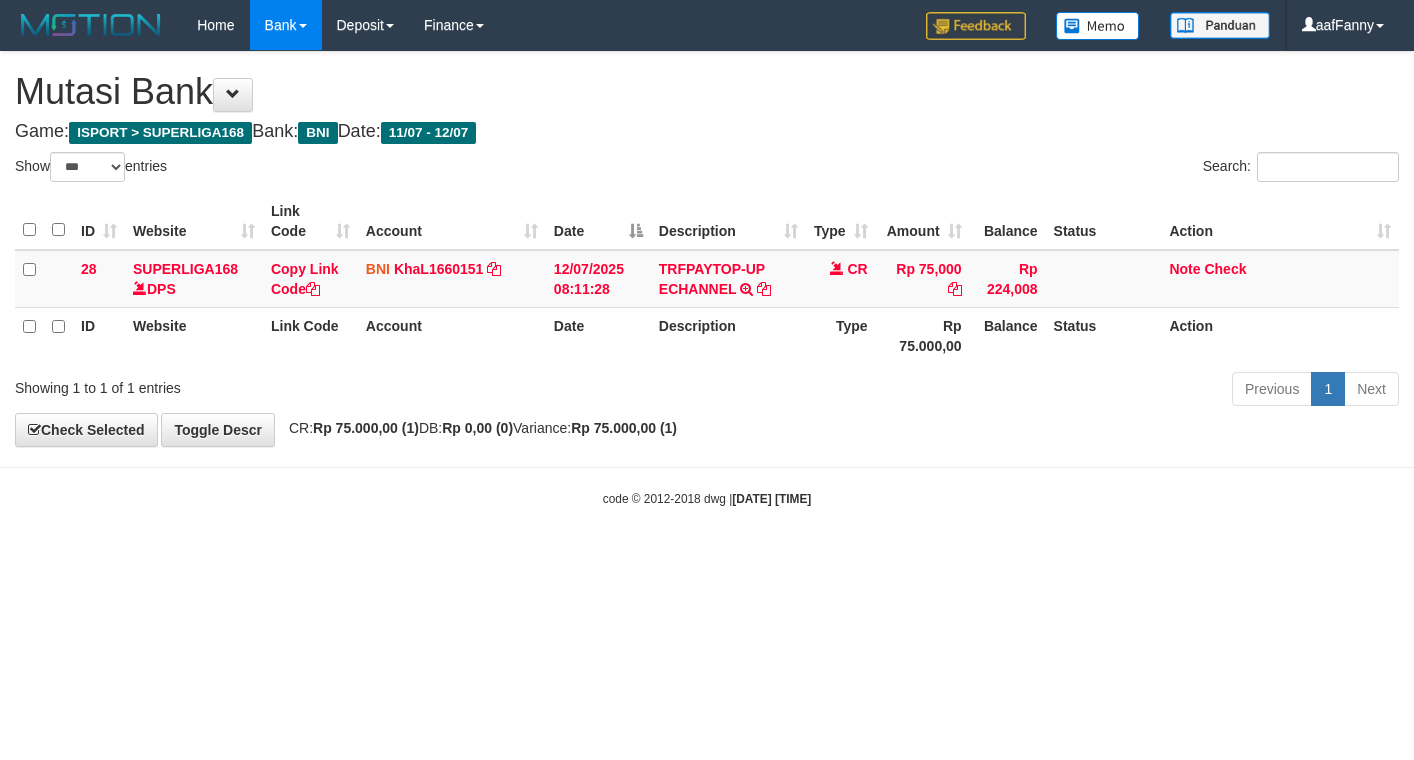 select on "***" 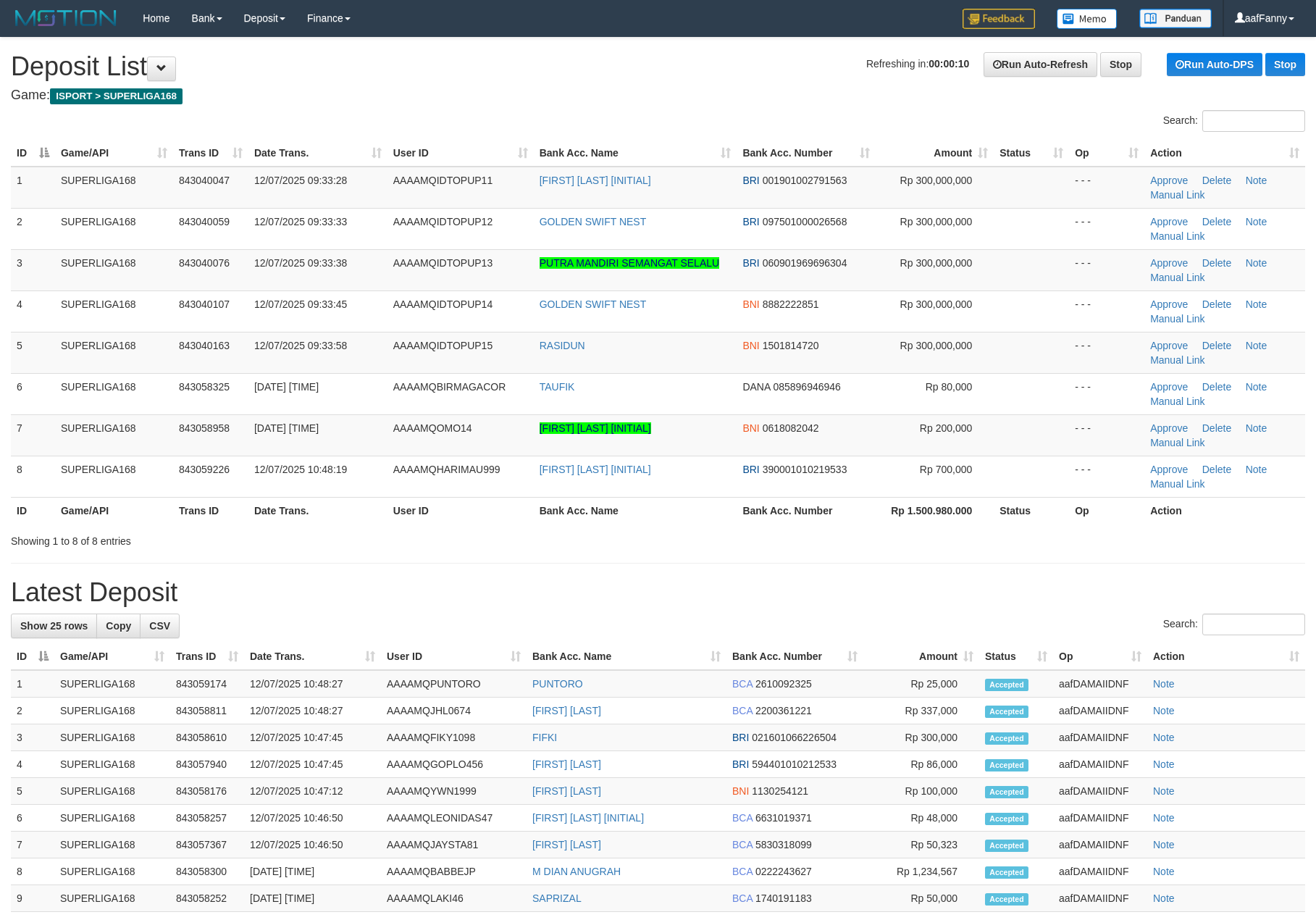 scroll, scrollTop: 0, scrollLeft: 0, axis: both 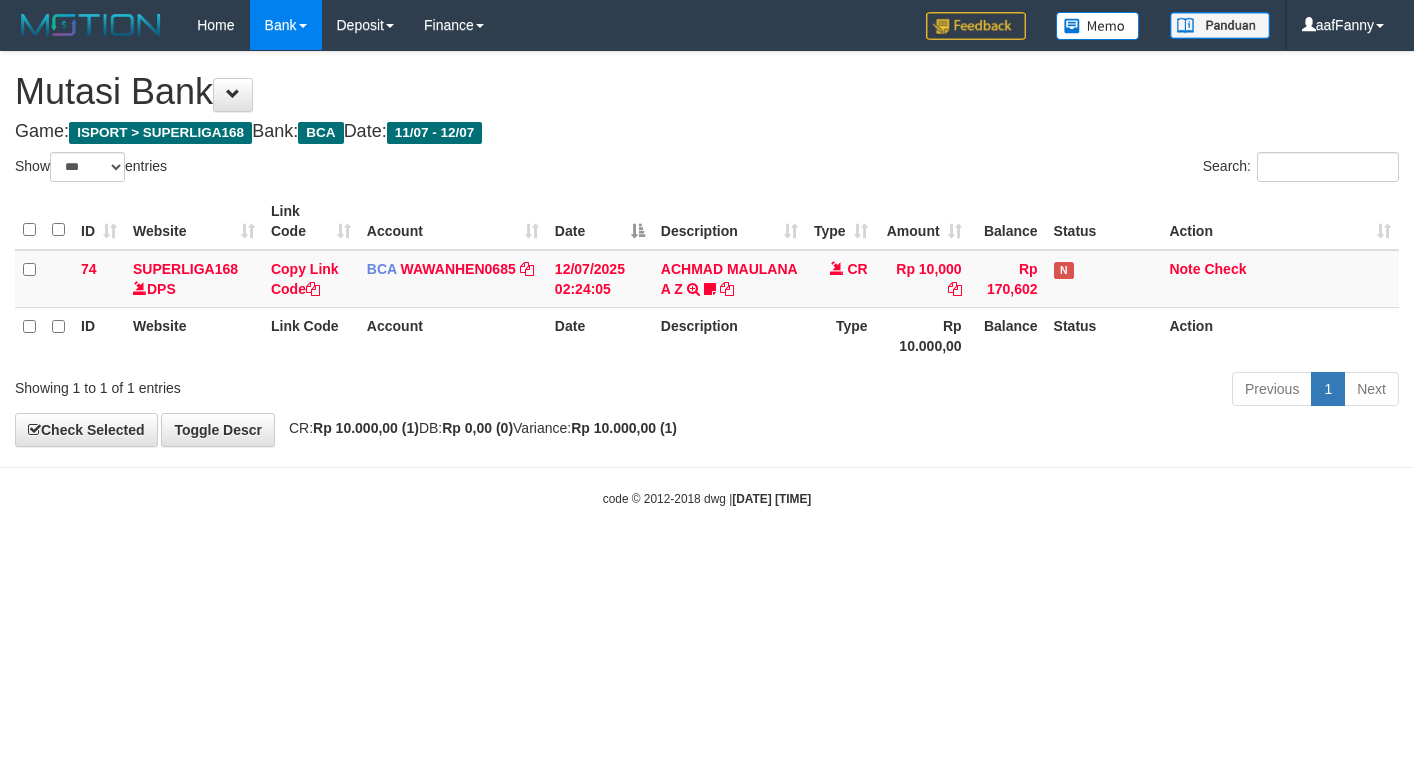 select on "***" 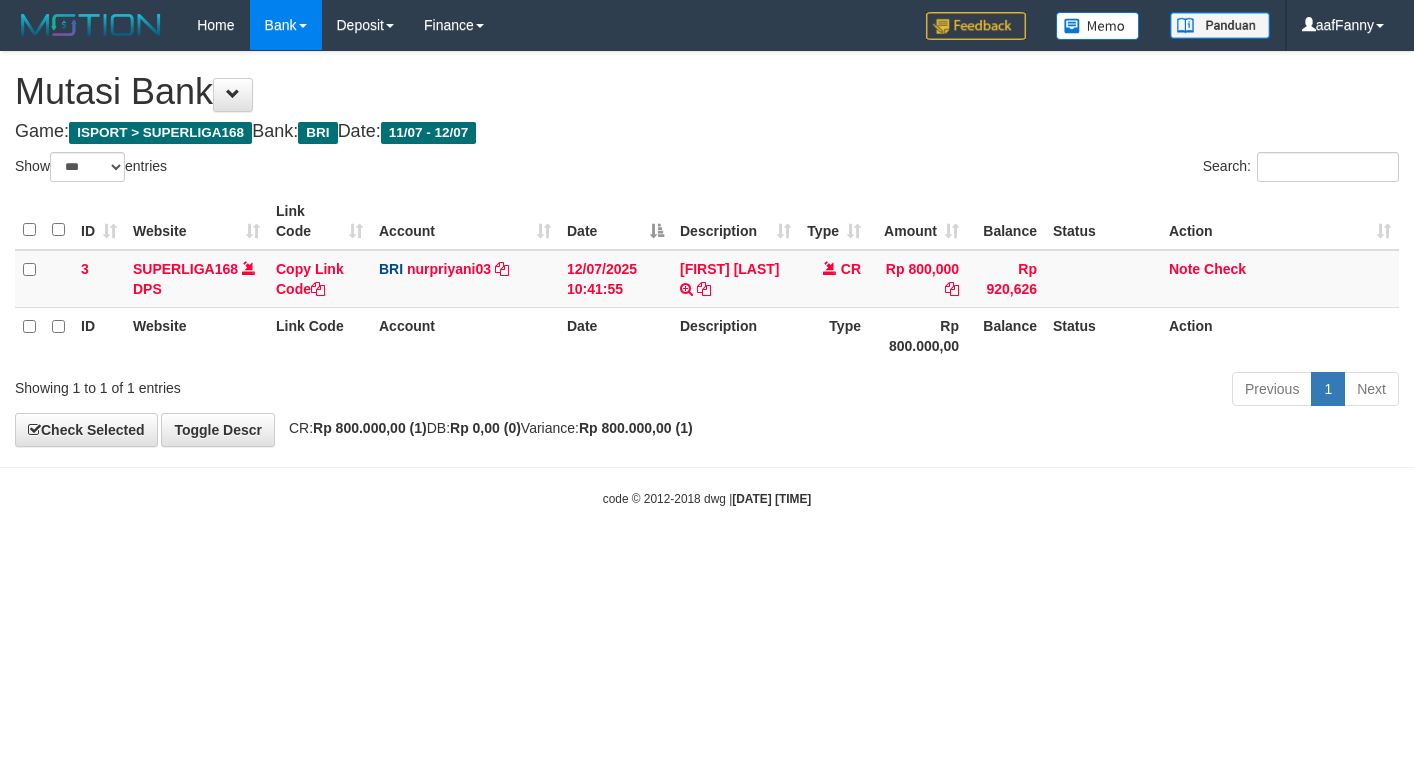 select on "***" 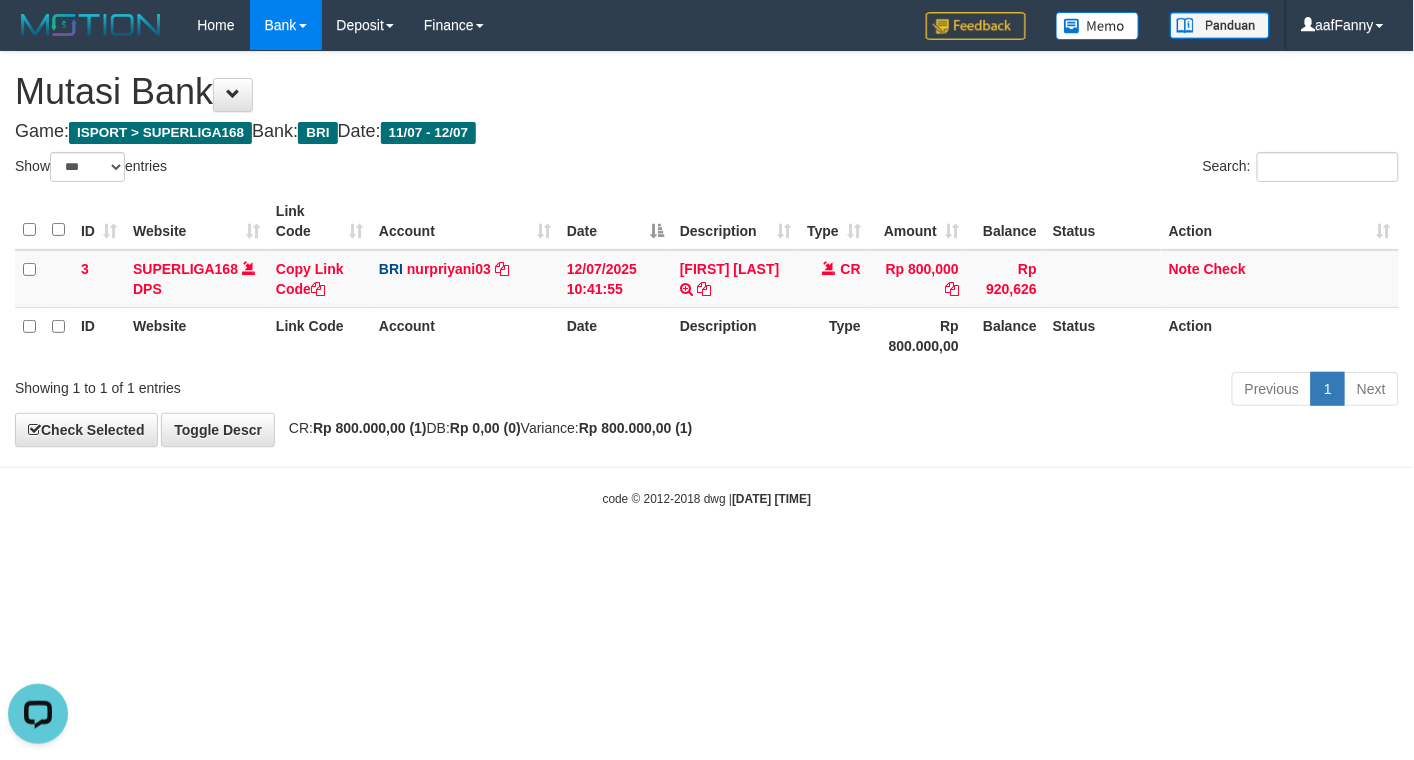 scroll, scrollTop: 0, scrollLeft: 0, axis: both 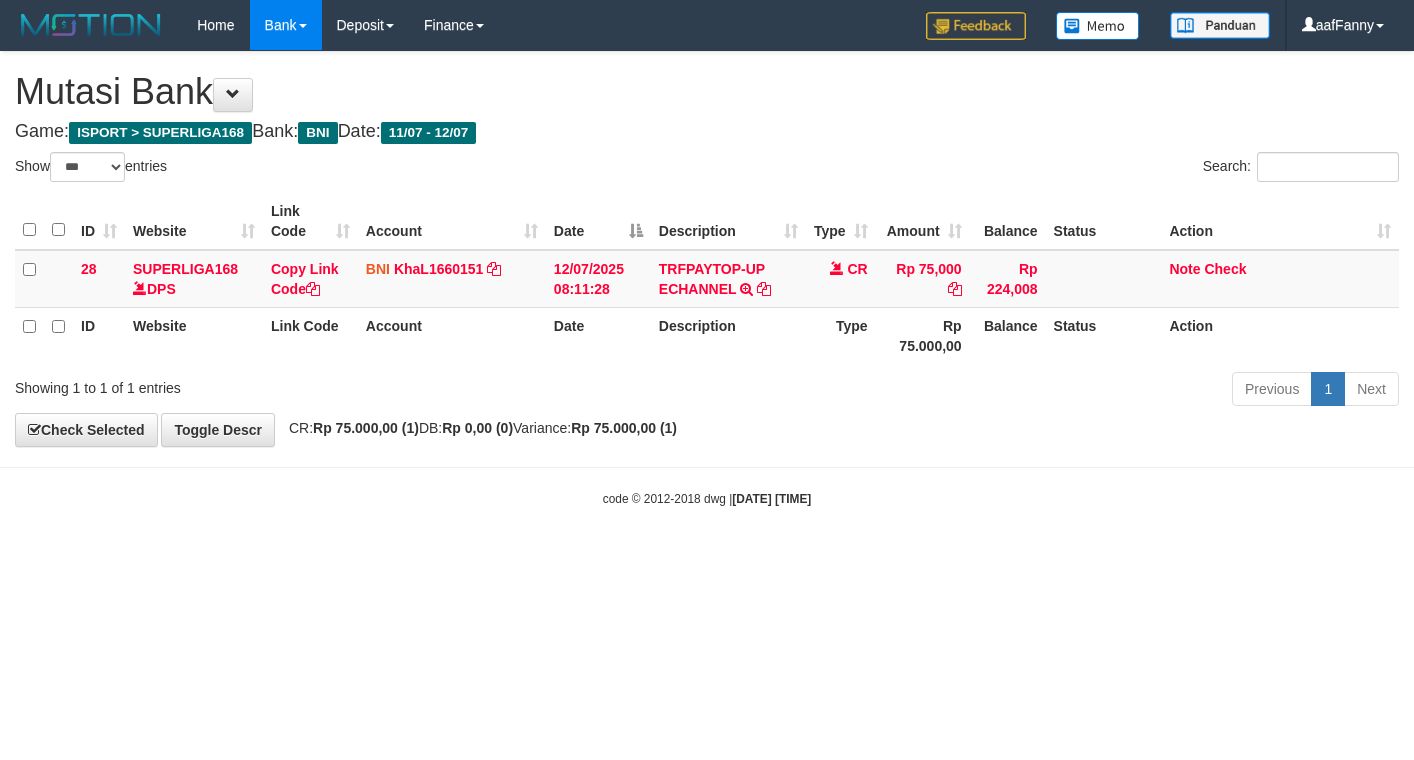 select on "***" 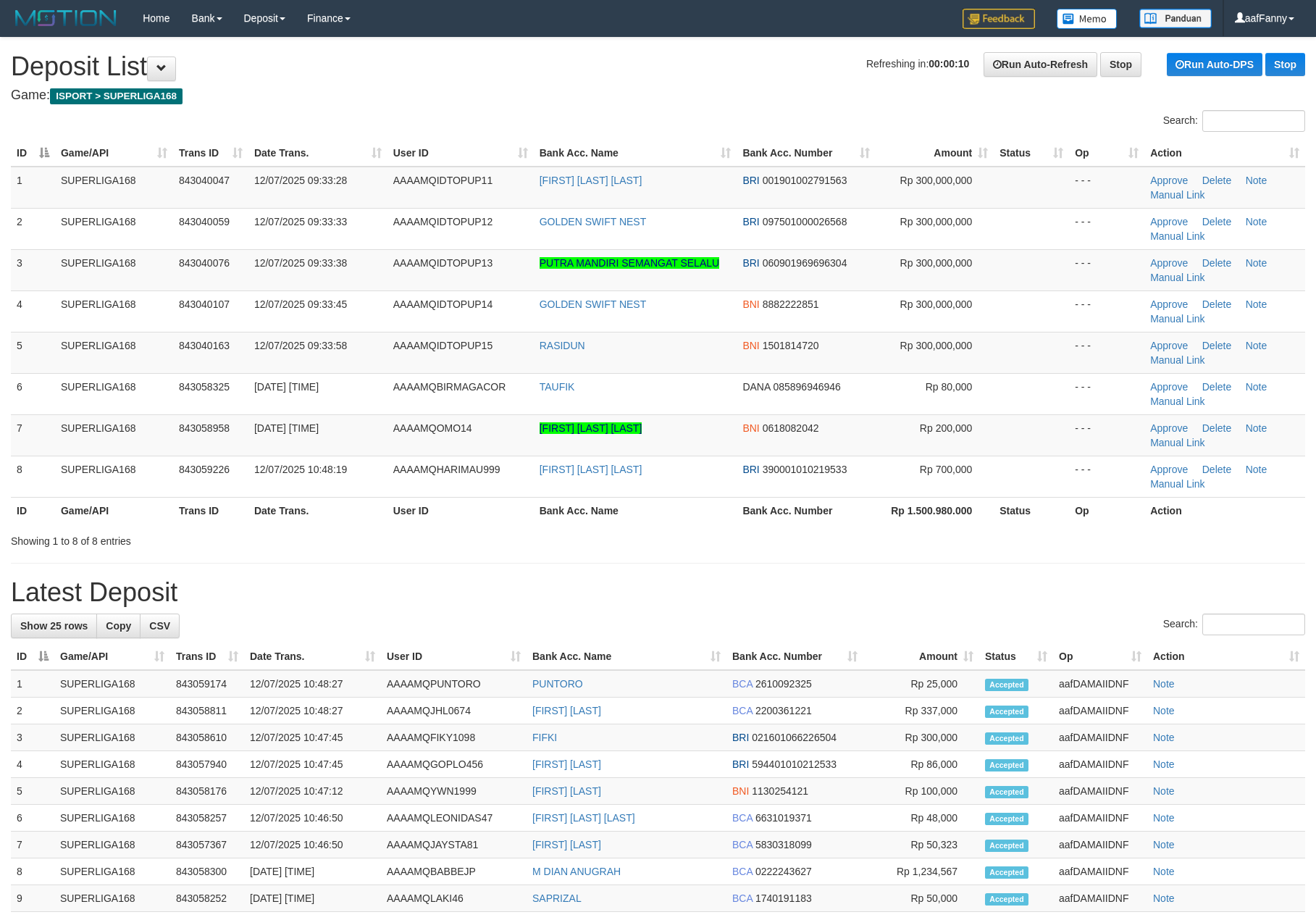 scroll, scrollTop: 0, scrollLeft: 0, axis: both 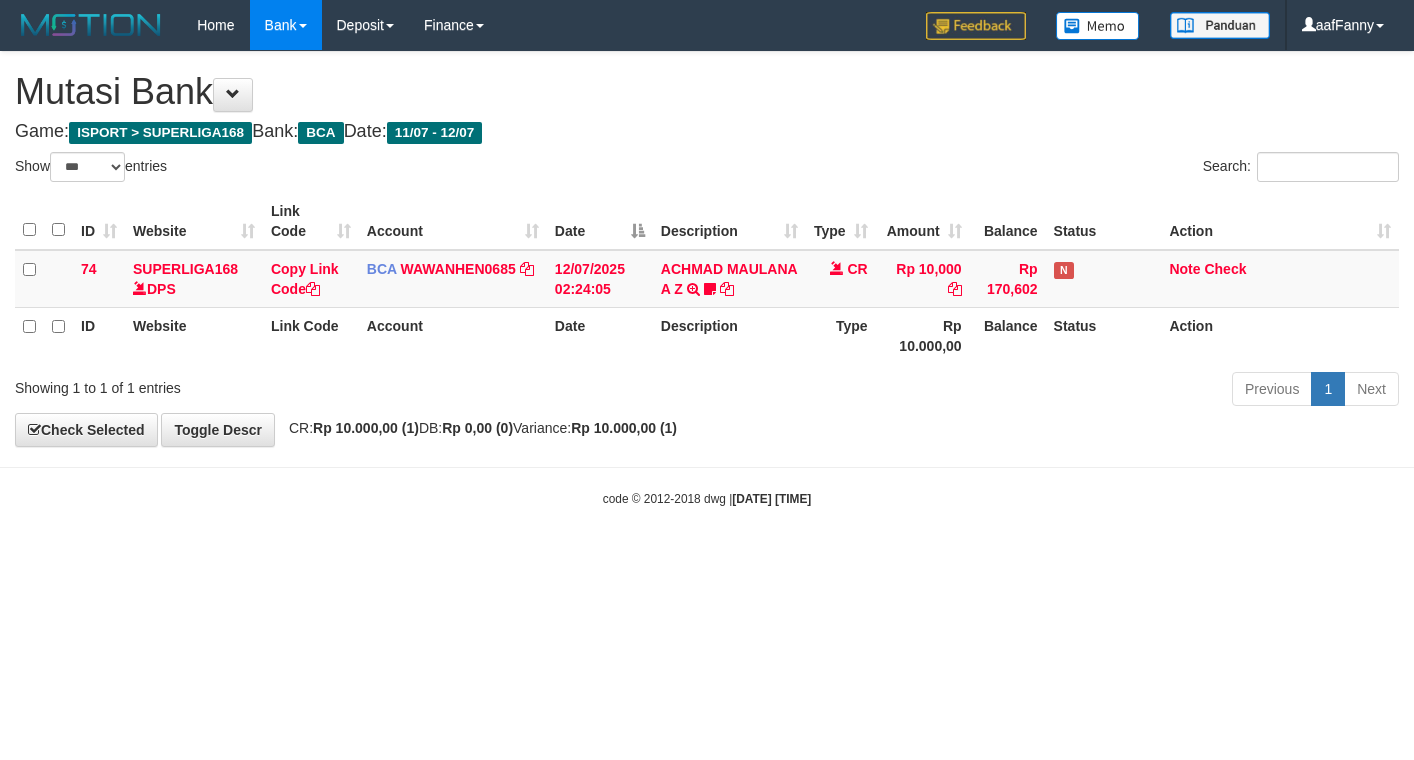 select on "***" 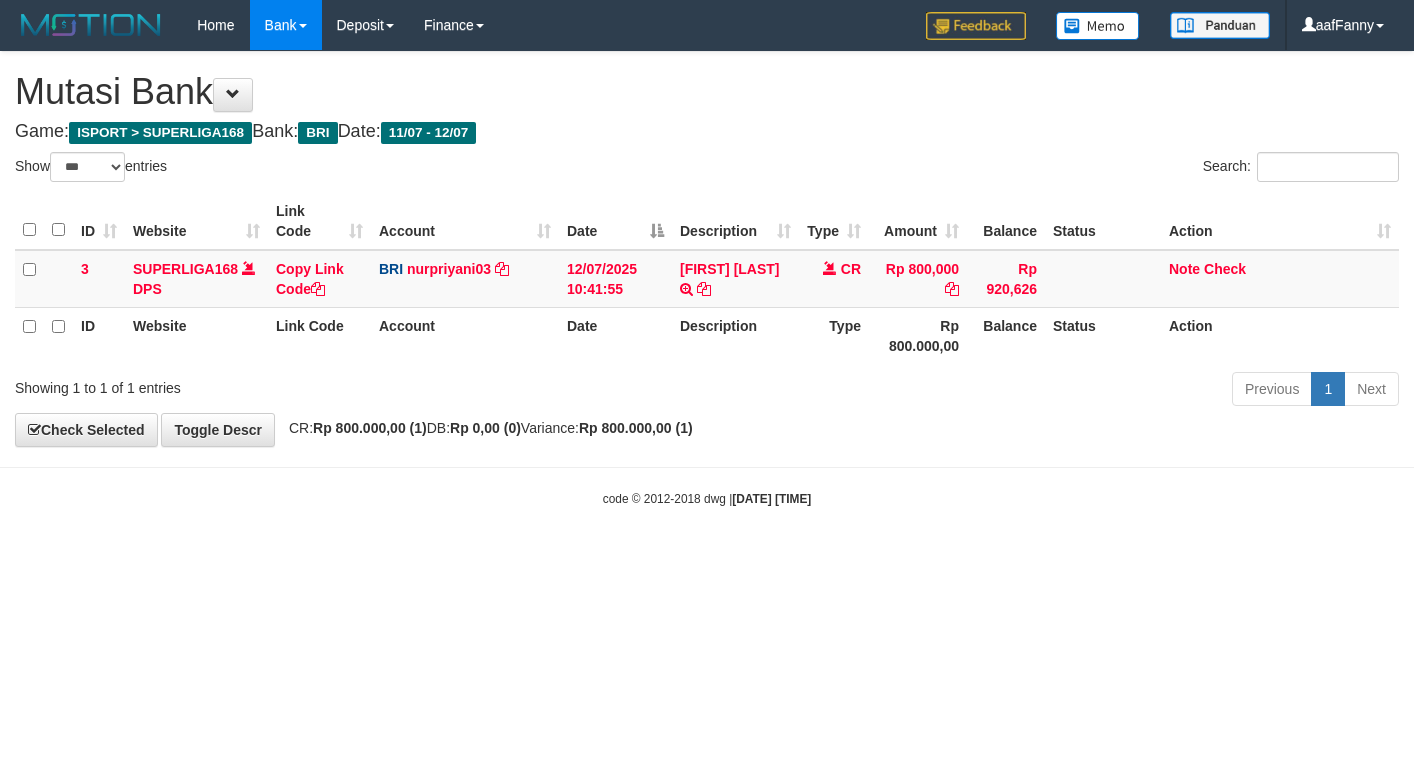select on "***" 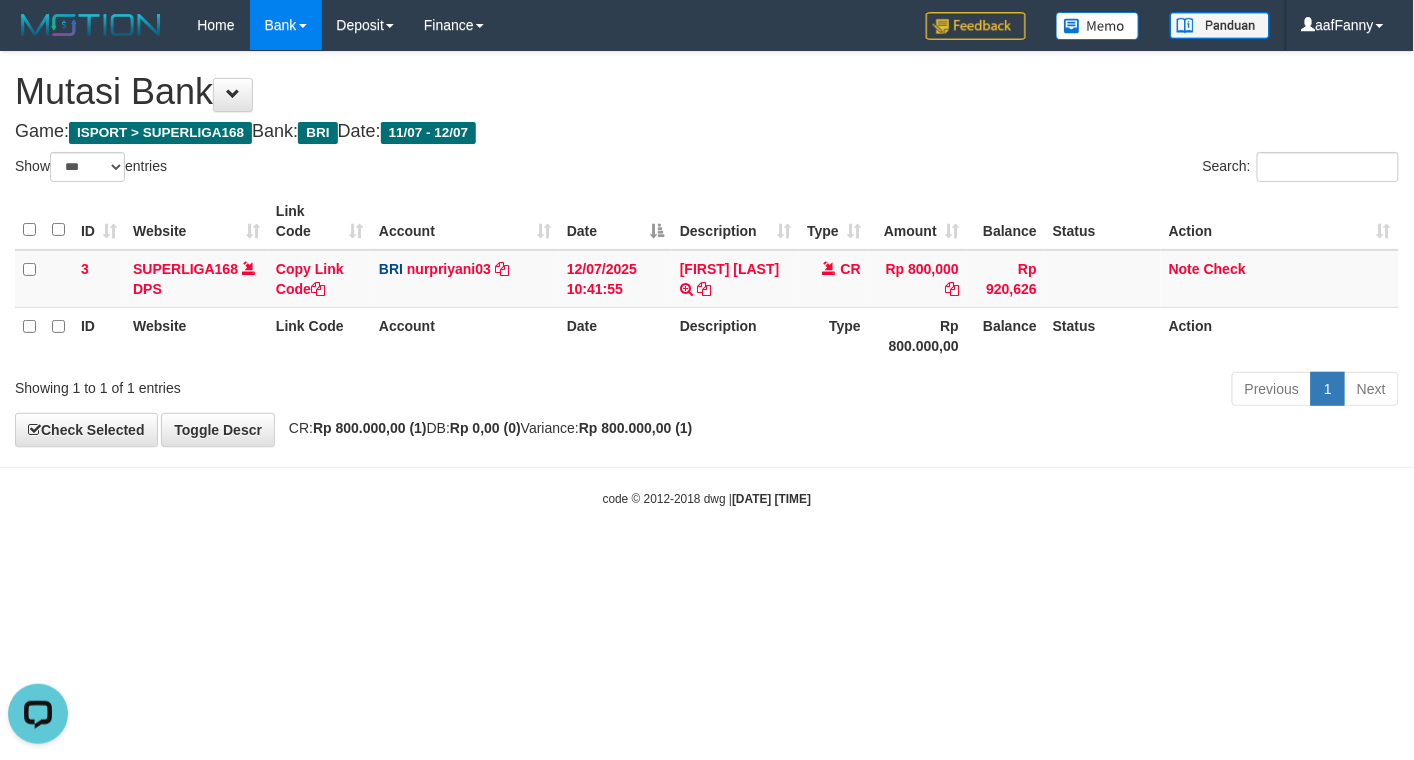 scroll, scrollTop: 0, scrollLeft: 0, axis: both 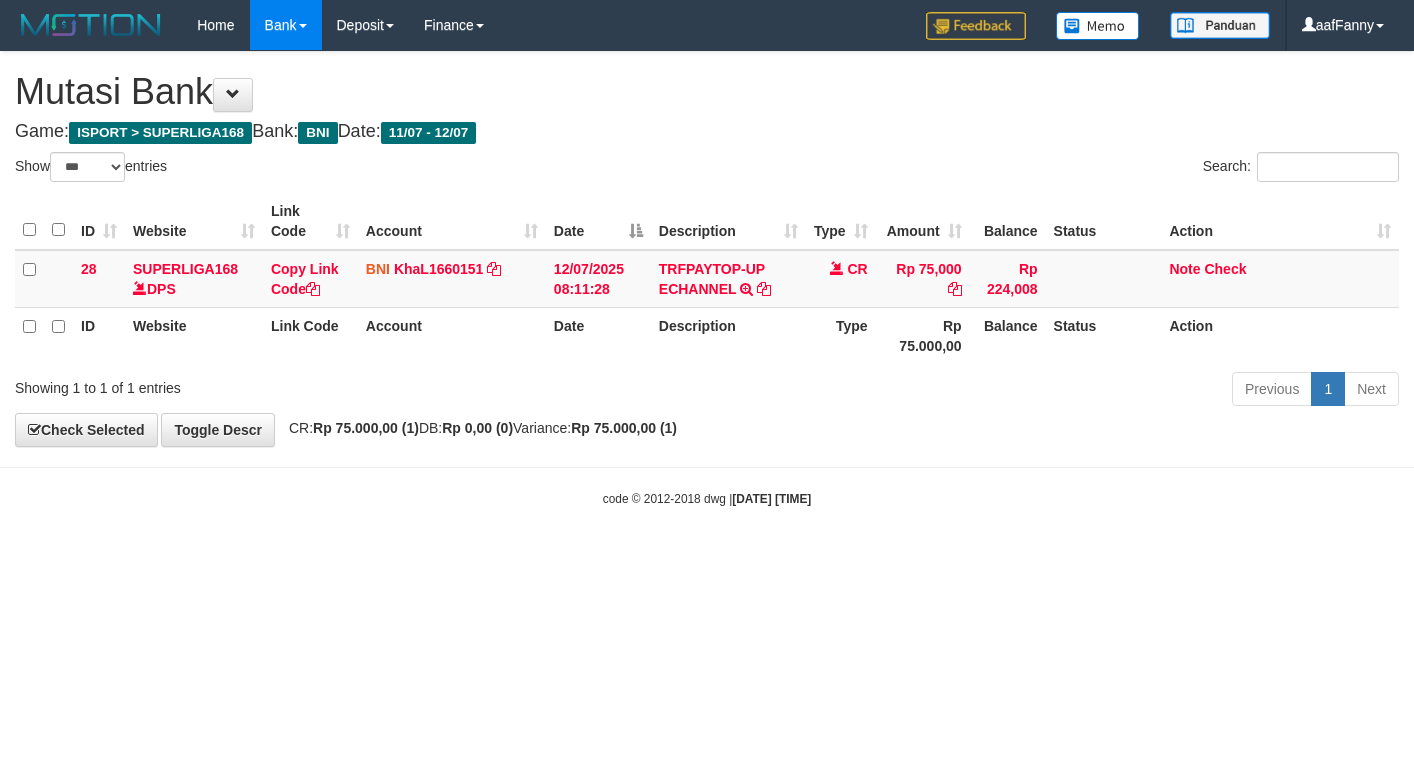 select on "***" 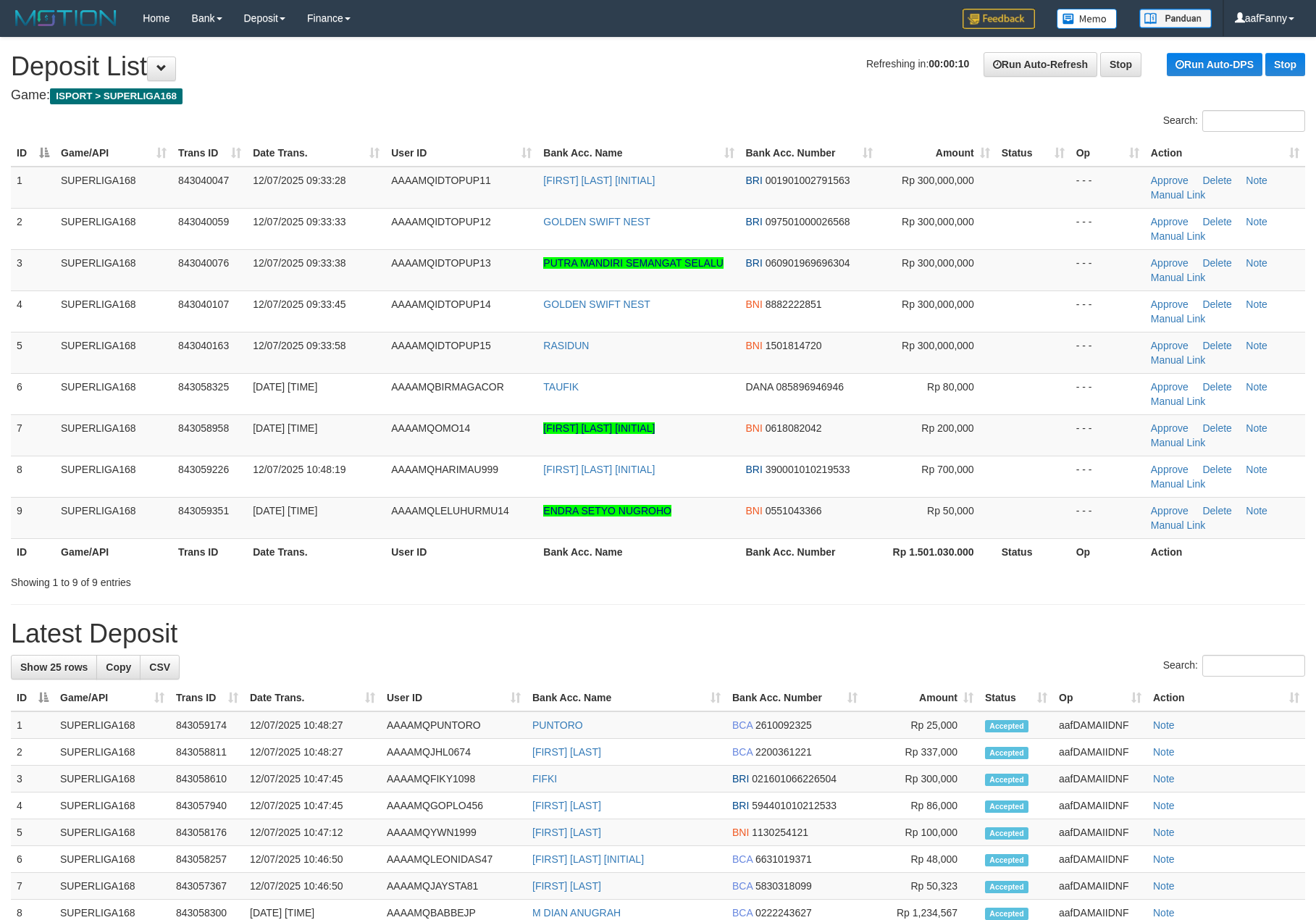 scroll, scrollTop: 0, scrollLeft: 0, axis: both 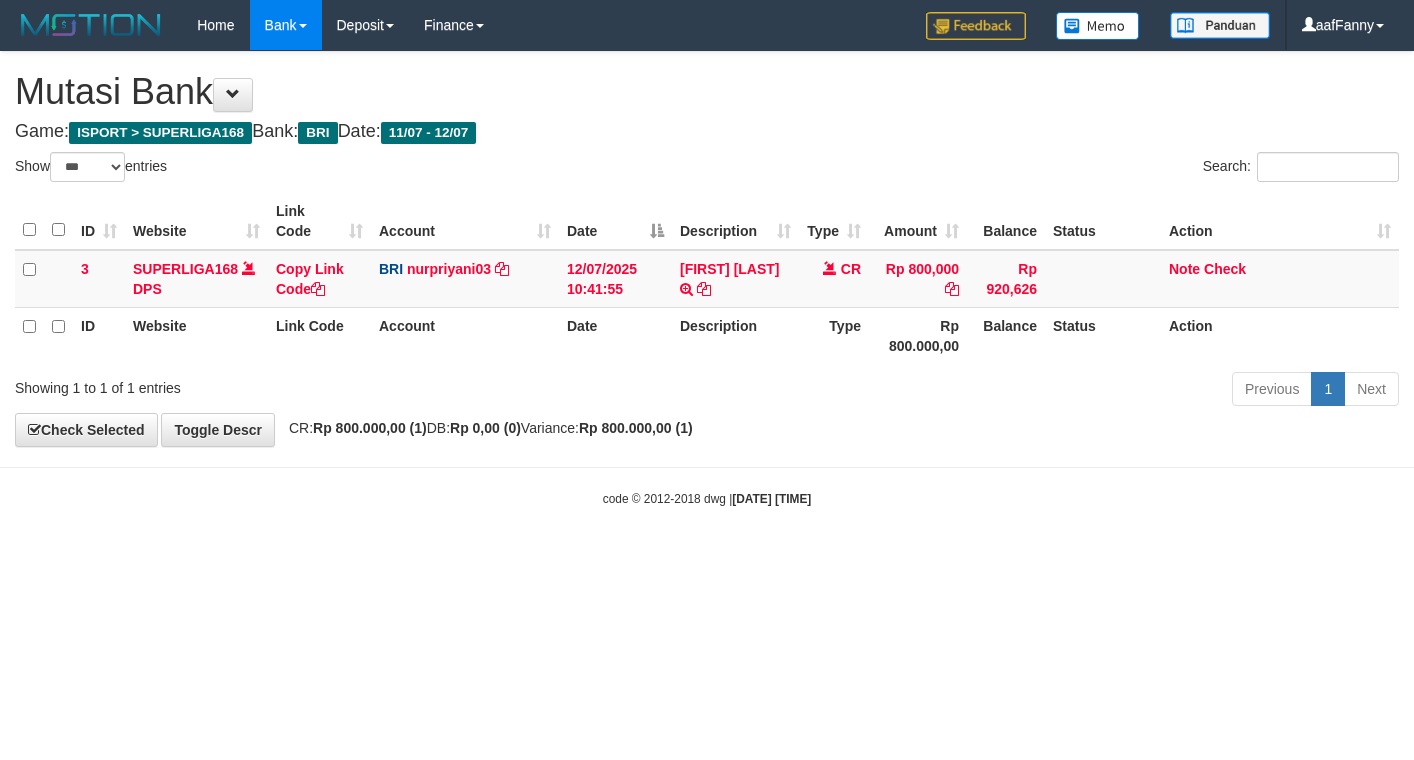 select on "***" 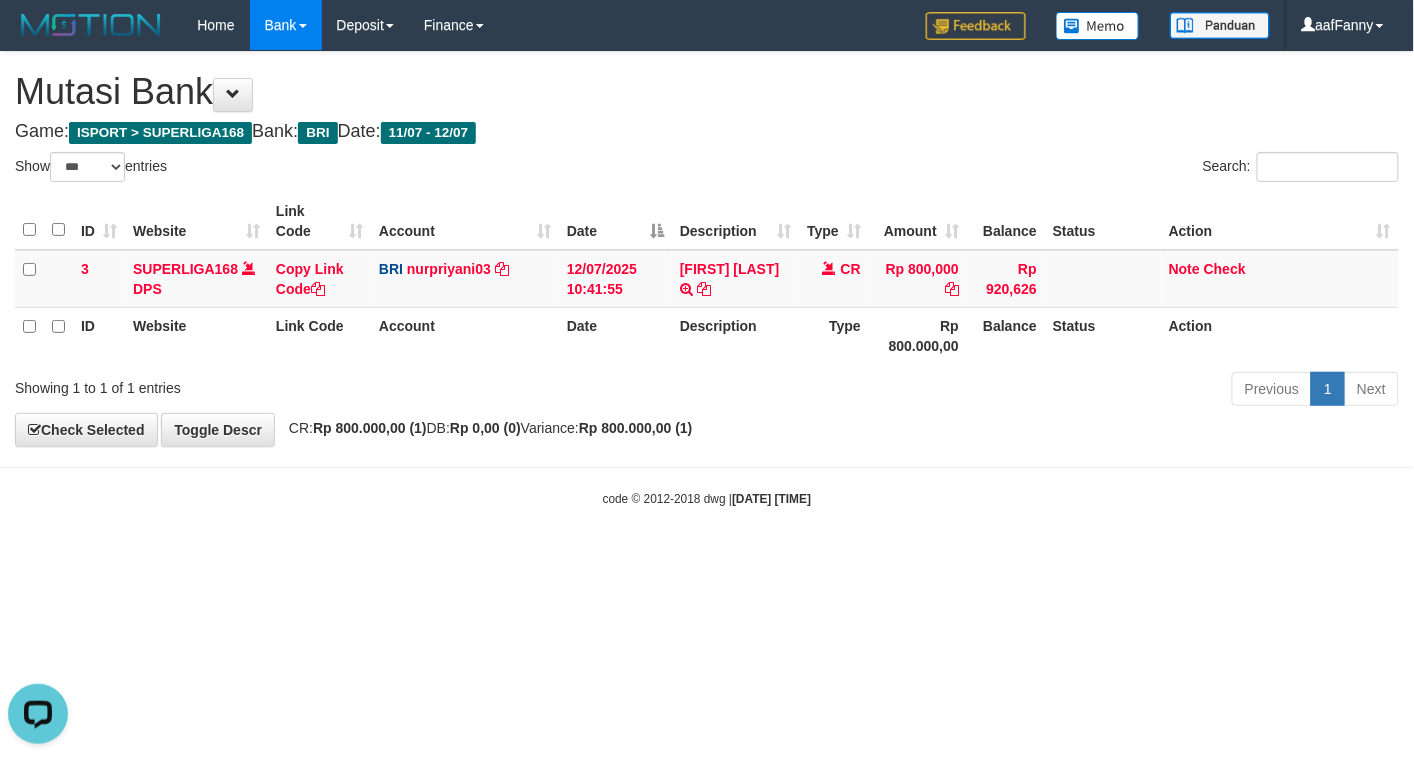 scroll, scrollTop: 0, scrollLeft: 0, axis: both 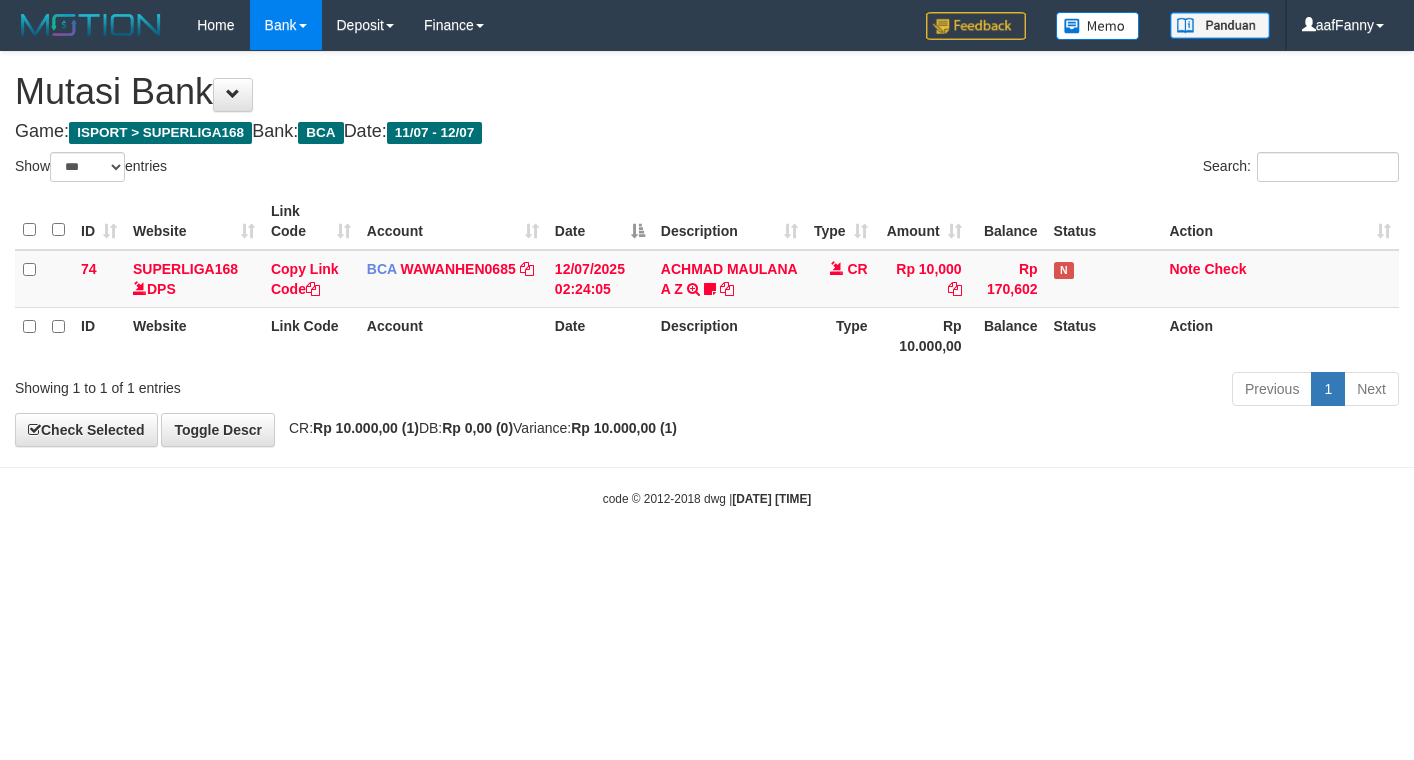 select on "***" 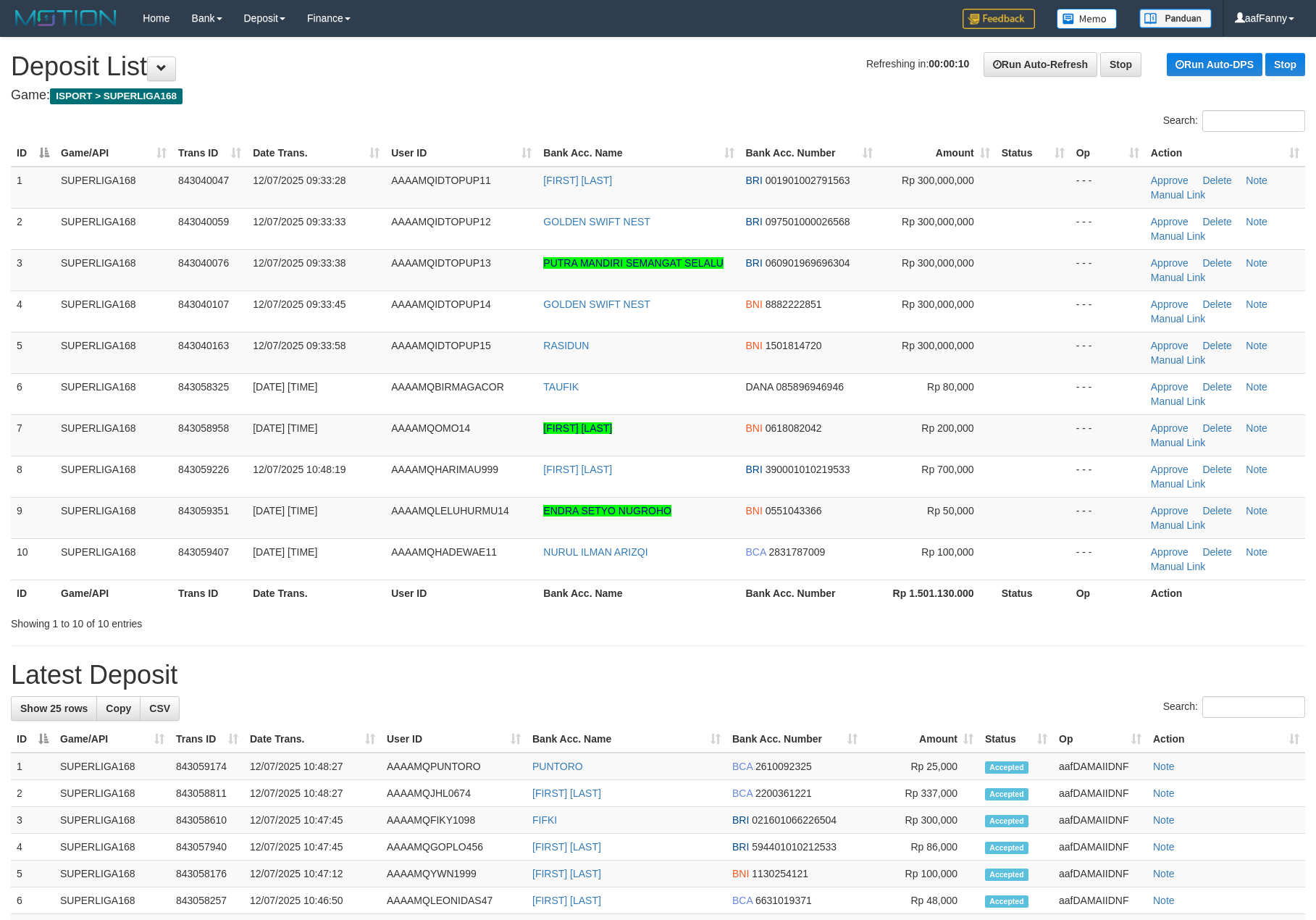 scroll, scrollTop: 0, scrollLeft: 0, axis: both 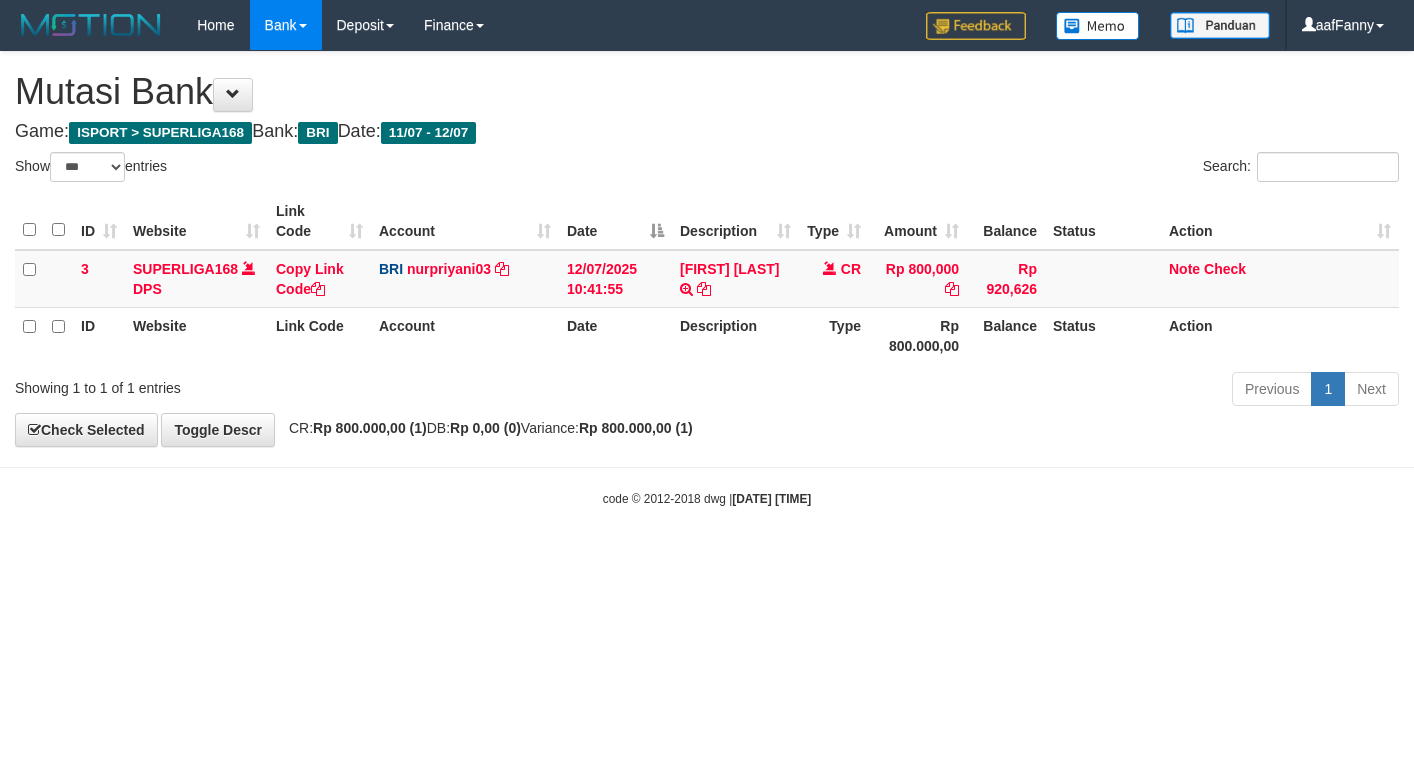 select on "***" 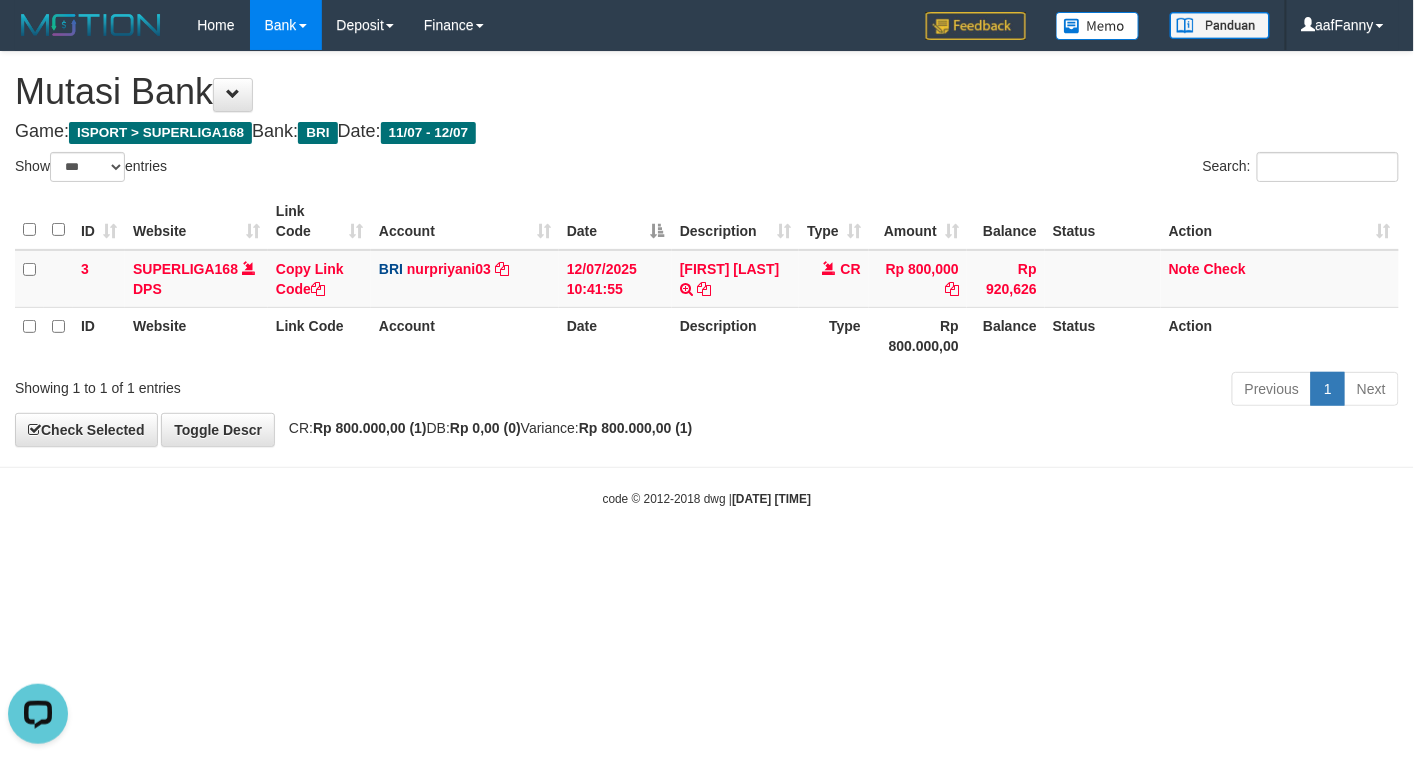 scroll, scrollTop: 0, scrollLeft: 0, axis: both 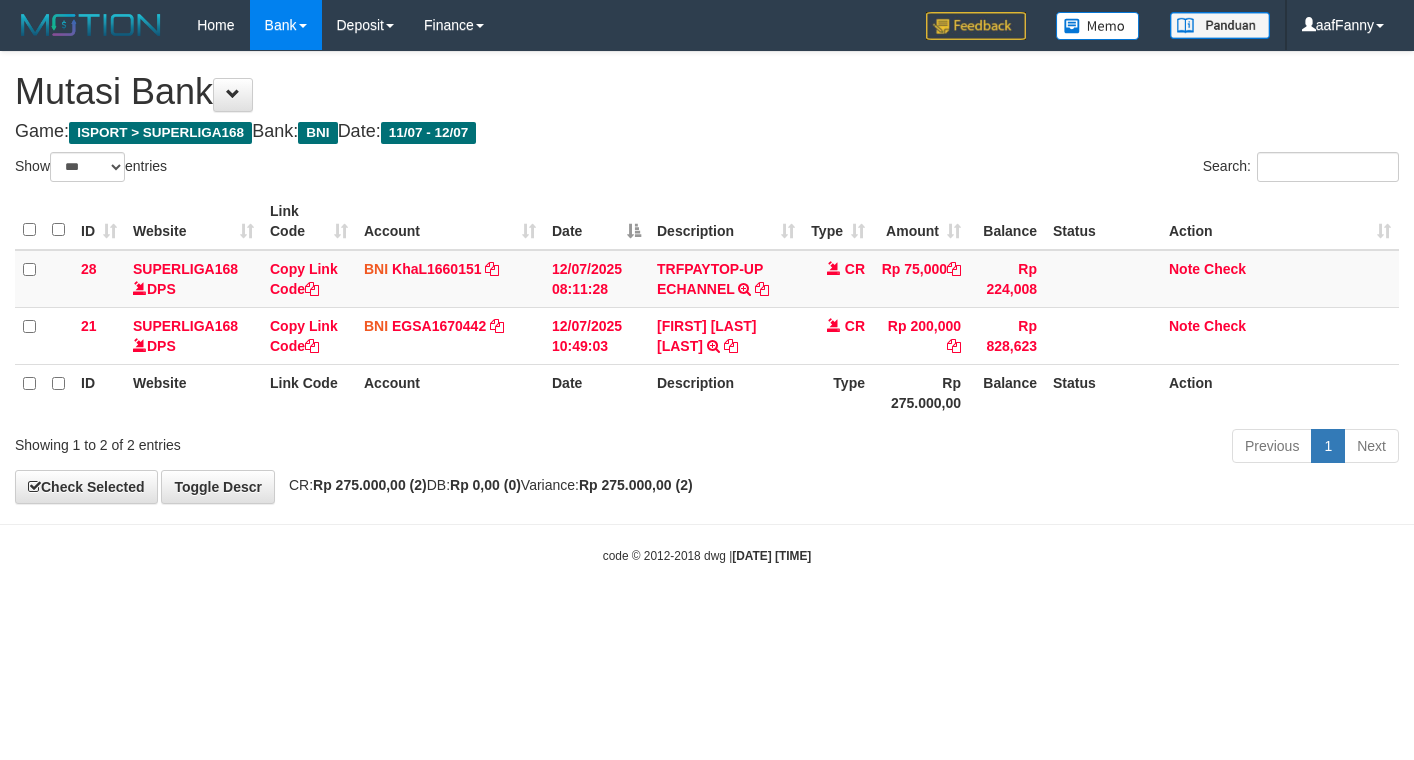 select on "***" 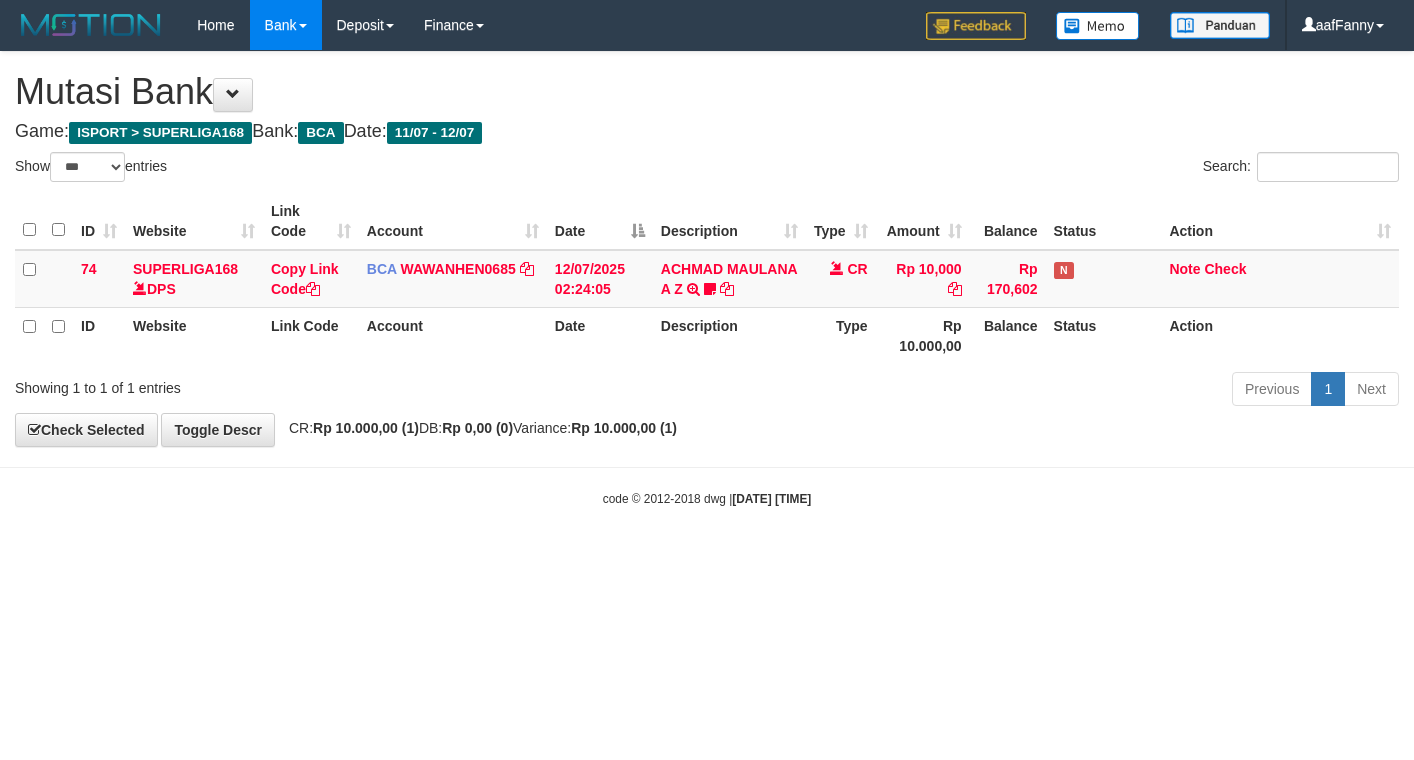 select on "***" 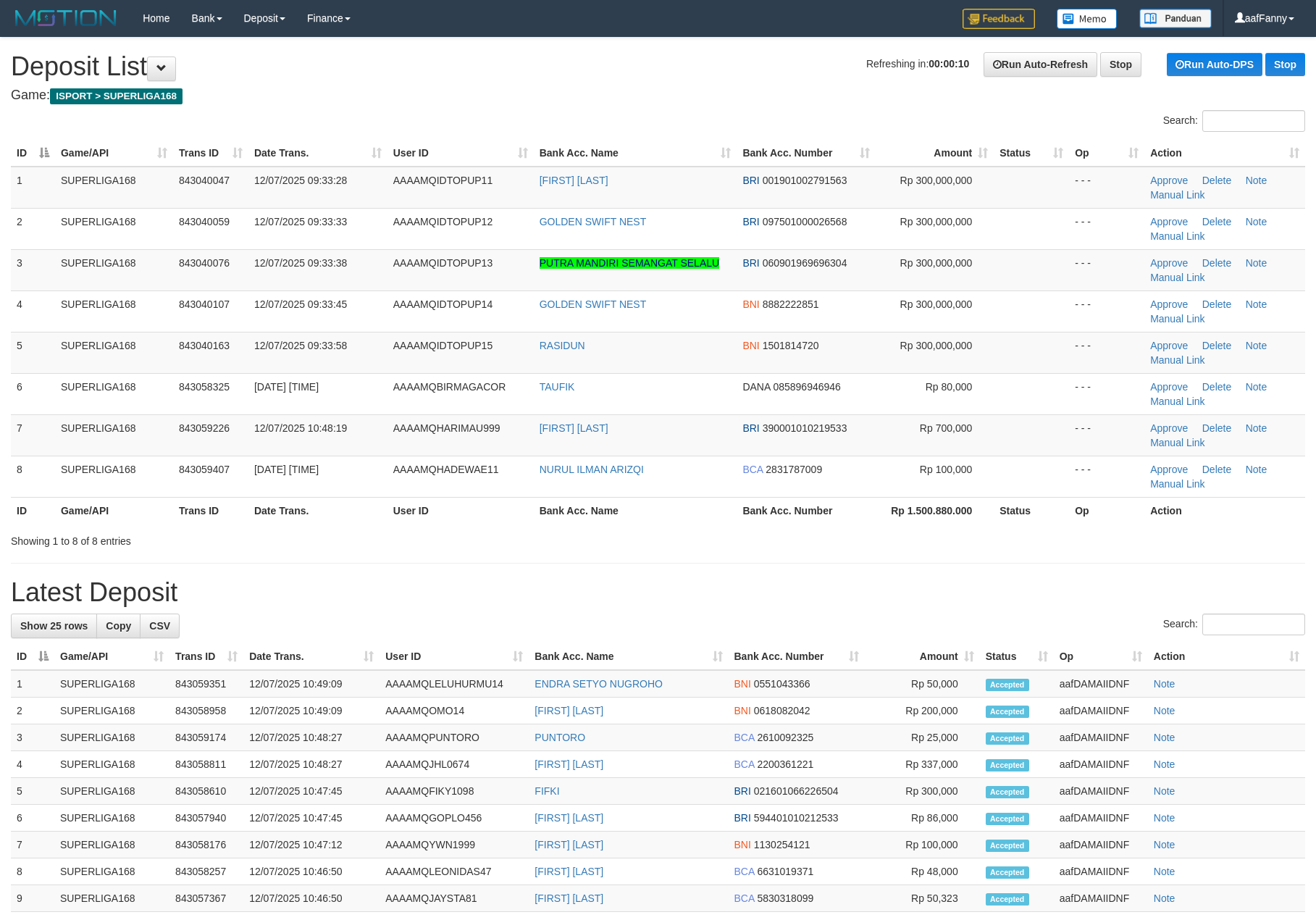 scroll, scrollTop: 0, scrollLeft: 0, axis: both 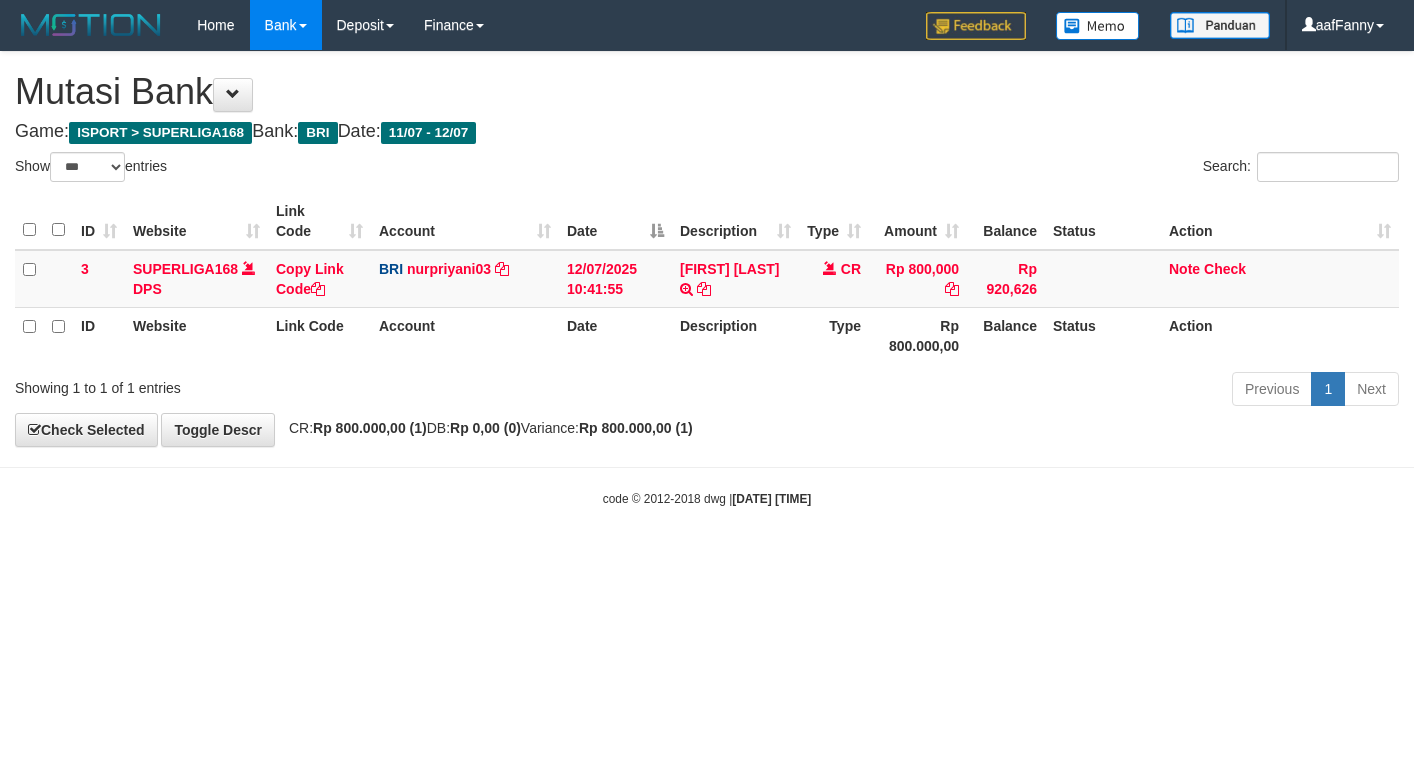 select on "***" 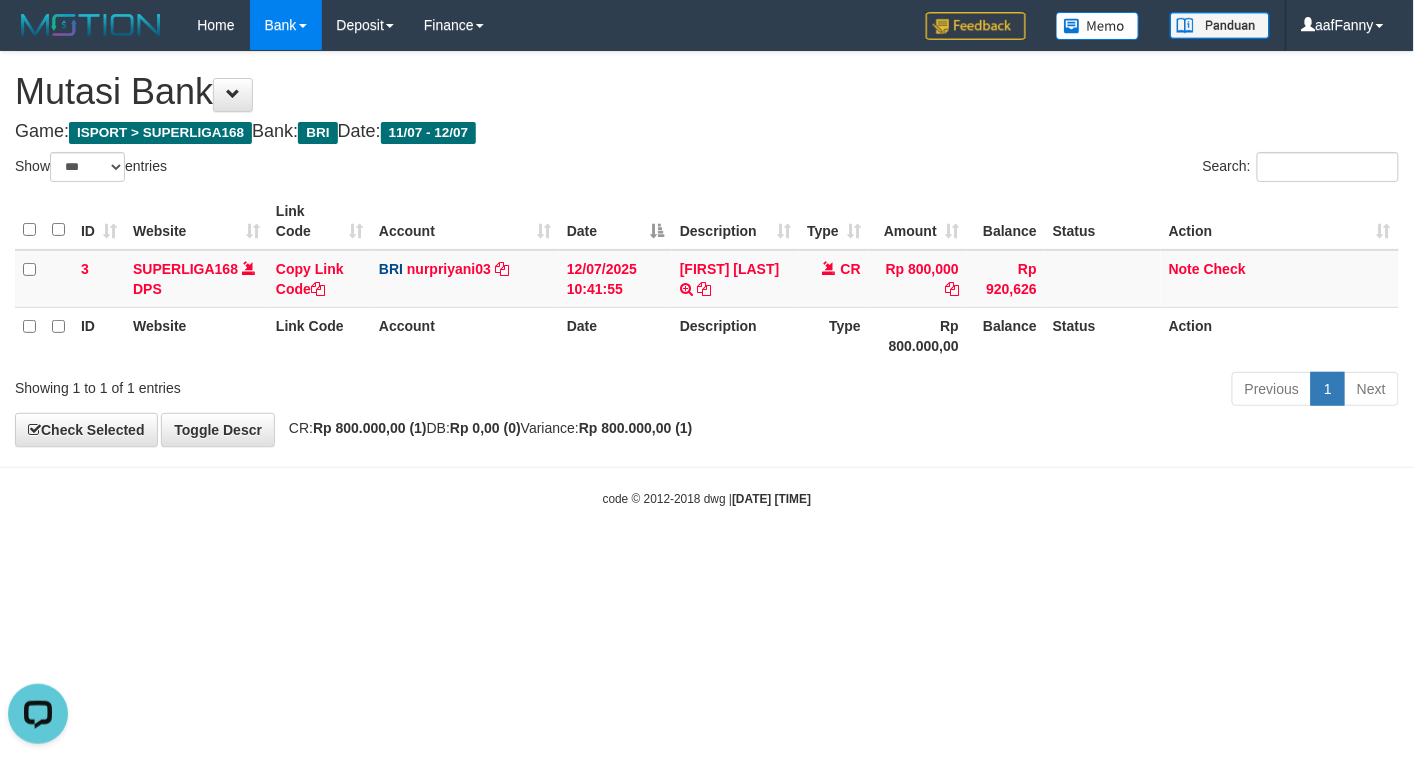 scroll, scrollTop: 0, scrollLeft: 0, axis: both 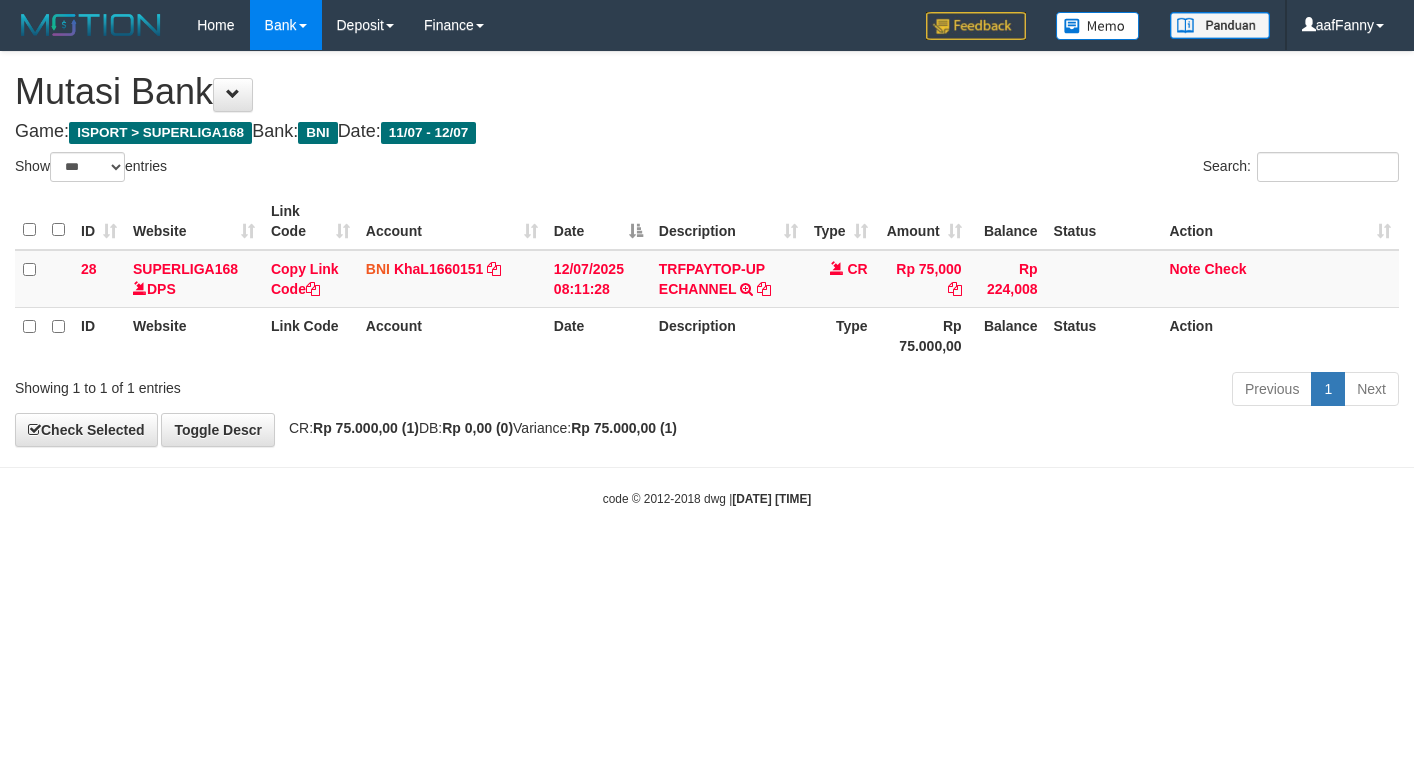 select on "***" 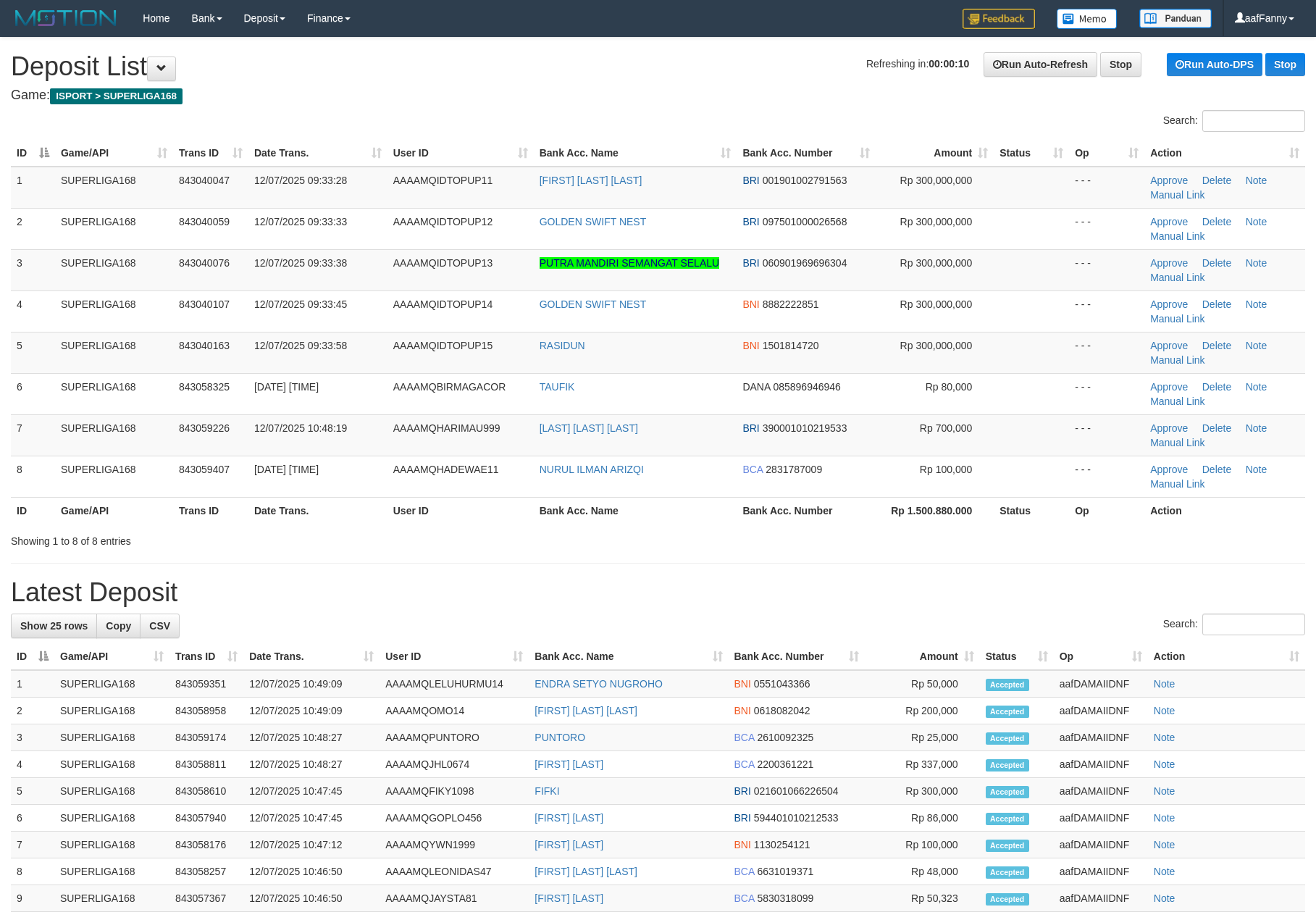 scroll, scrollTop: 0, scrollLeft: 0, axis: both 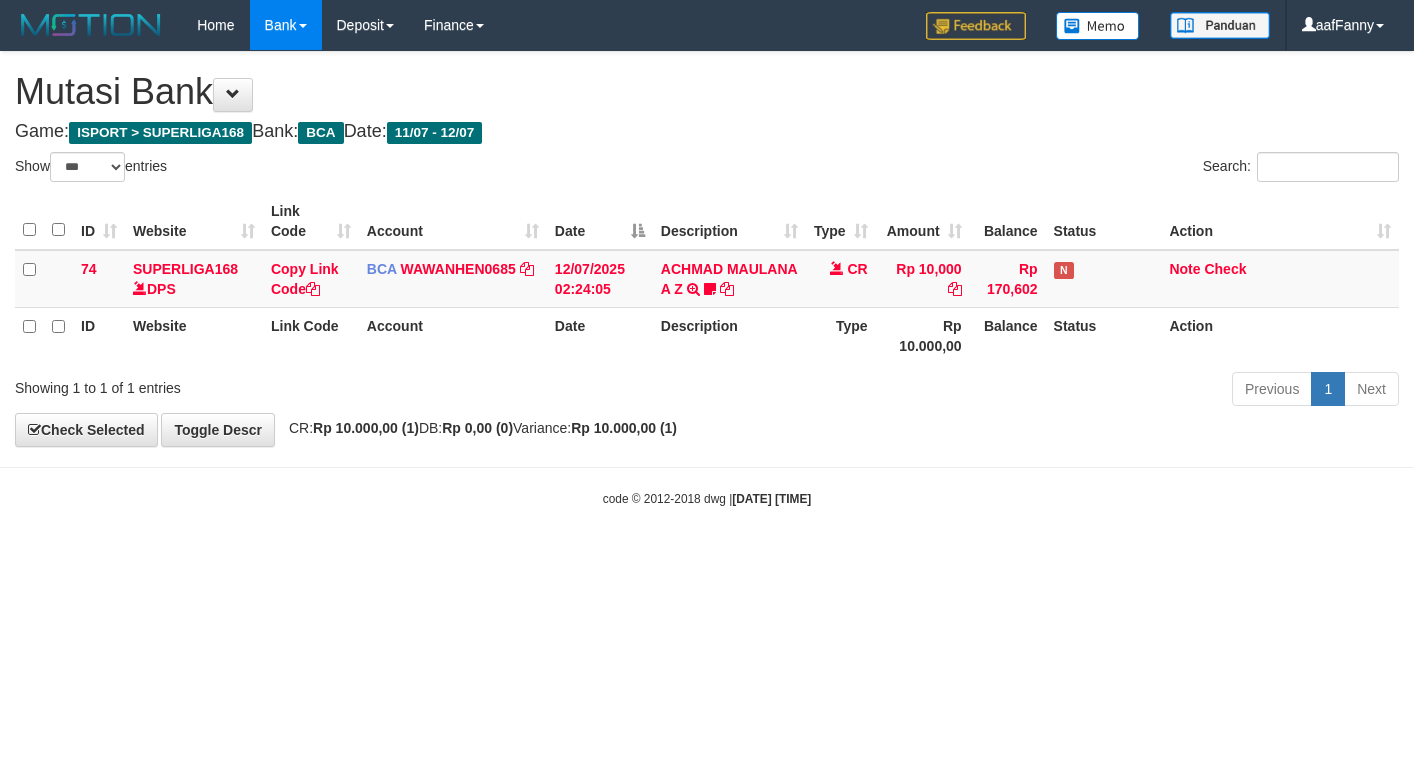 select on "***" 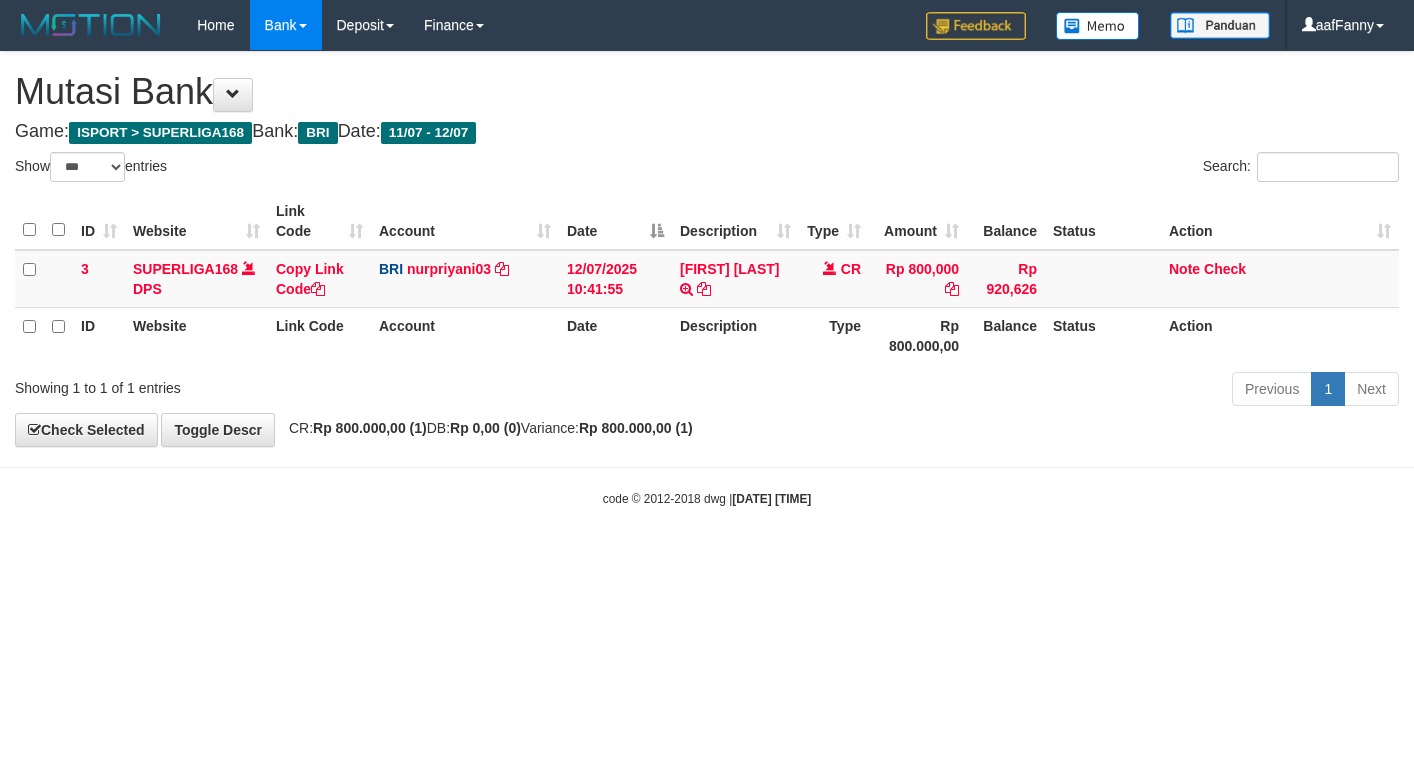 select on "***" 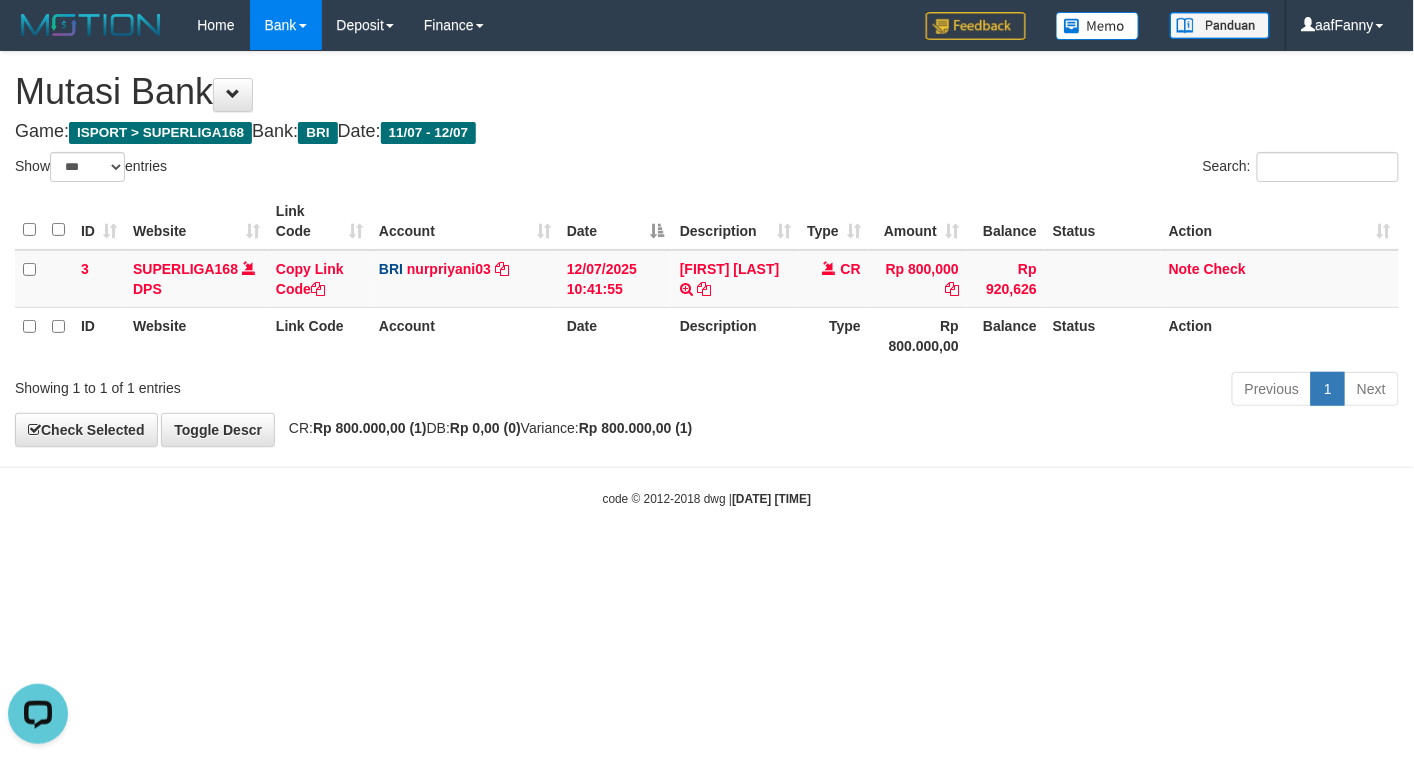 scroll, scrollTop: 0, scrollLeft: 0, axis: both 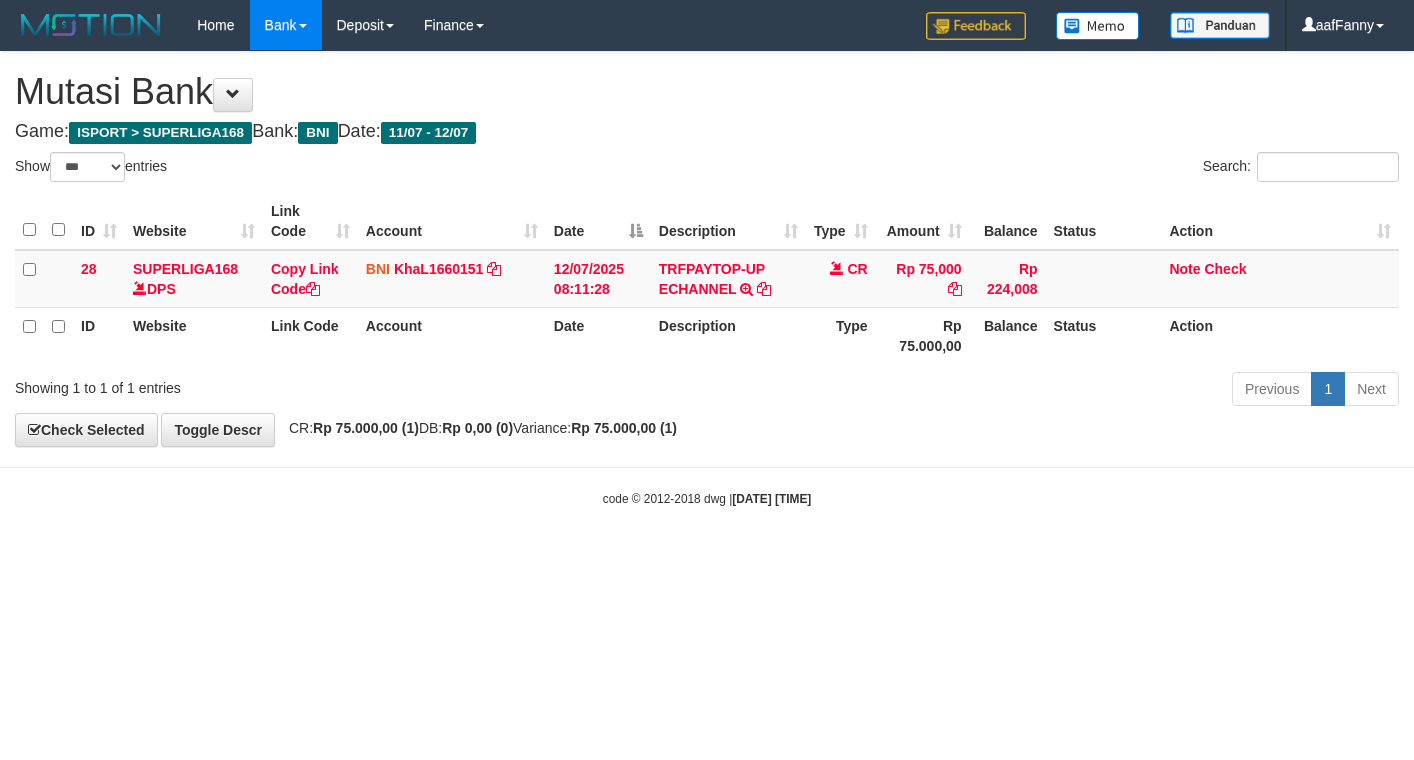 select on "***" 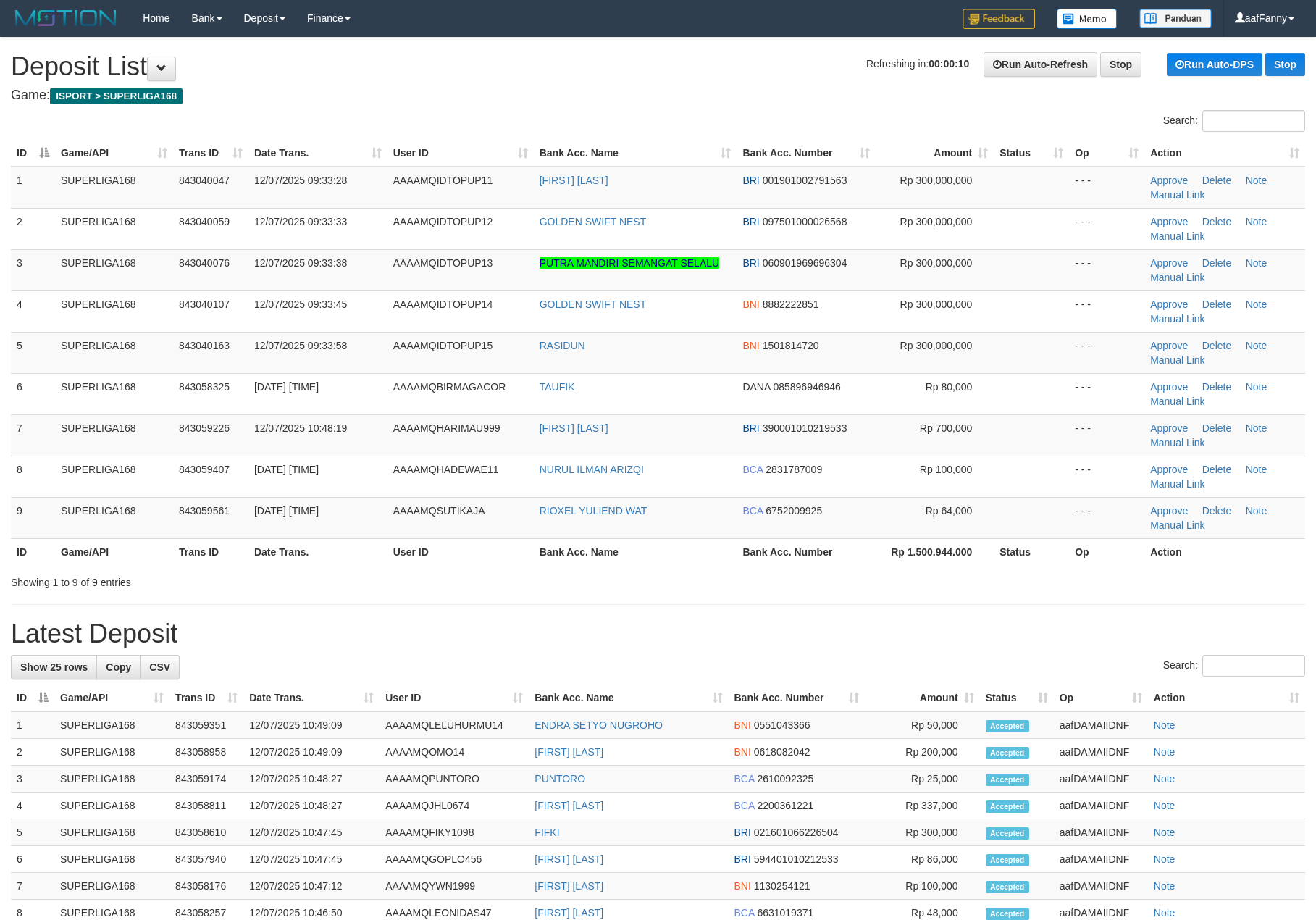 scroll, scrollTop: 0, scrollLeft: 0, axis: both 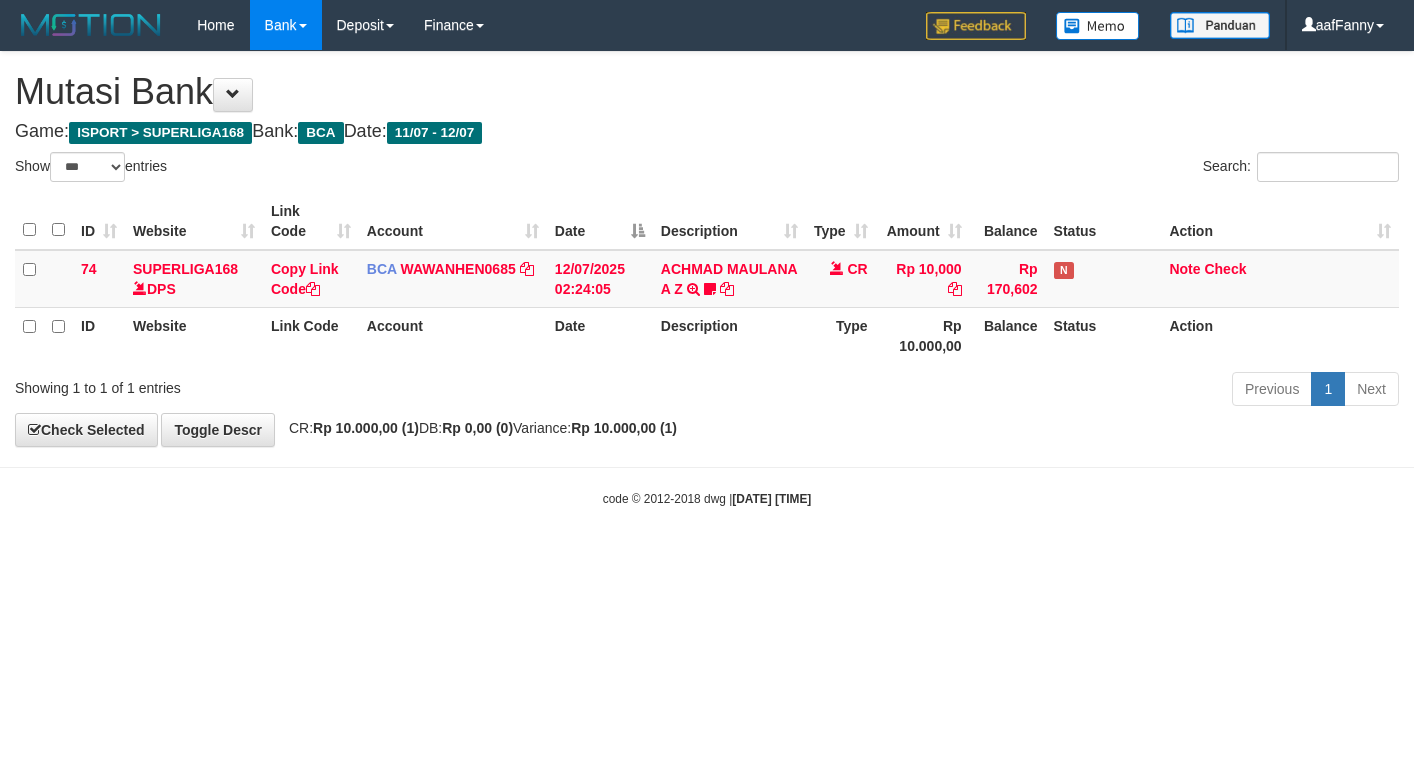 select on "***" 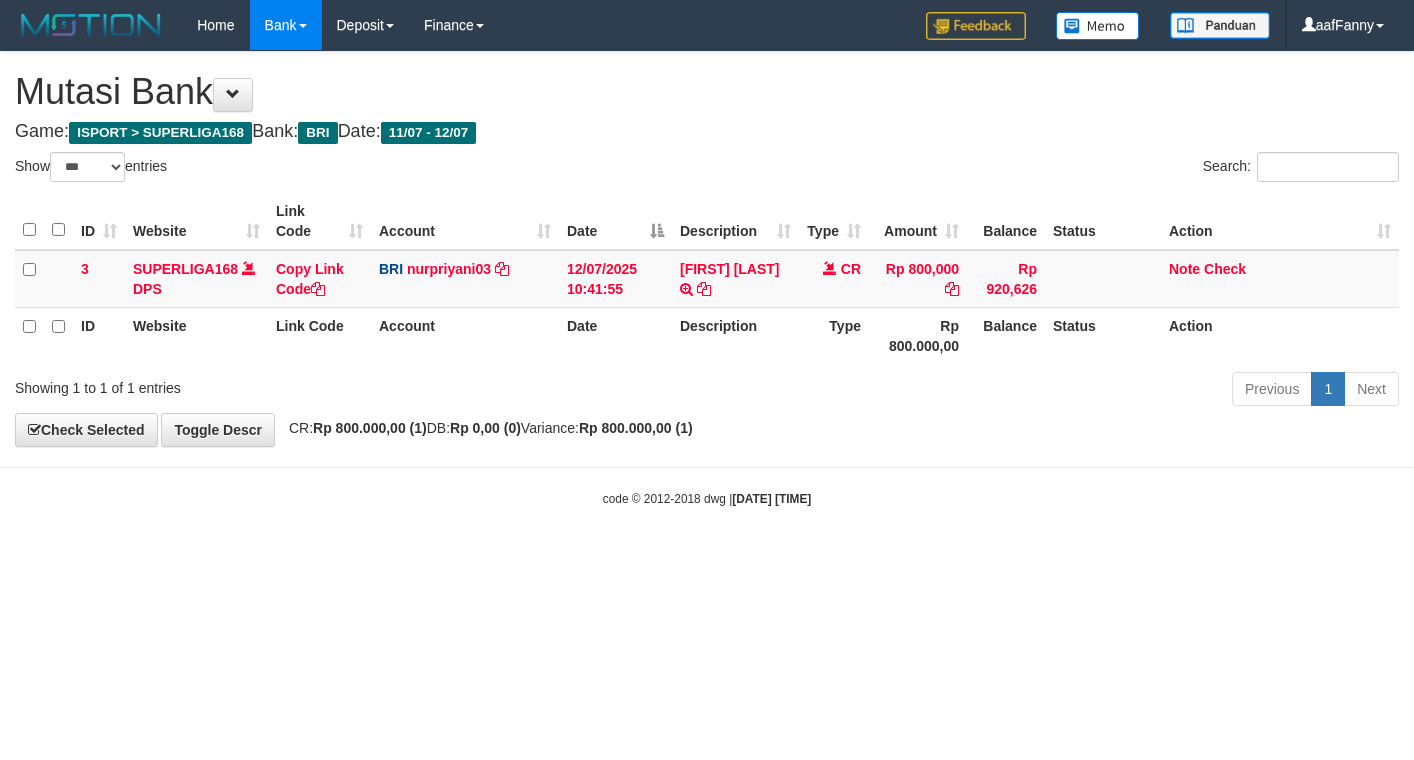 select on "***" 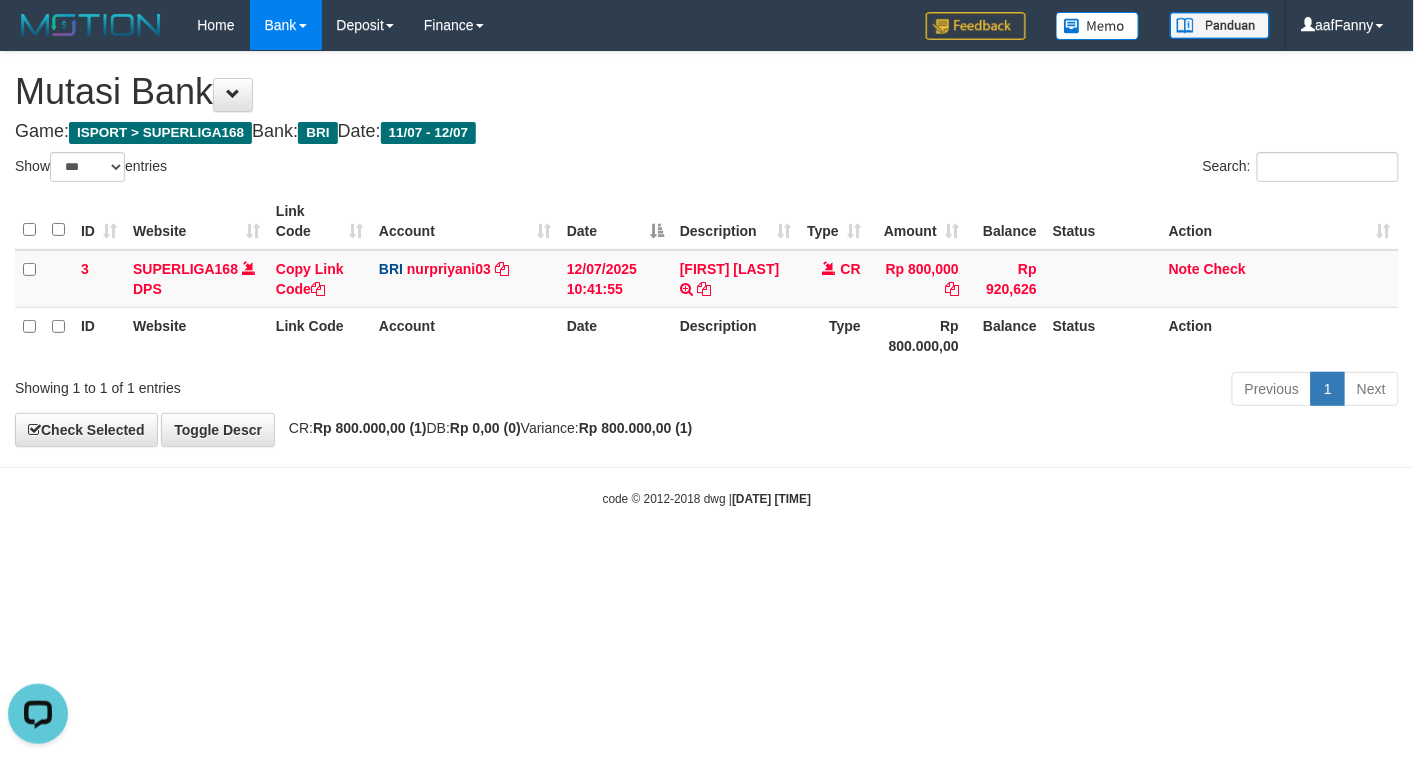 scroll, scrollTop: 0, scrollLeft: 0, axis: both 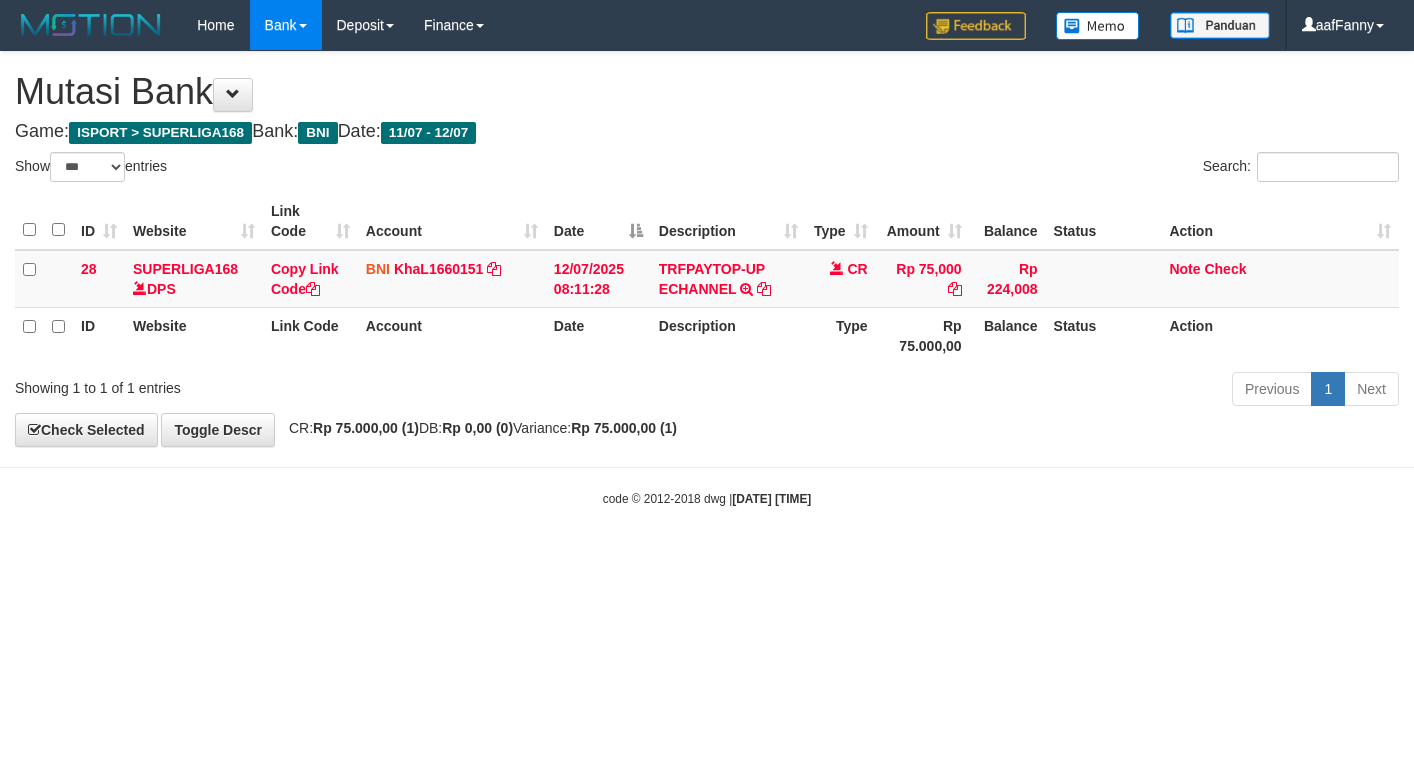 select on "***" 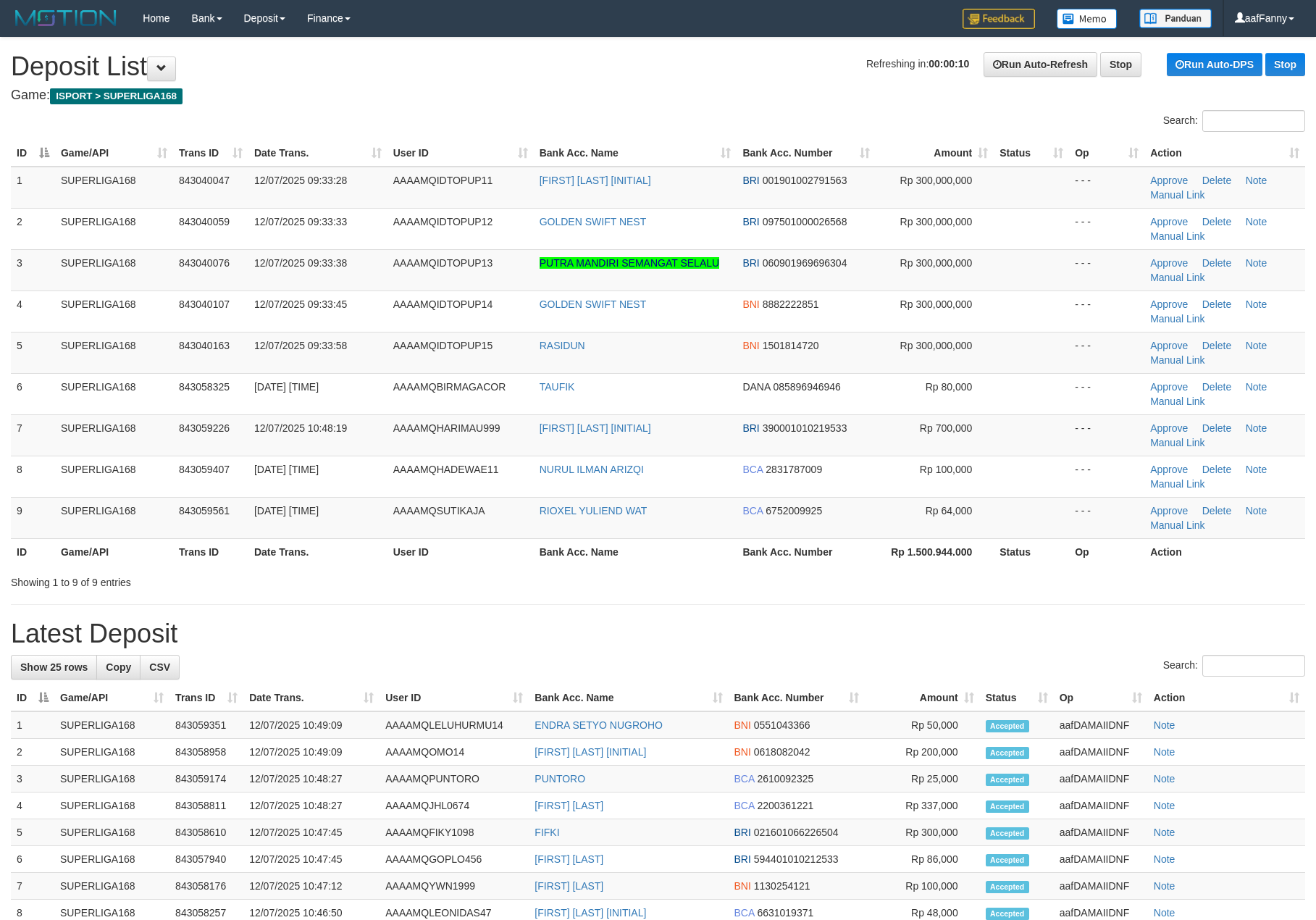 scroll, scrollTop: 0, scrollLeft: 0, axis: both 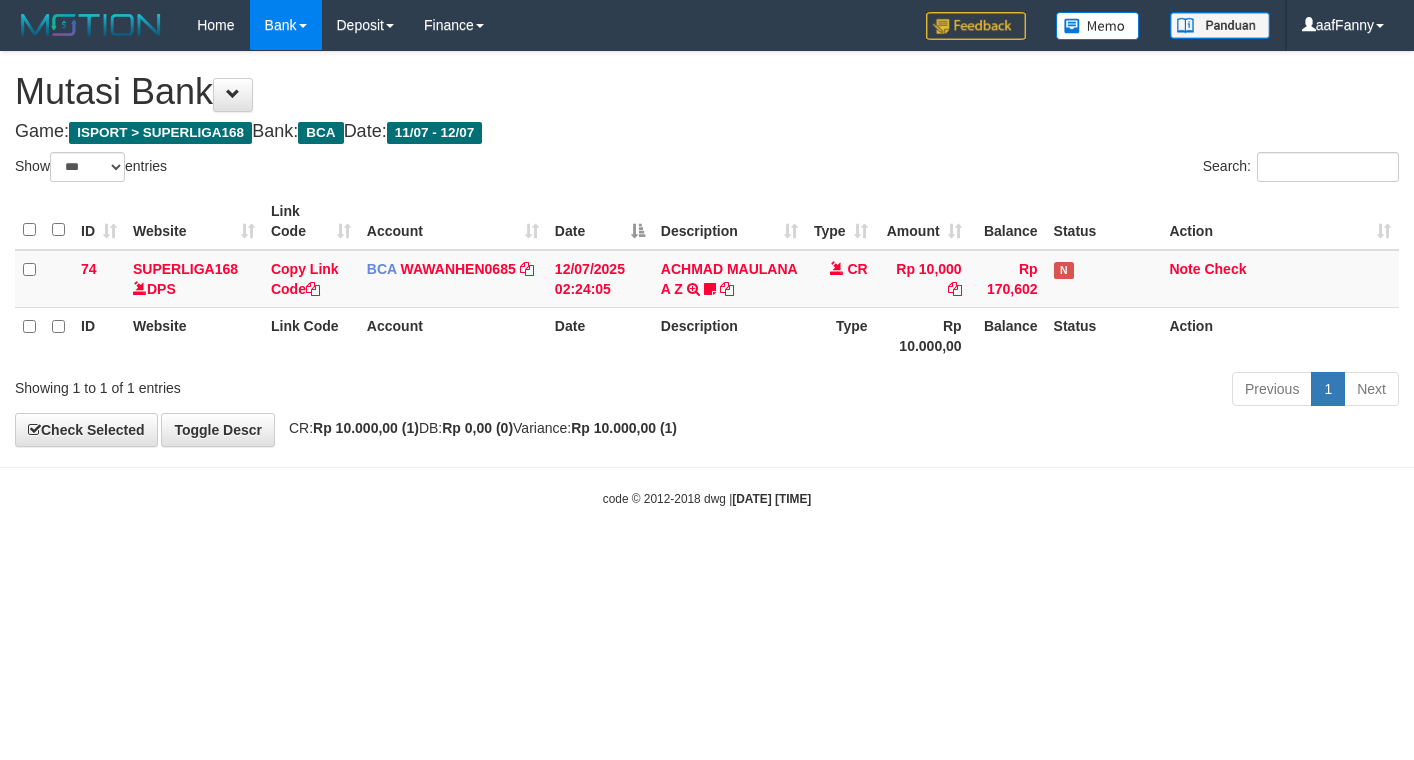 select on "***" 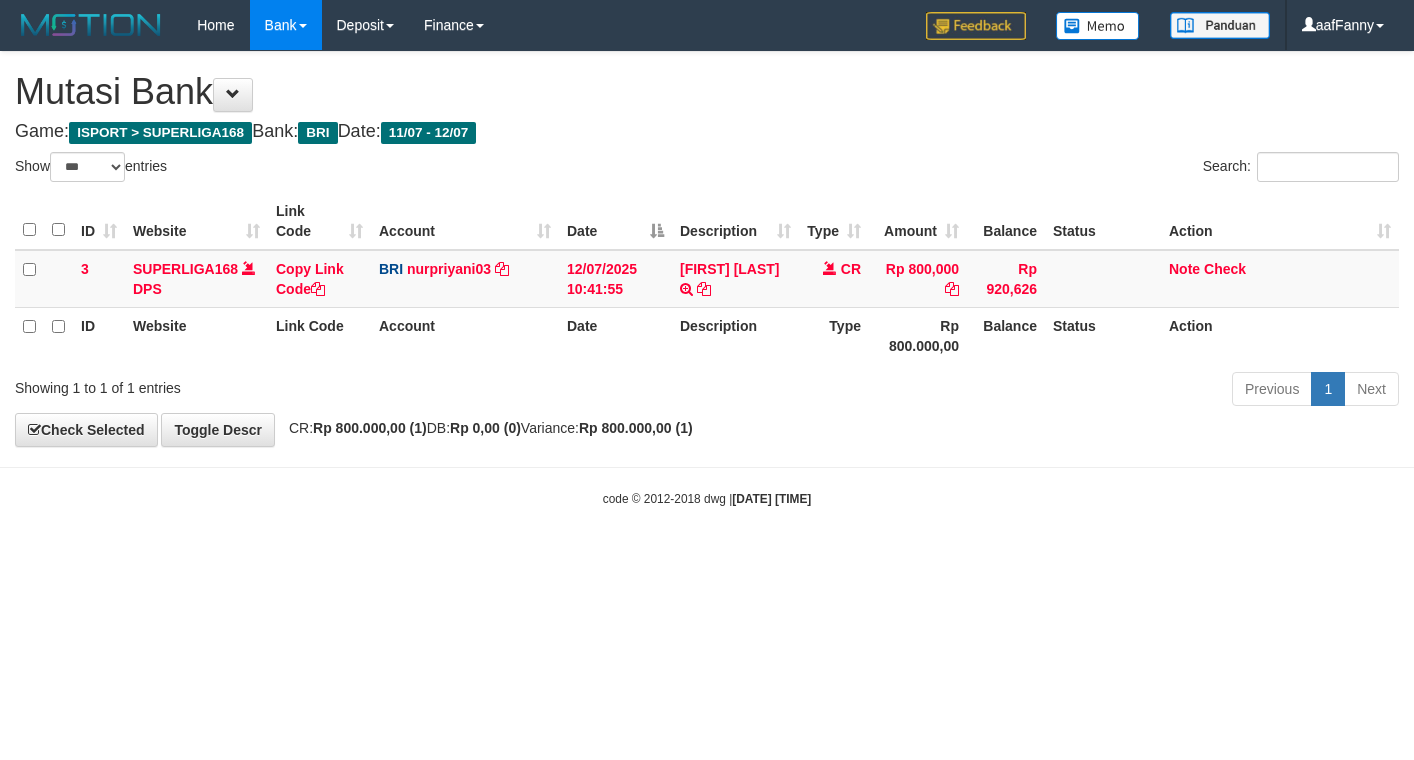 select on "***" 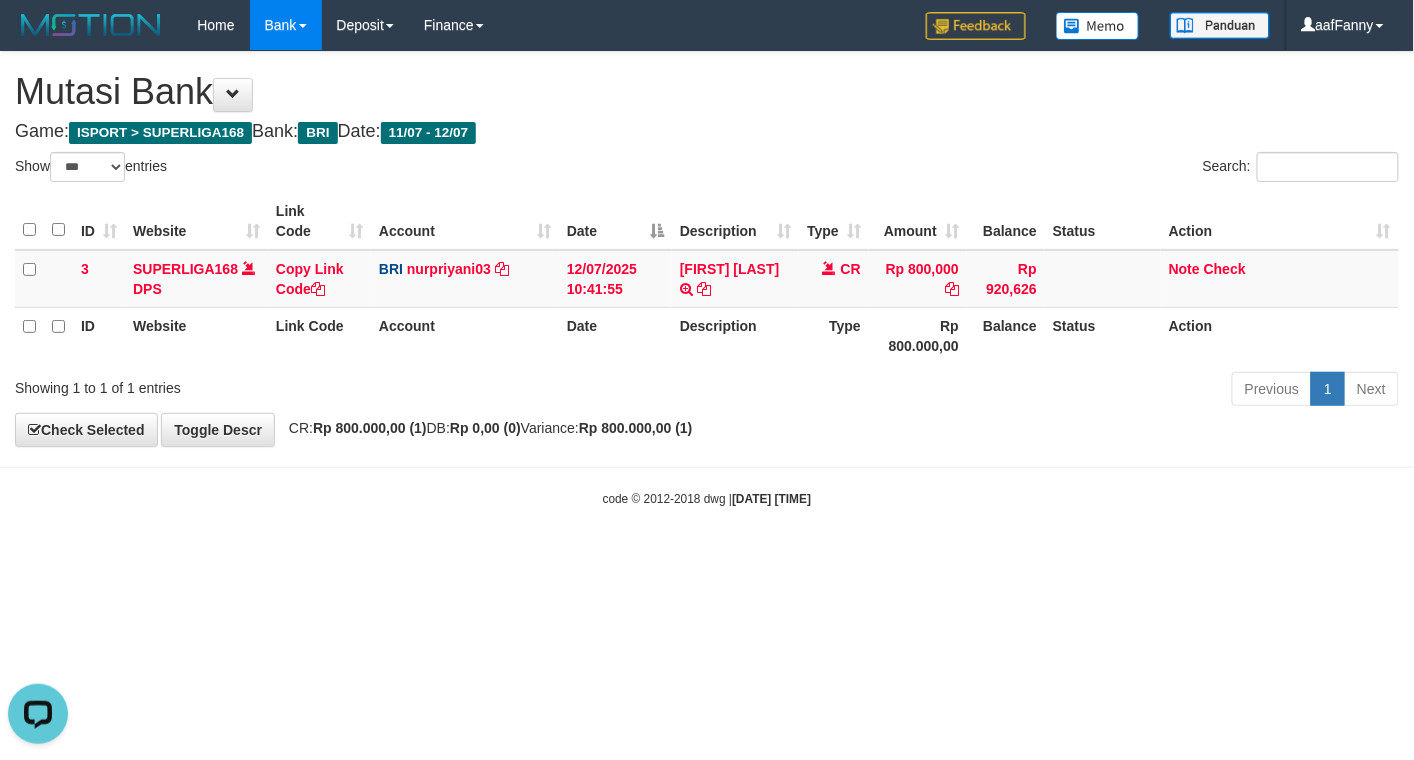 scroll, scrollTop: 0, scrollLeft: 0, axis: both 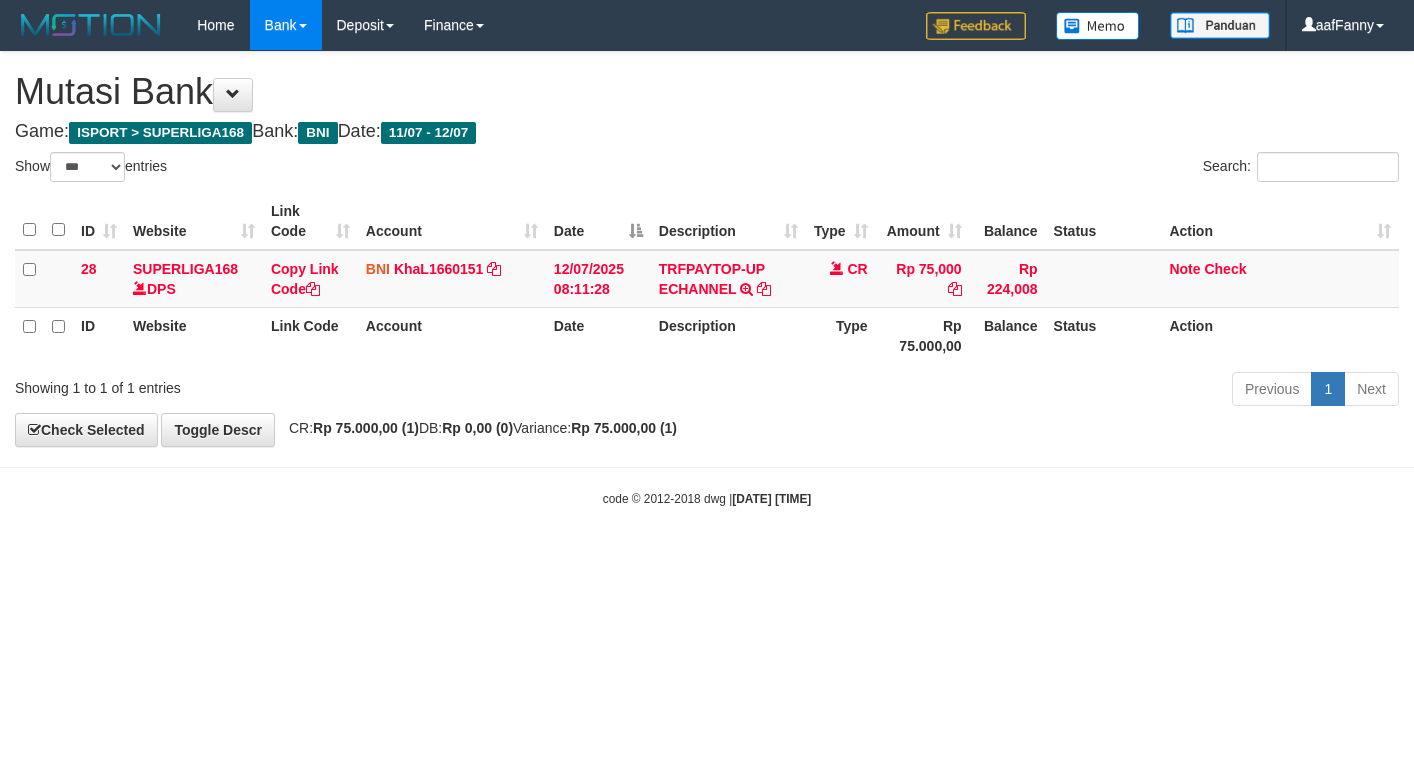 select on "***" 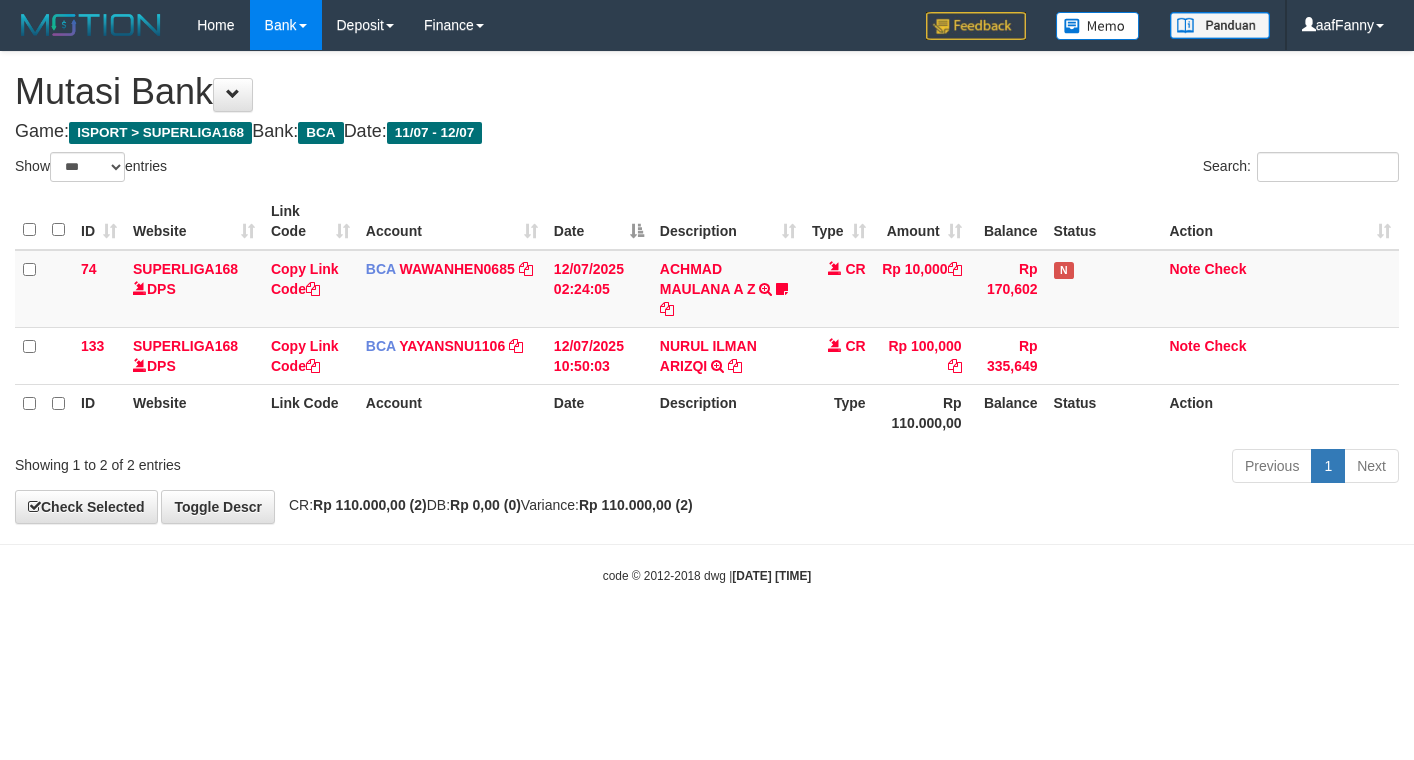 select on "***" 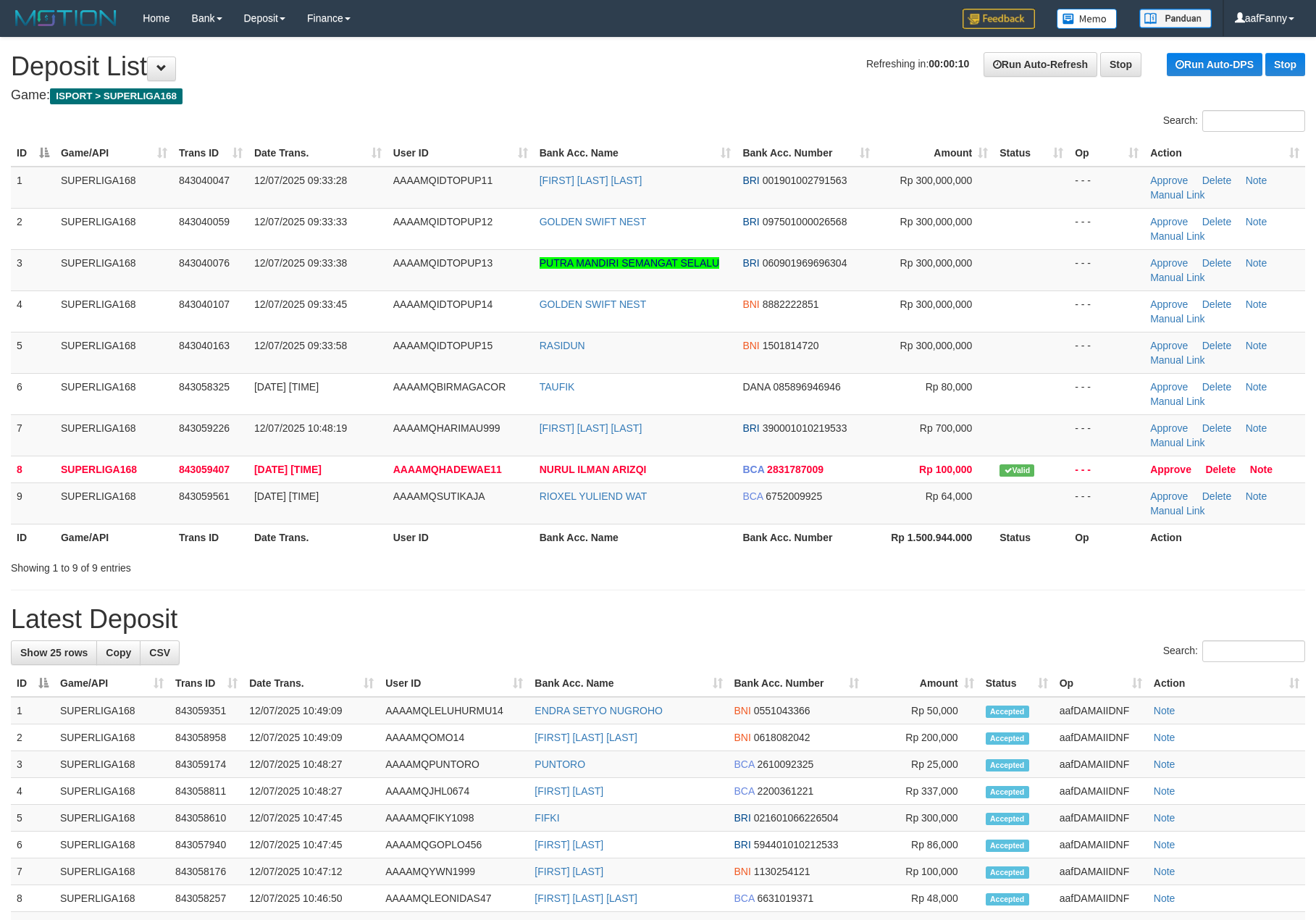 scroll, scrollTop: 0, scrollLeft: 0, axis: both 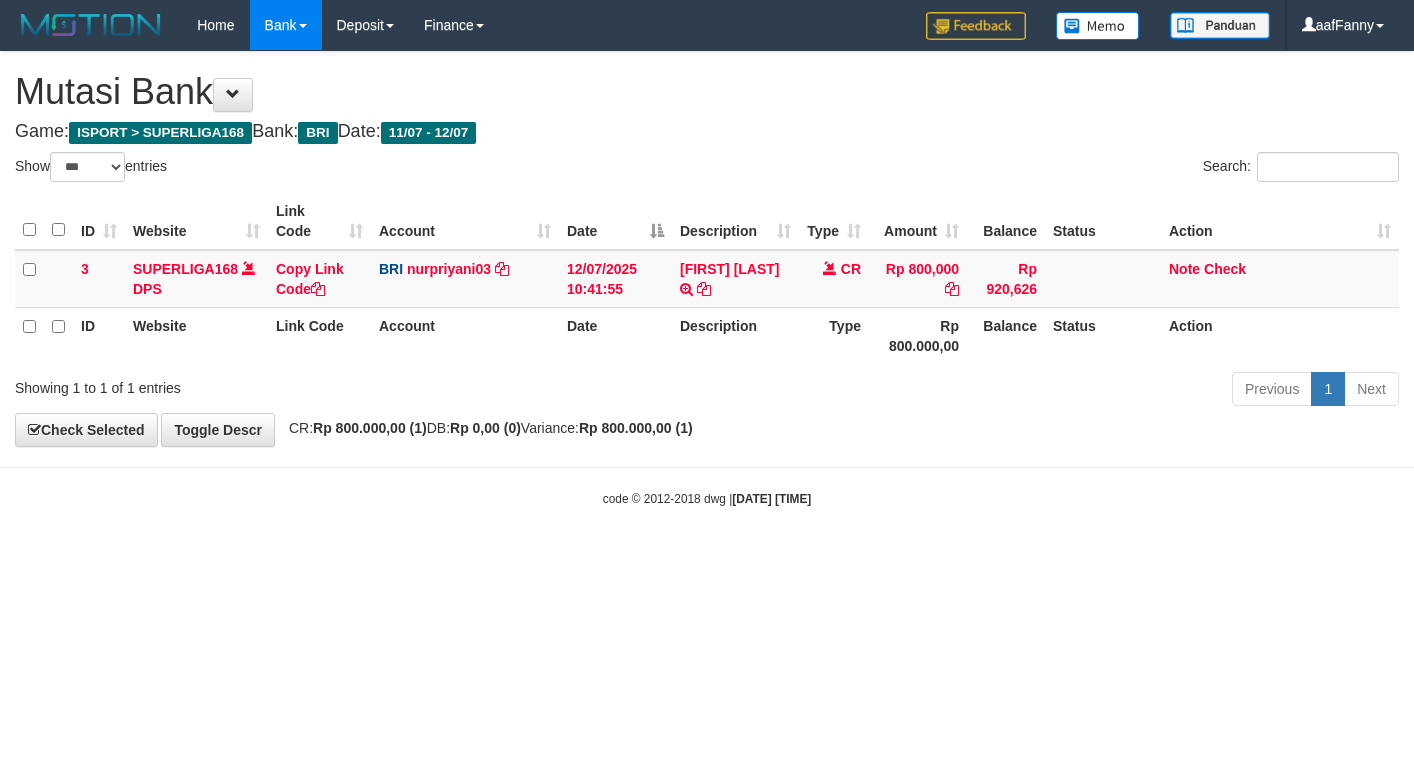 select on "***" 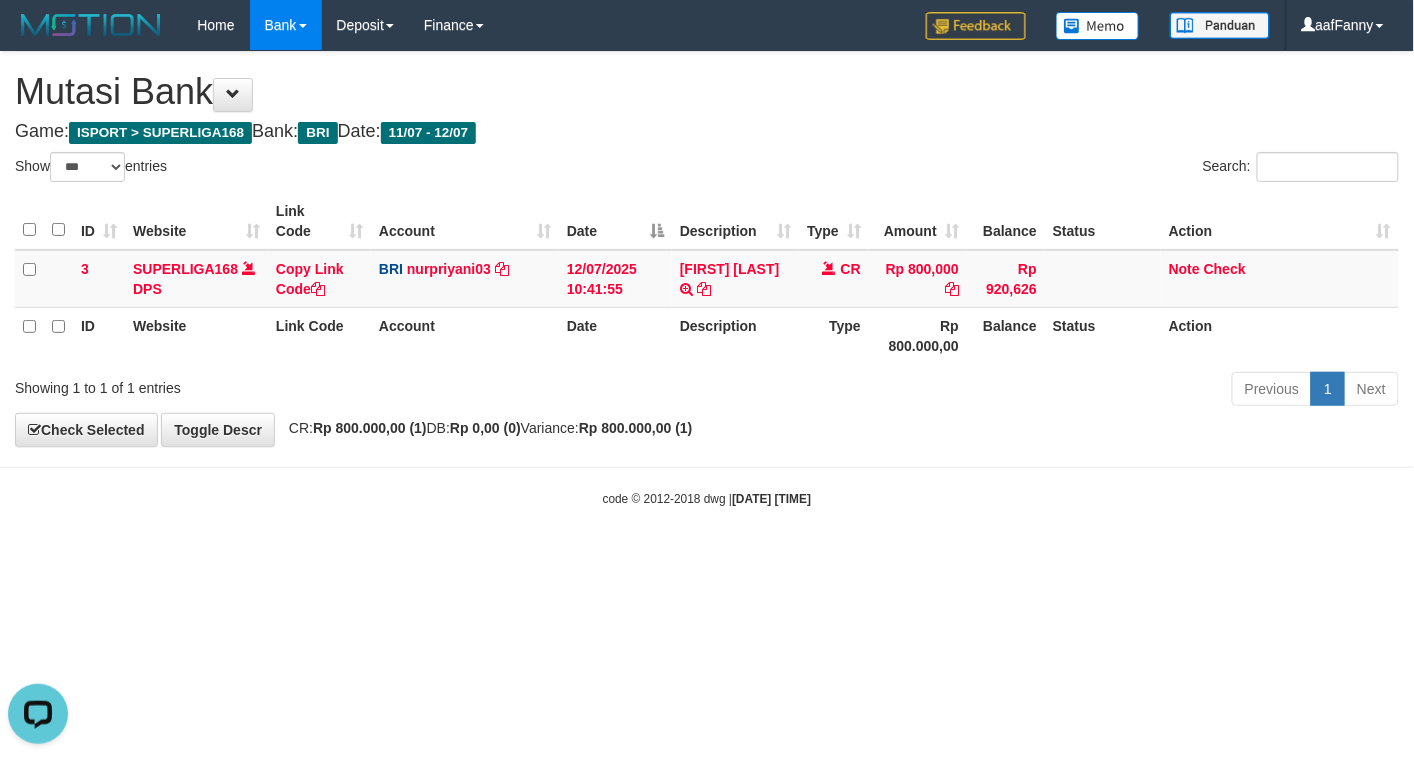 scroll, scrollTop: 0, scrollLeft: 0, axis: both 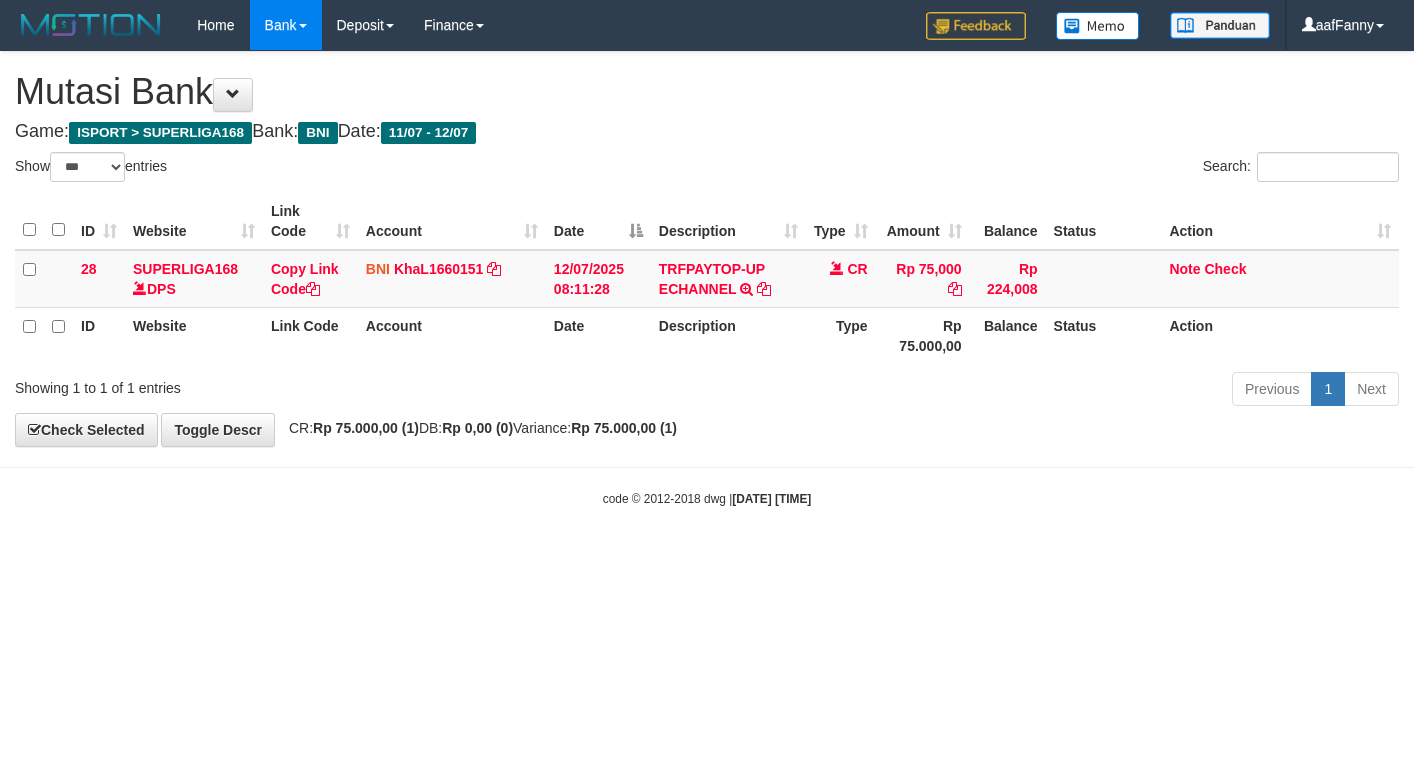 select on "***" 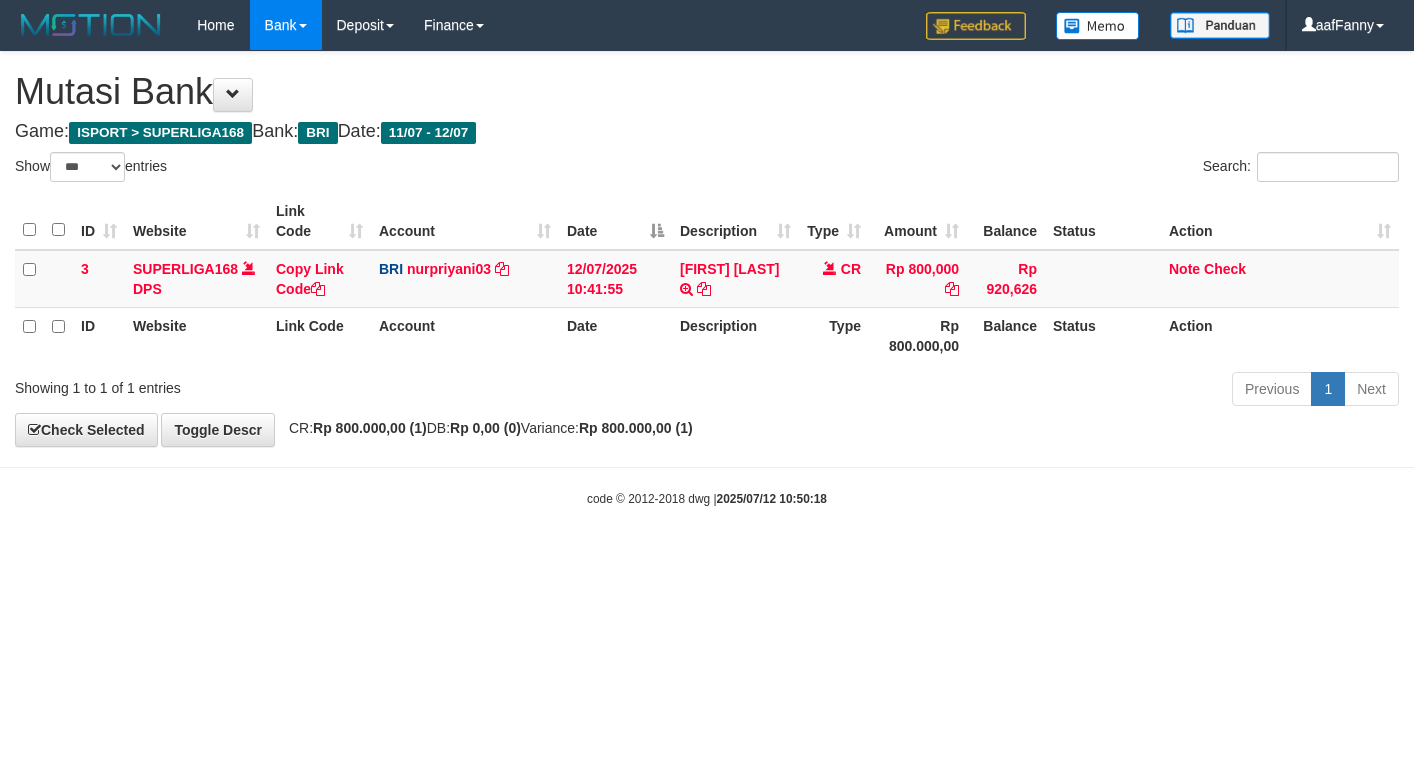 select on "***" 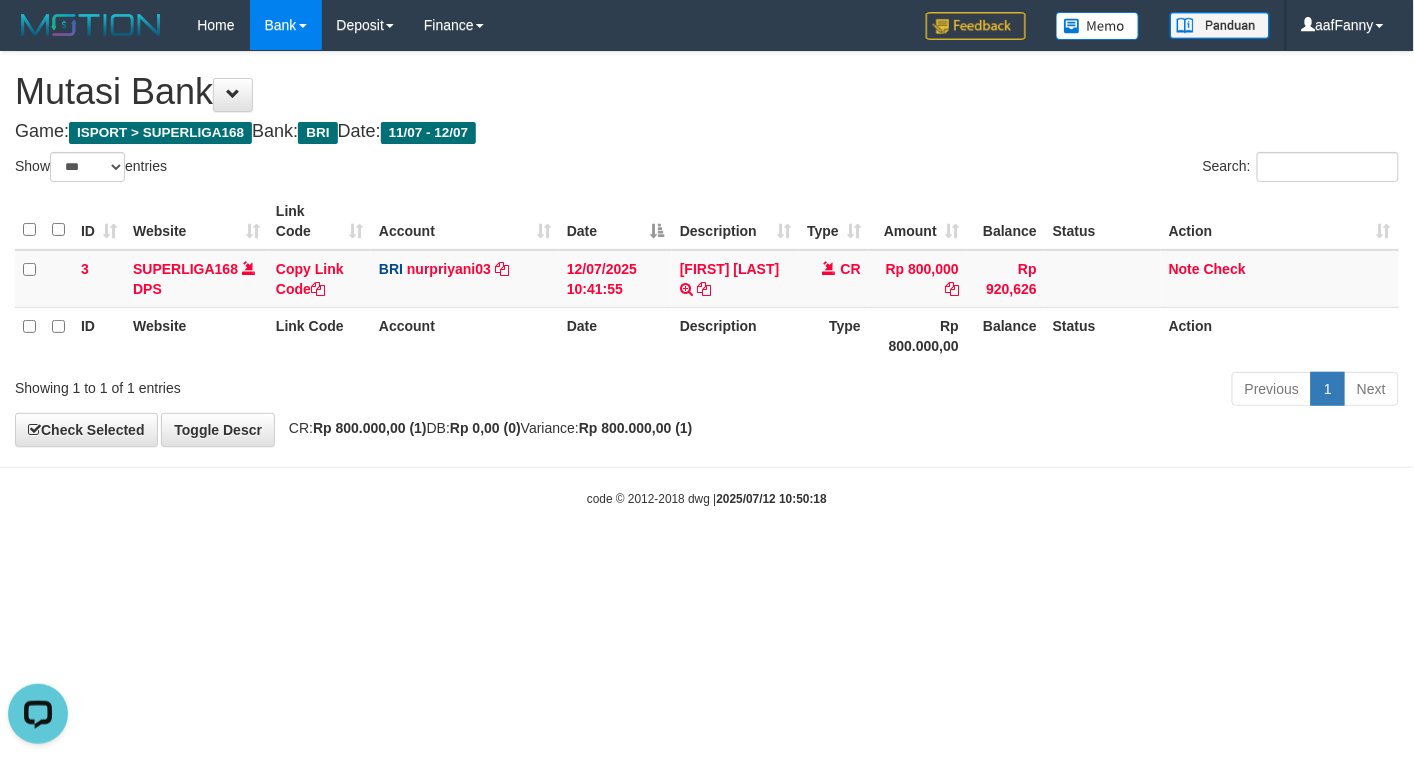 scroll, scrollTop: 0, scrollLeft: 0, axis: both 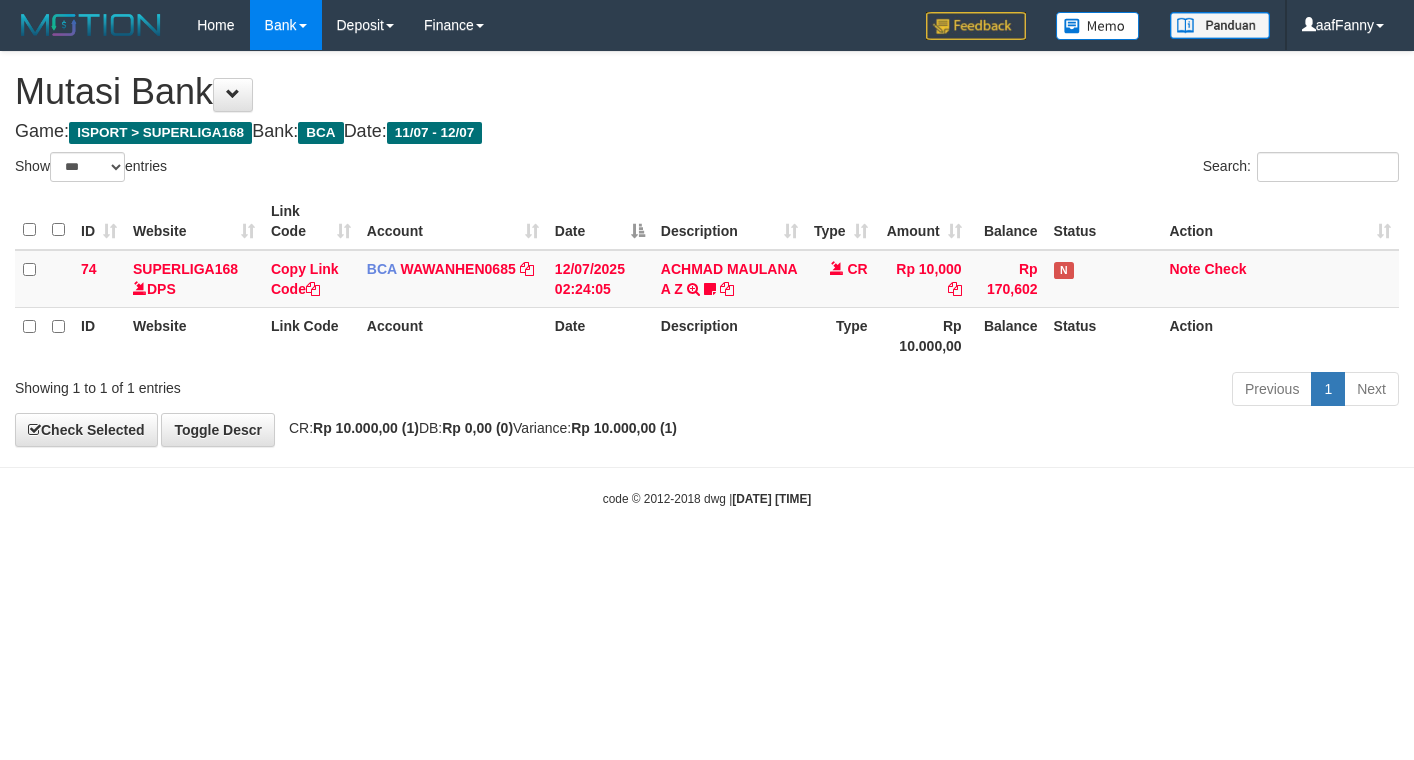 select on "***" 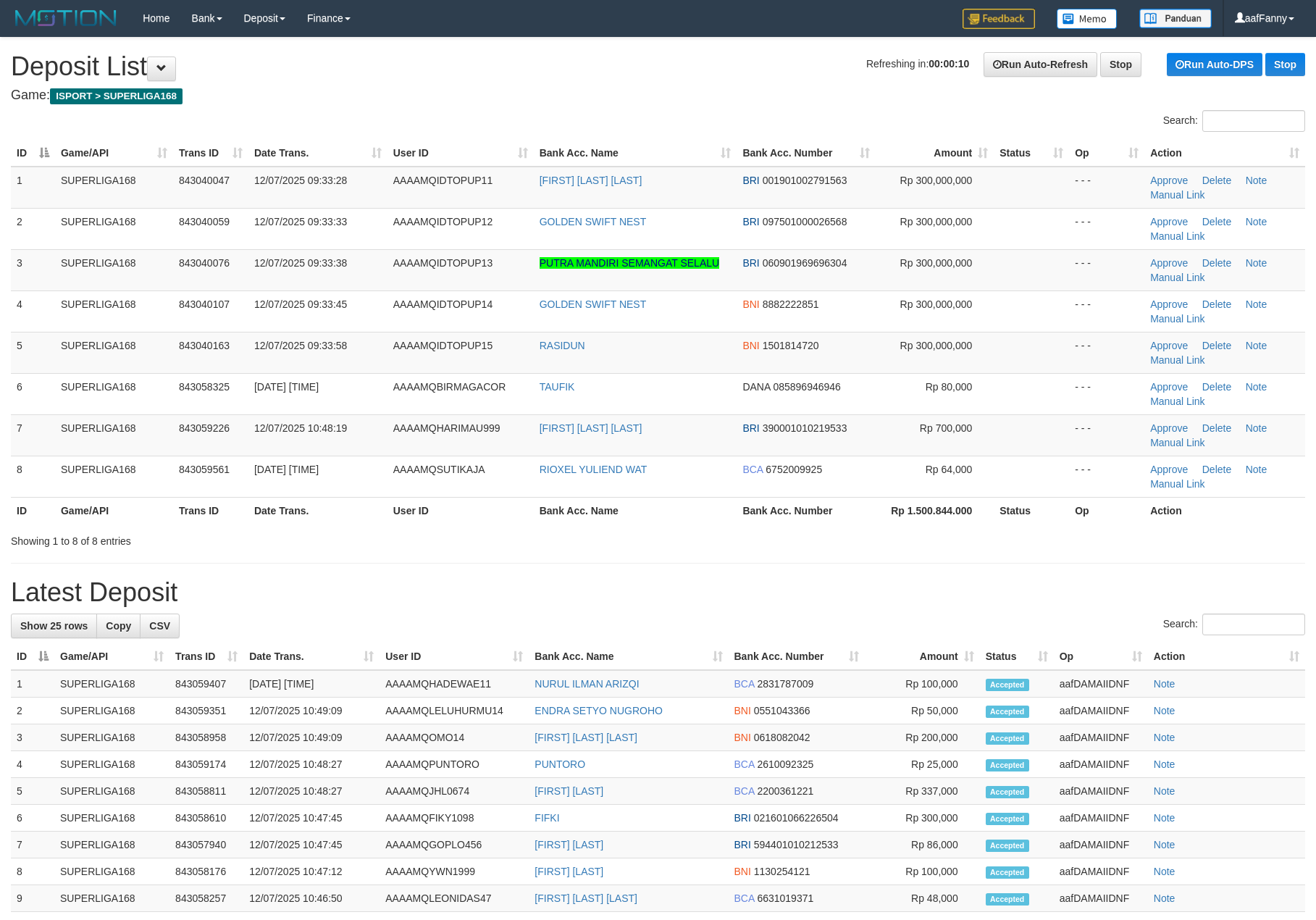 scroll, scrollTop: 0, scrollLeft: 0, axis: both 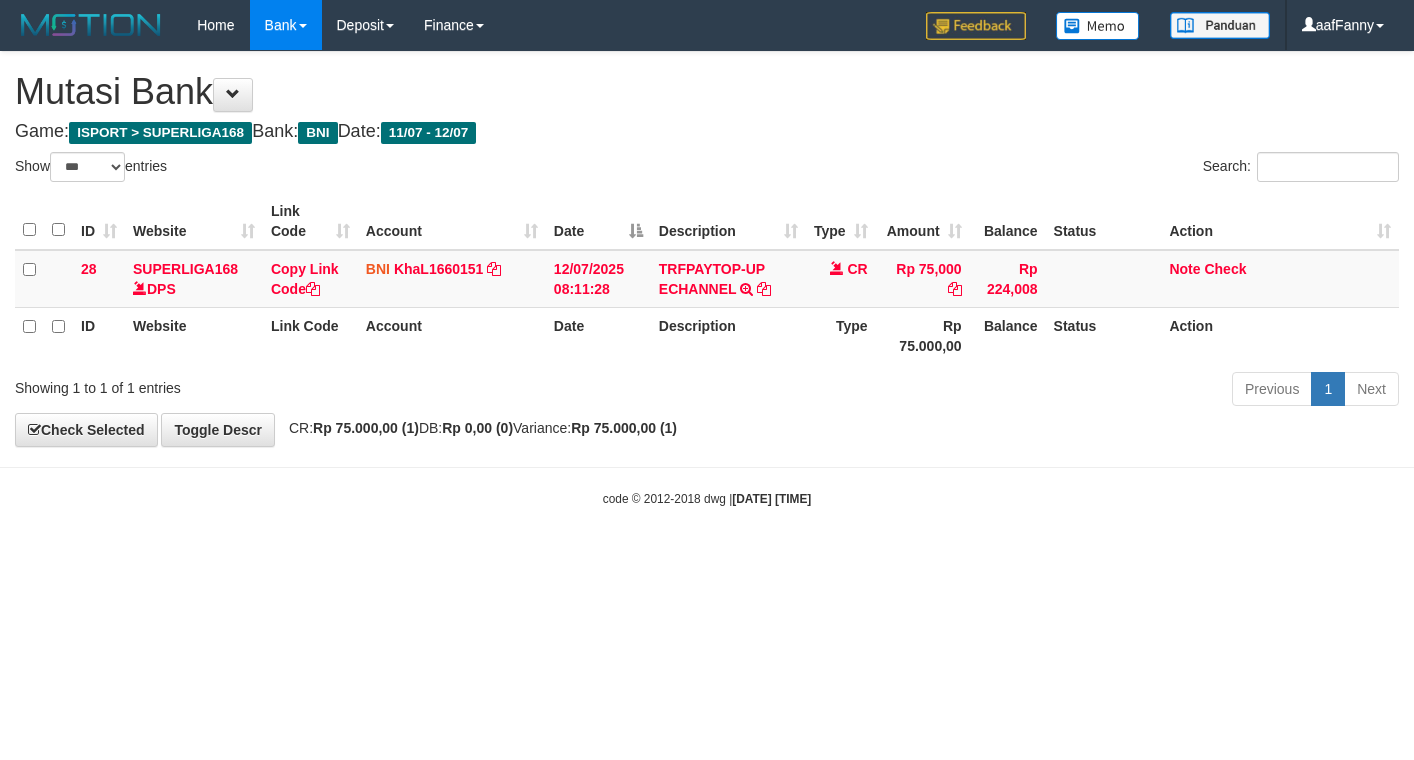 select on "***" 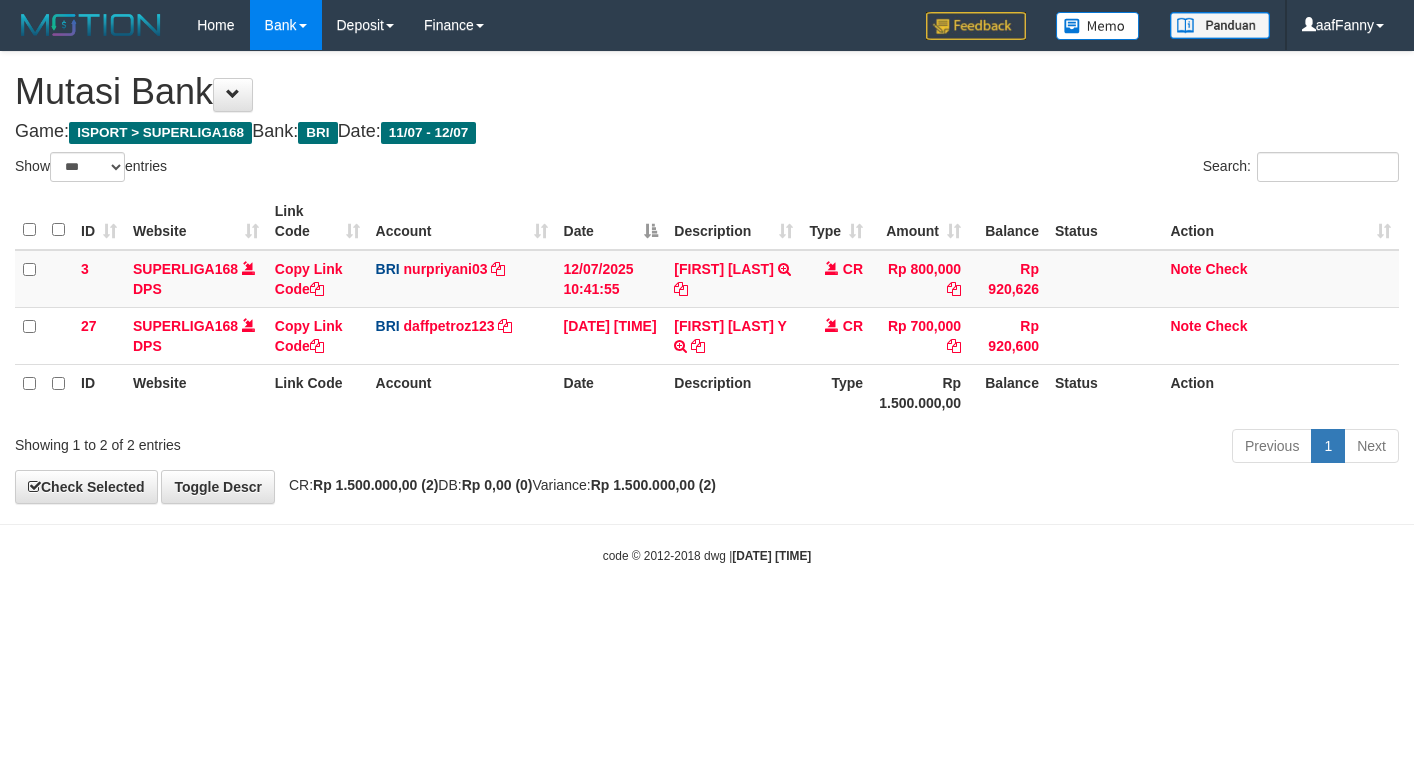 select on "***" 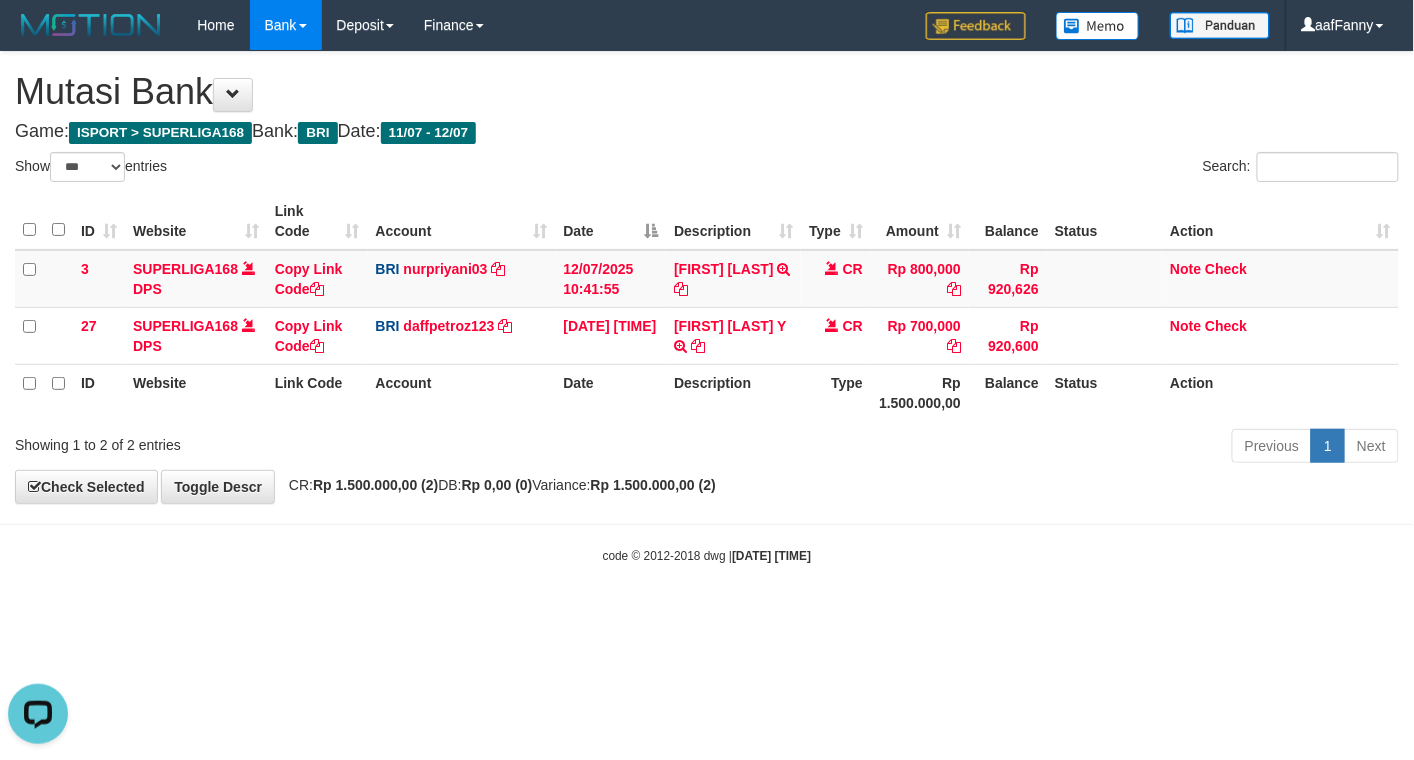 scroll, scrollTop: 0, scrollLeft: 0, axis: both 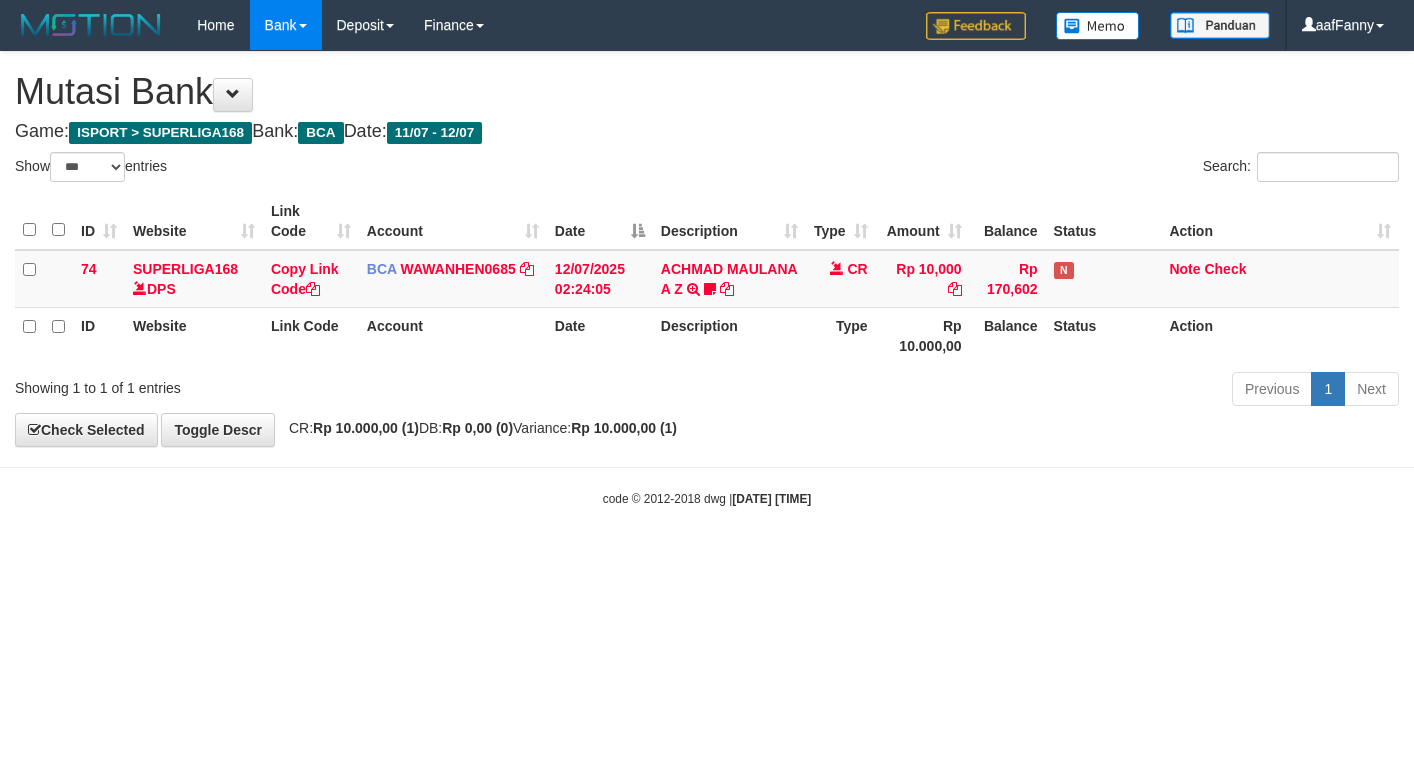 select on "***" 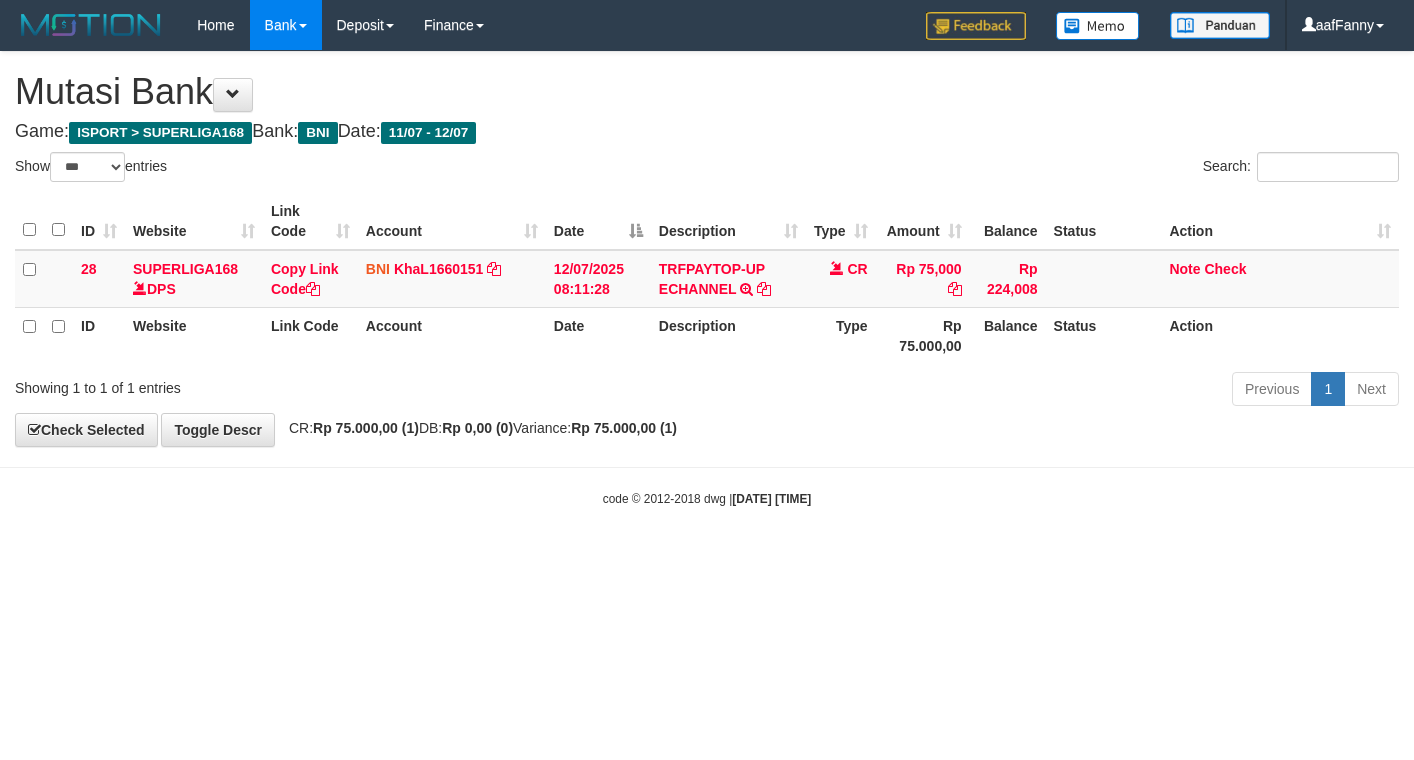 select on "***" 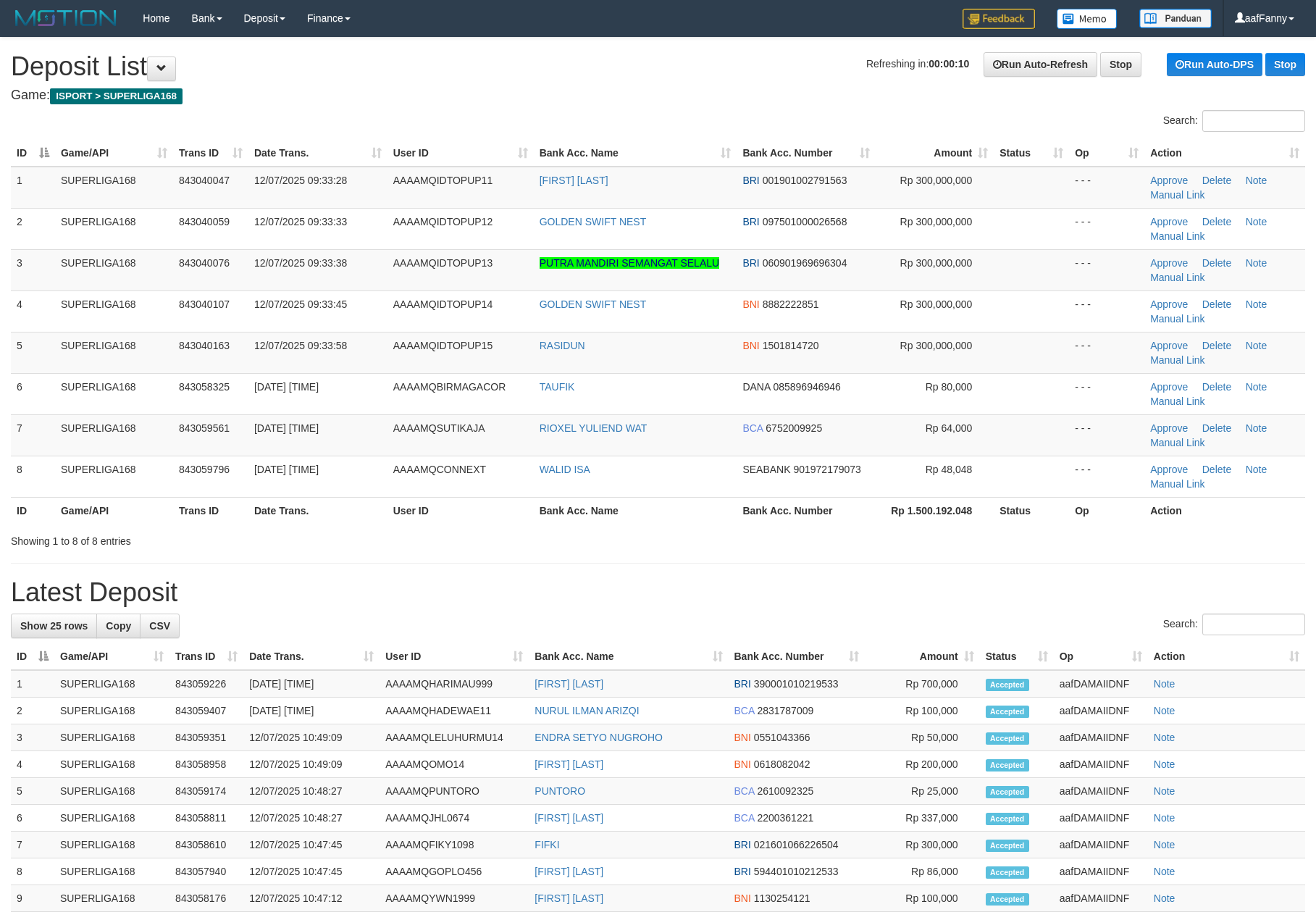 scroll, scrollTop: 0, scrollLeft: 0, axis: both 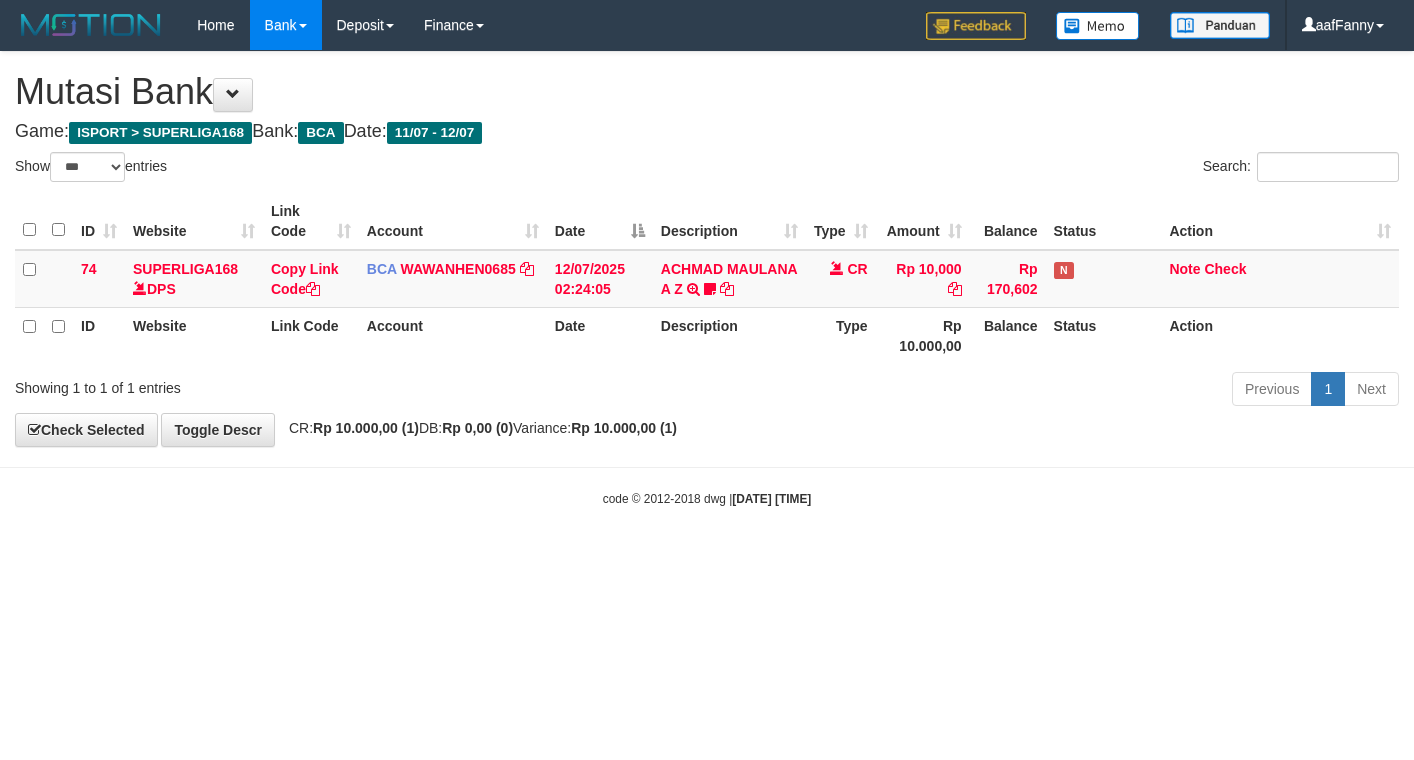 select on "***" 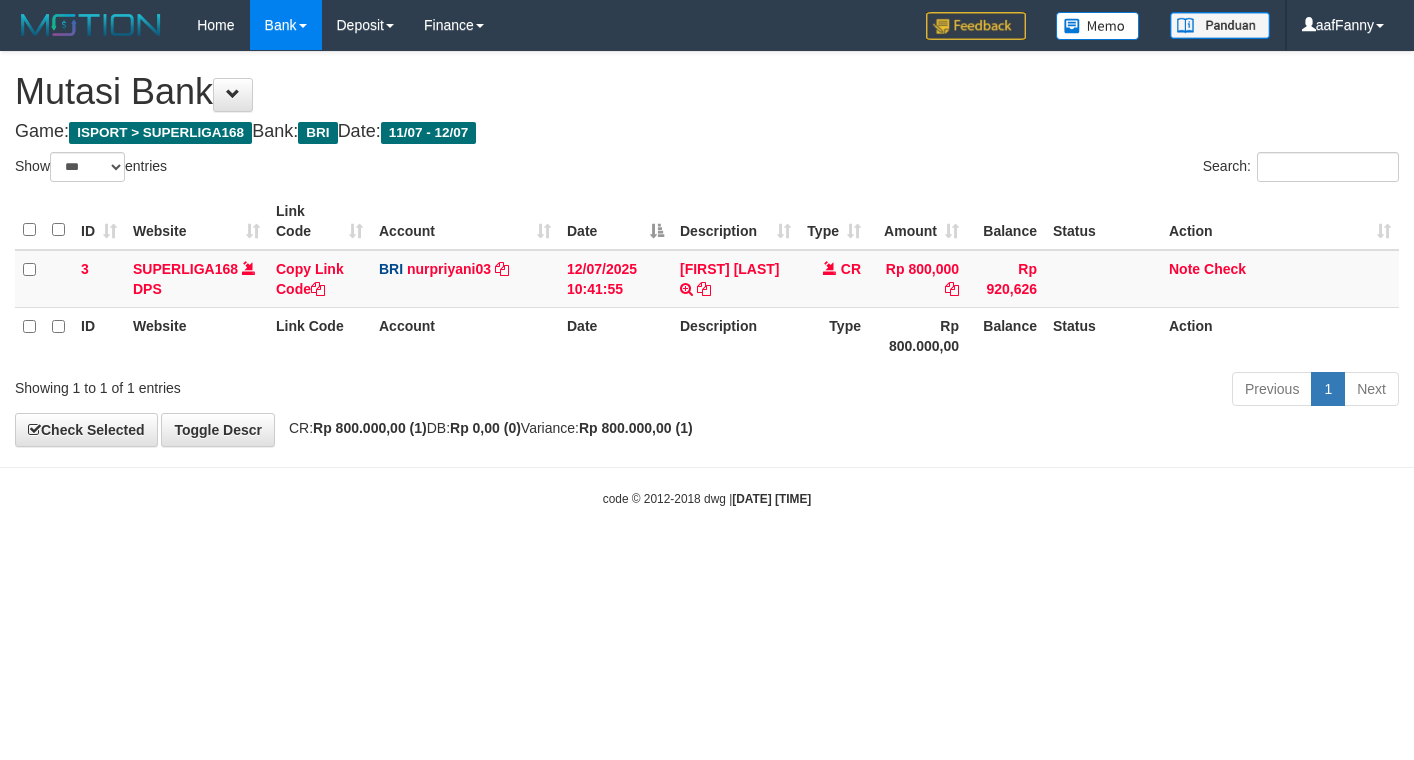 select on "***" 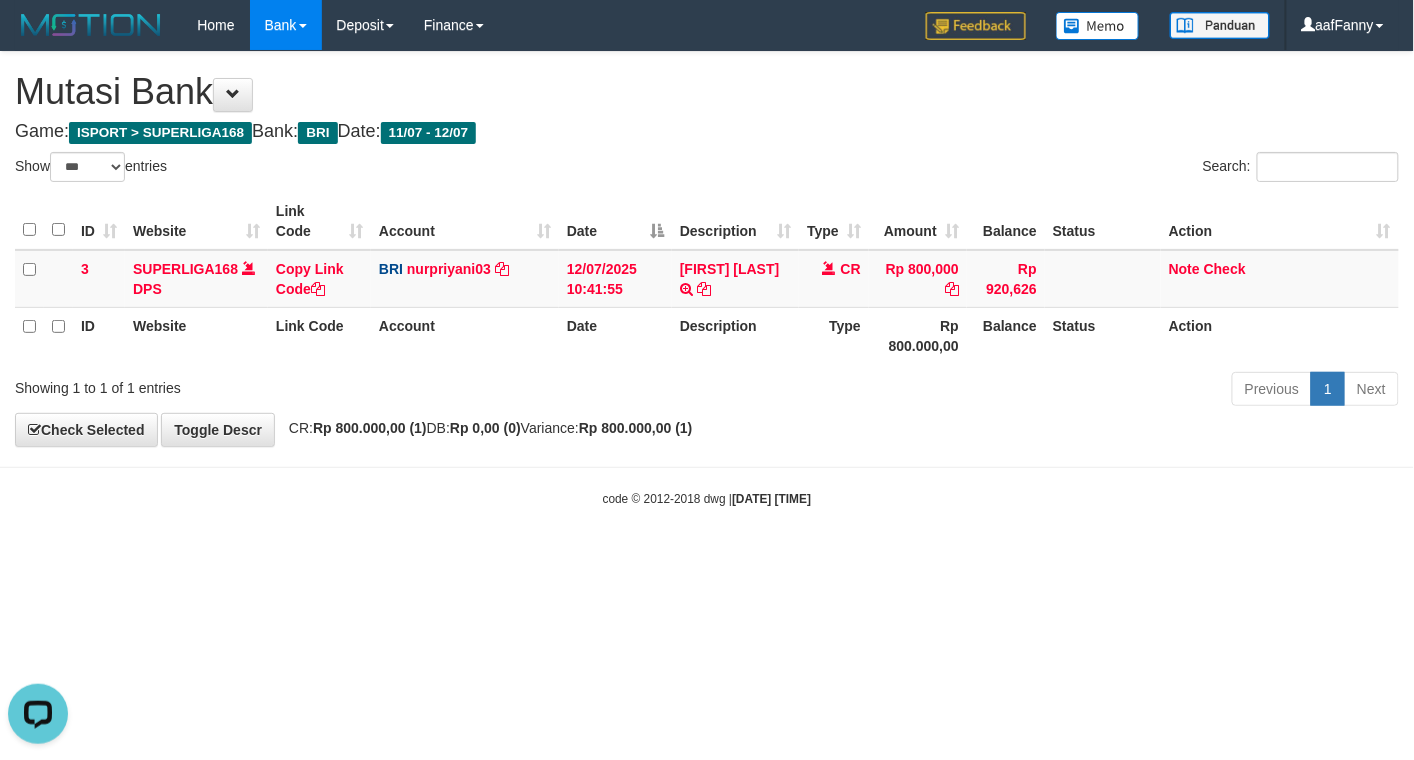 scroll, scrollTop: 0, scrollLeft: 0, axis: both 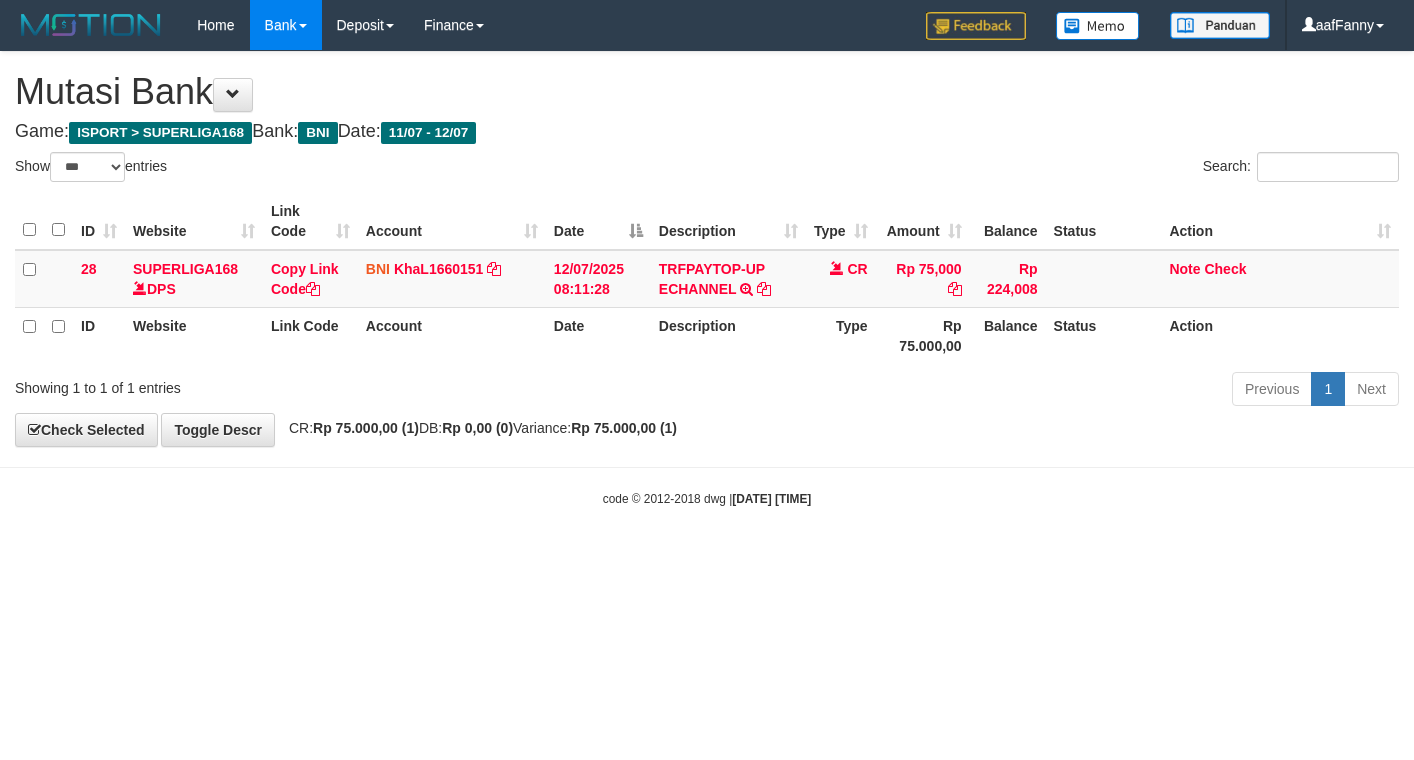 select on "***" 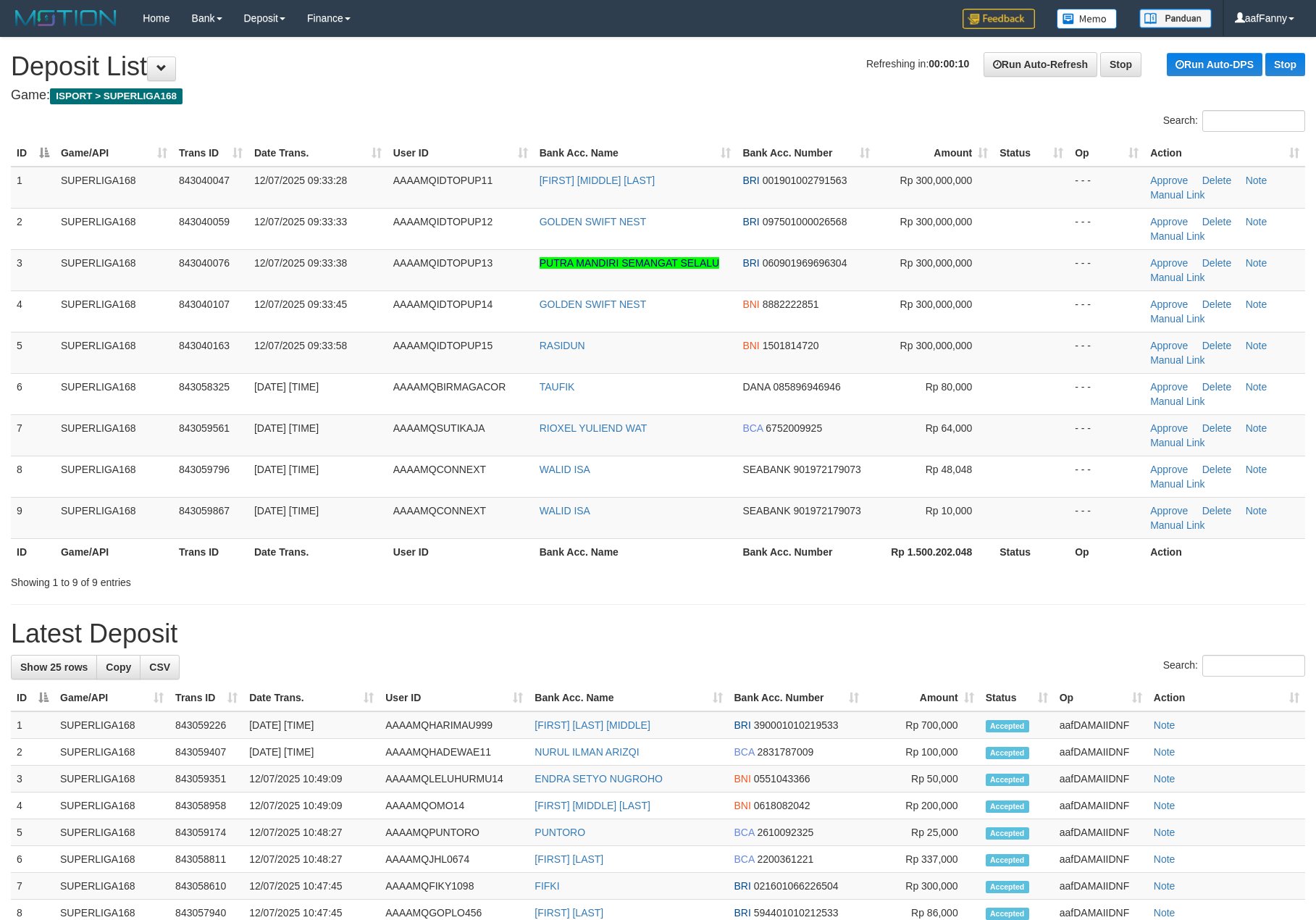 scroll, scrollTop: 0, scrollLeft: 0, axis: both 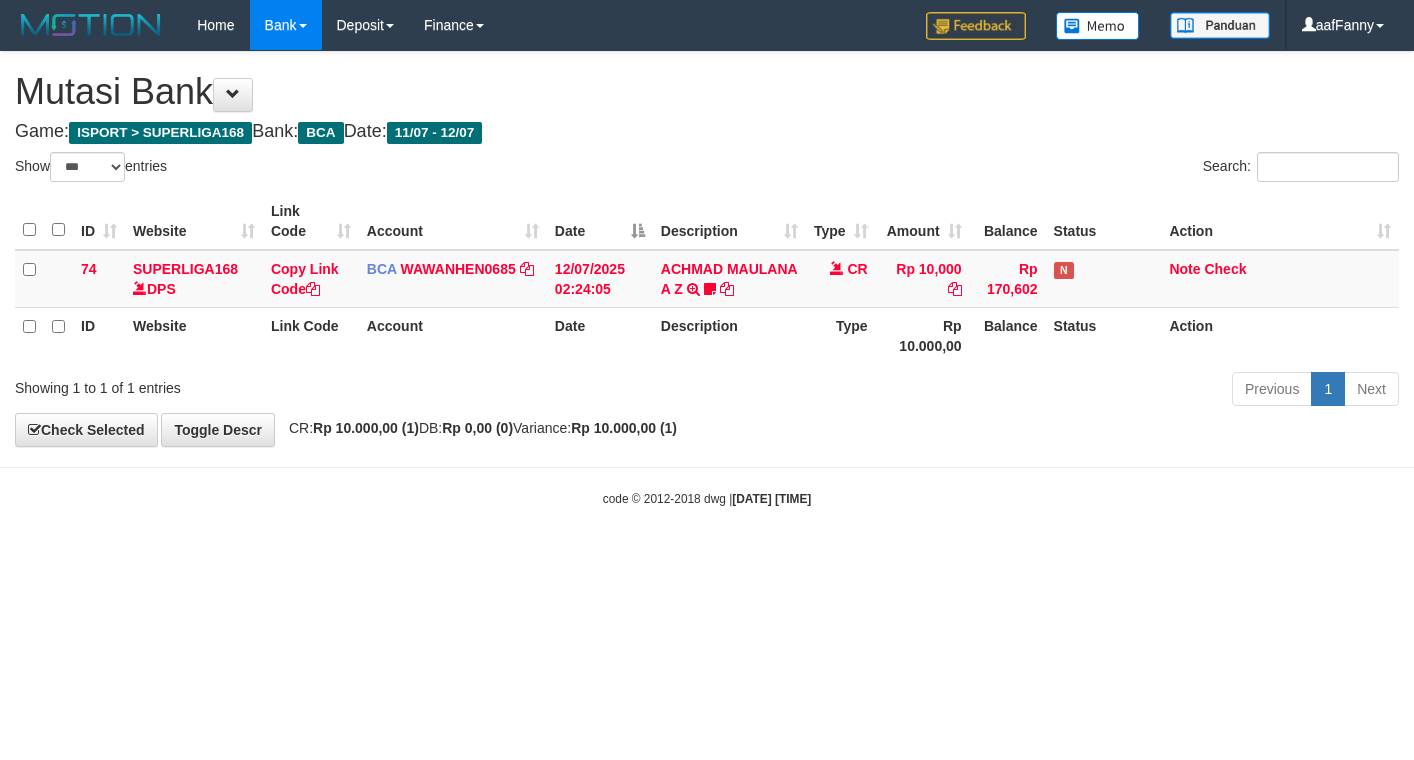 select on "***" 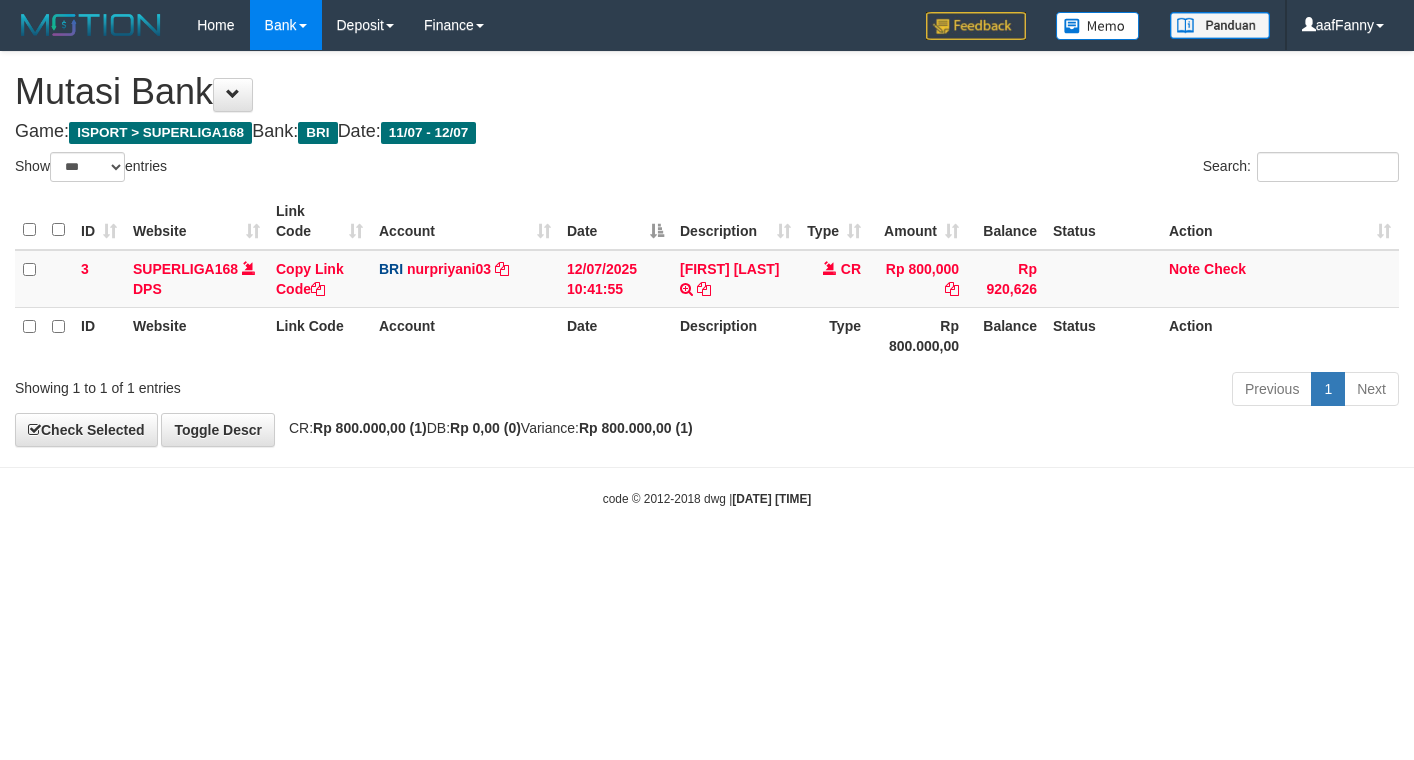 select on "***" 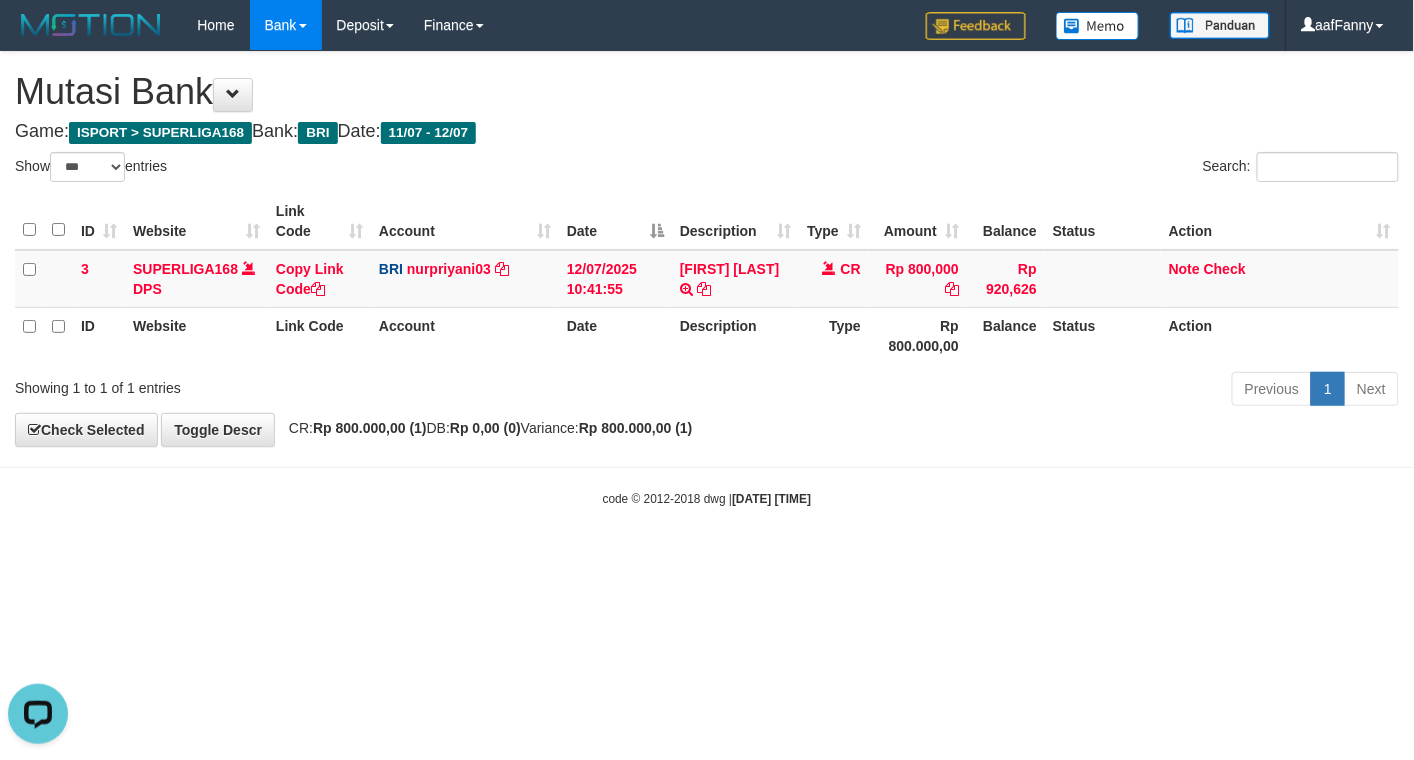 scroll, scrollTop: 0, scrollLeft: 0, axis: both 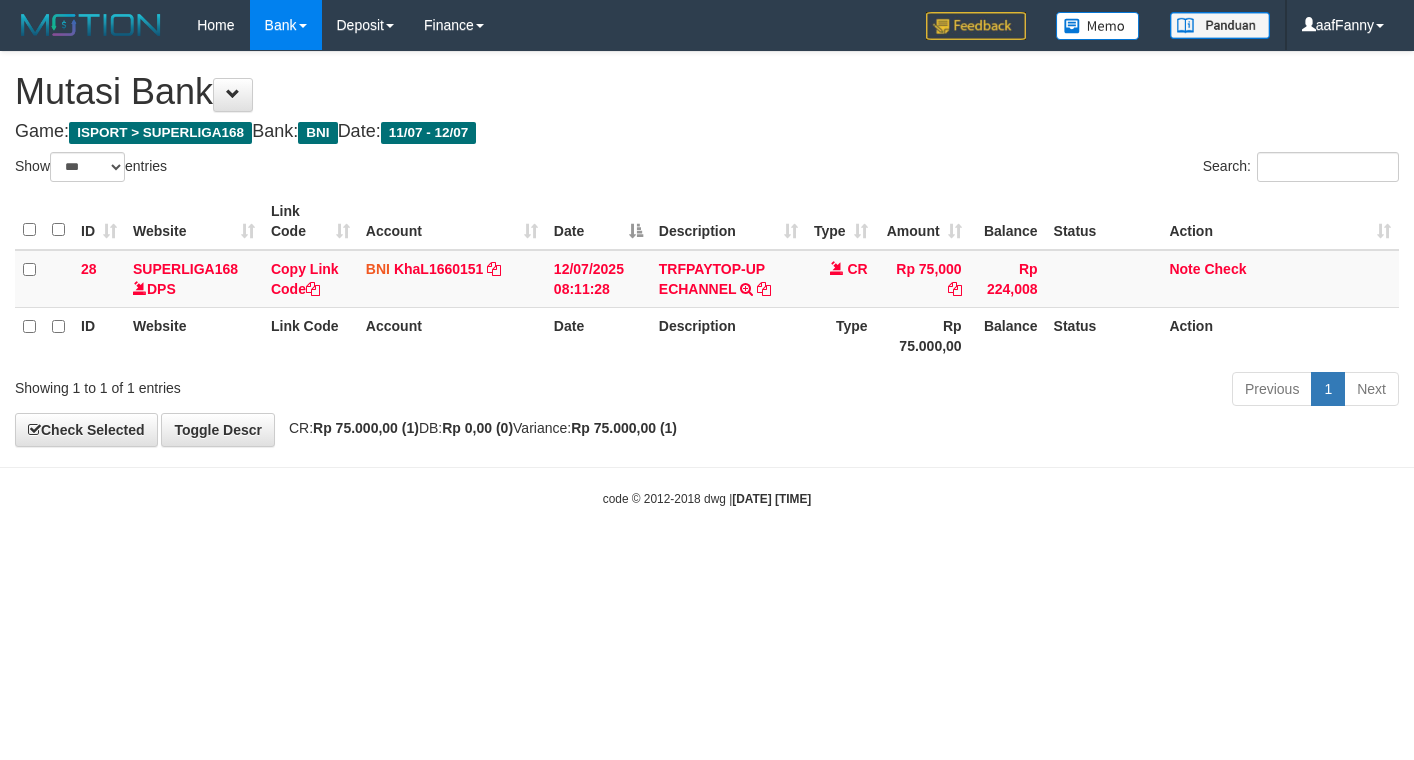 select on "***" 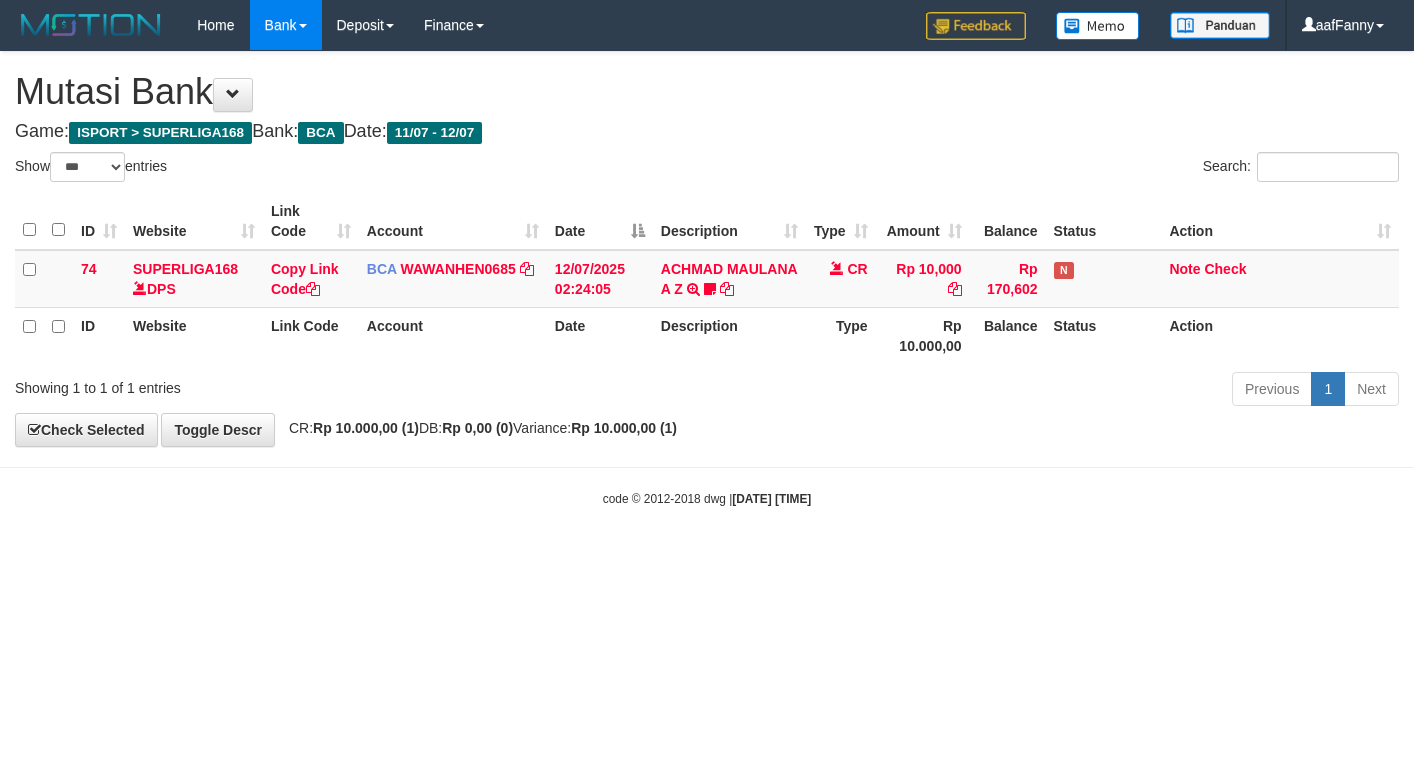 select on "***" 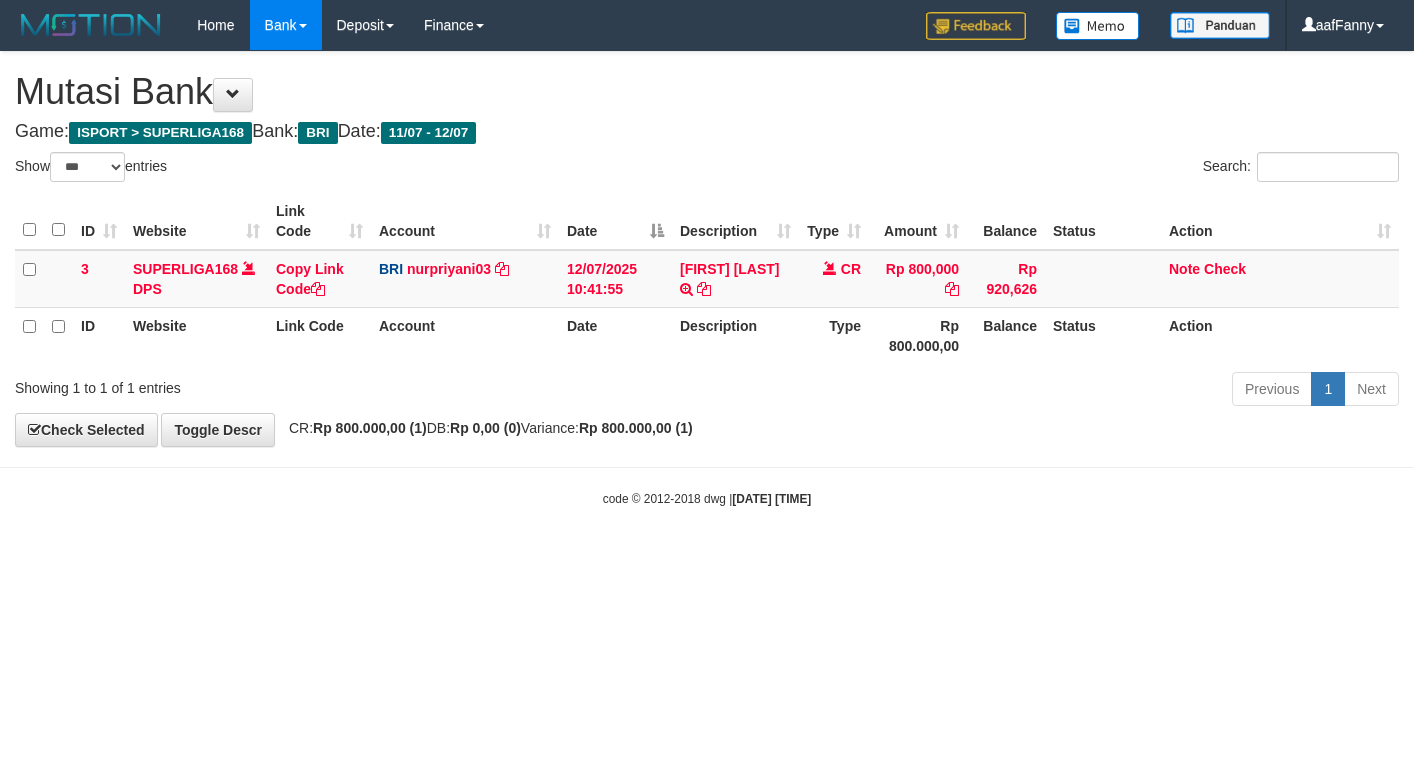 select on "***" 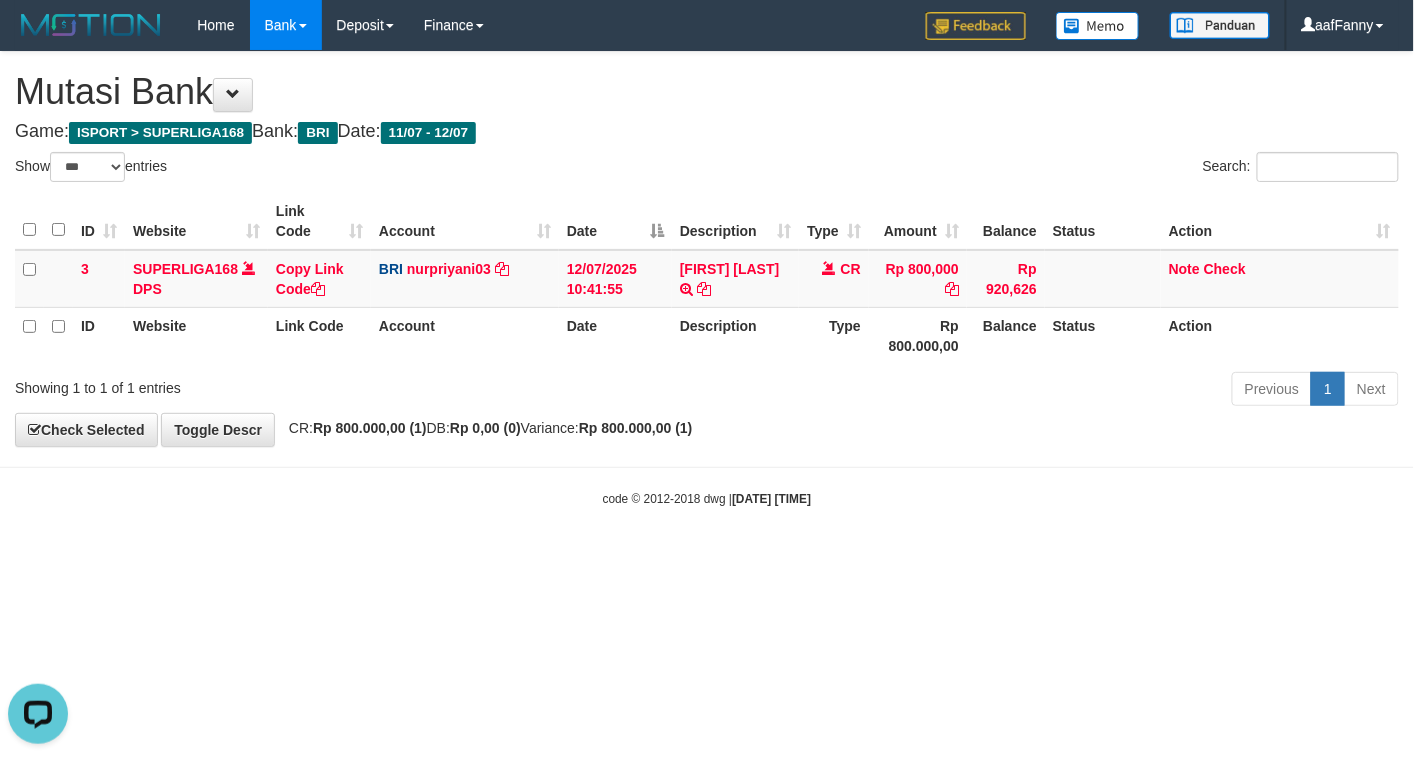 scroll, scrollTop: 0, scrollLeft: 0, axis: both 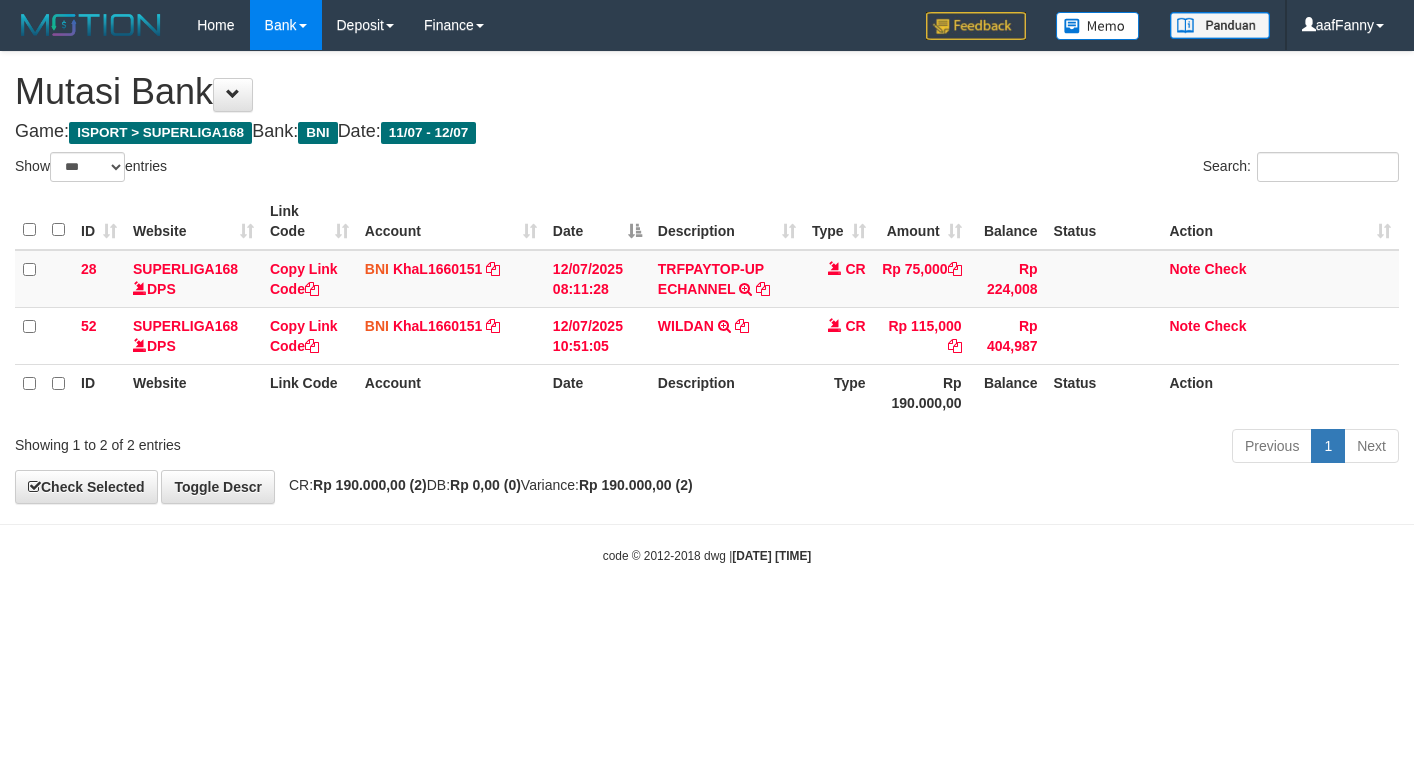 select on "***" 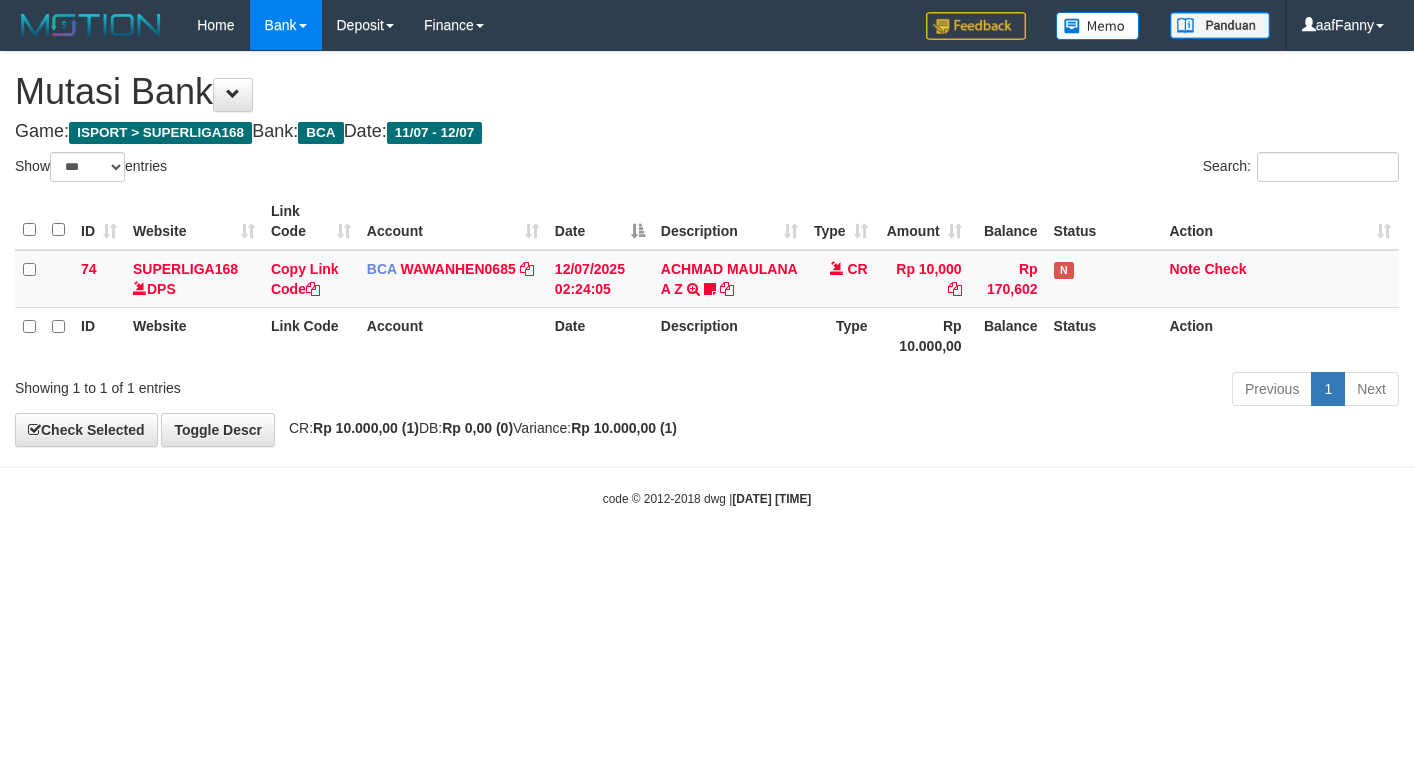 select on "***" 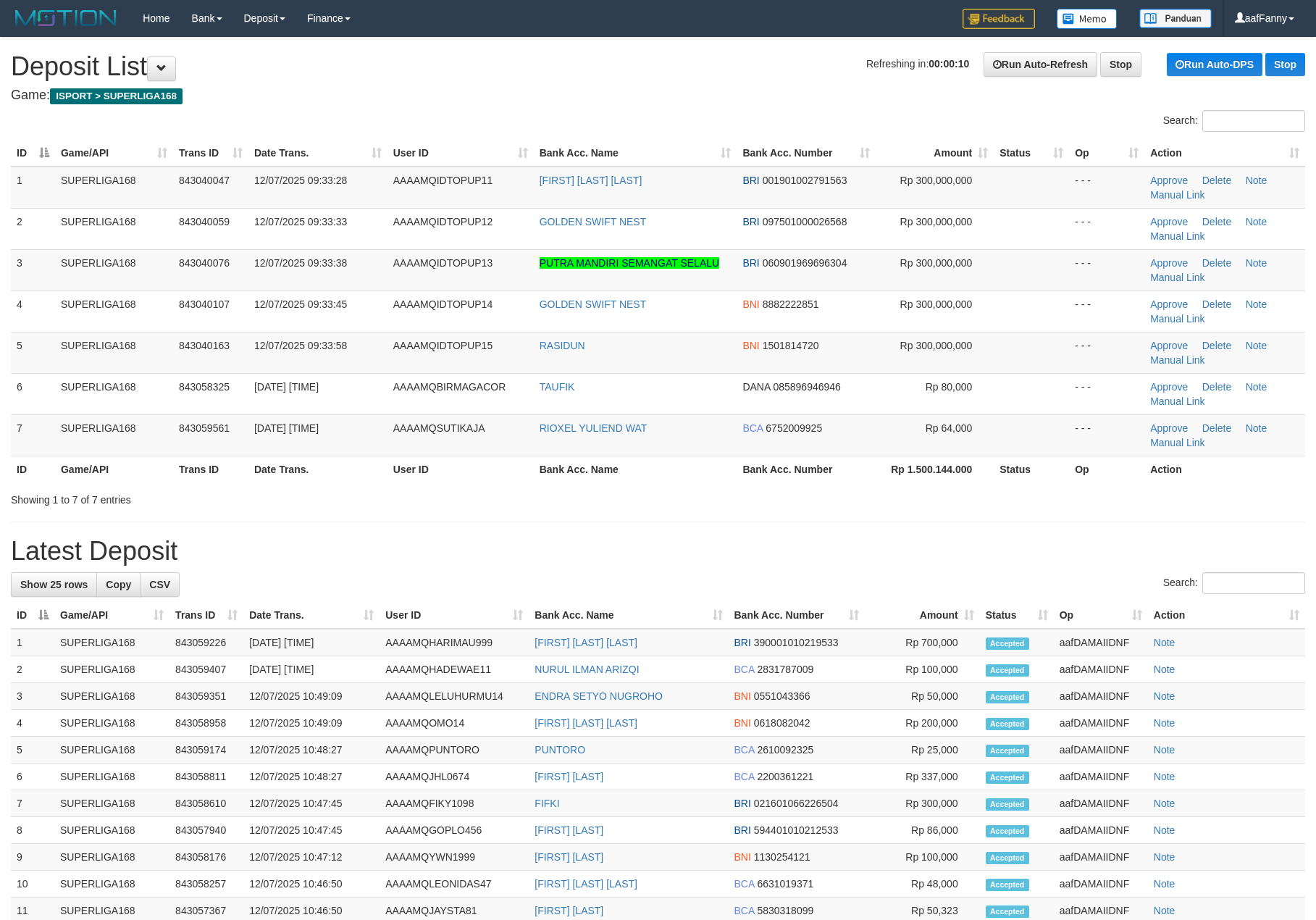 scroll, scrollTop: 0, scrollLeft: 0, axis: both 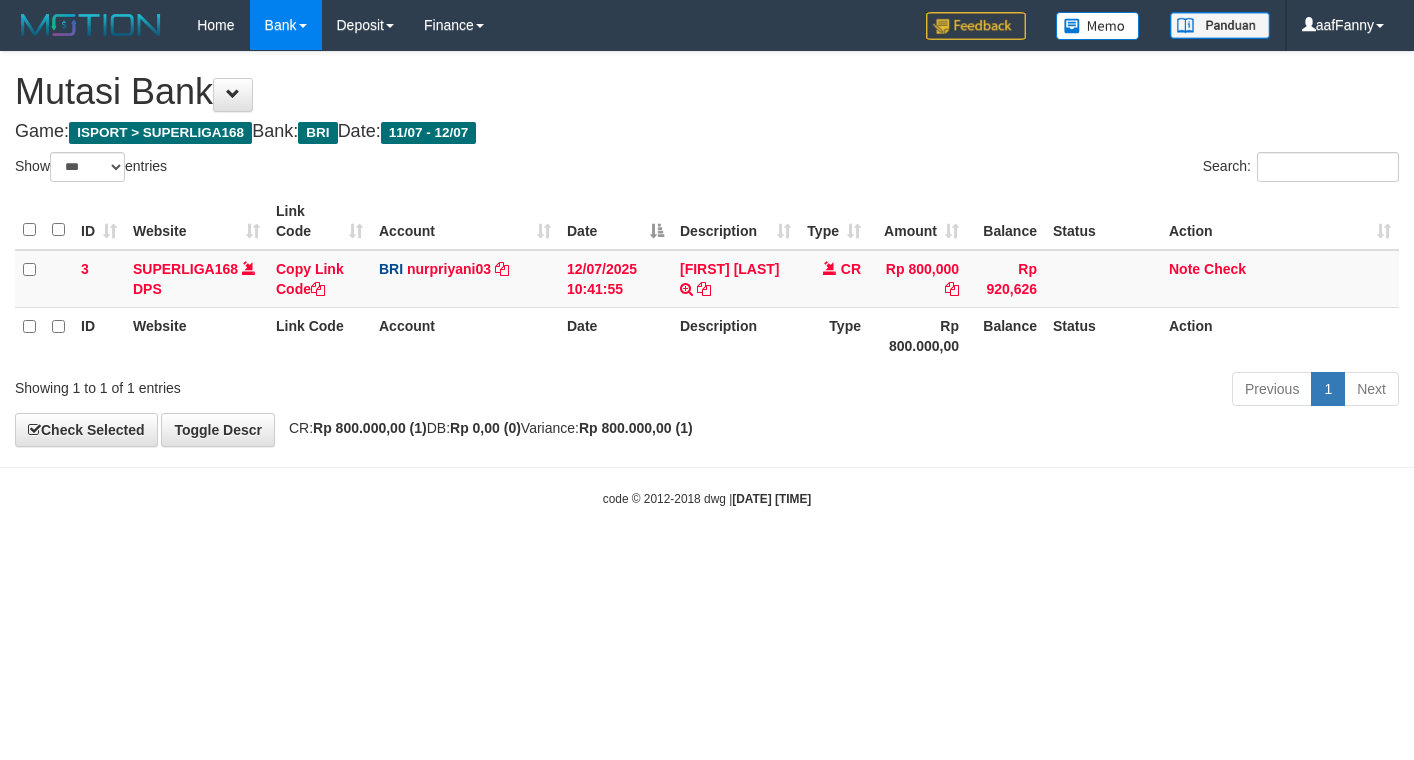 select on "***" 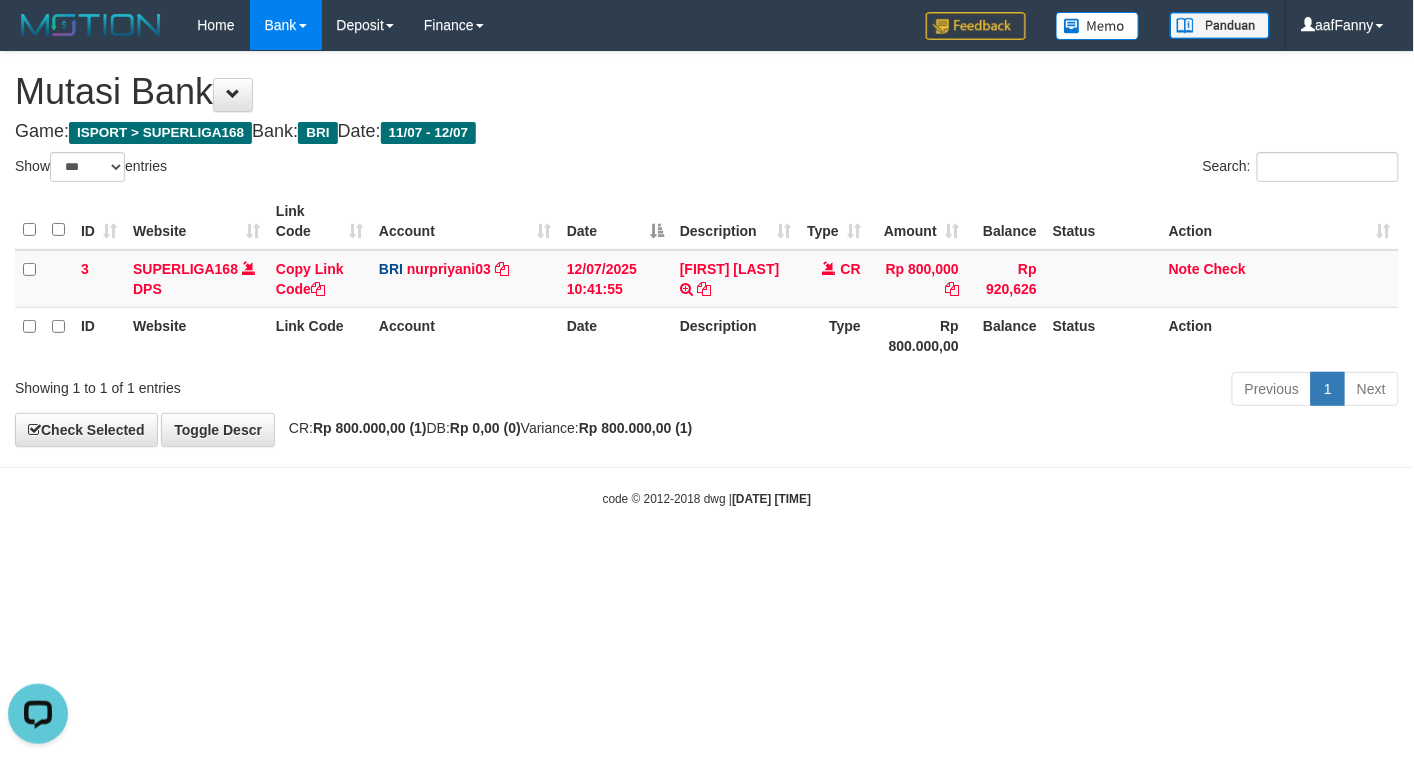 scroll, scrollTop: 0, scrollLeft: 0, axis: both 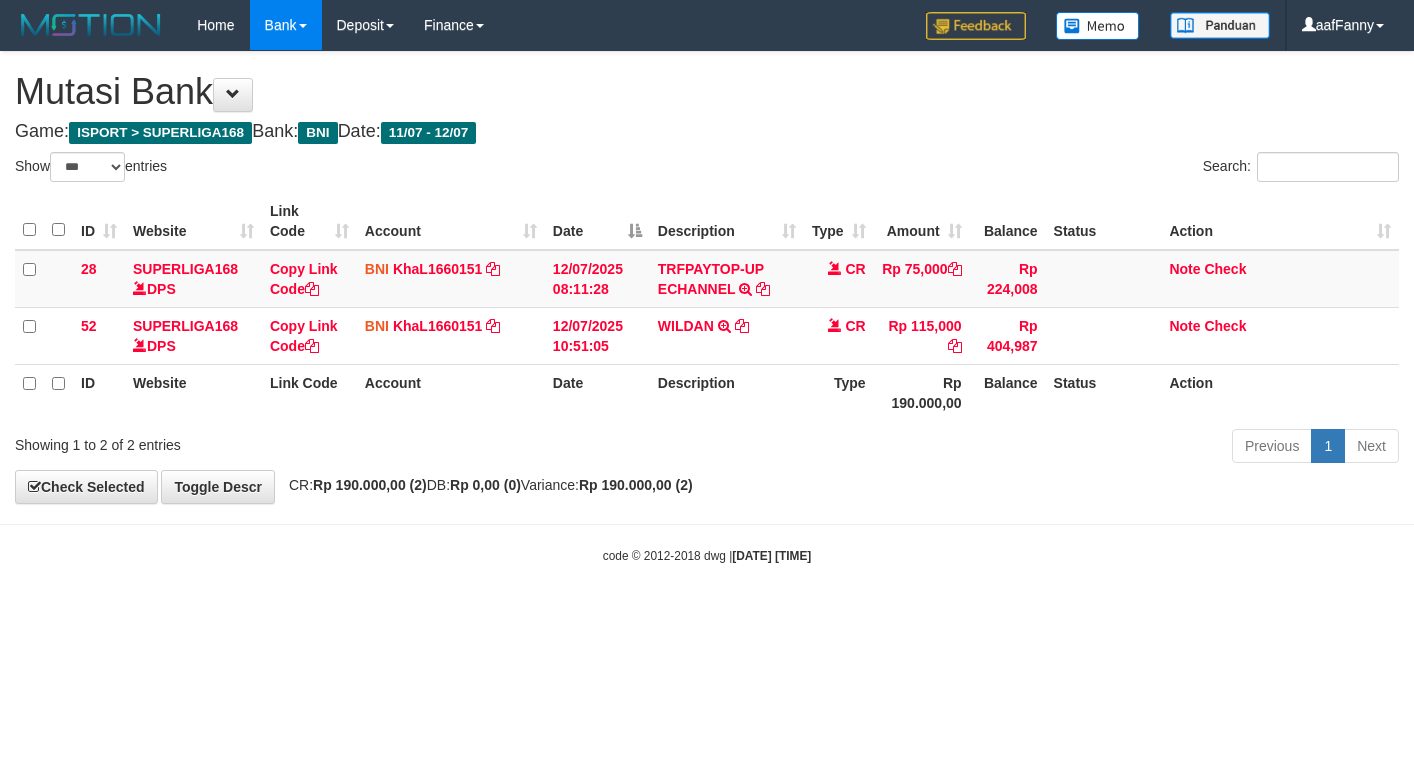 select on "***" 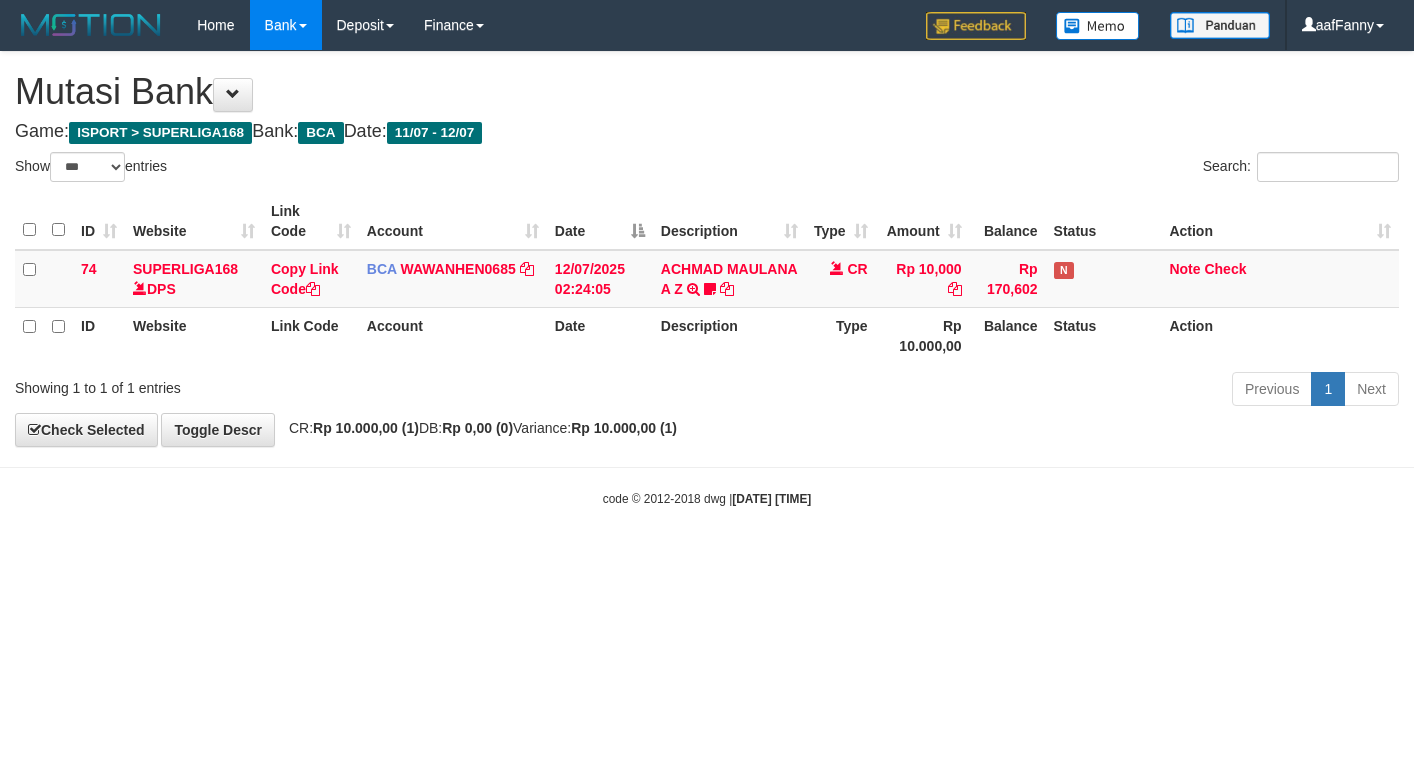 select on "***" 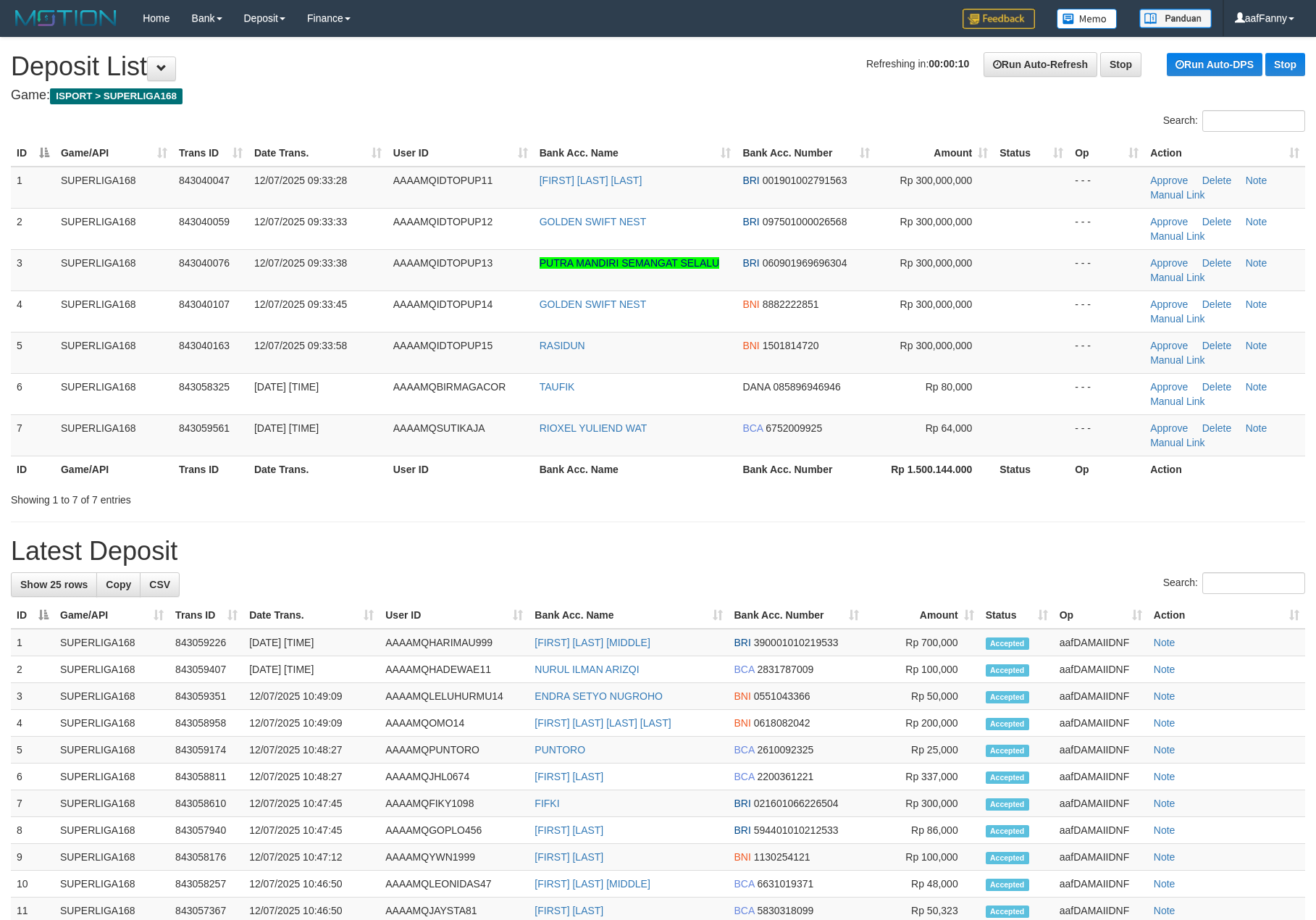 scroll, scrollTop: 0, scrollLeft: 0, axis: both 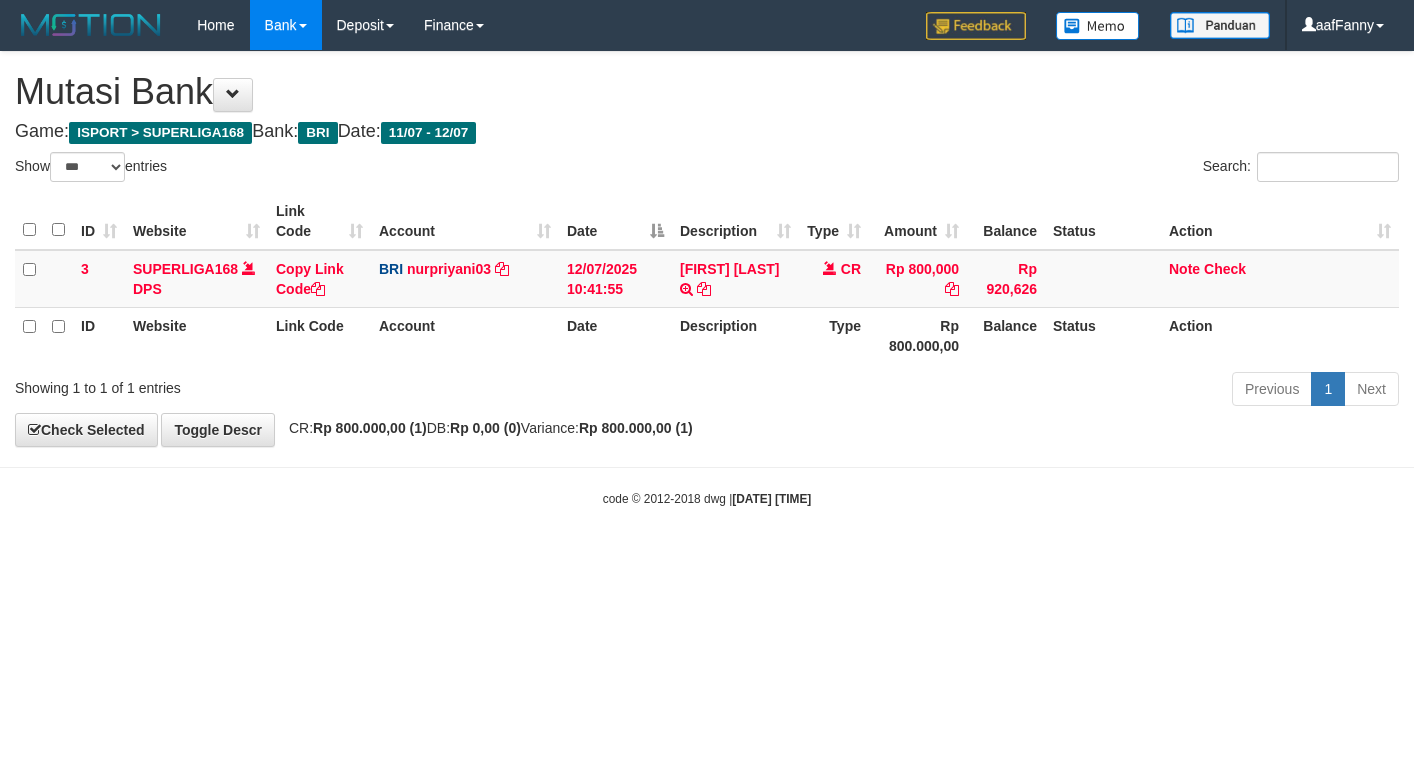 select on "***" 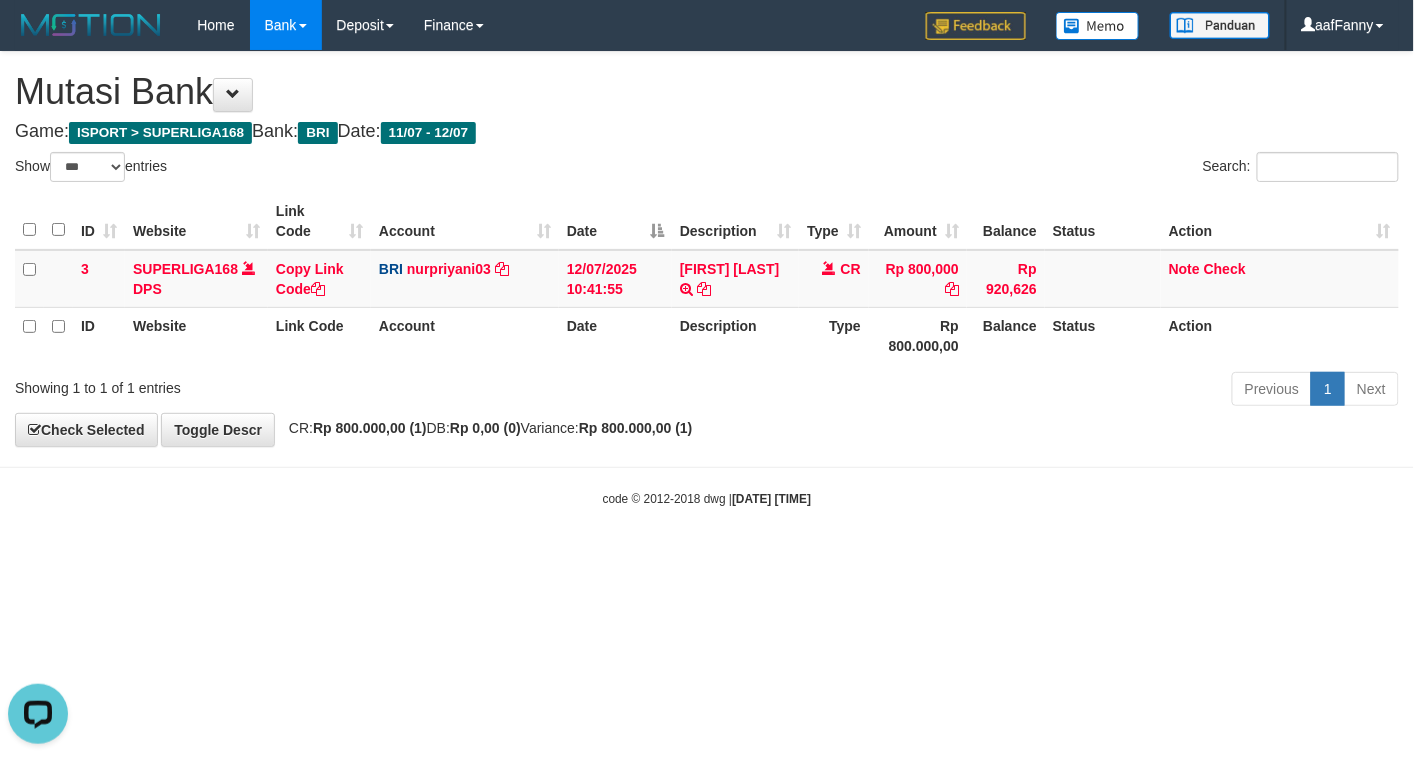 scroll, scrollTop: 0, scrollLeft: 0, axis: both 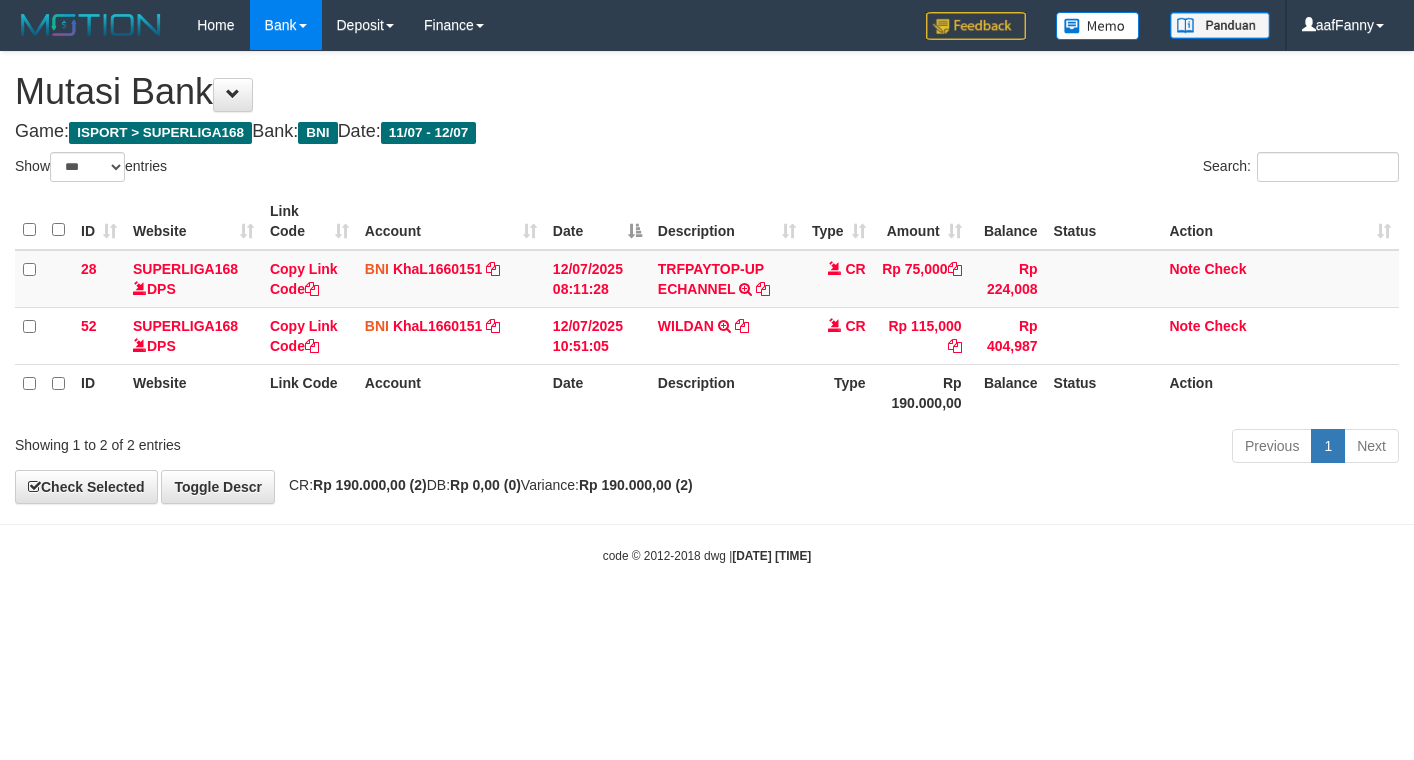 select on "***" 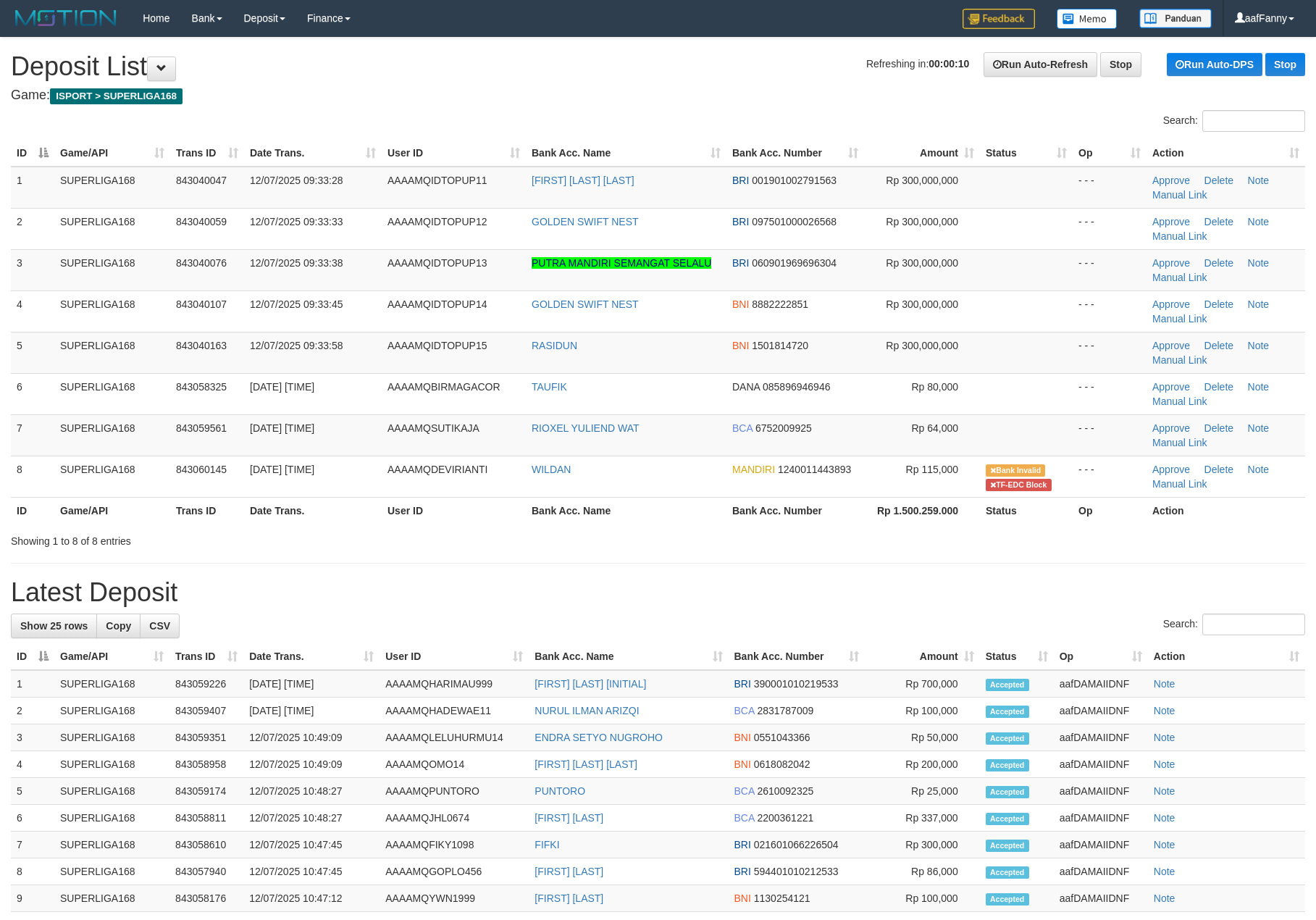 scroll, scrollTop: 0, scrollLeft: 0, axis: both 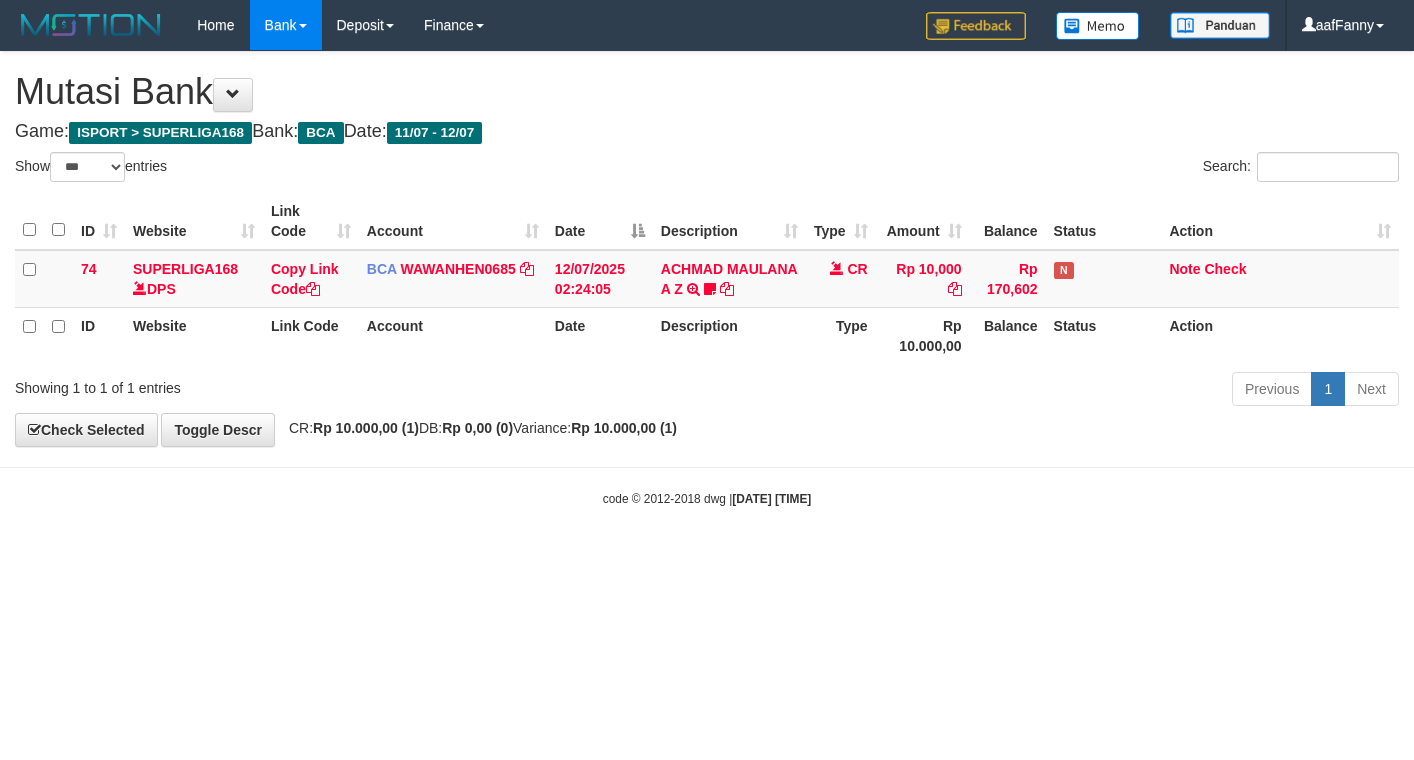select on "***" 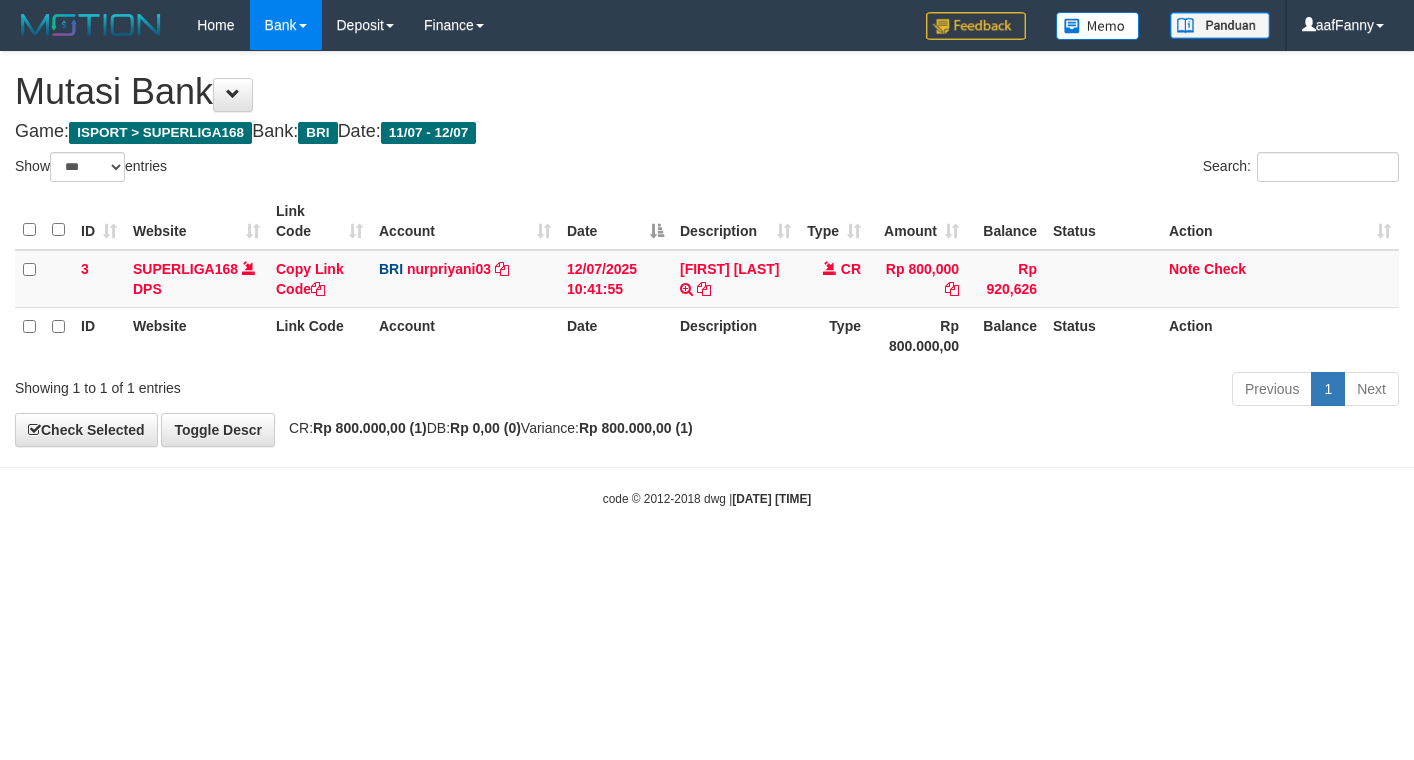 select on "***" 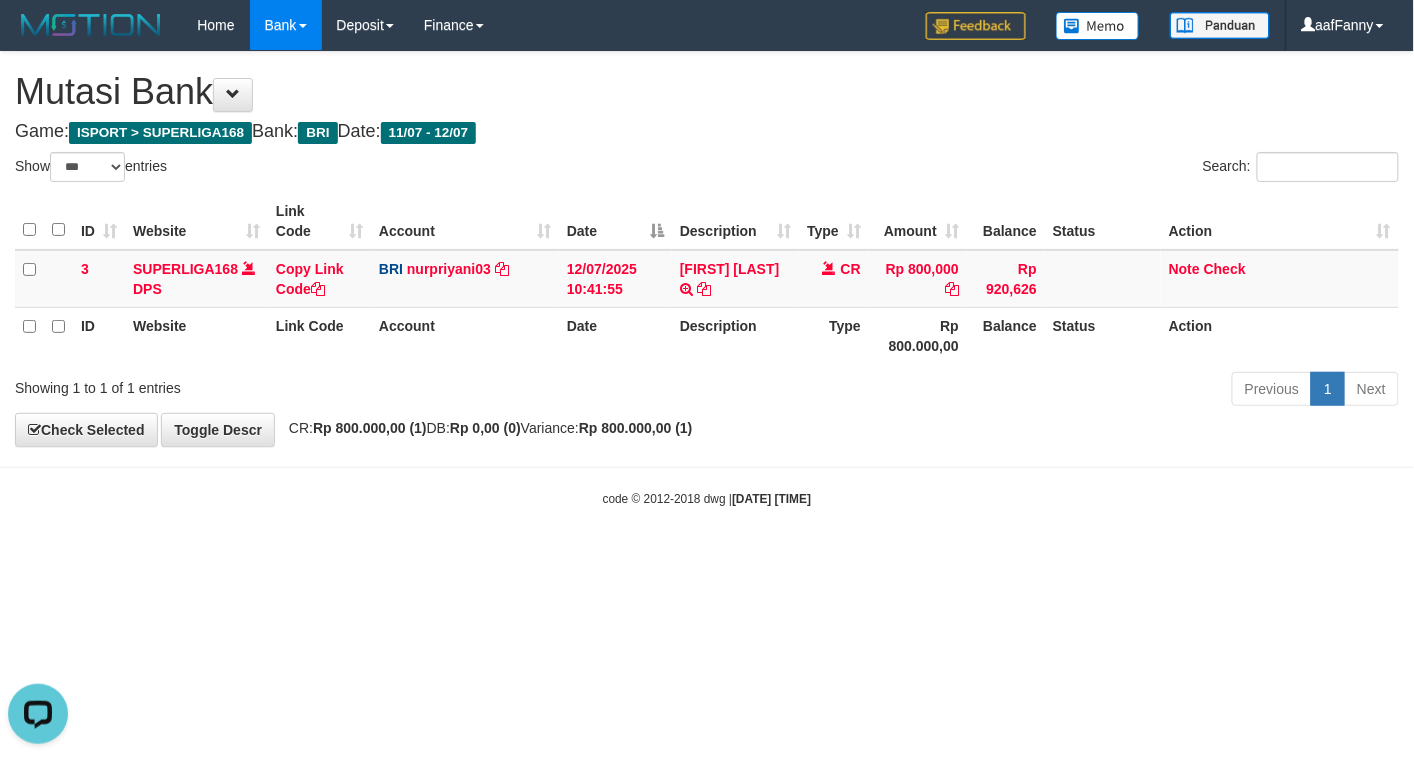 scroll, scrollTop: 0, scrollLeft: 0, axis: both 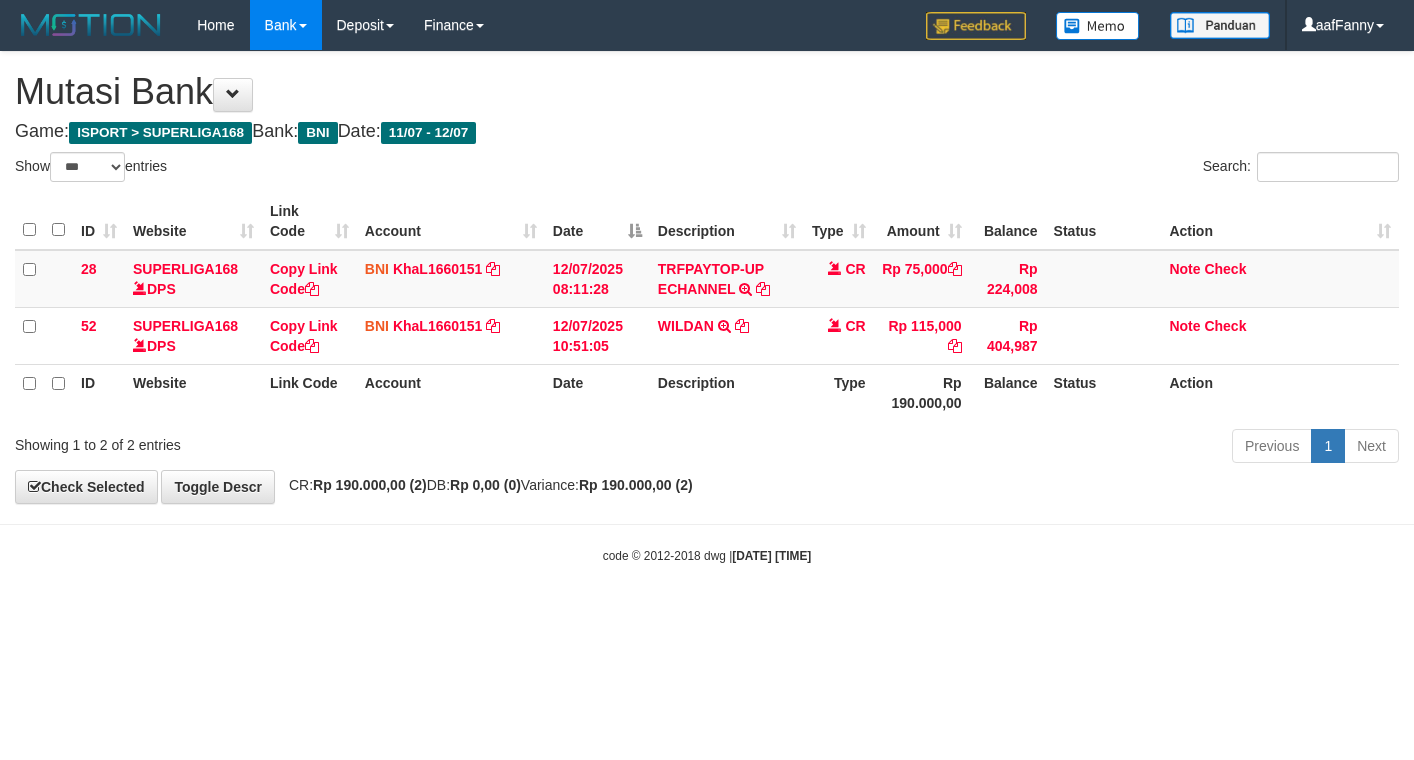 select on "***" 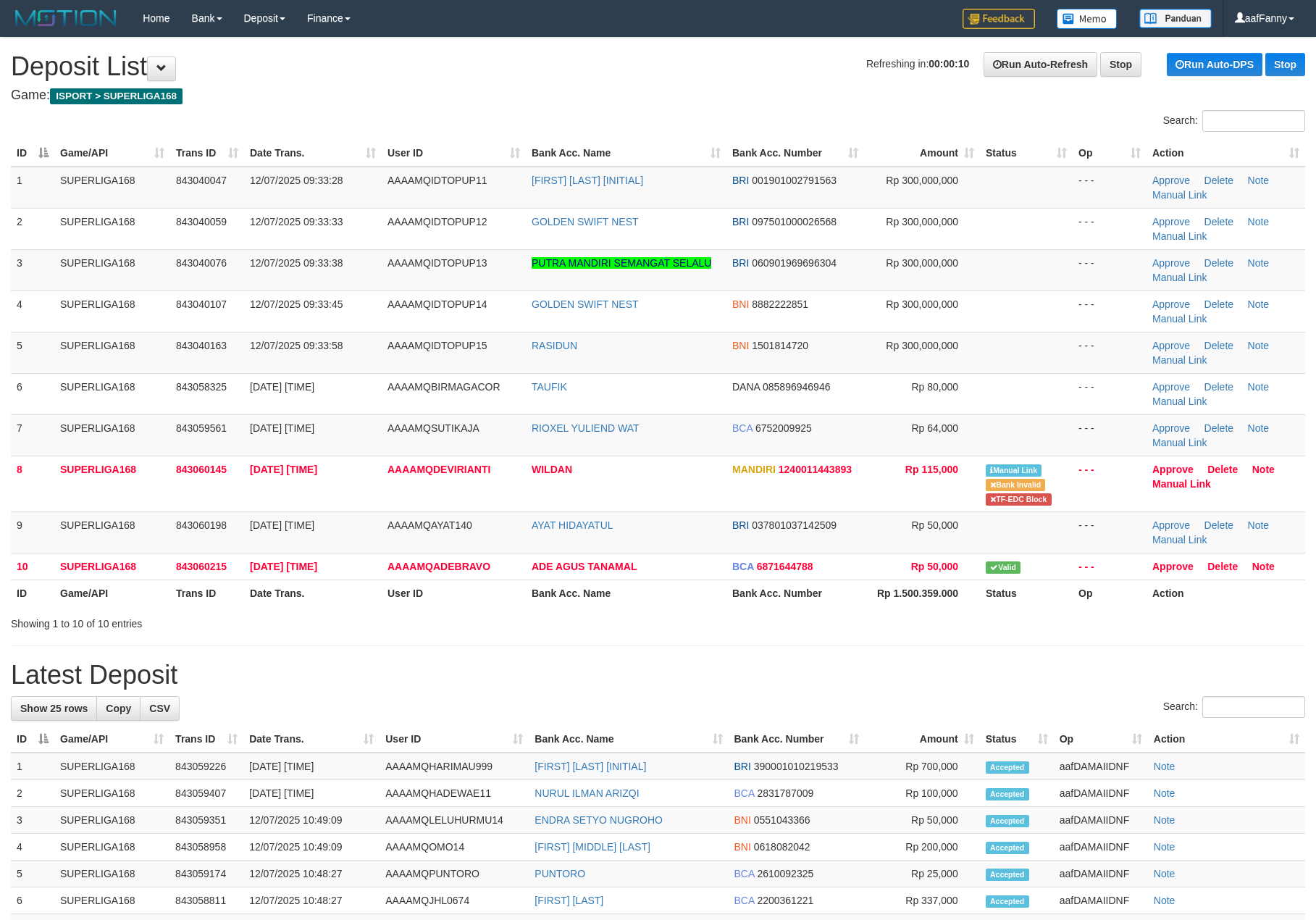 scroll, scrollTop: 0, scrollLeft: 0, axis: both 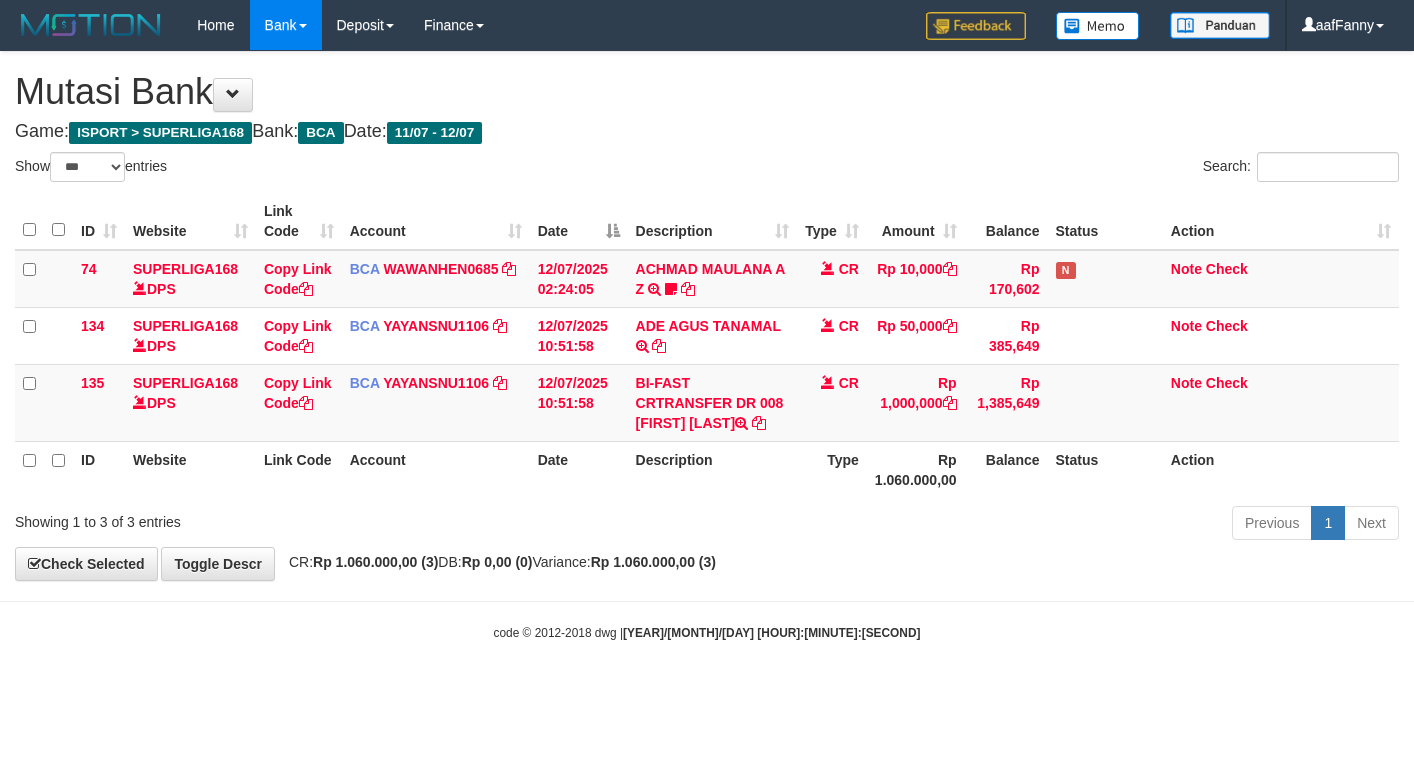 select on "***" 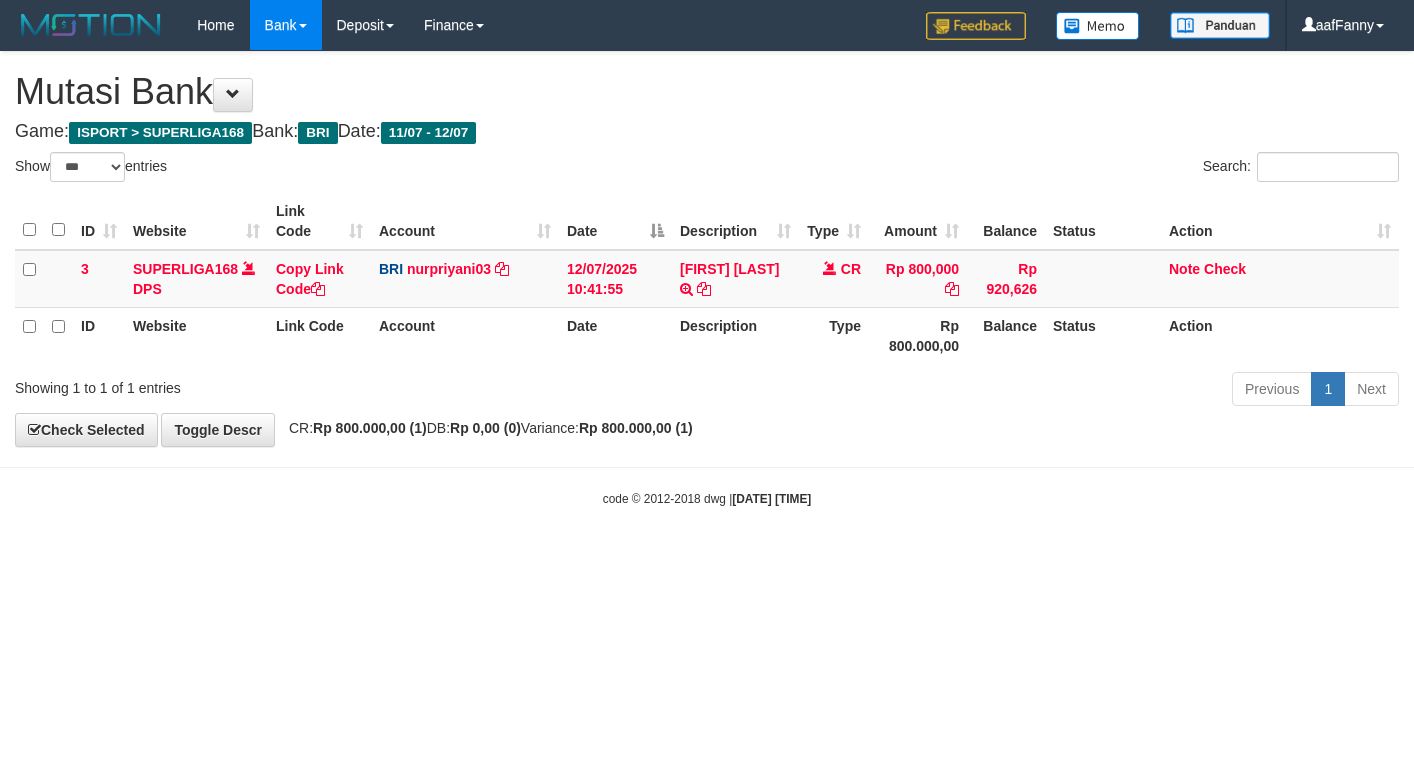 select on "***" 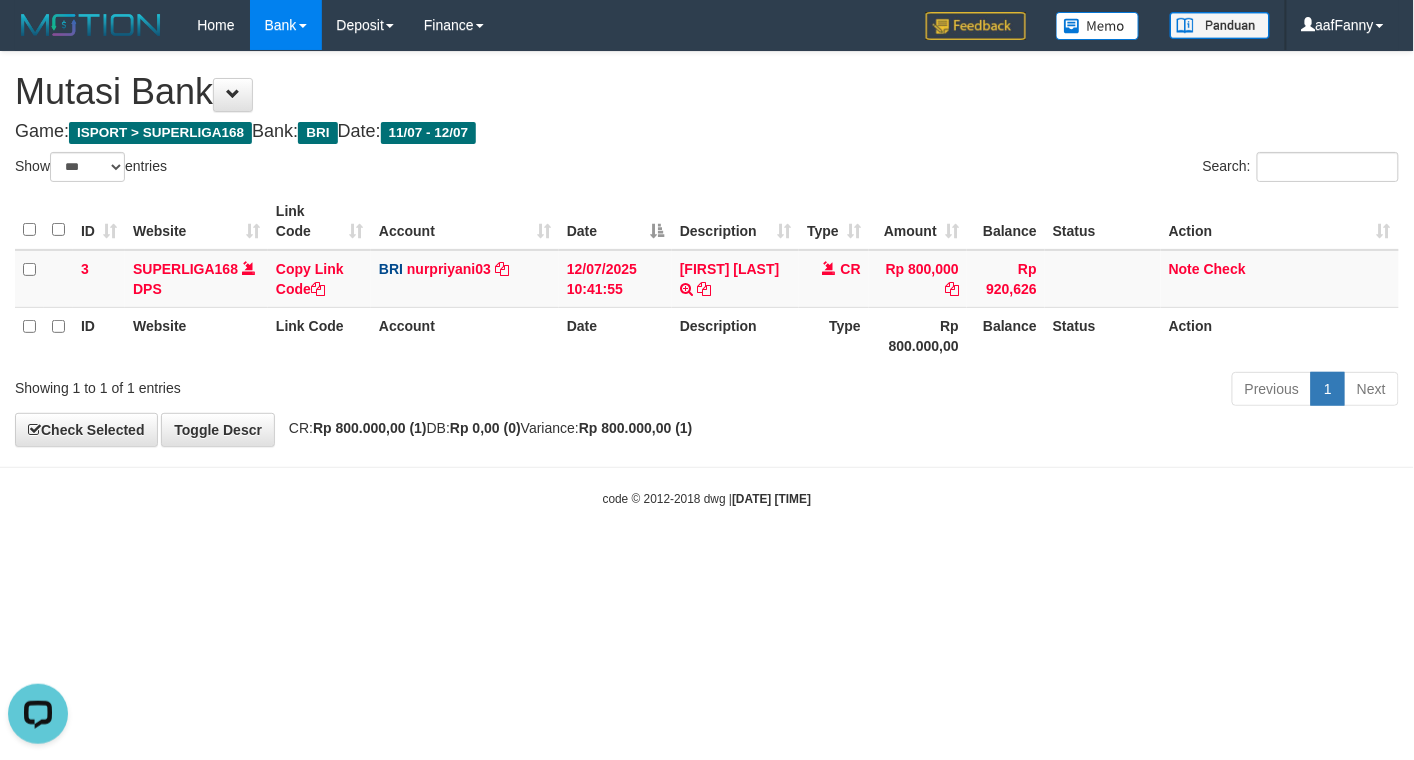 scroll, scrollTop: 0, scrollLeft: 0, axis: both 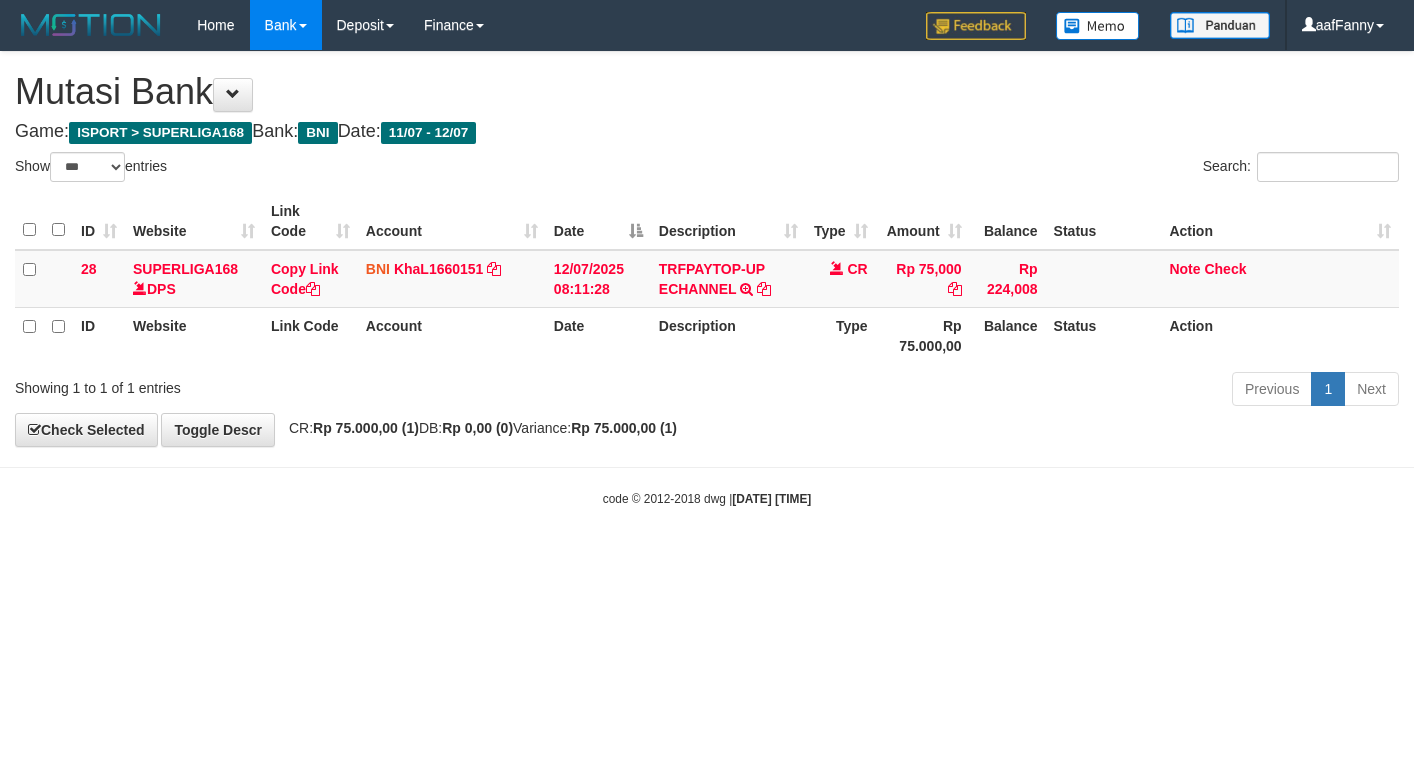 select on "***" 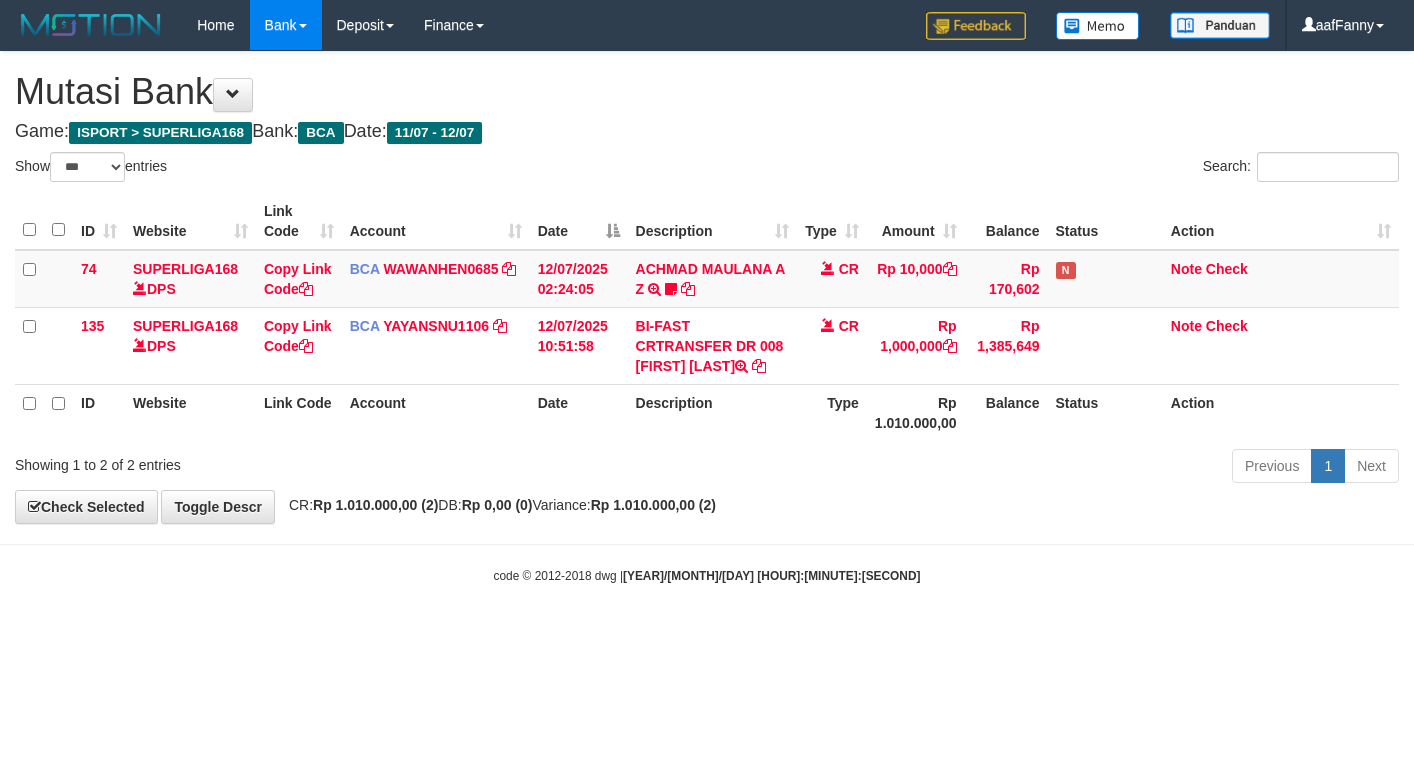 select on "***" 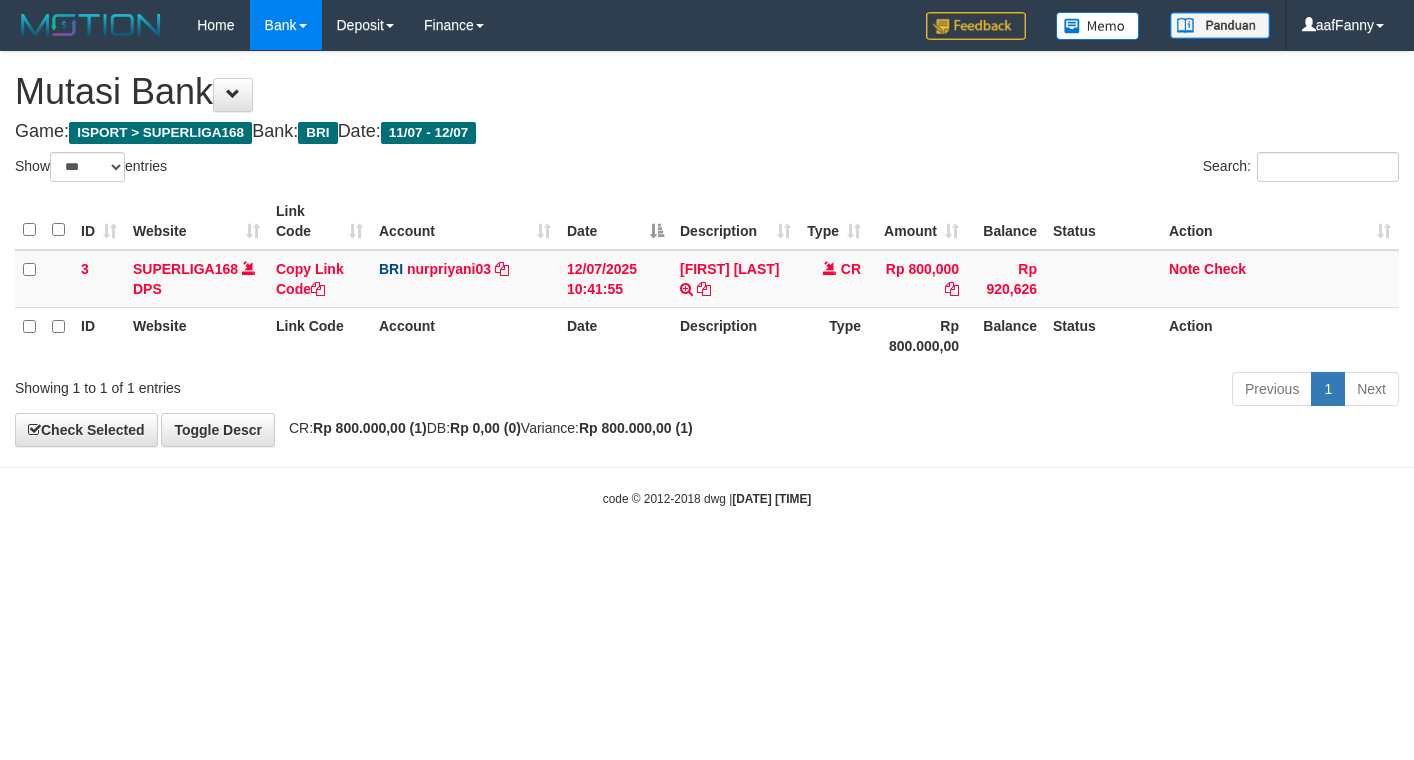 select on "***" 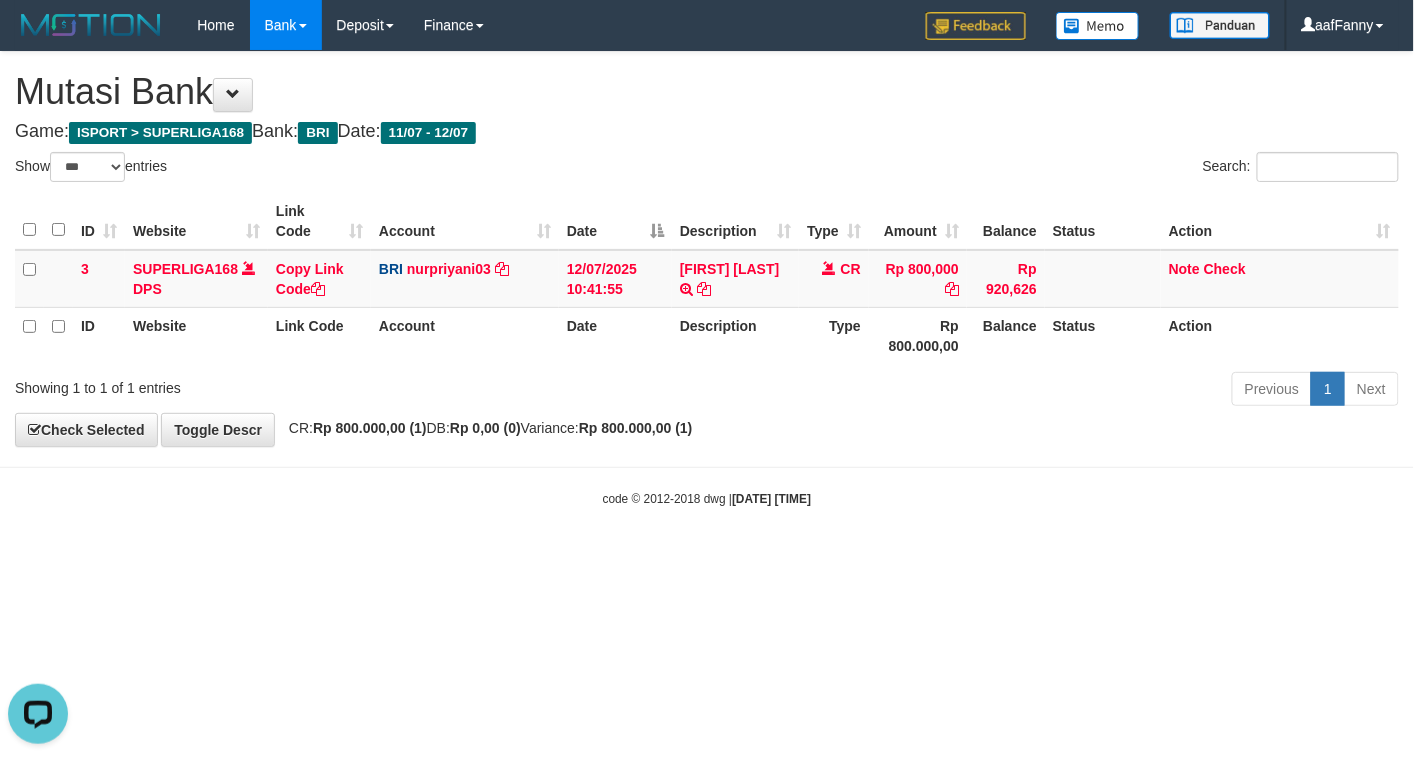 scroll, scrollTop: 0, scrollLeft: 0, axis: both 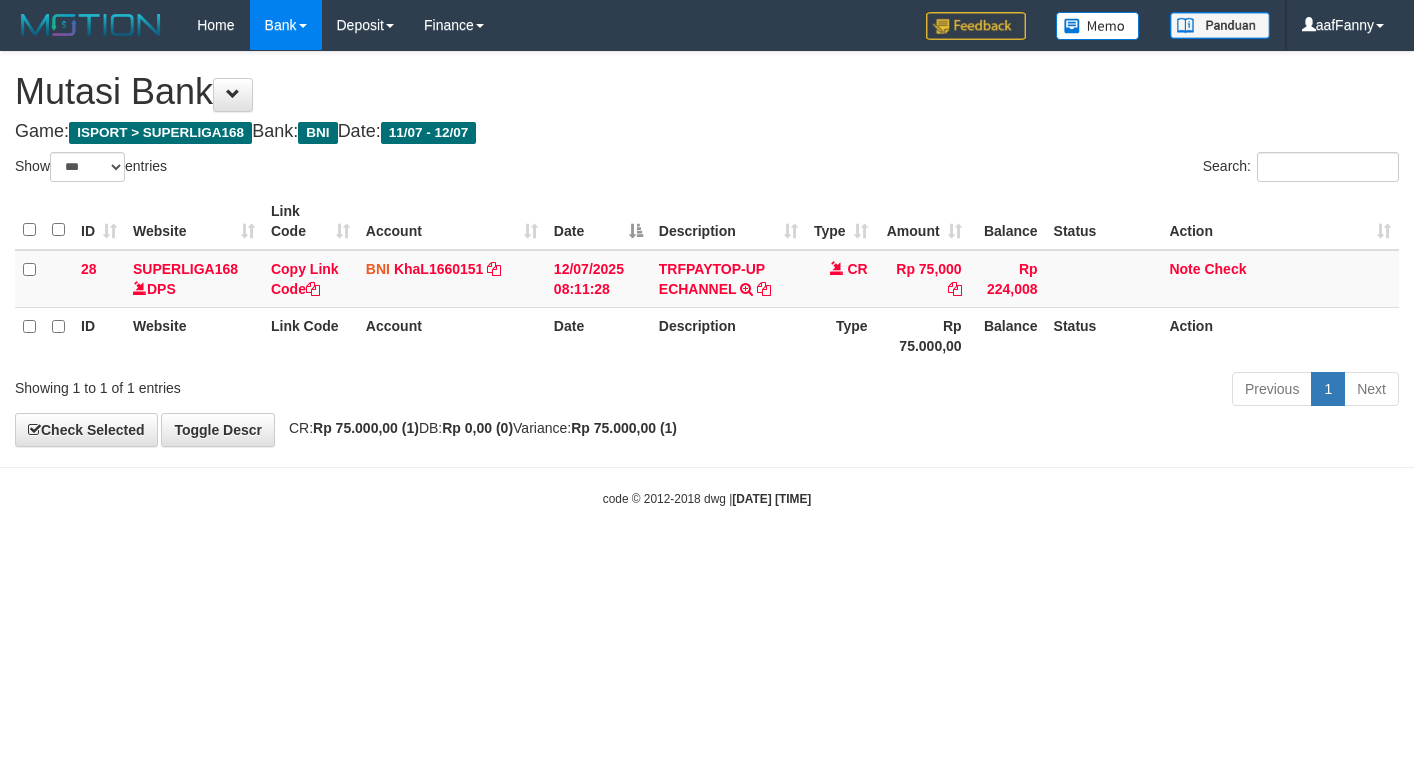 select on "***" 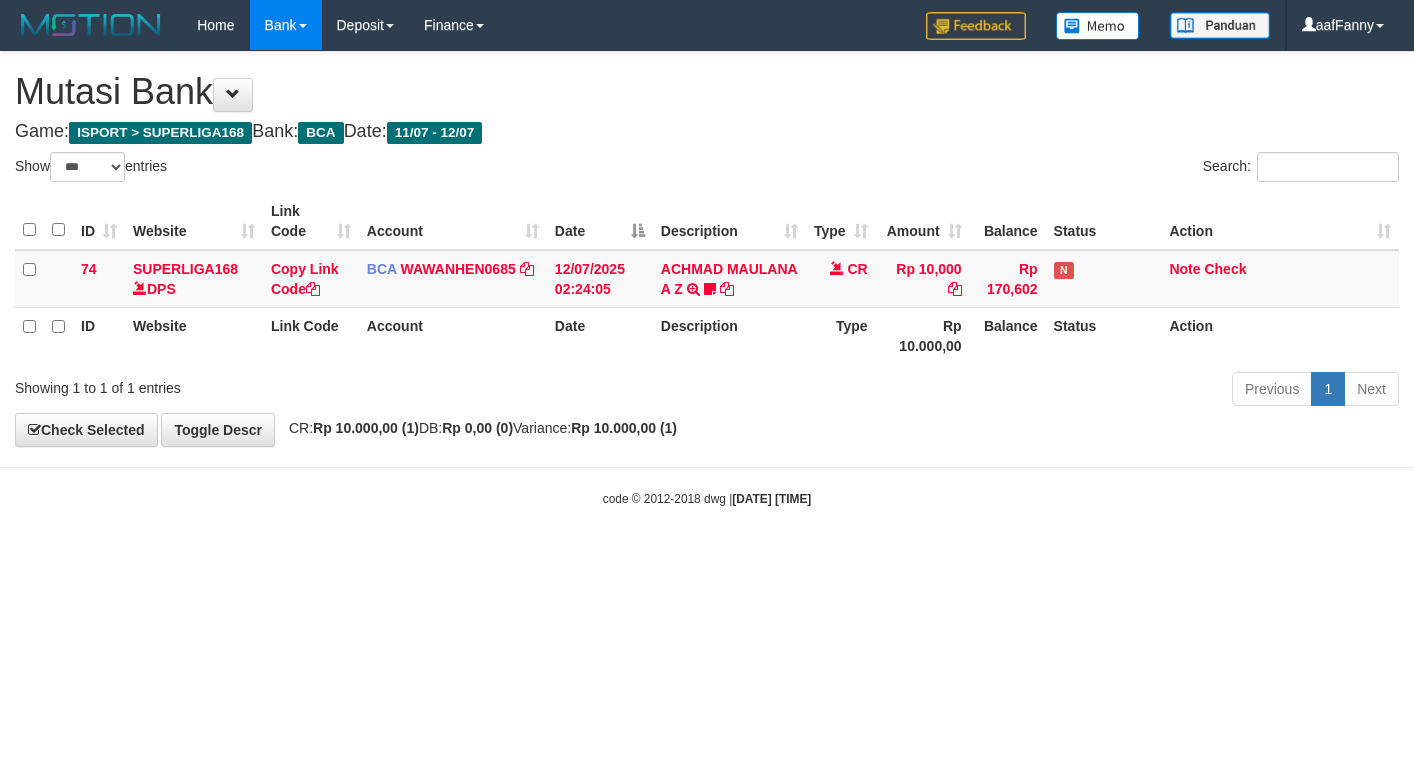 select on "***" 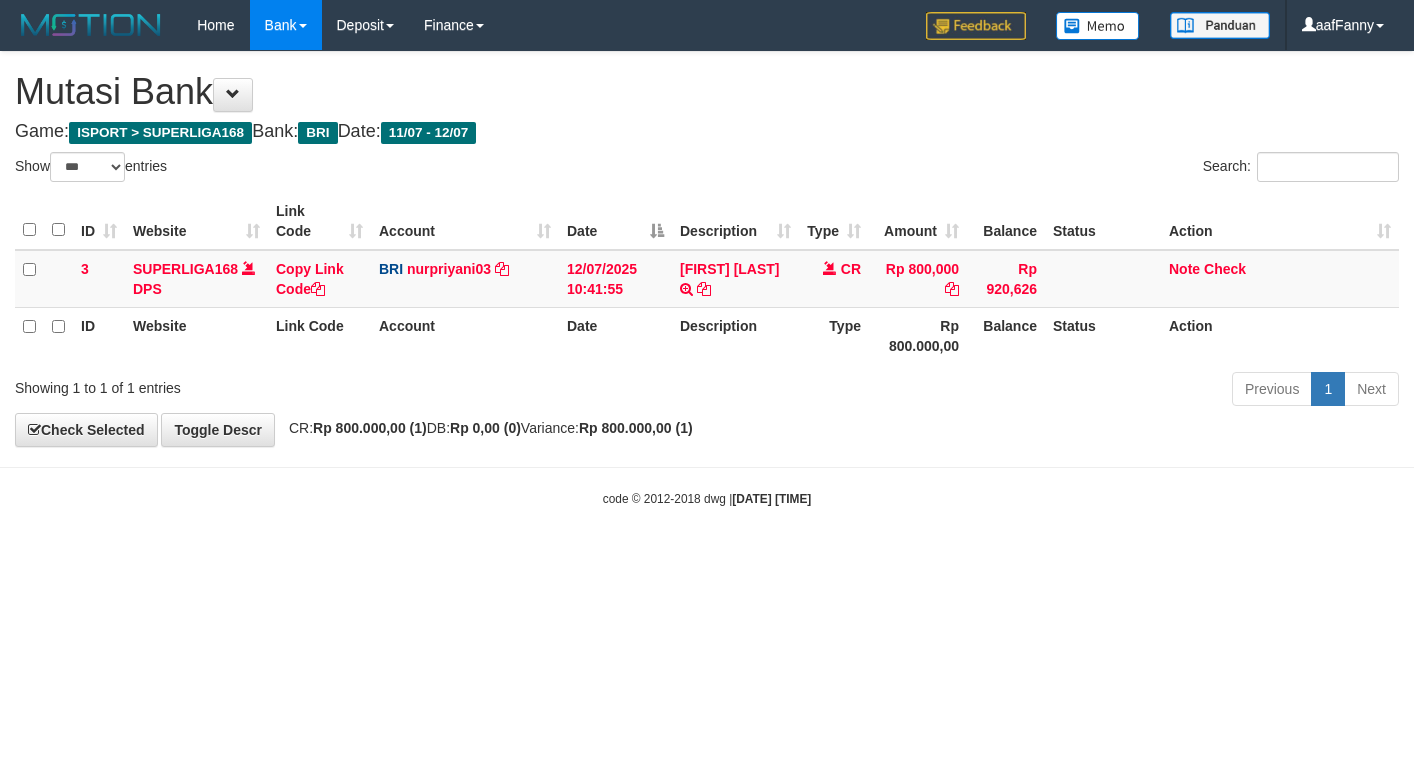 select on "***" 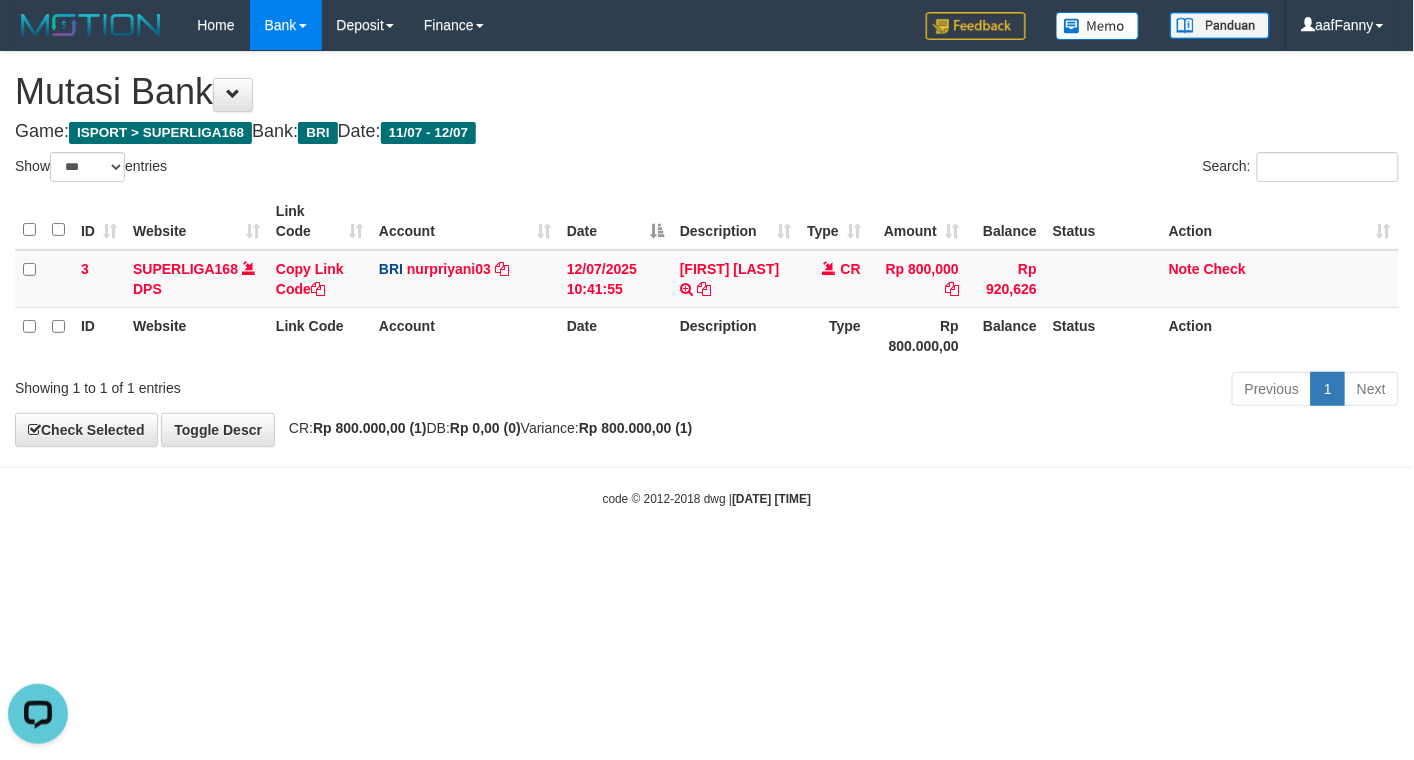 scroll, scrollTop: 0, scrollLeft: 0, axis: both 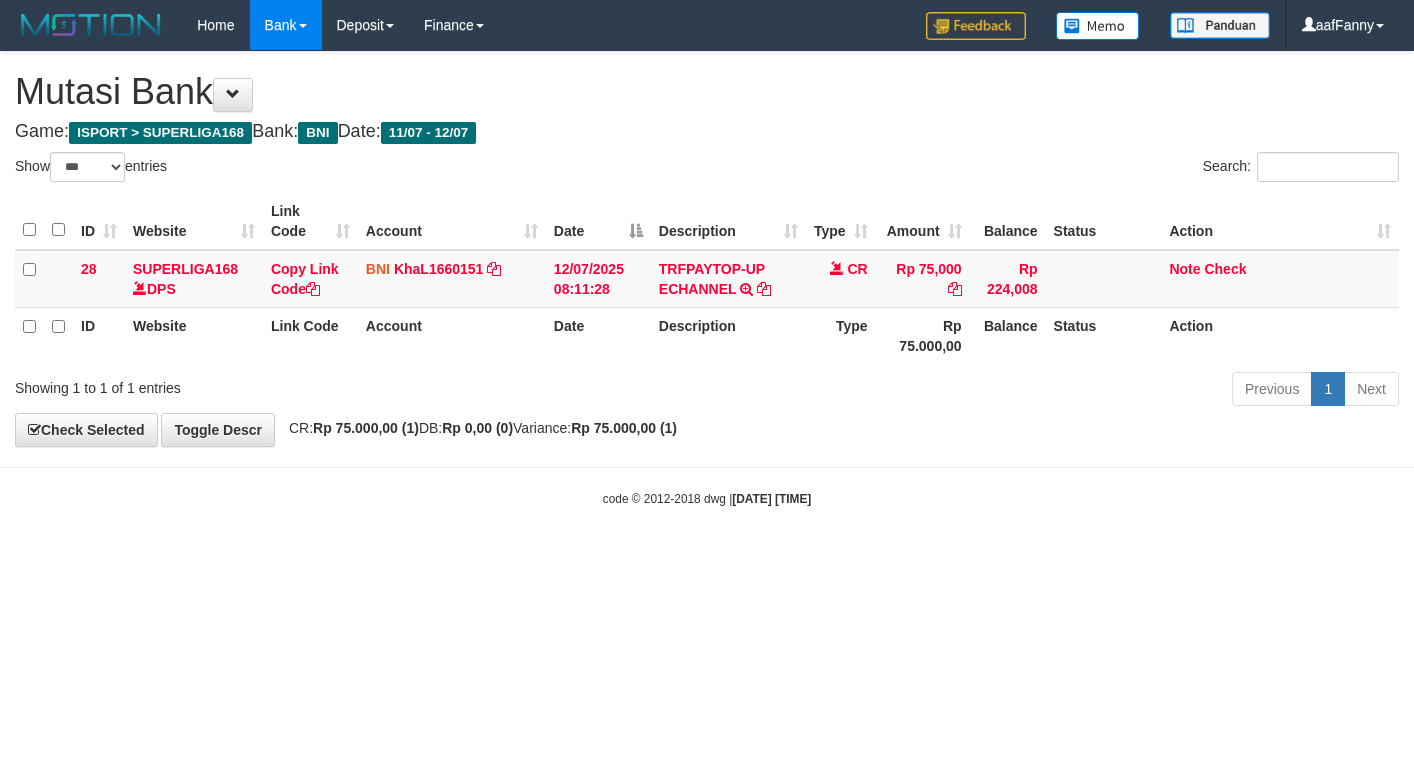 select on "***" 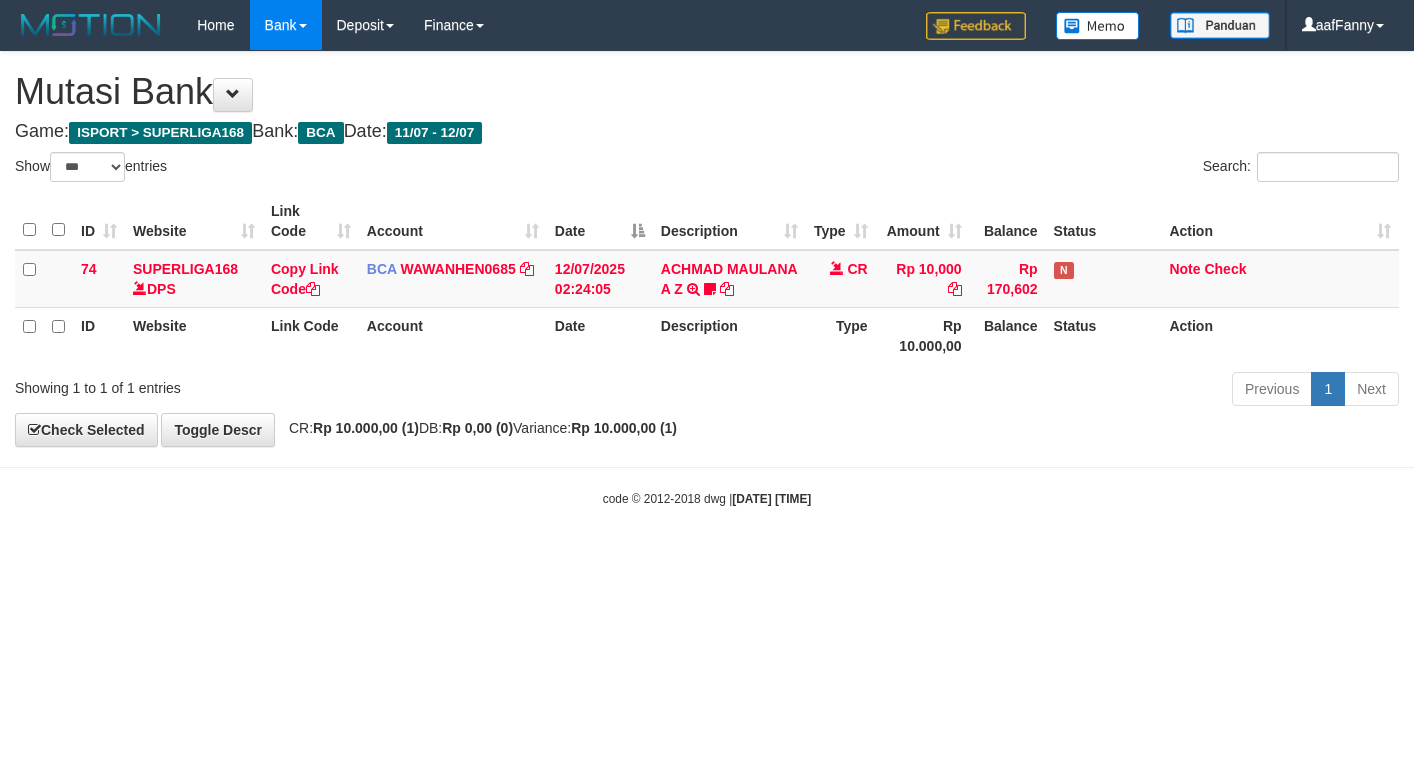 select on "***" 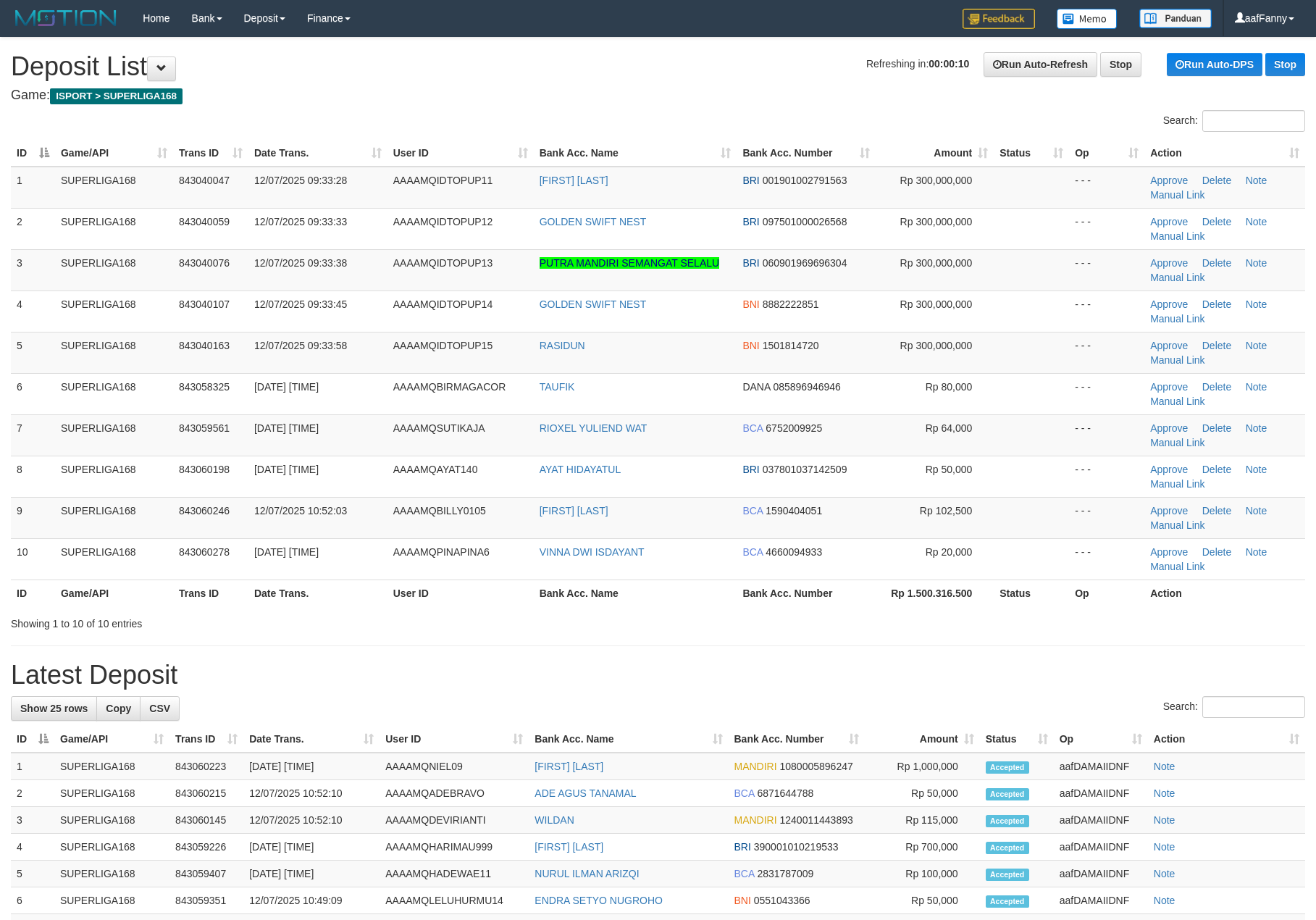 scroll, scrollTop: 0, scrollLeft: 0, axis: both 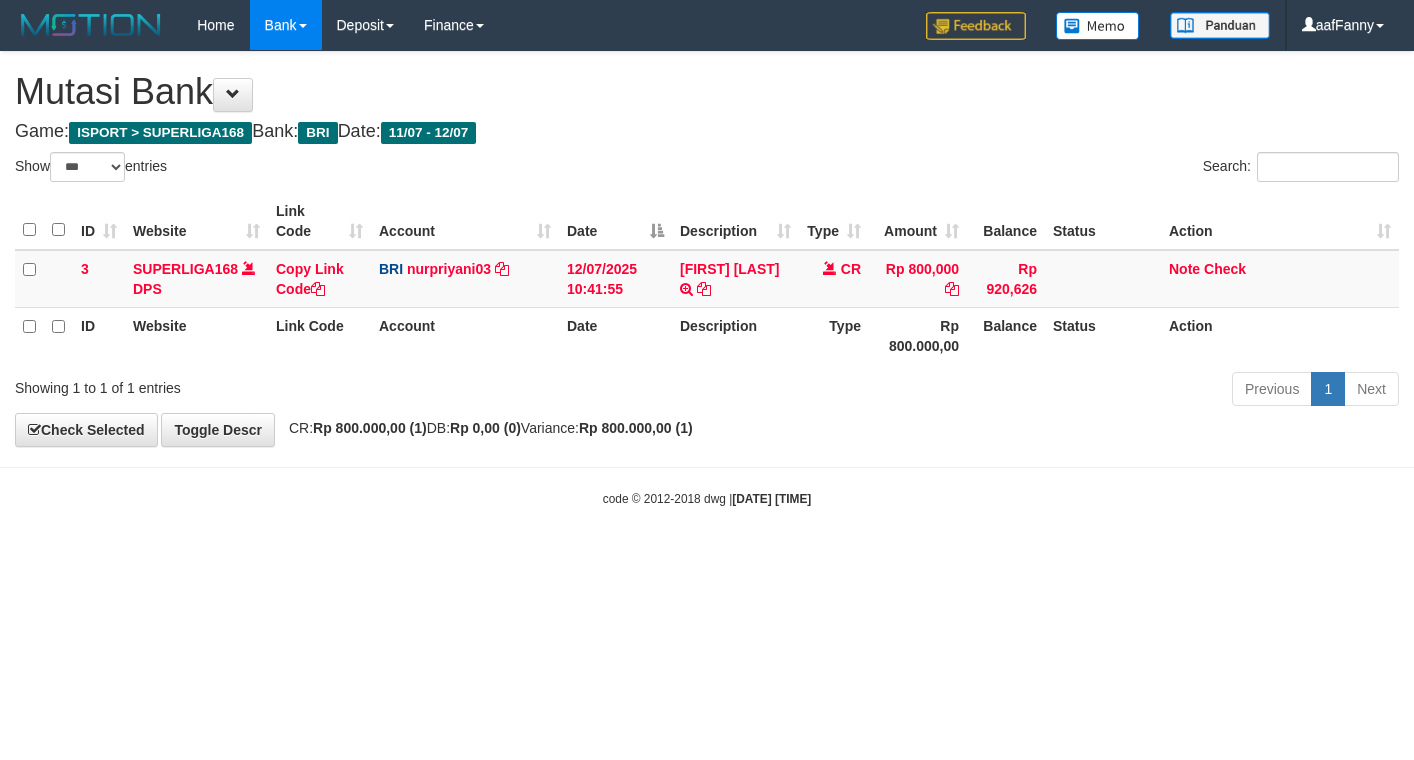 select on "***" 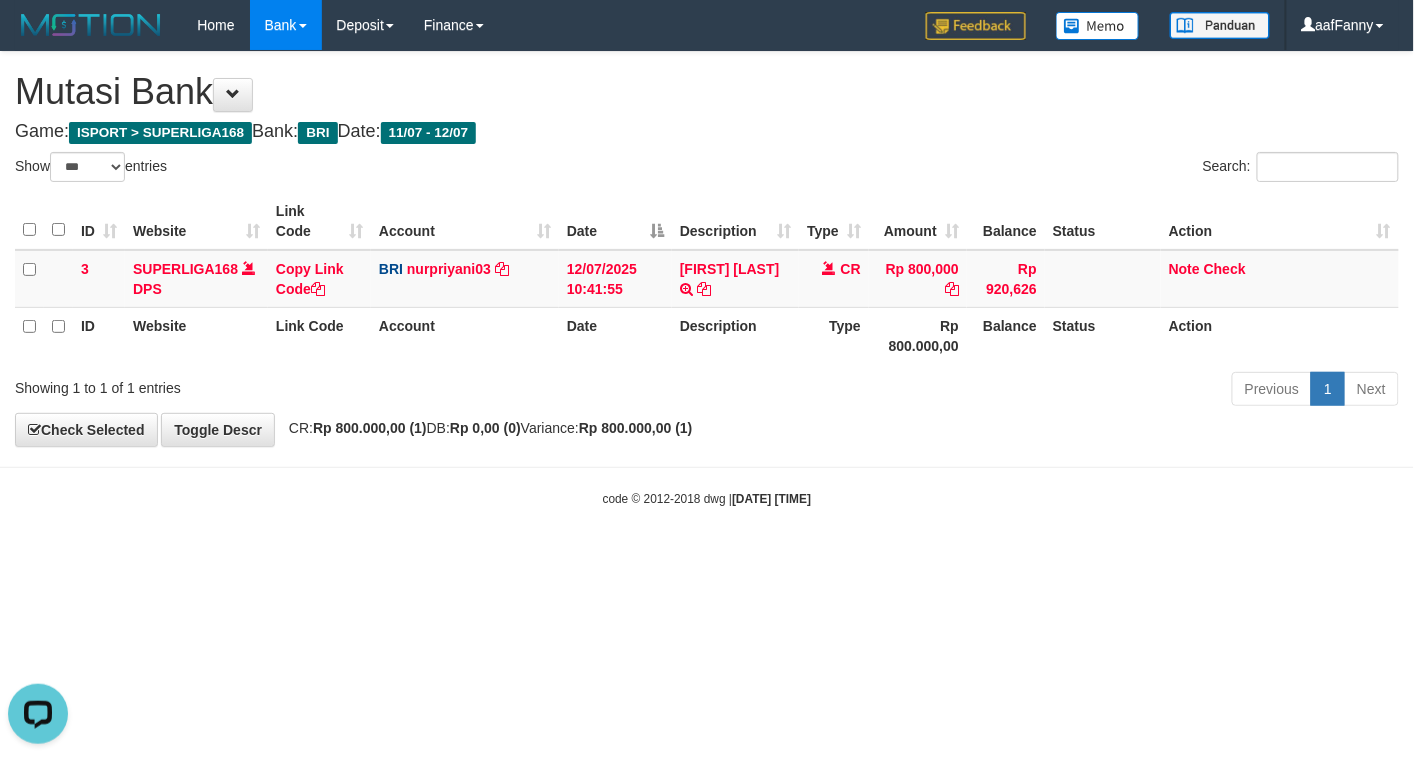 scroll, scrollTop: 0, scrollLeft: 0, axis: both 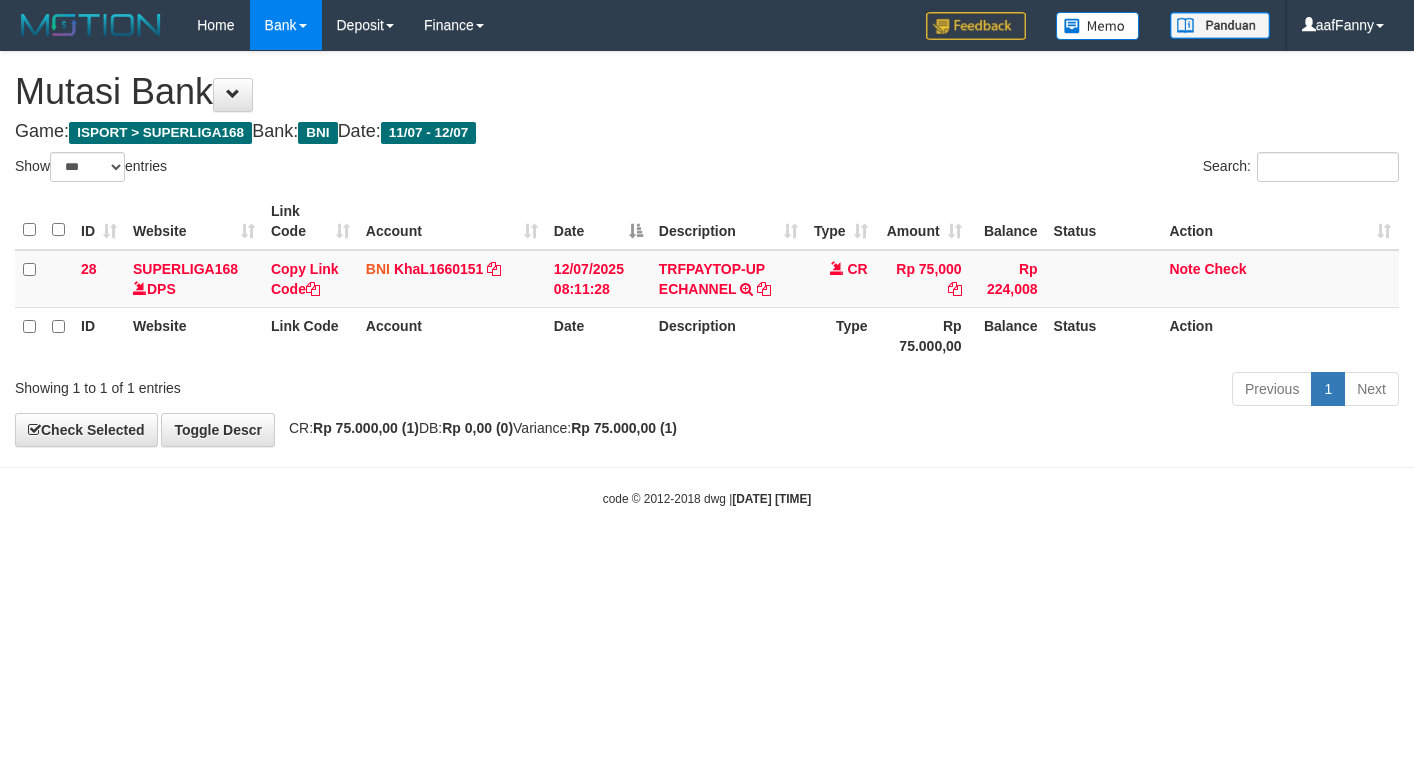 select on "***" 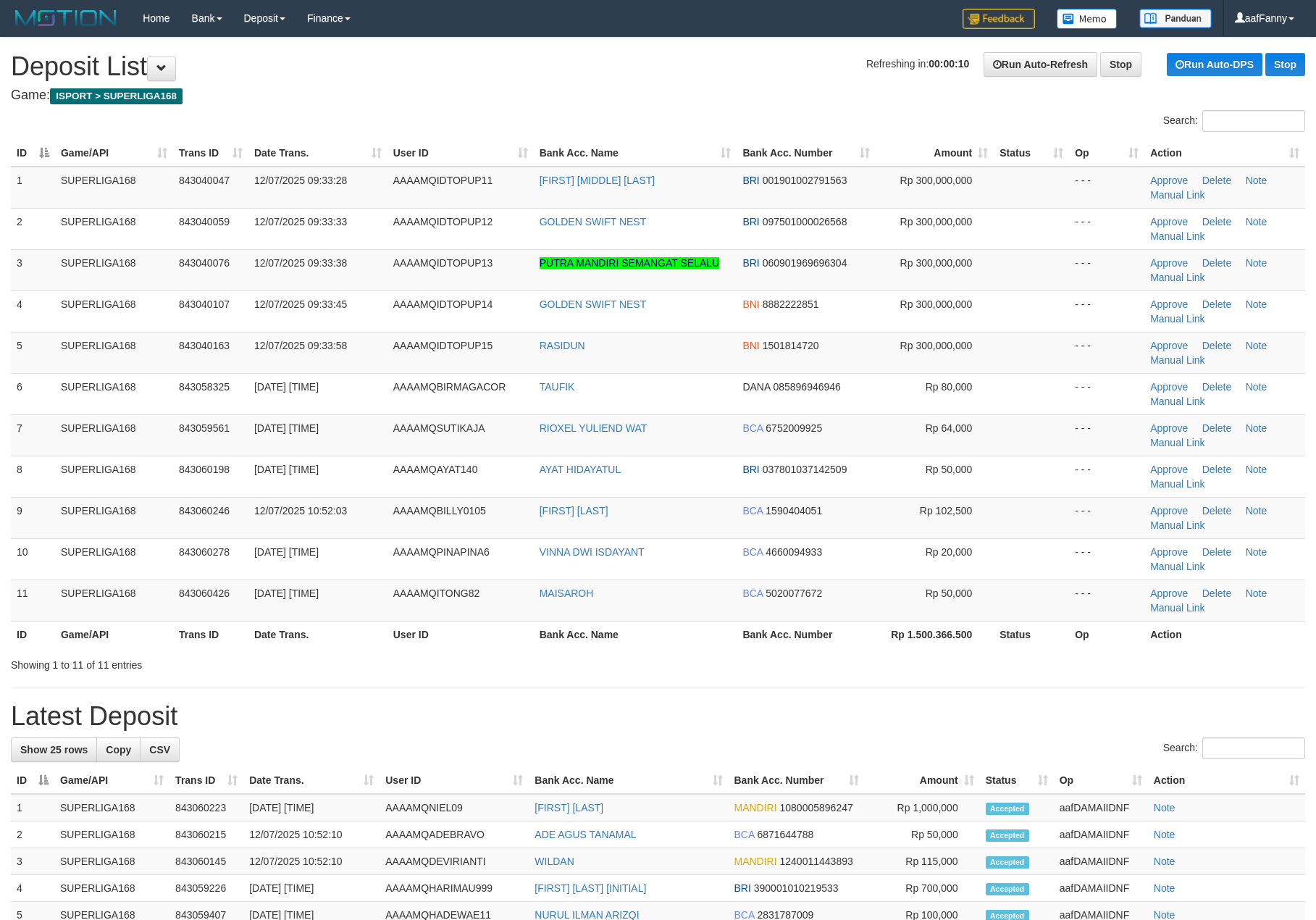 scroll, scrollTop: 0, scrollLeft: 0, axis: both 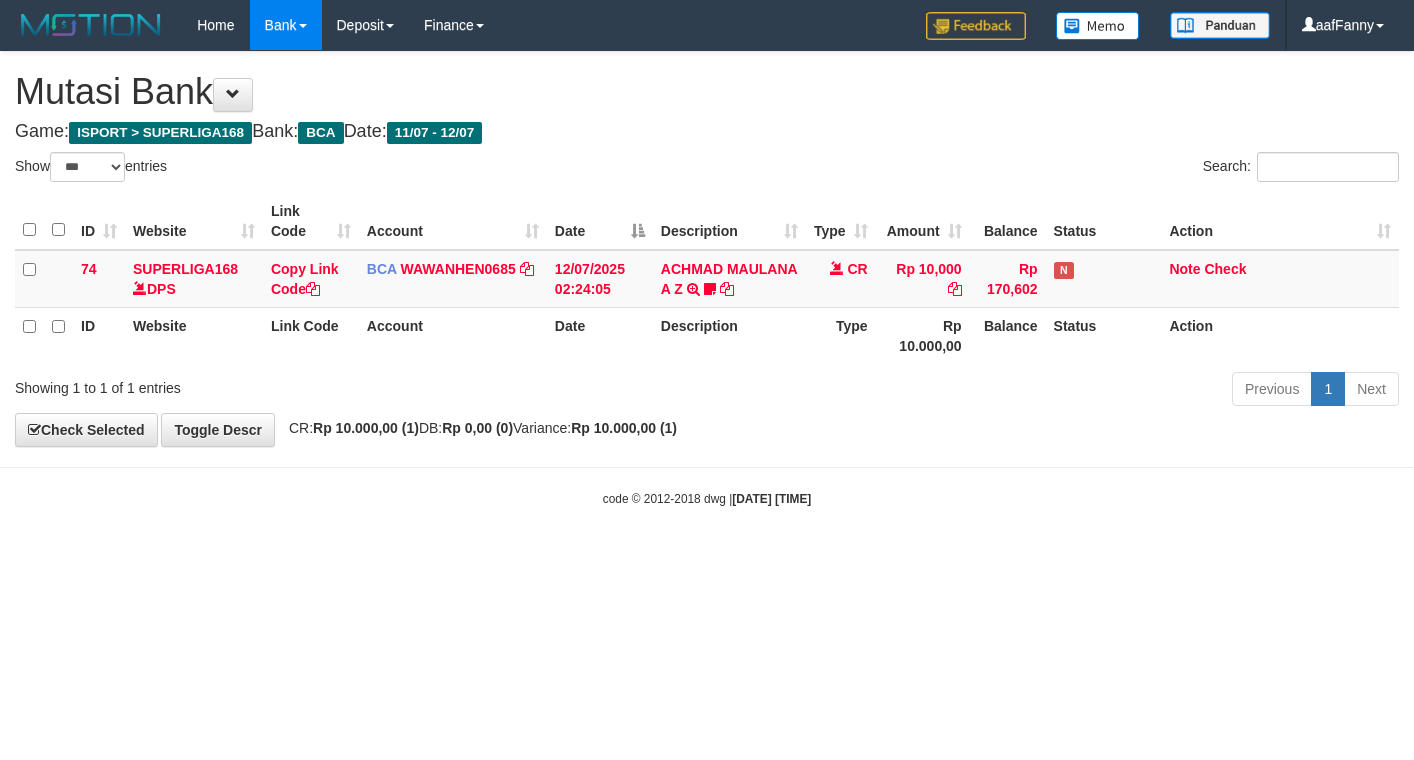 select on "***" 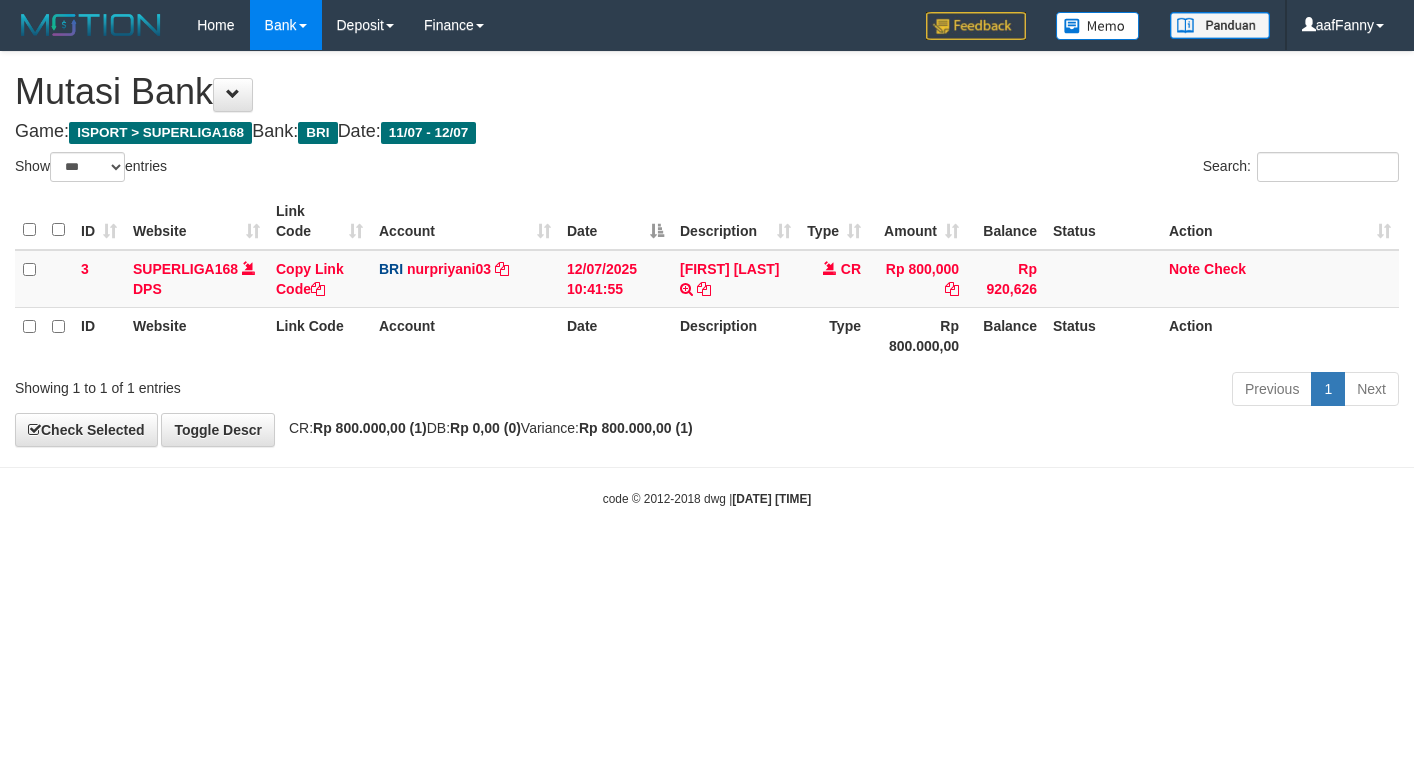 select on "***" 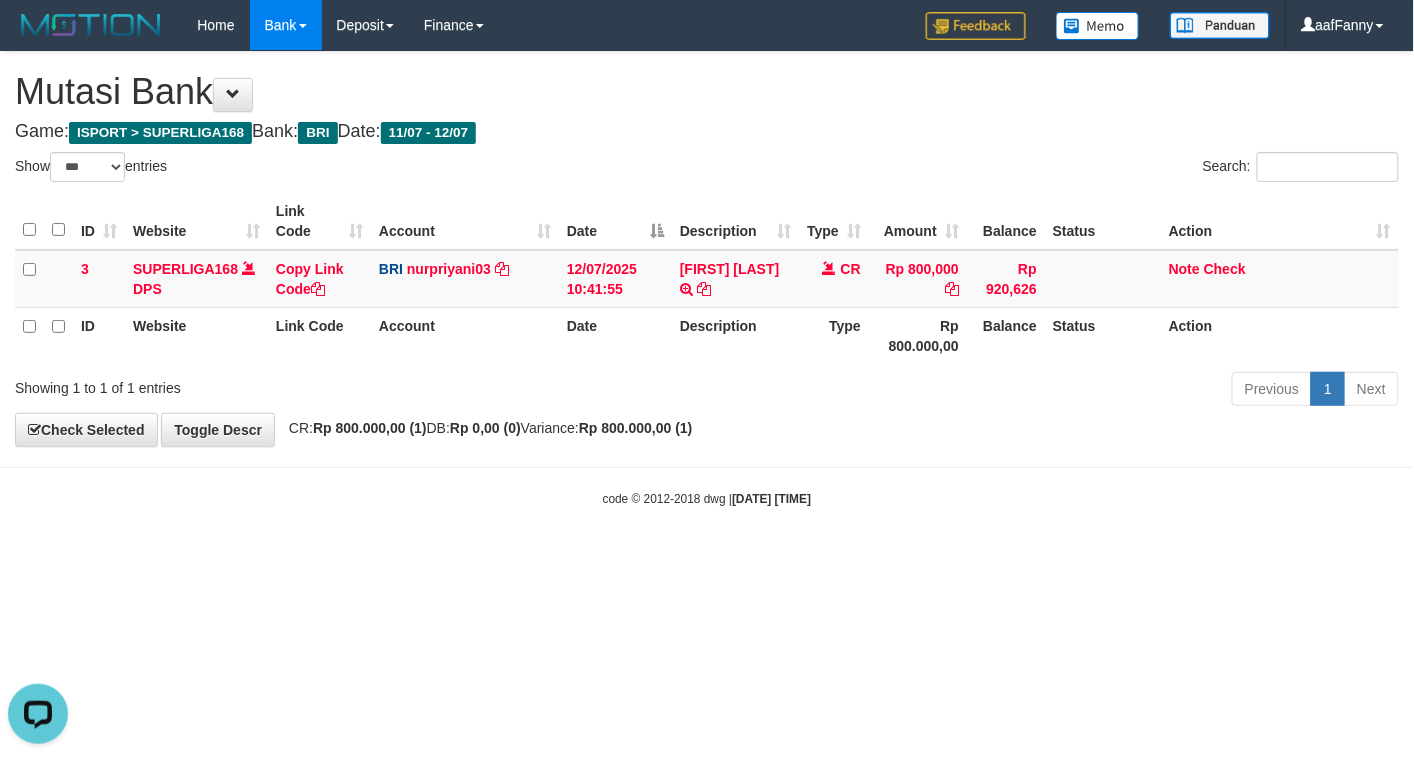scroll, scrollTop: 0, scrollLeft: 0, axis: both 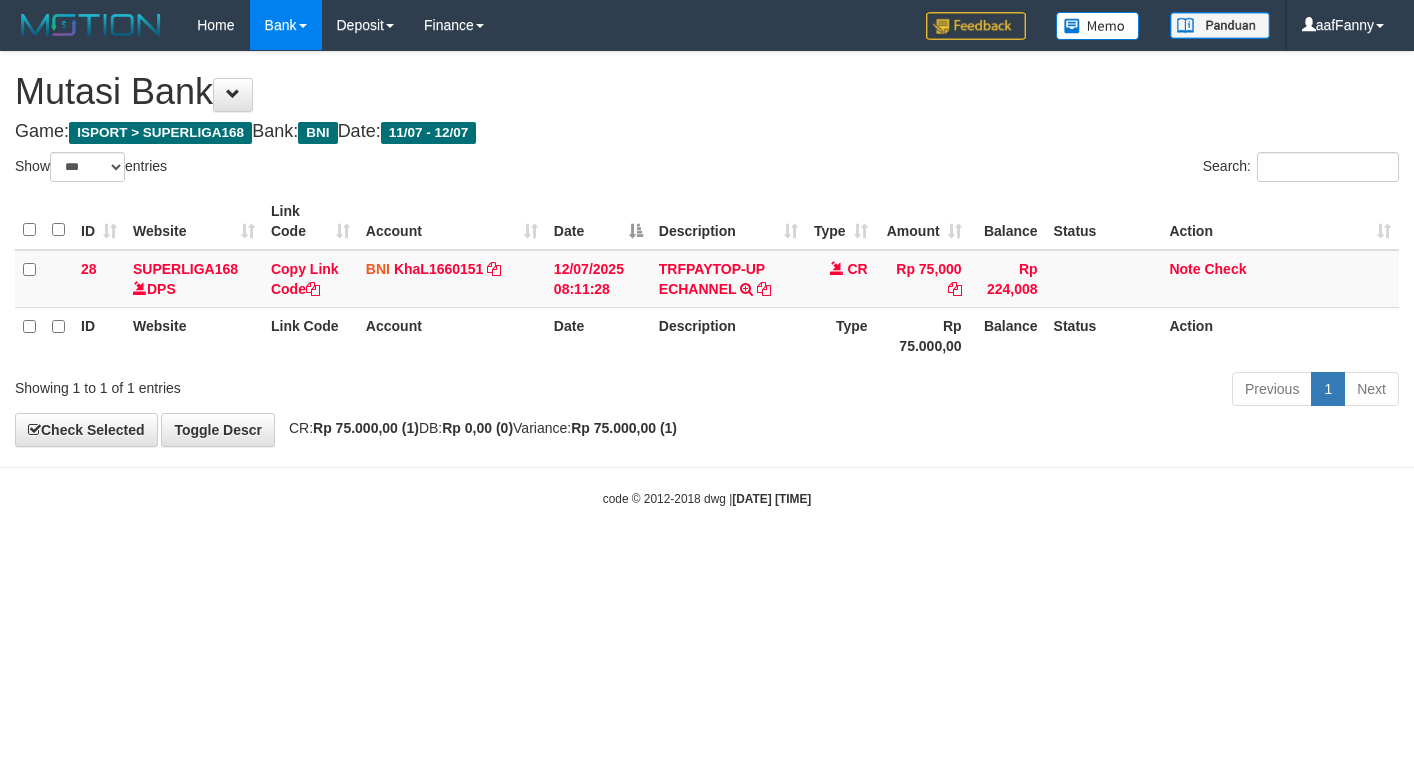 select on "***" 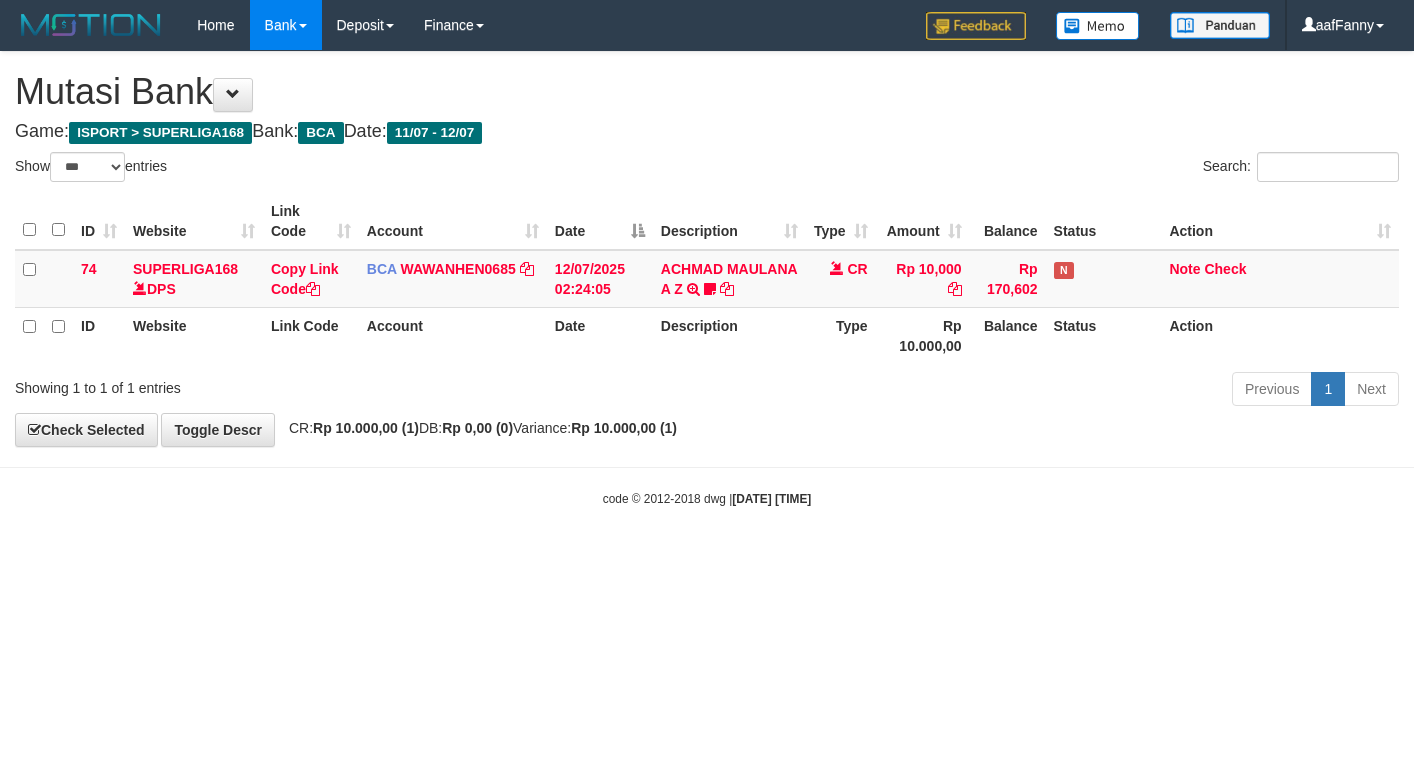 select on "***" 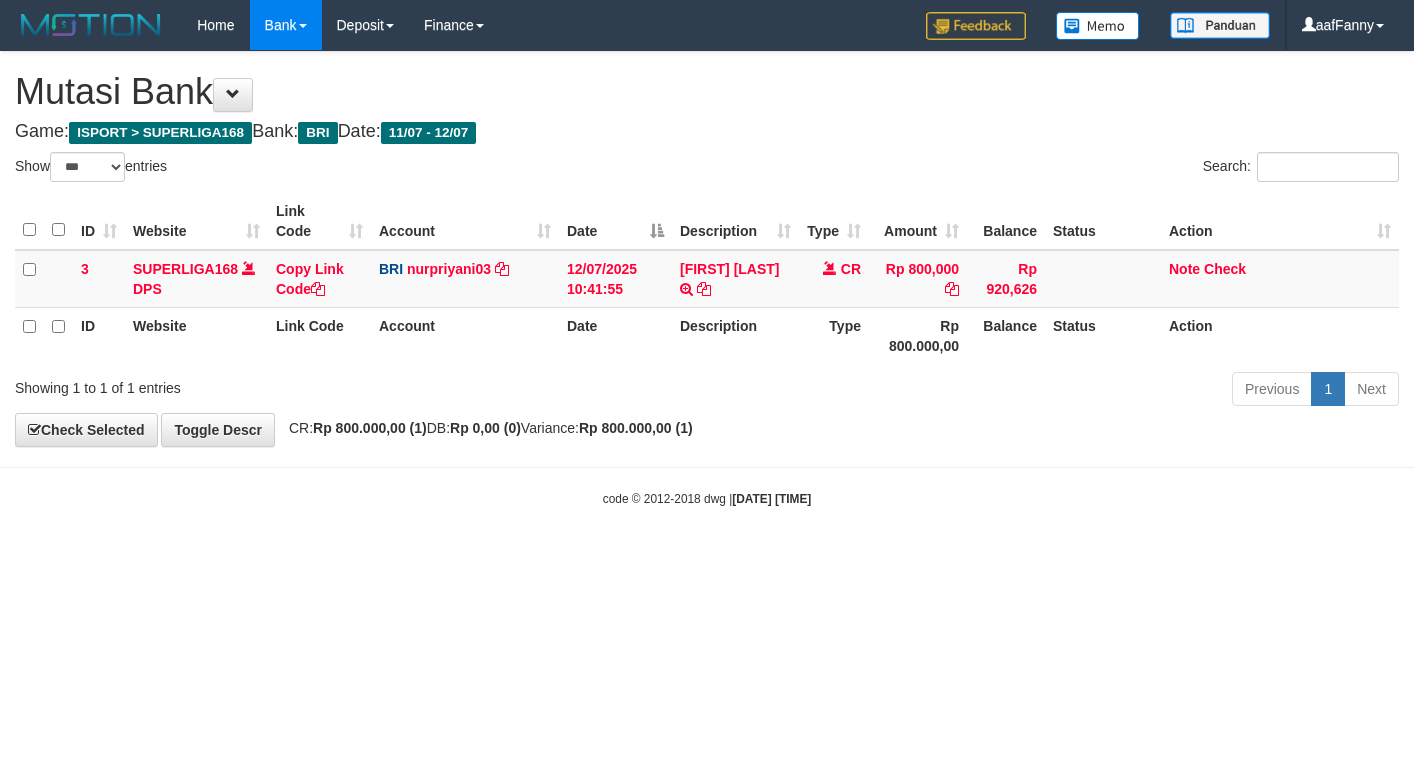 select on "***" 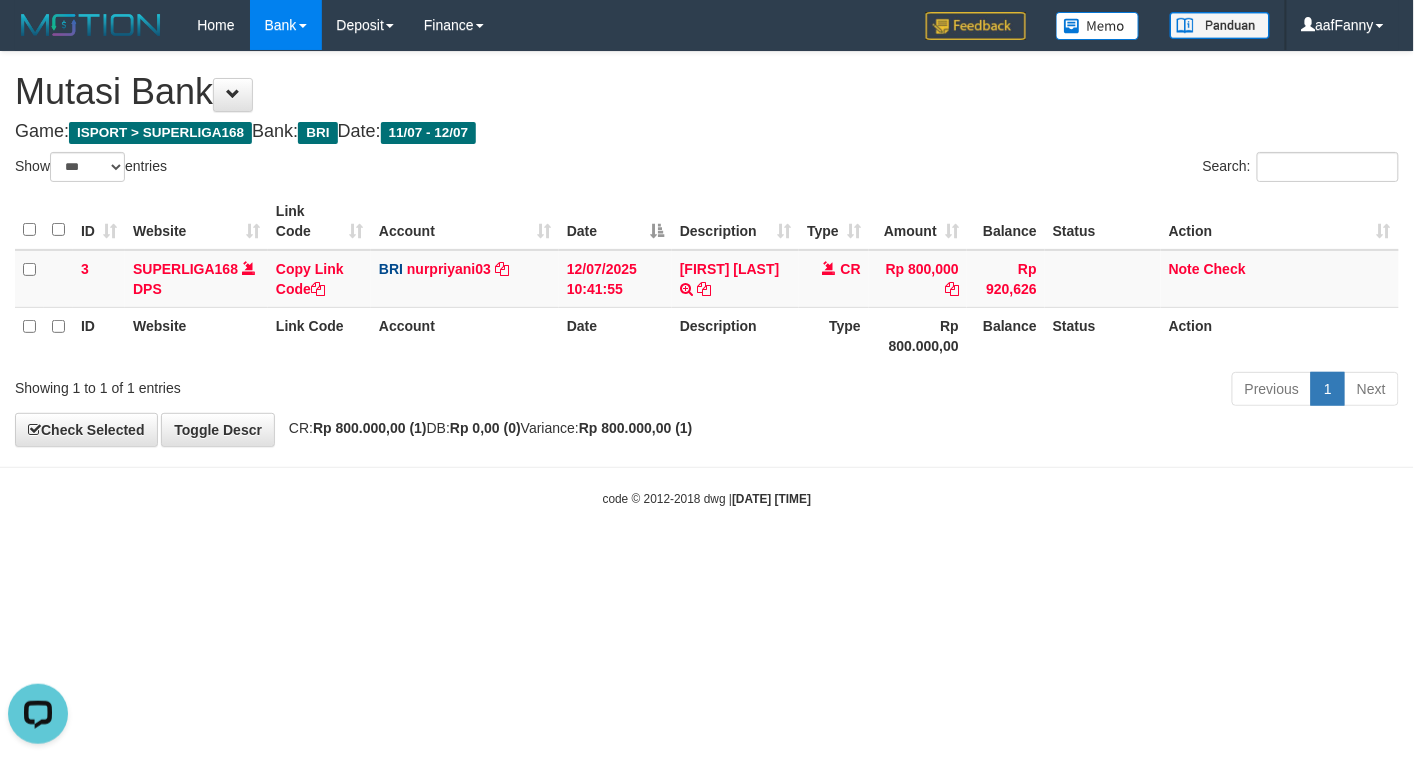 scroll, scrollTop: 0, scrollLeft: 0, axis: both 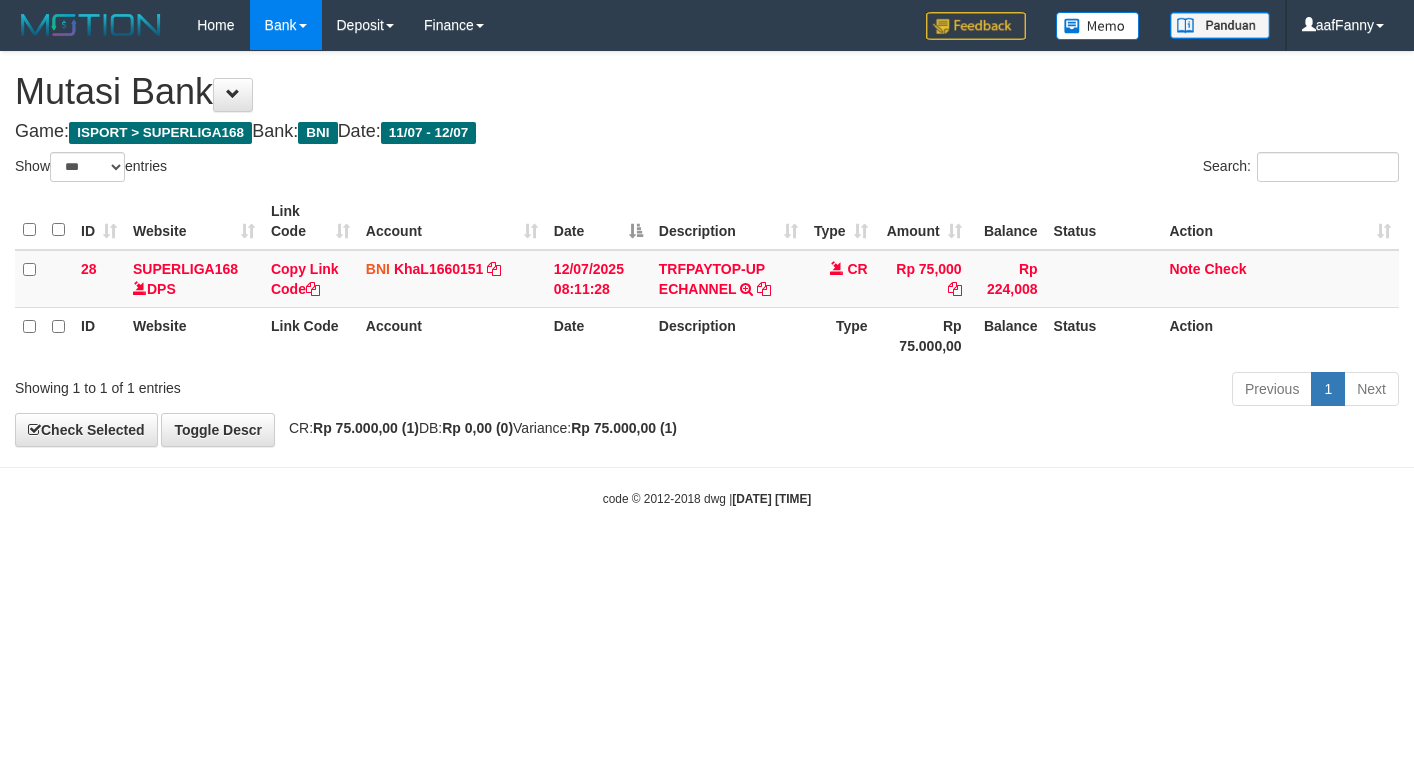 select on "***" 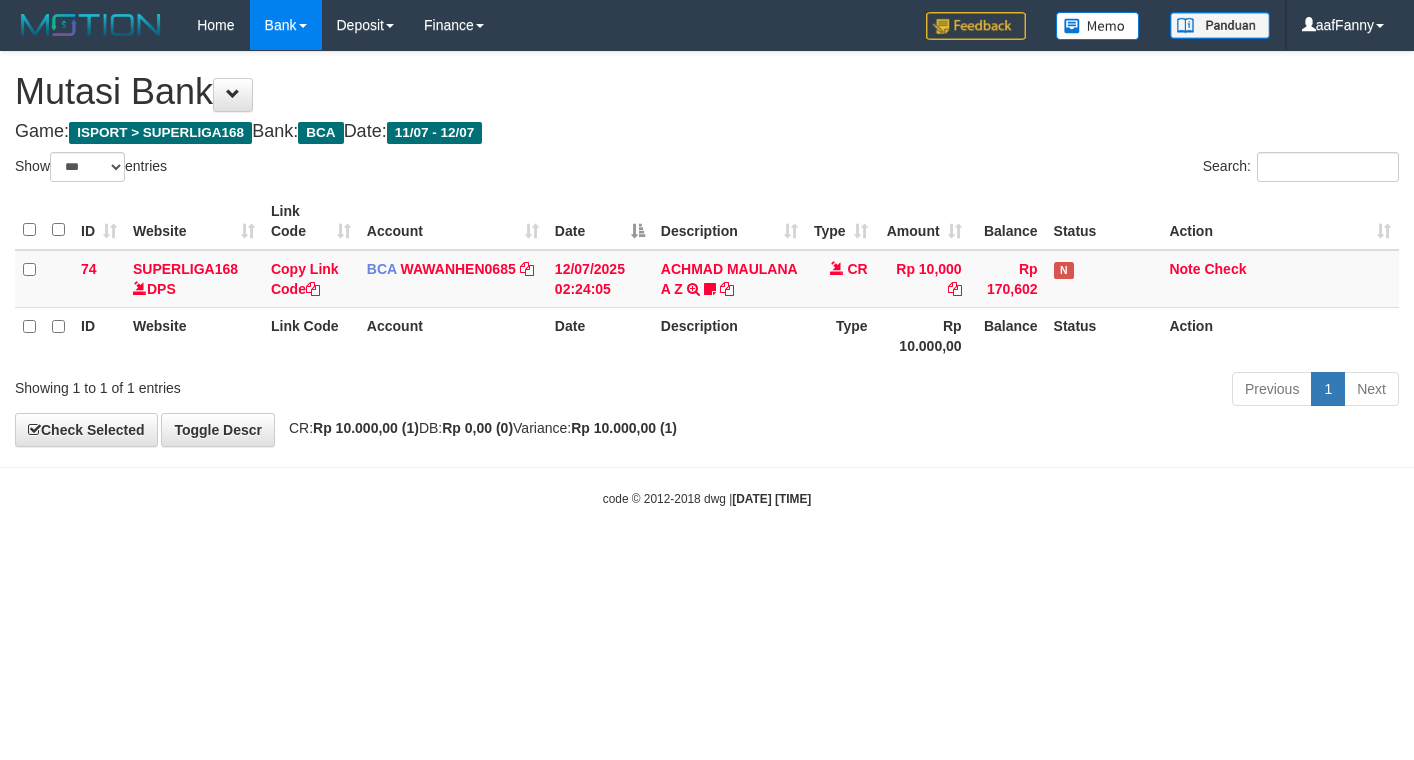 select on "***" 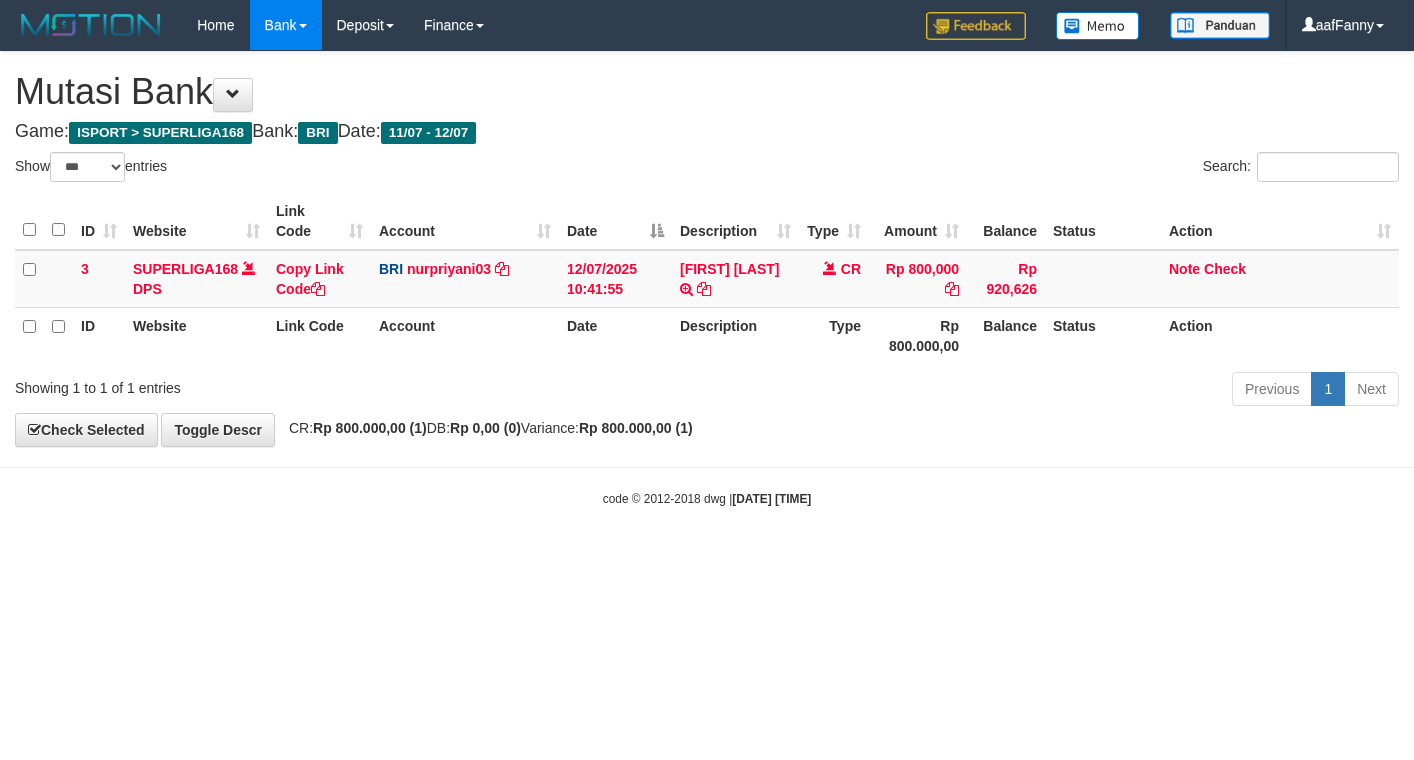 select on "***" 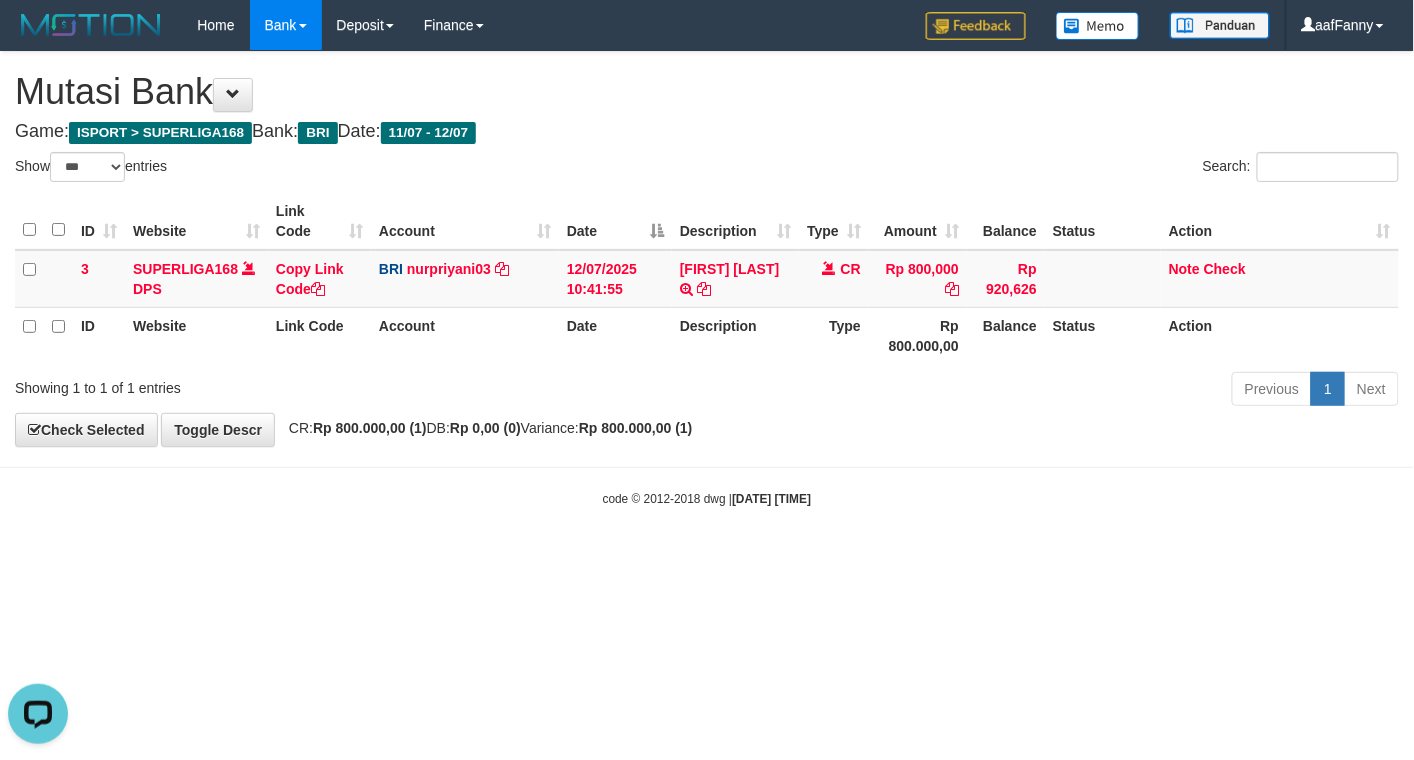 scroll, scrollTop: 0, scrollLeft: 0, axis: both 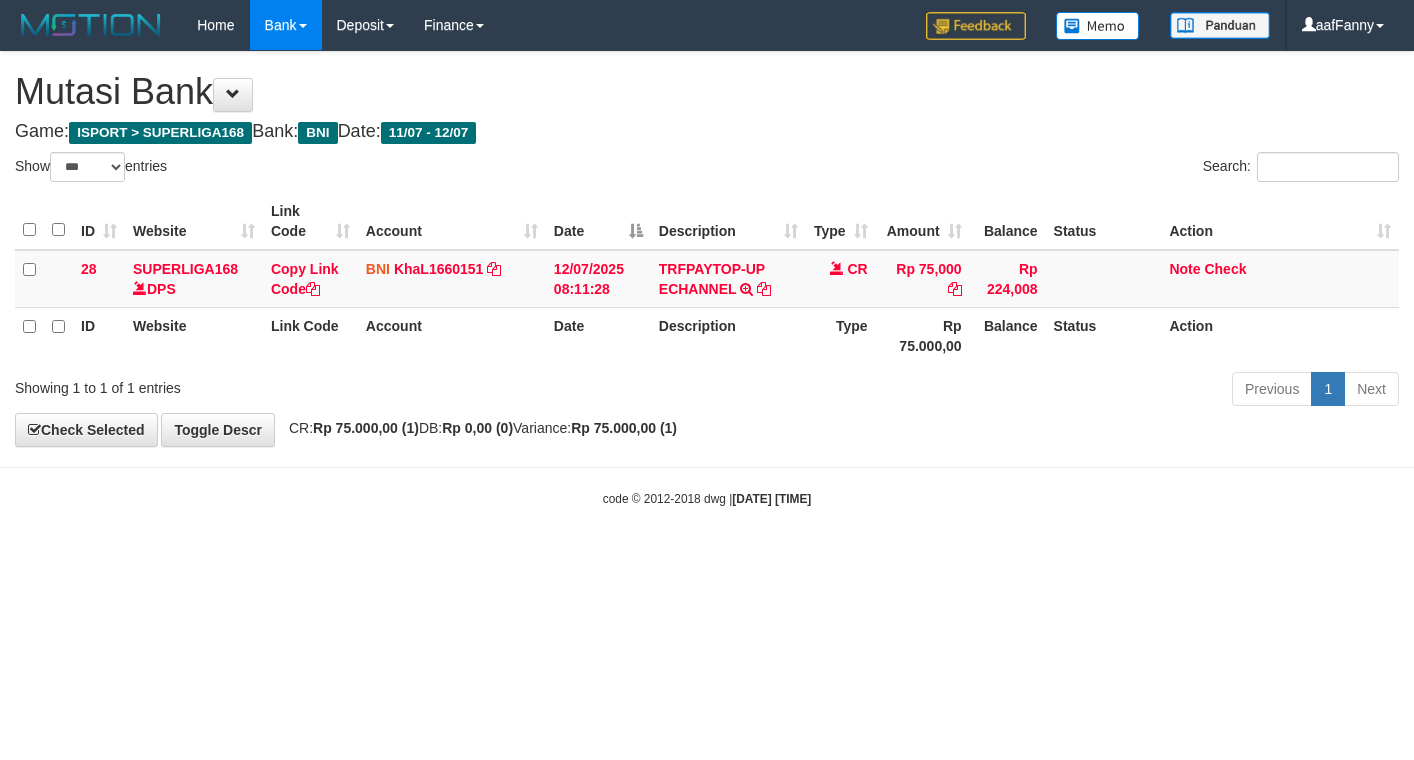 select on "***" 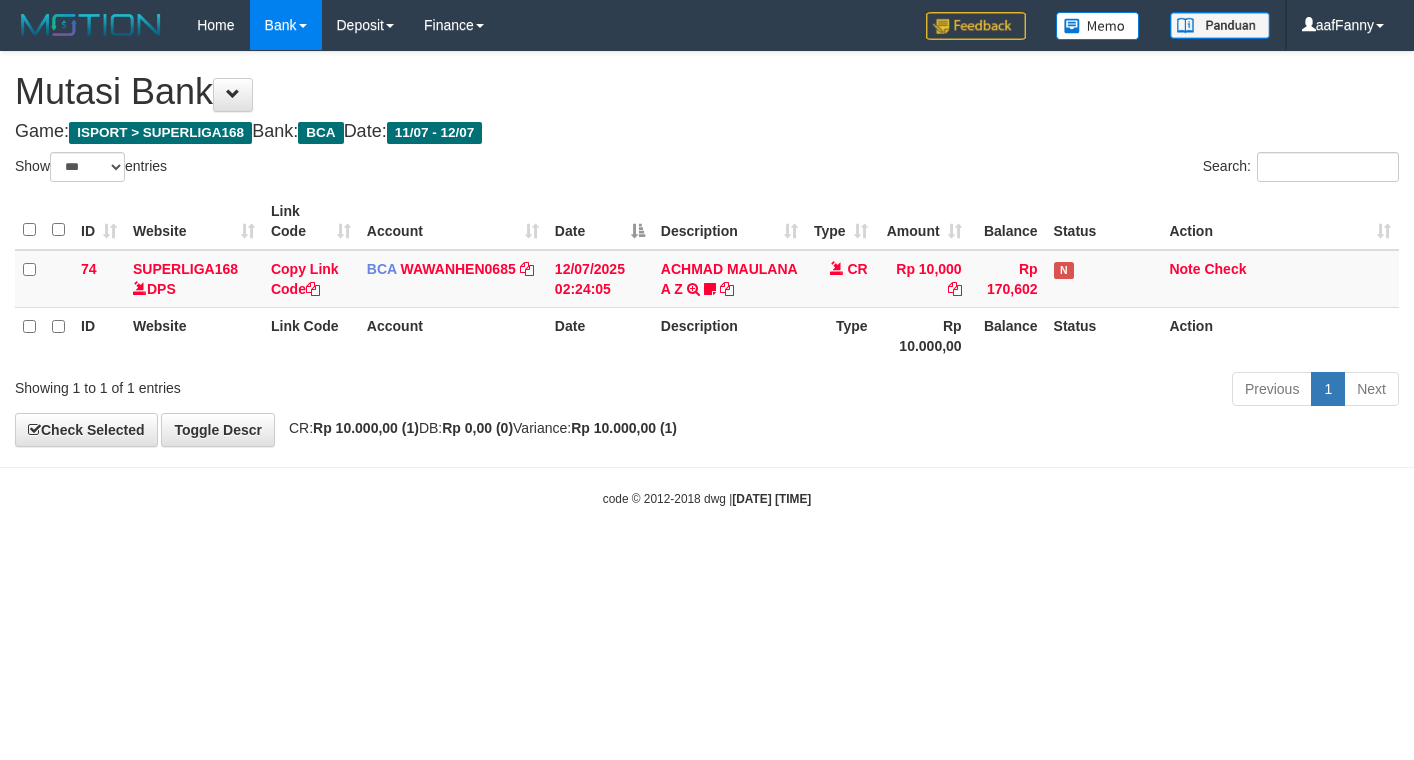 select on "***" 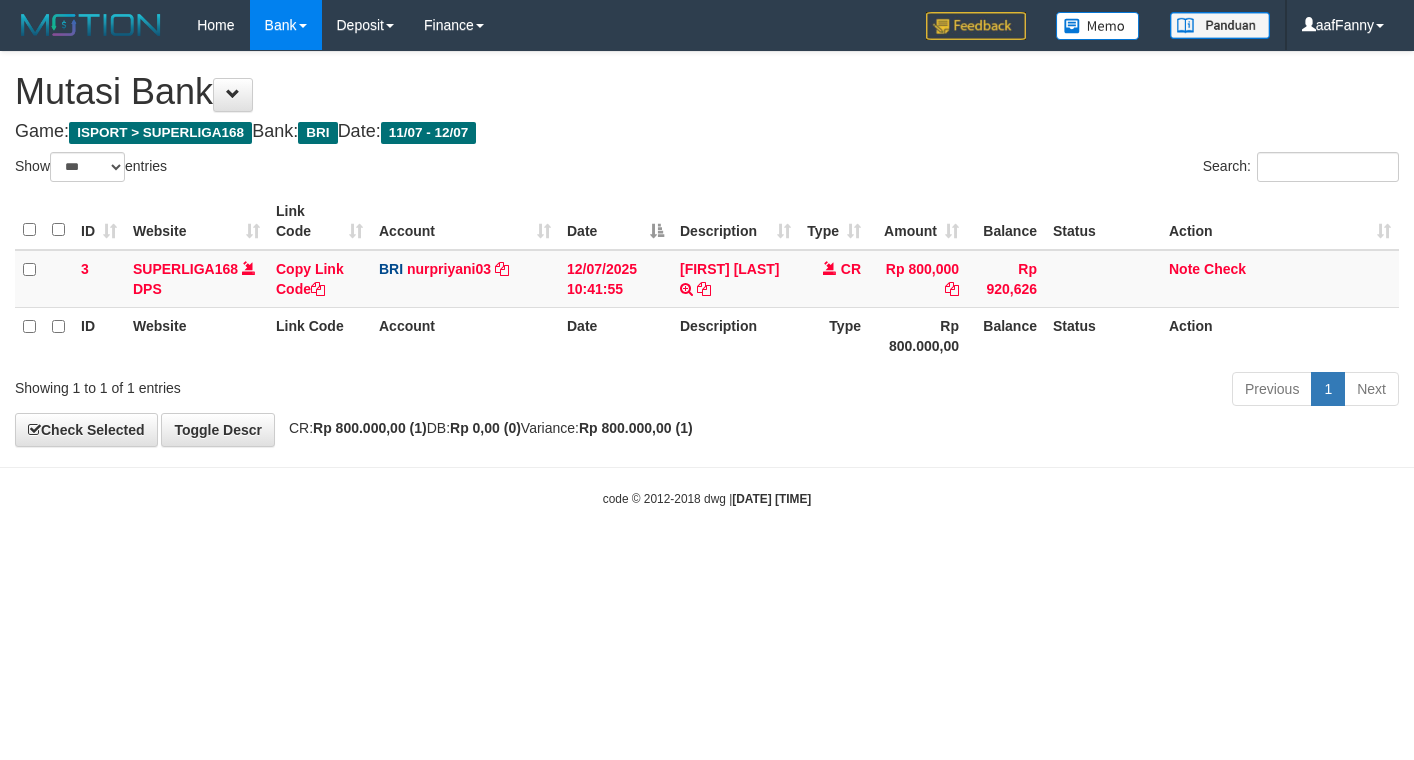 select on "***" 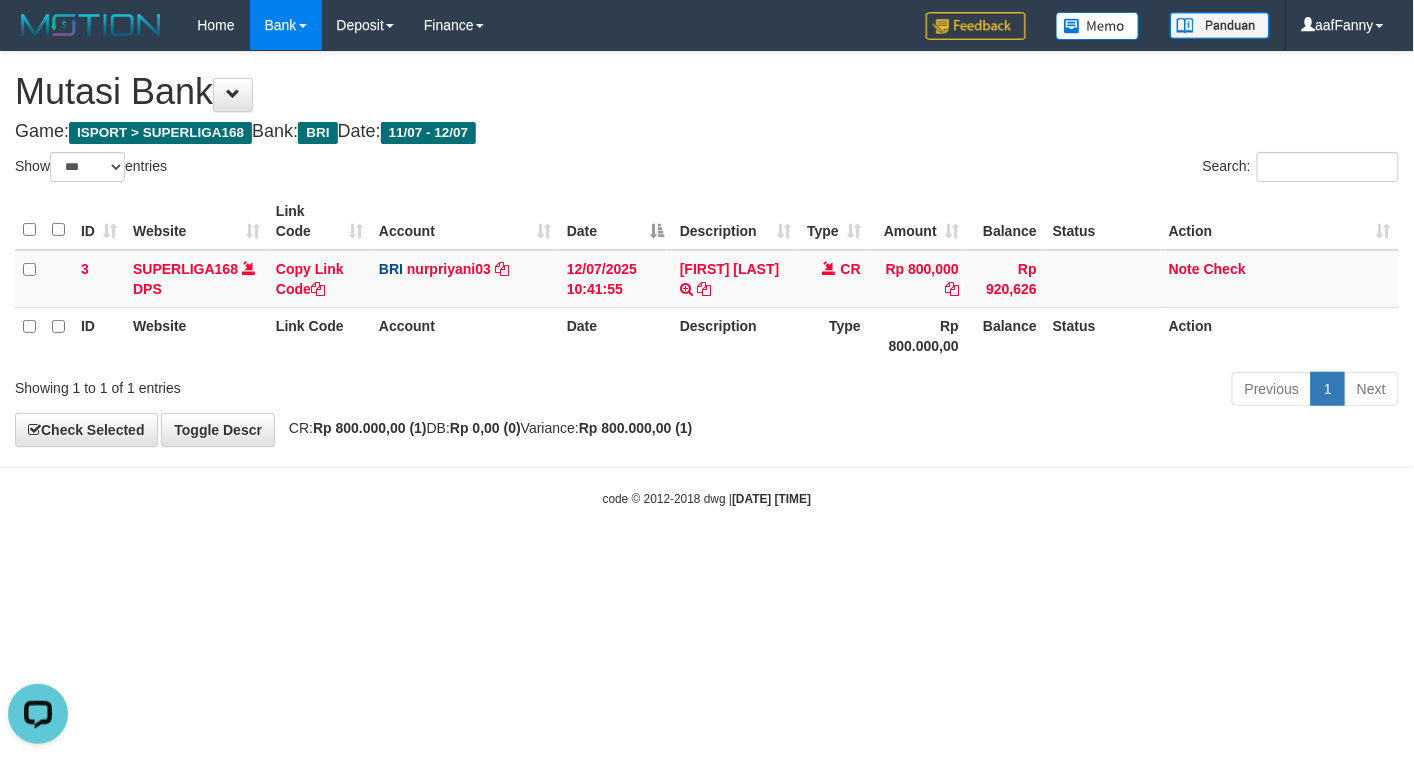scroll, scrollTop: 0, scrollLeft: 0, axis: both 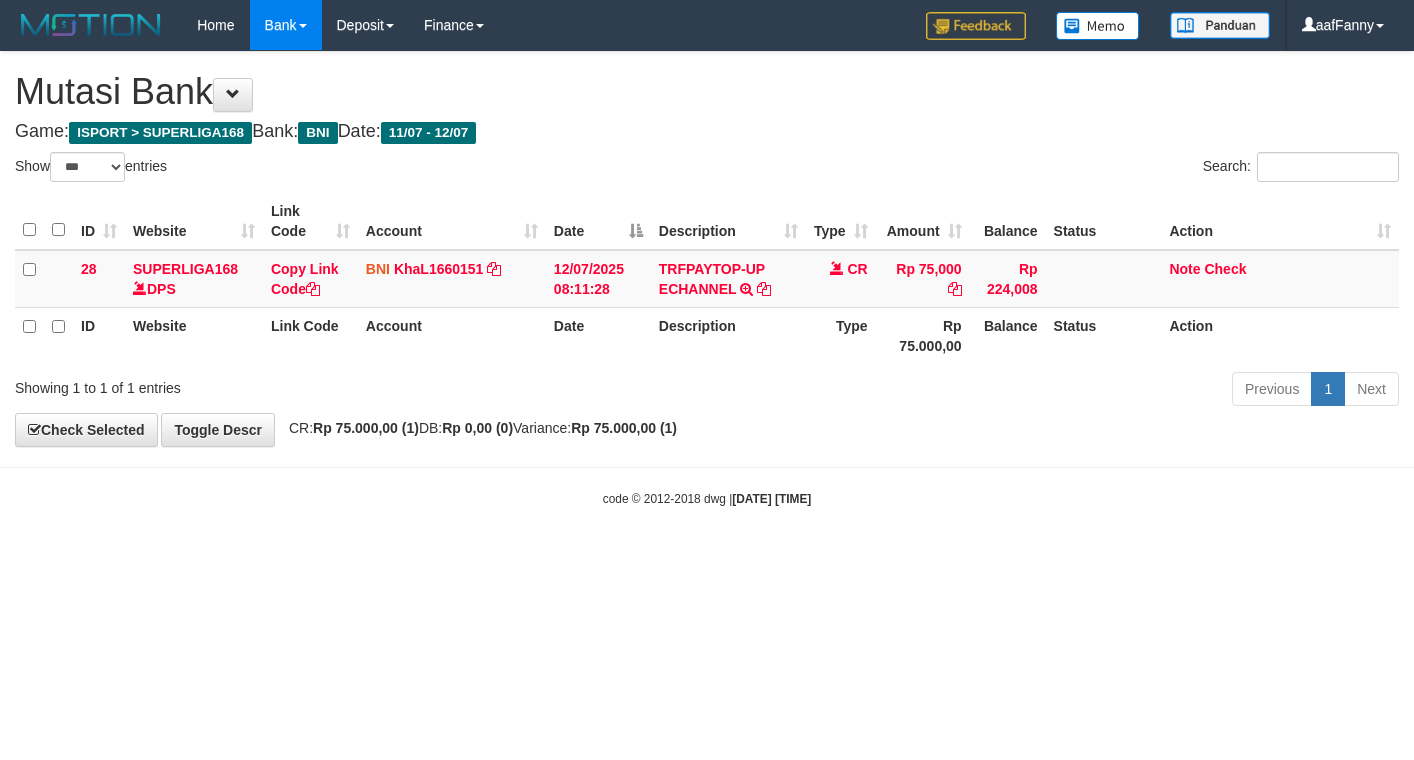 select on "***" 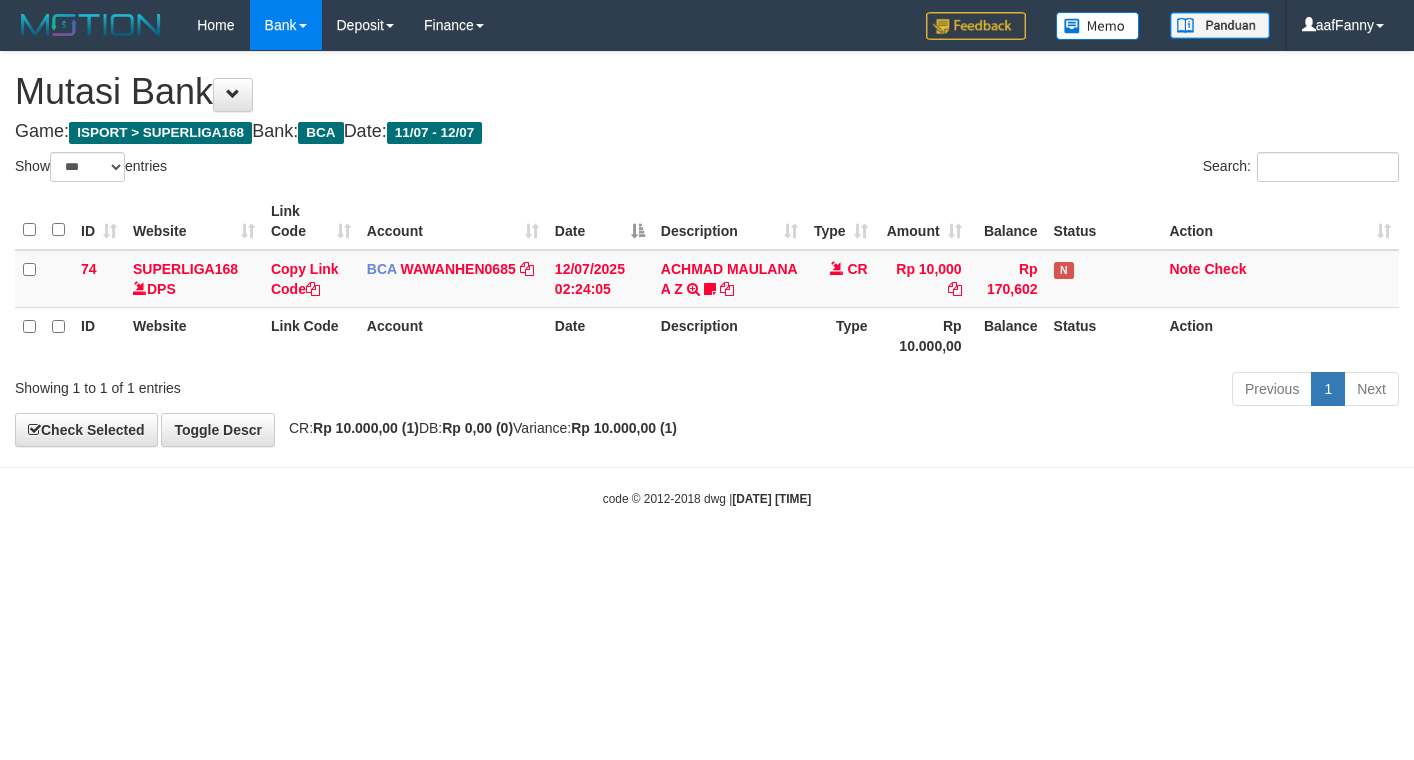select on "***" 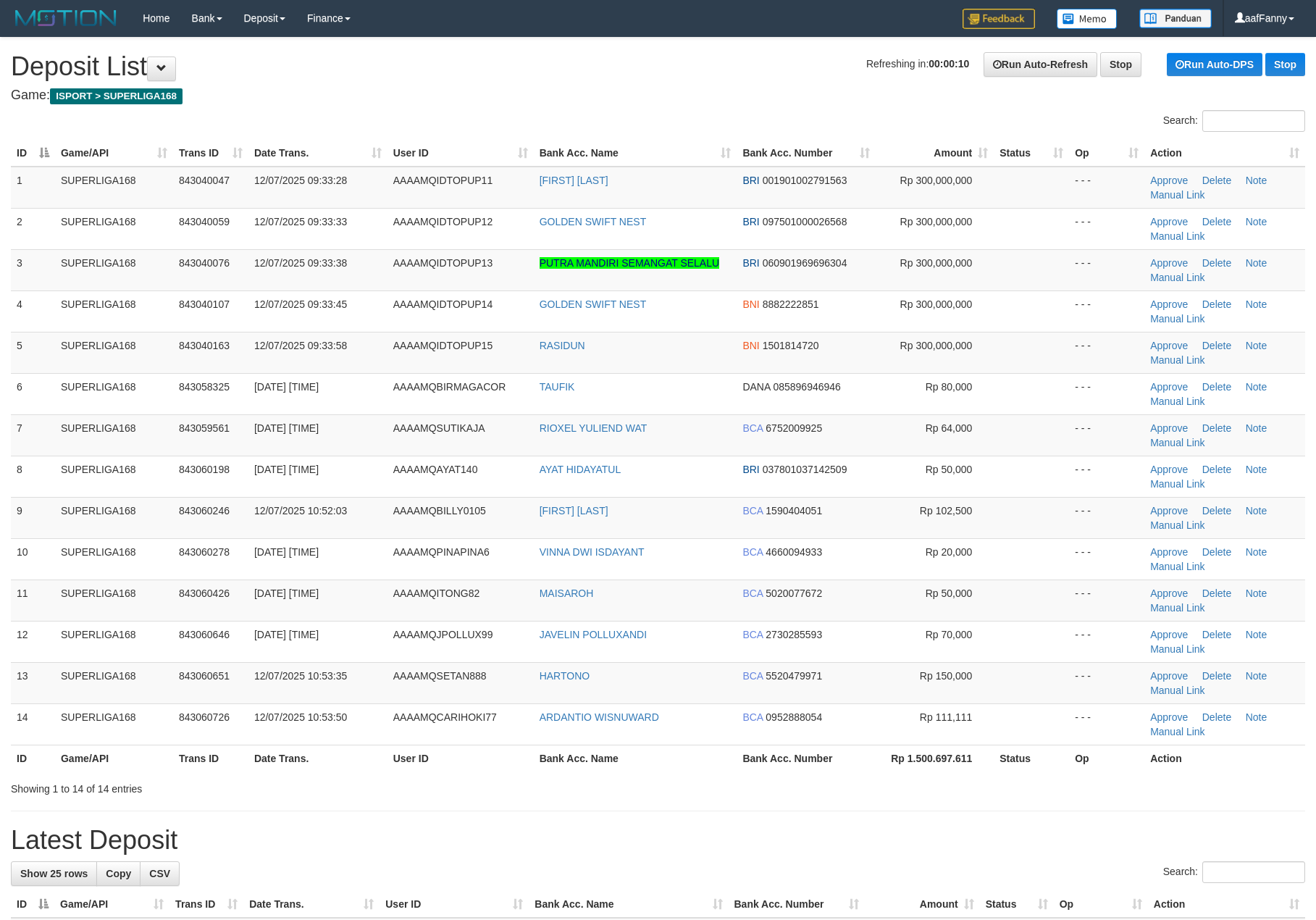 scroll, scrollTop: 0, scrollLeft: 0, axis: both 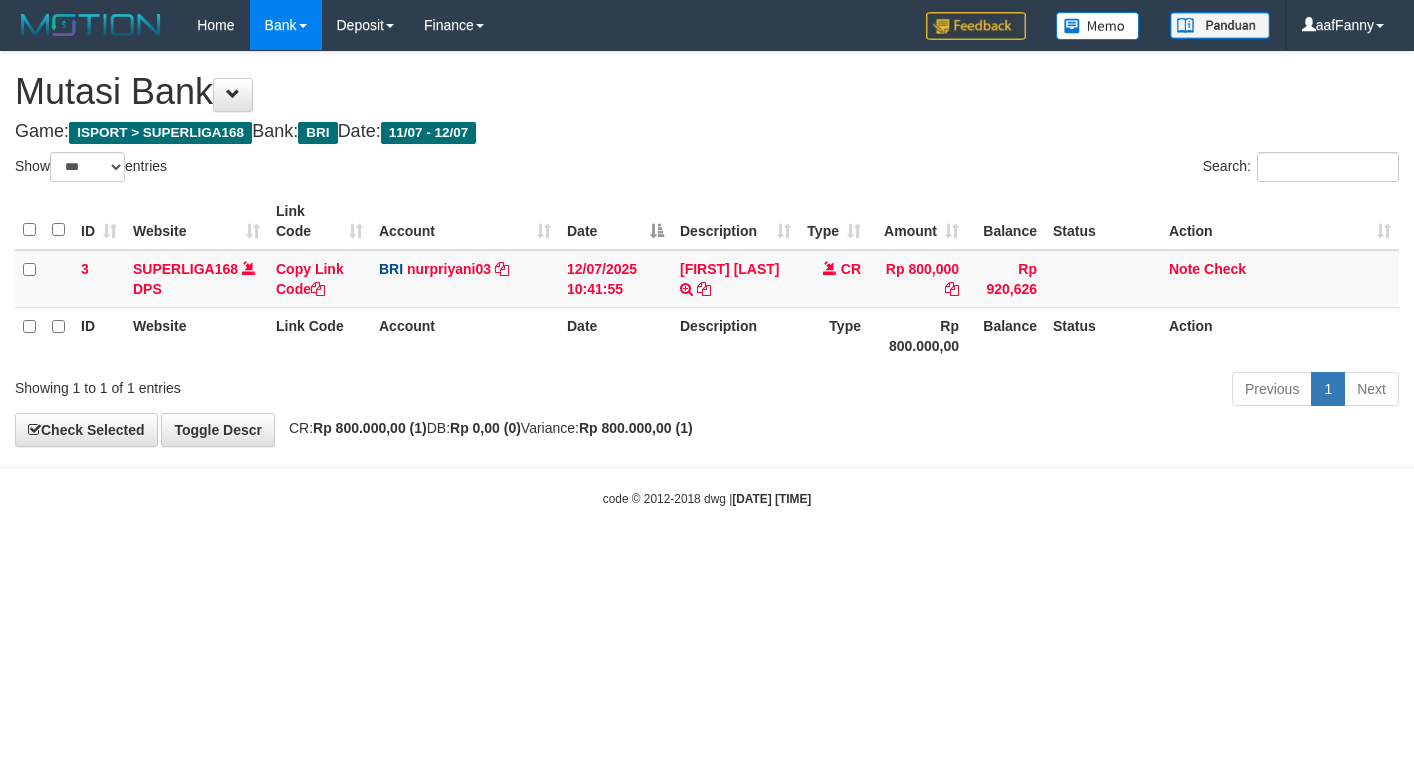 select on "***" 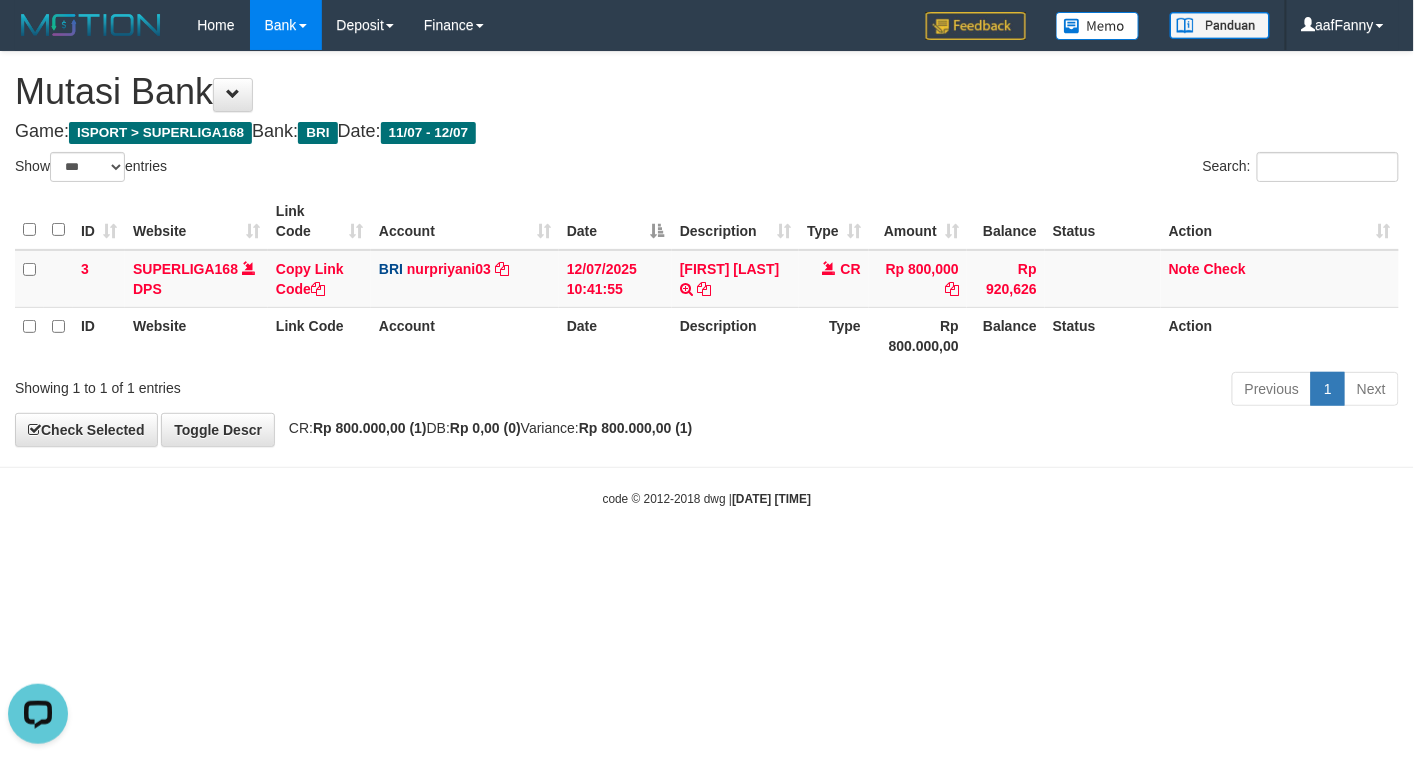 scroll, scrollTop: 0, scrollLeft: 0, axis: both 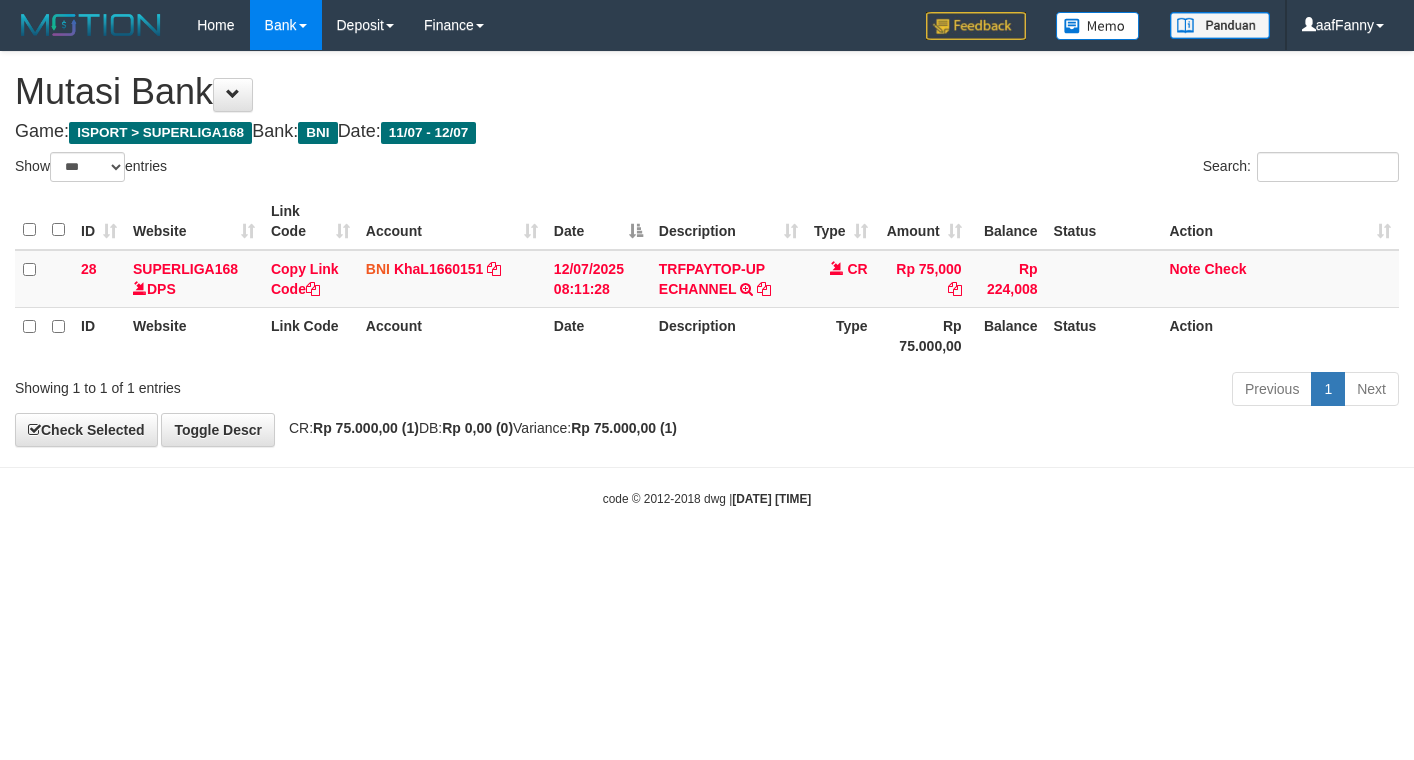 select on "***" 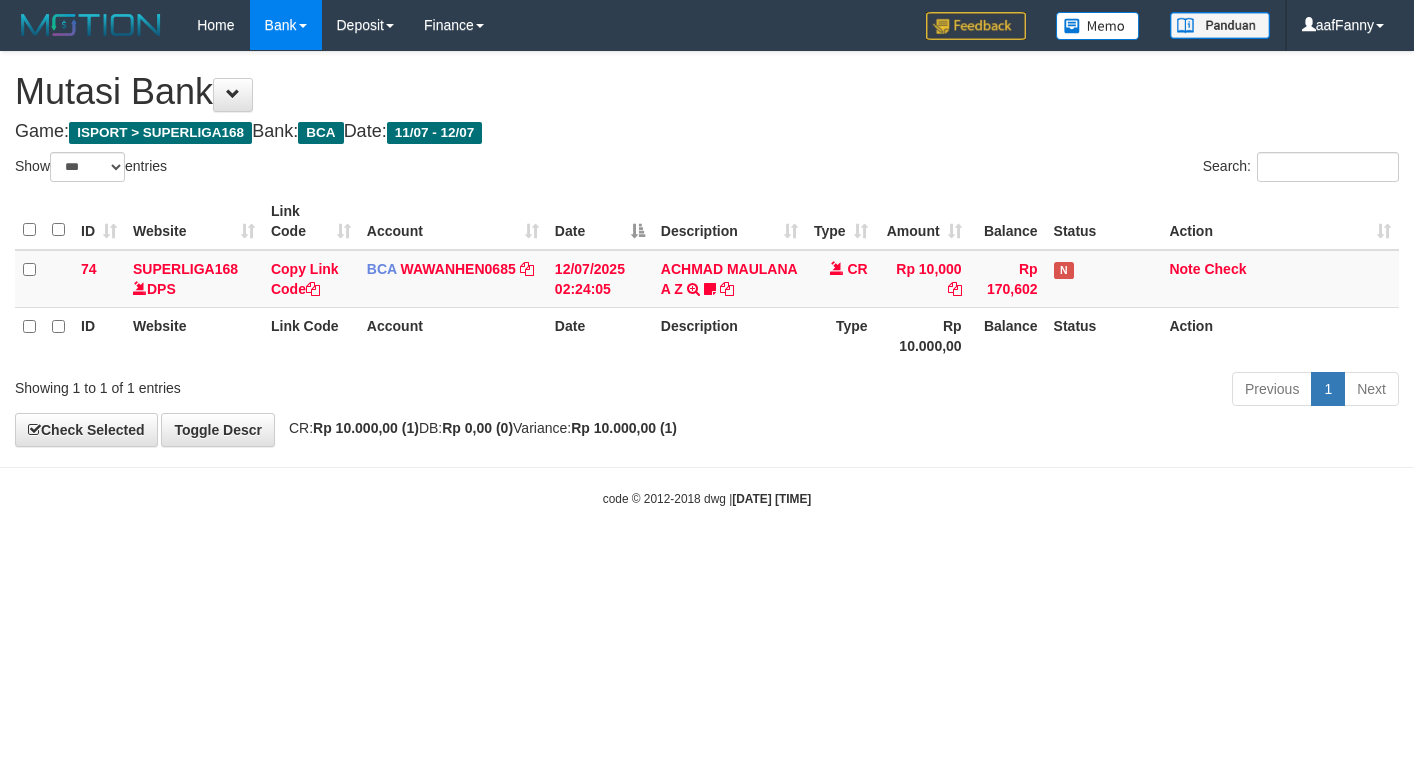 select on "***" 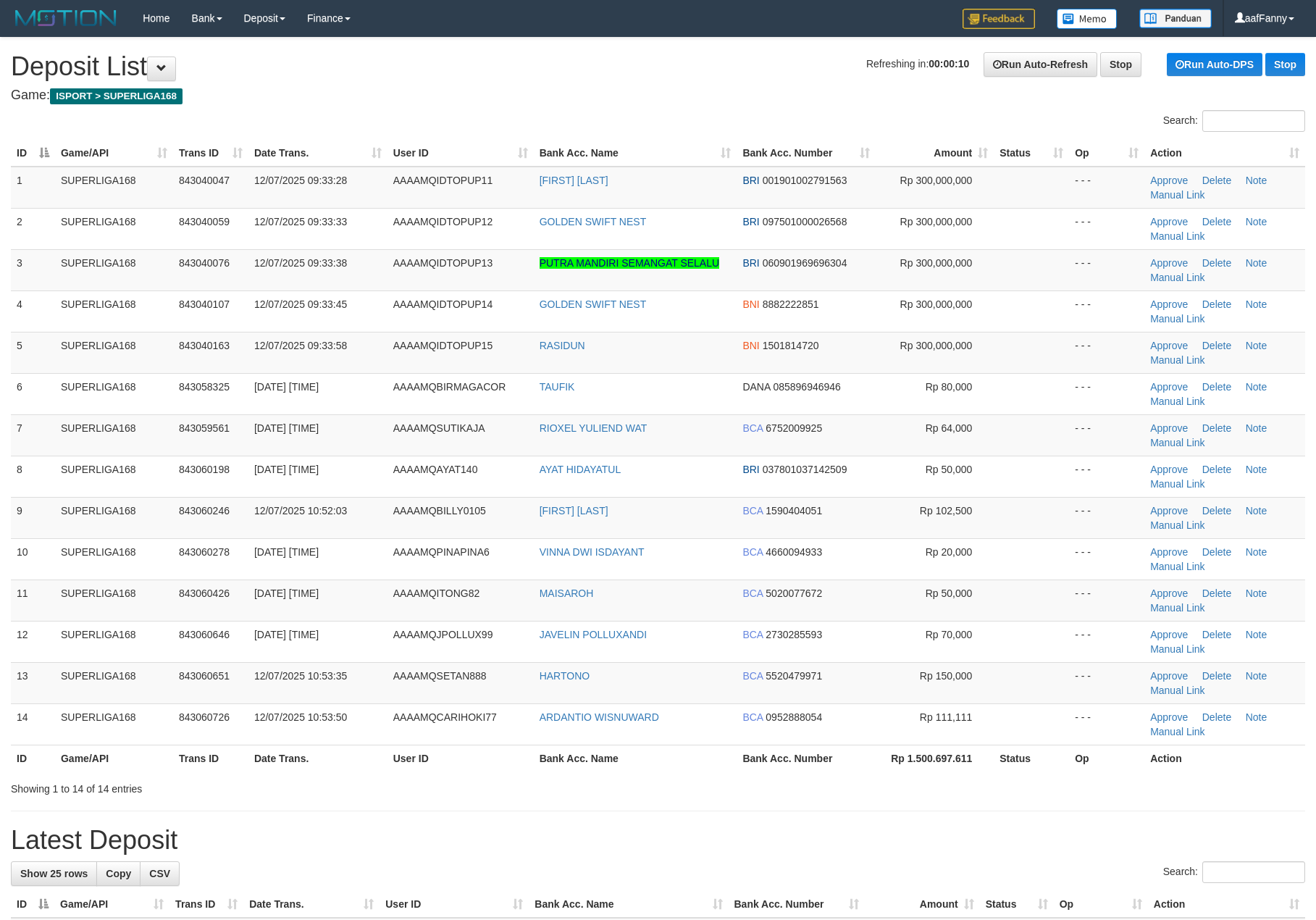scroll, scrollTop: 0, scrollLeft: 0, axis: both 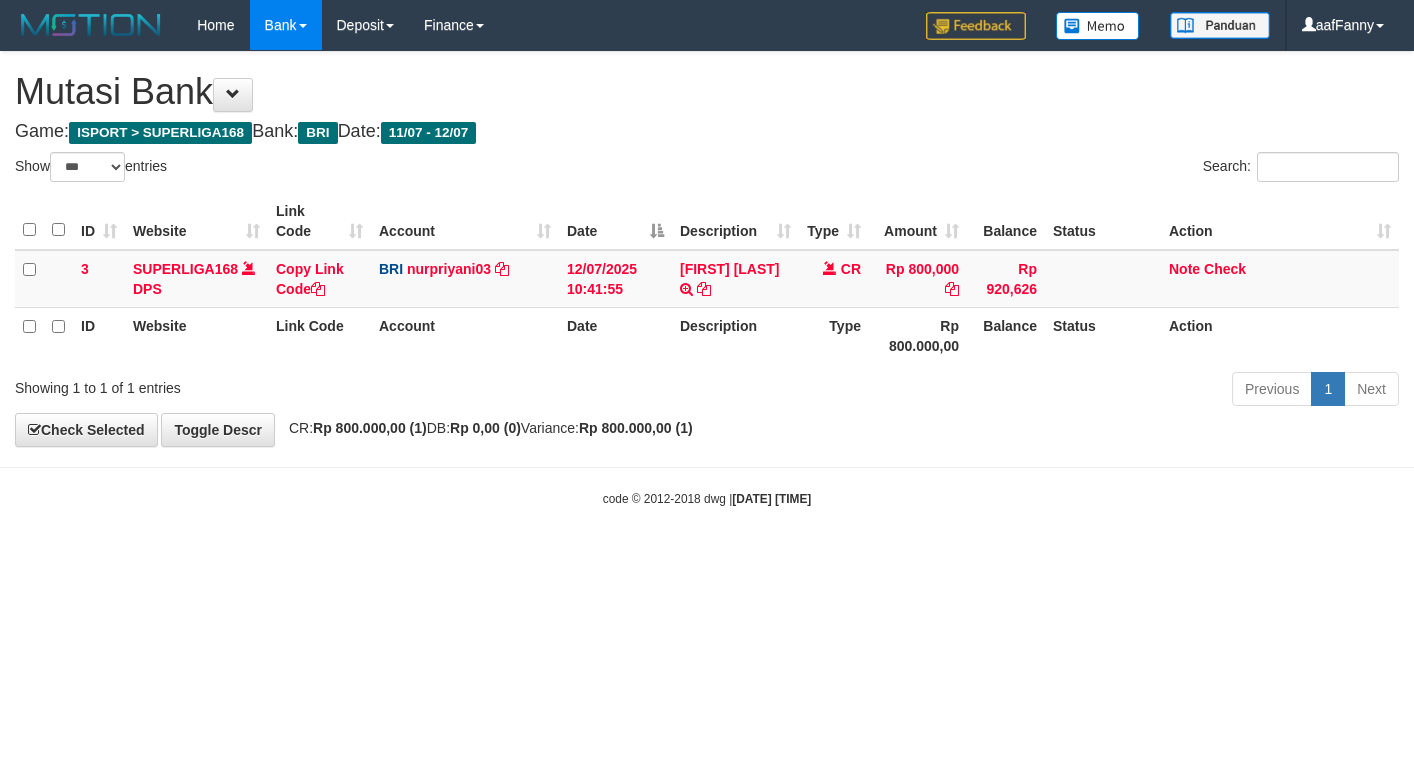 select on "***" 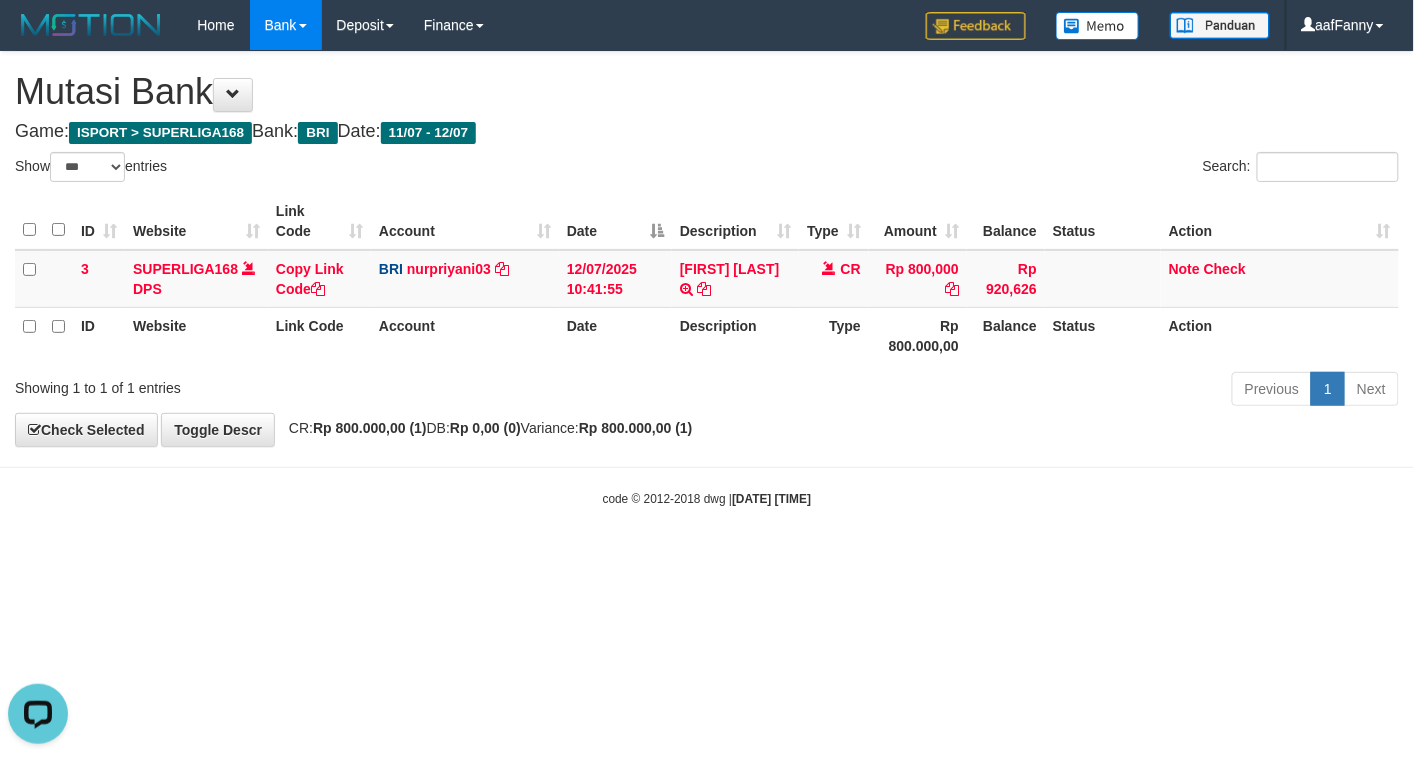 scroll, scrollTop: 0, scrollLeft: 0, axis: both 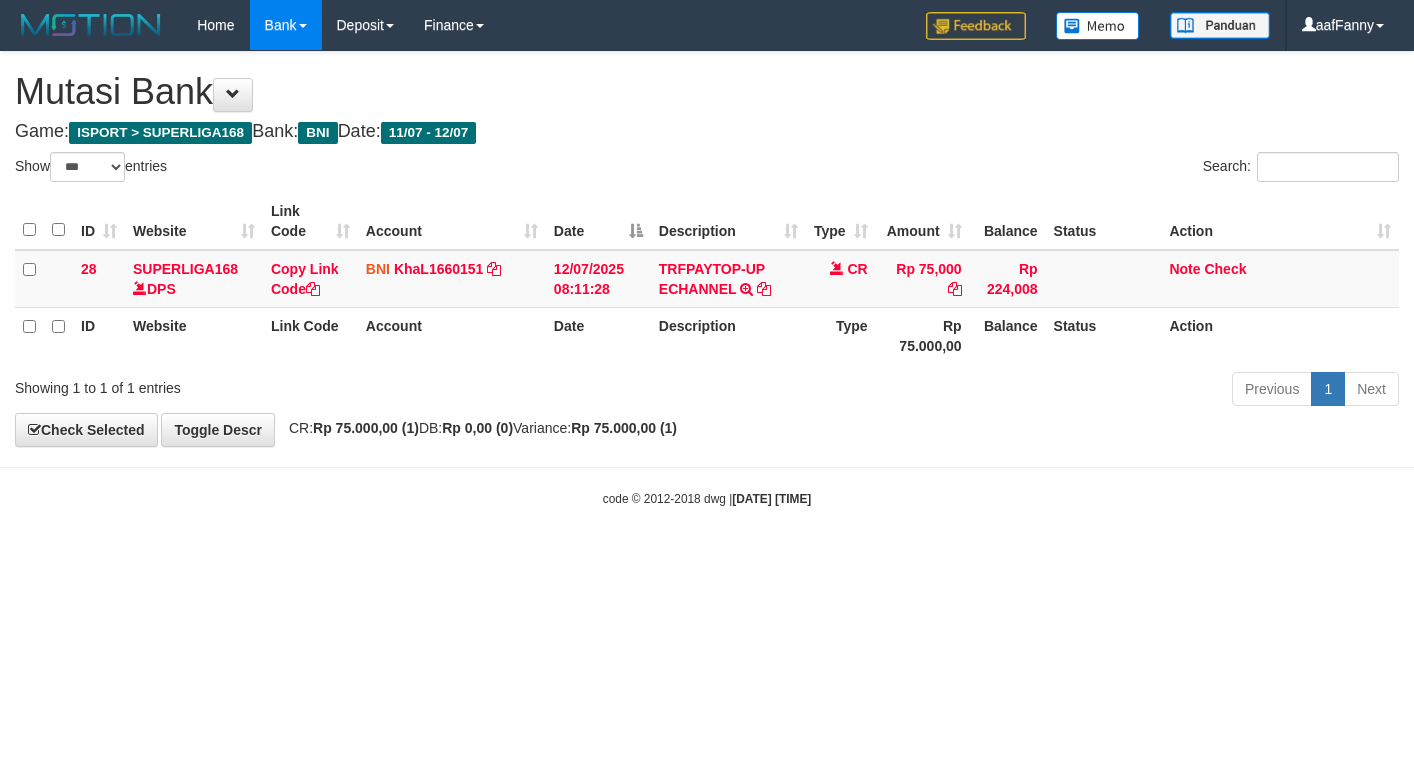 select on "***" 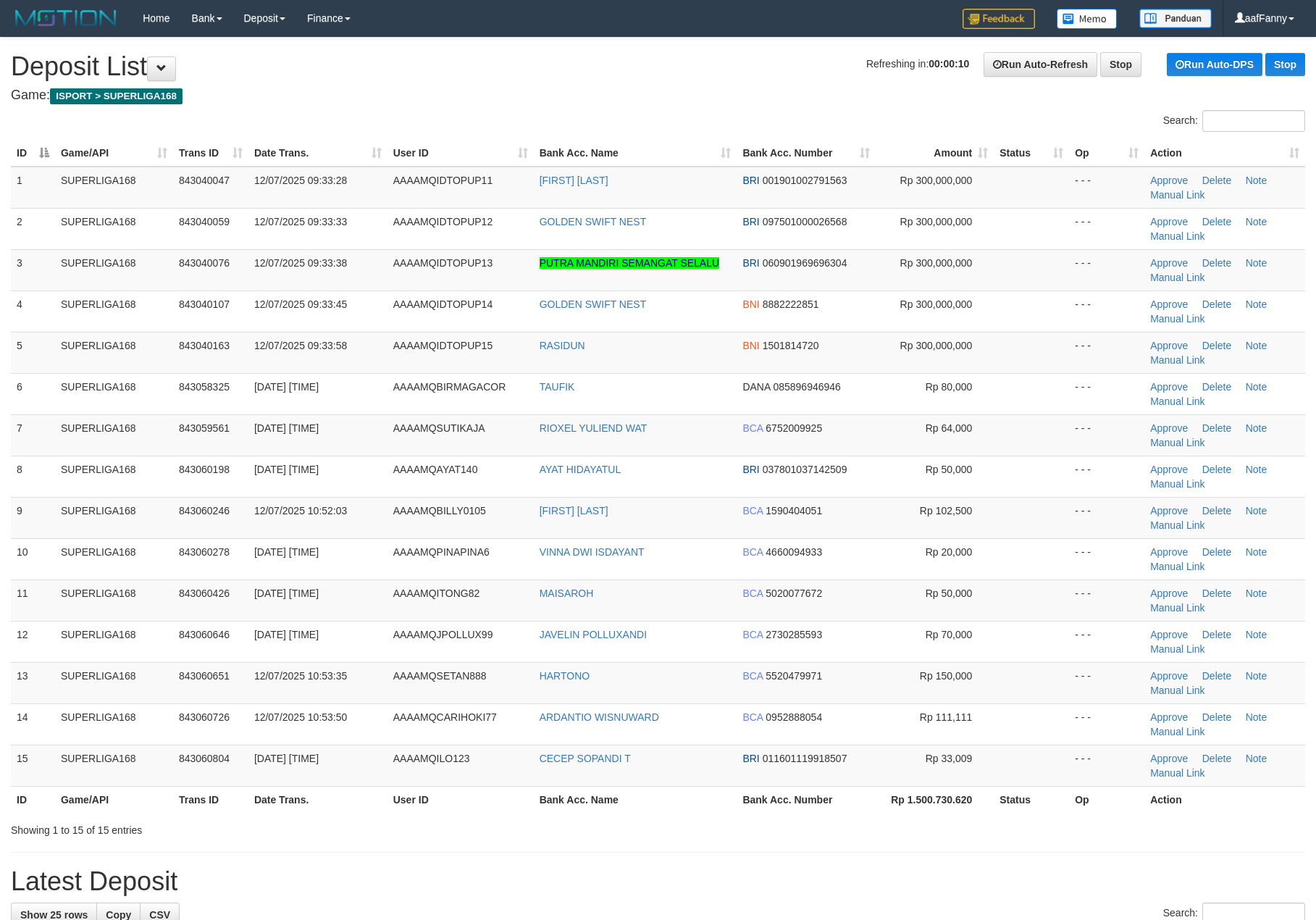 scroll, scrollTop: 0, scrollLeft: 0, axis: both 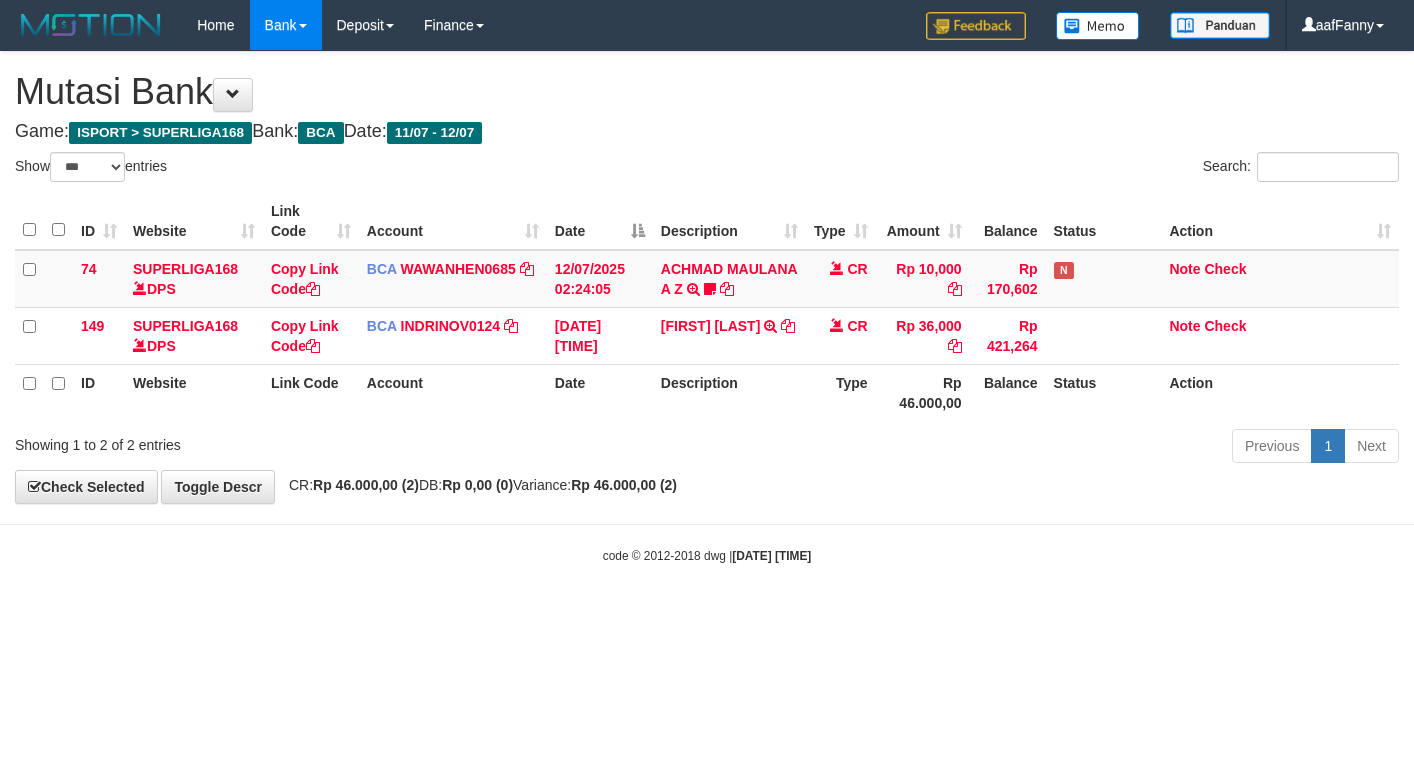 select on "***" 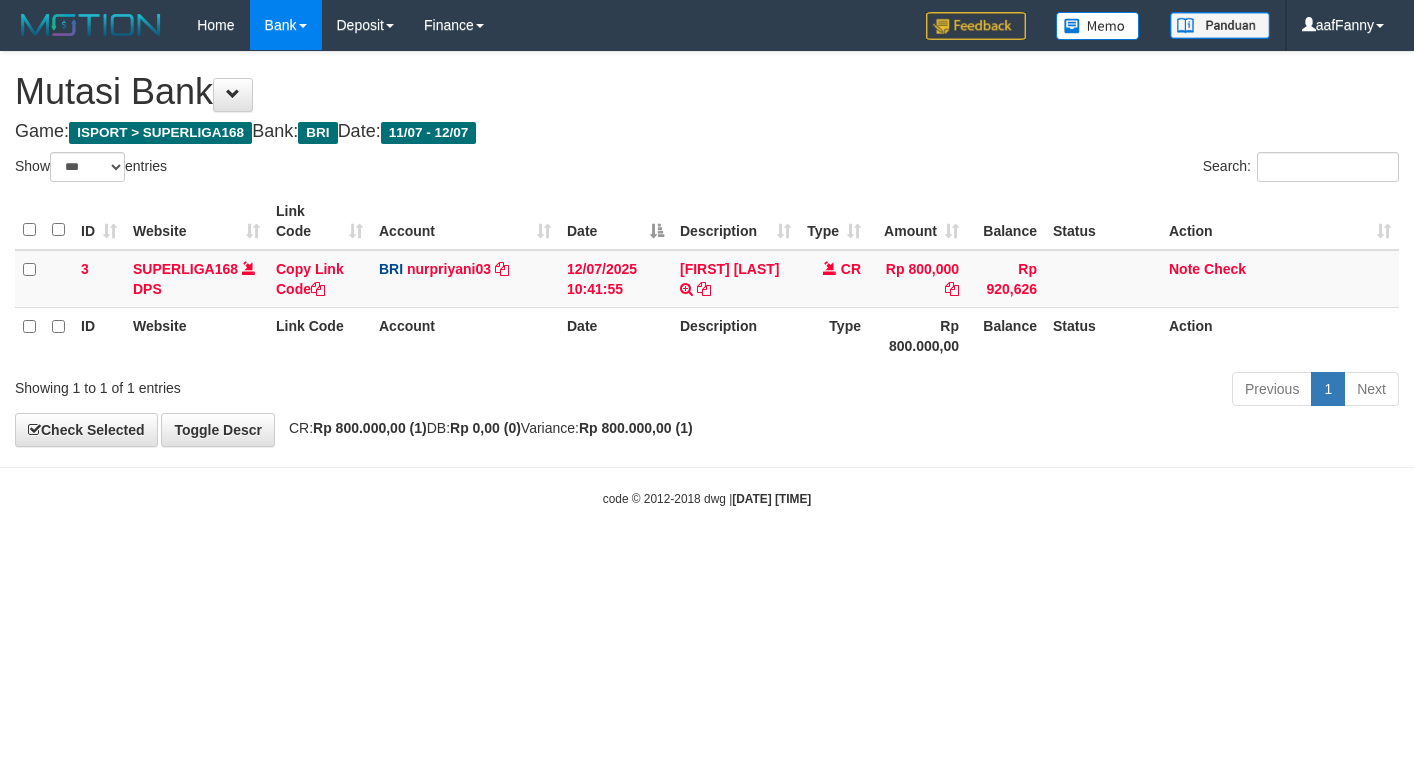 select on "***" 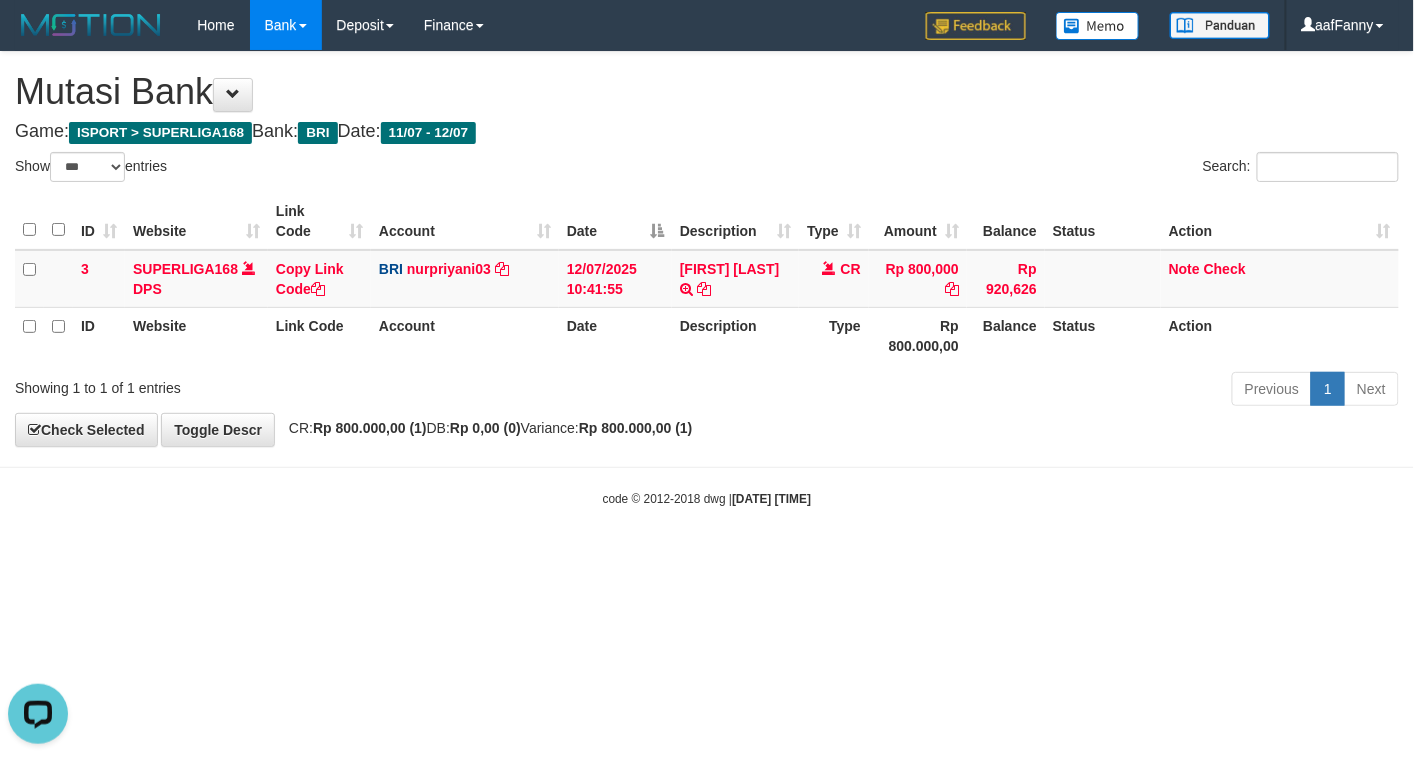 scroll, scrollTop: 0, scrollLeft: 0, axis: both 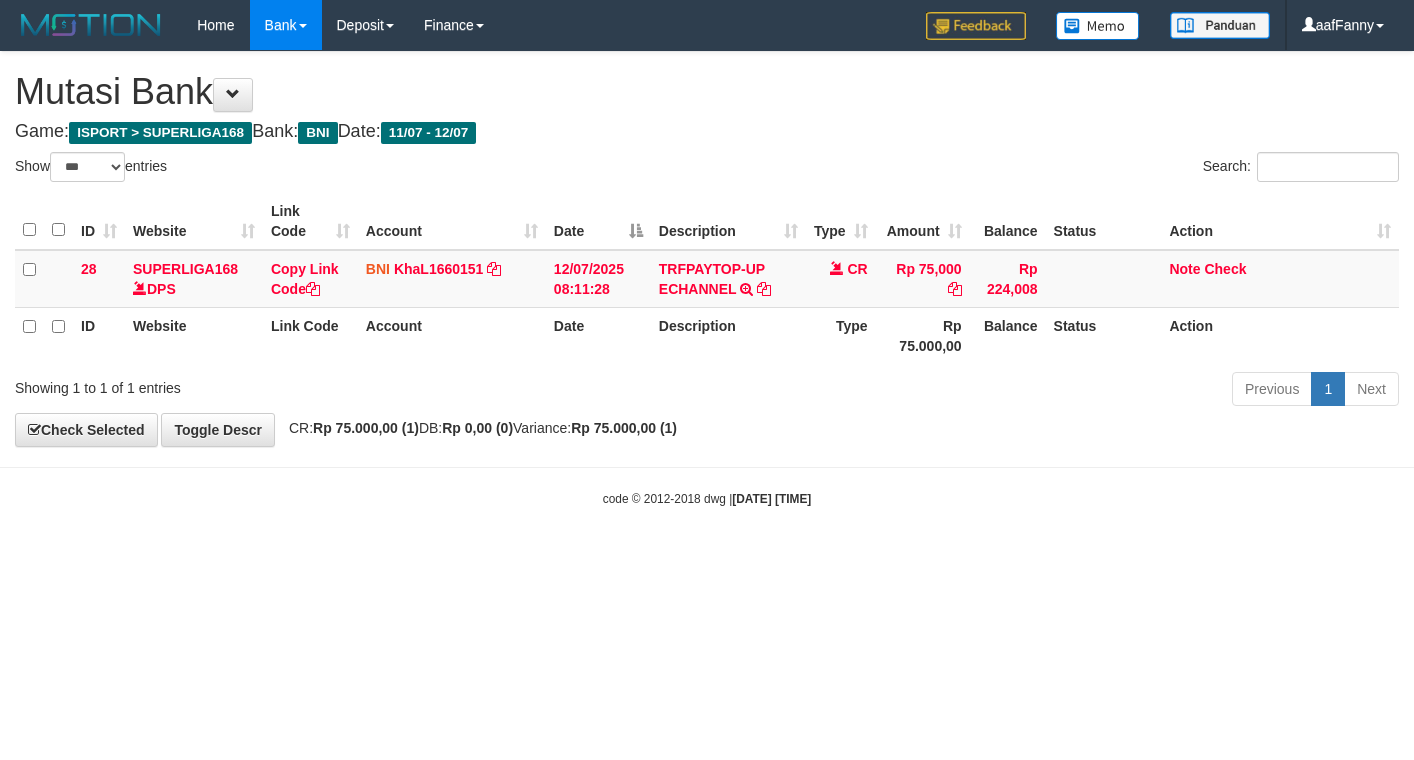 select on "***" 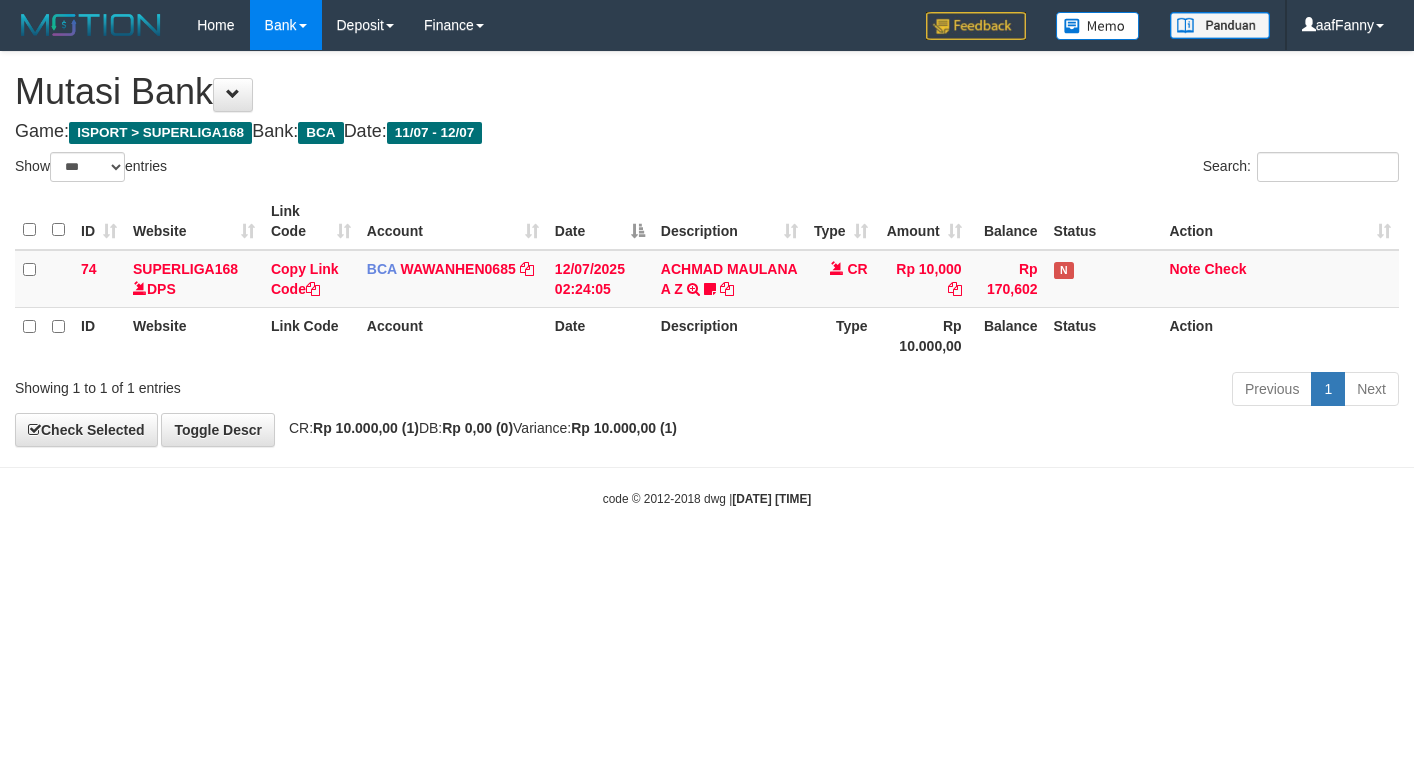 select on "***" 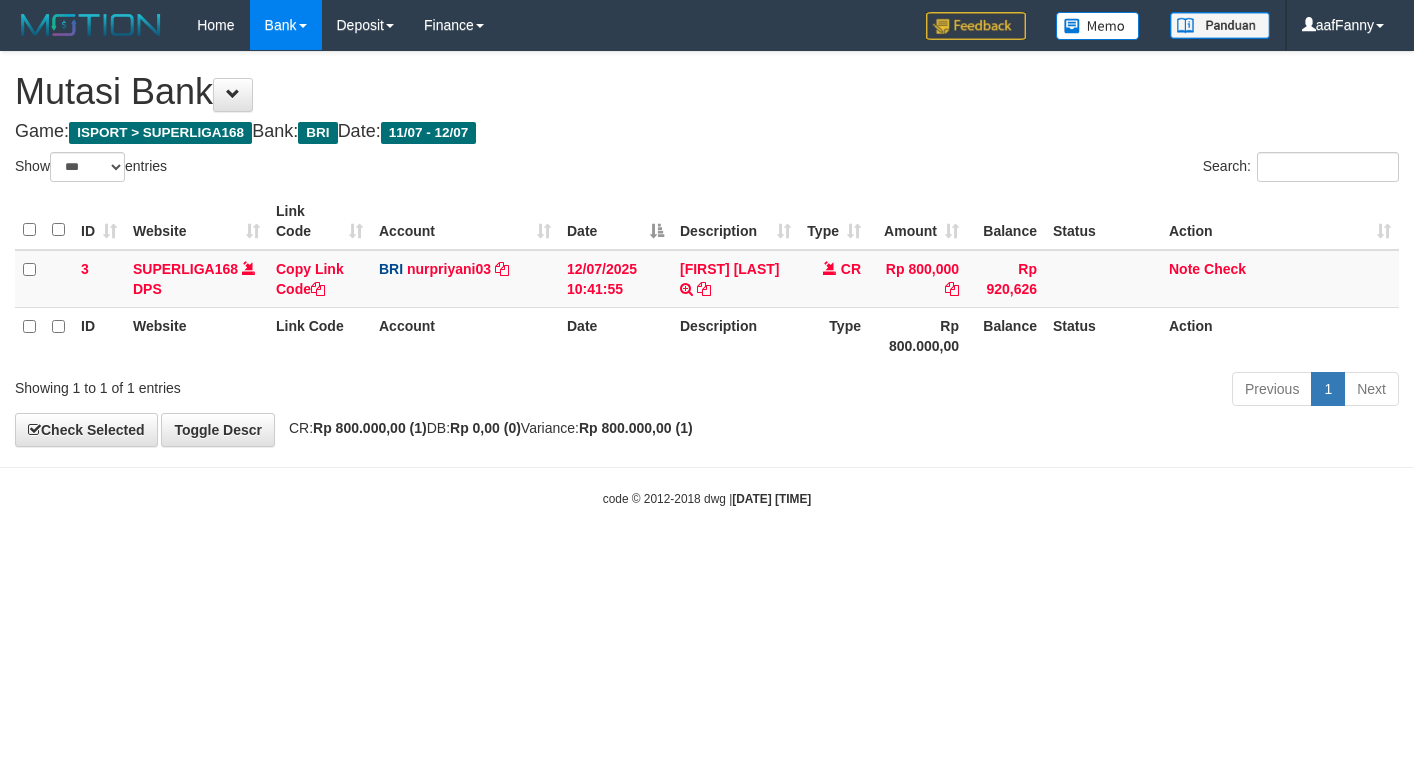 select on "***" 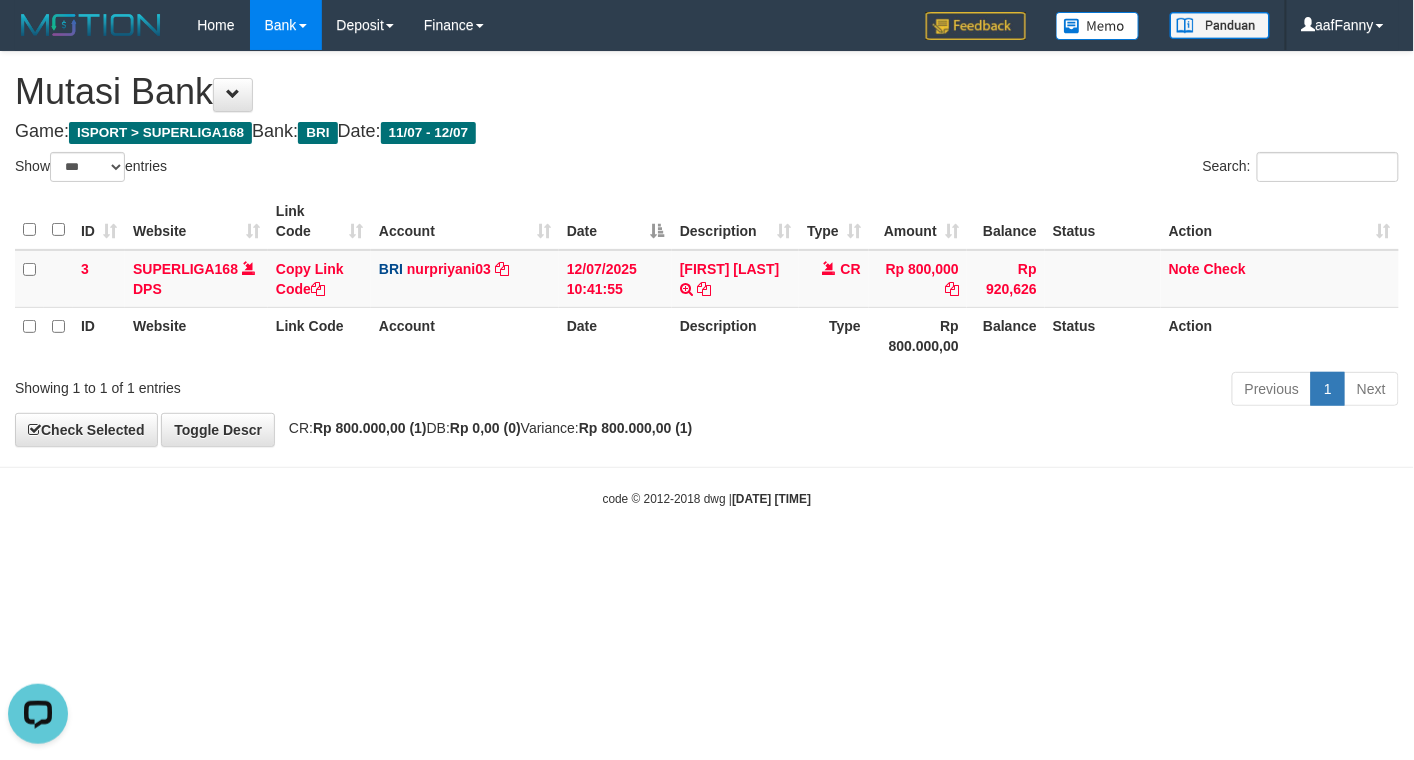 scroll, scrollTop: 0, scrollLeft: 0, axis: both 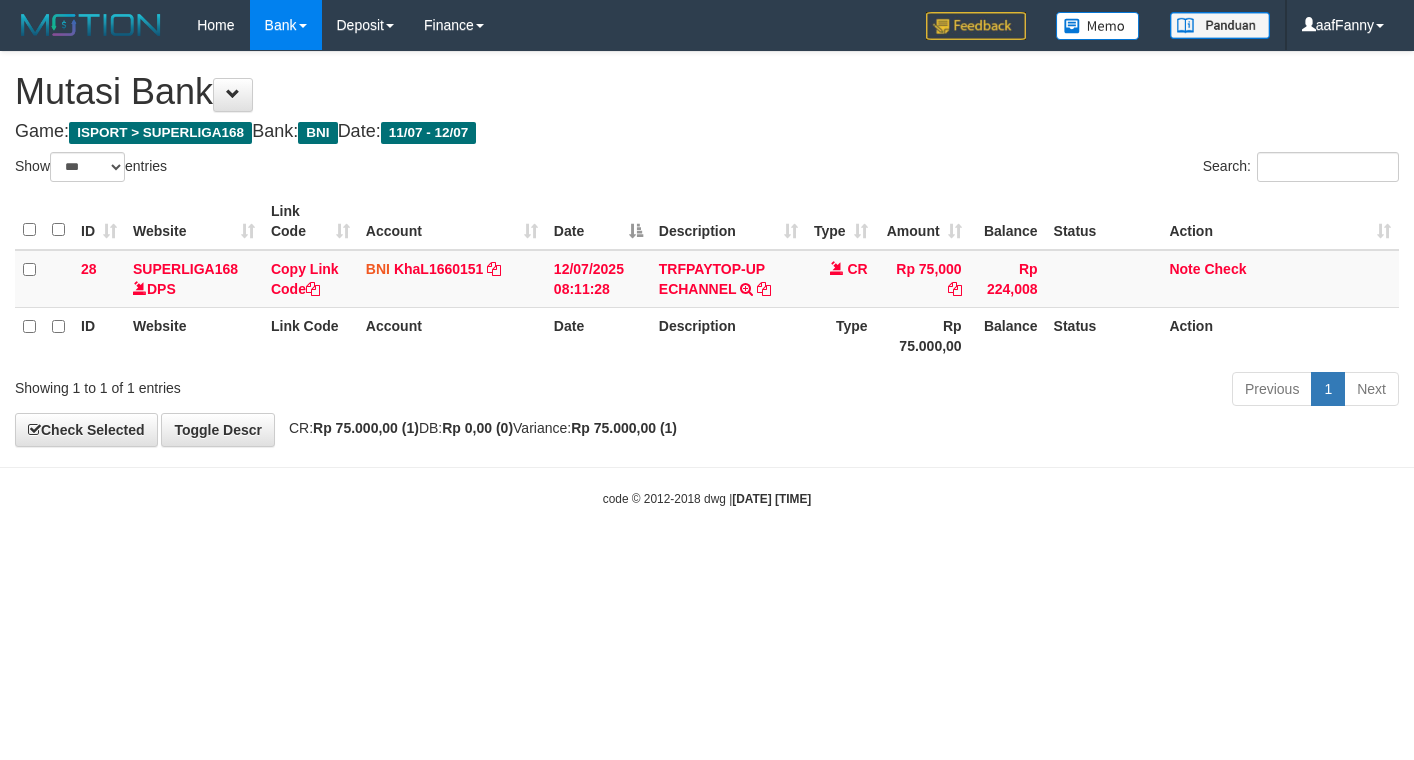 select on "***" 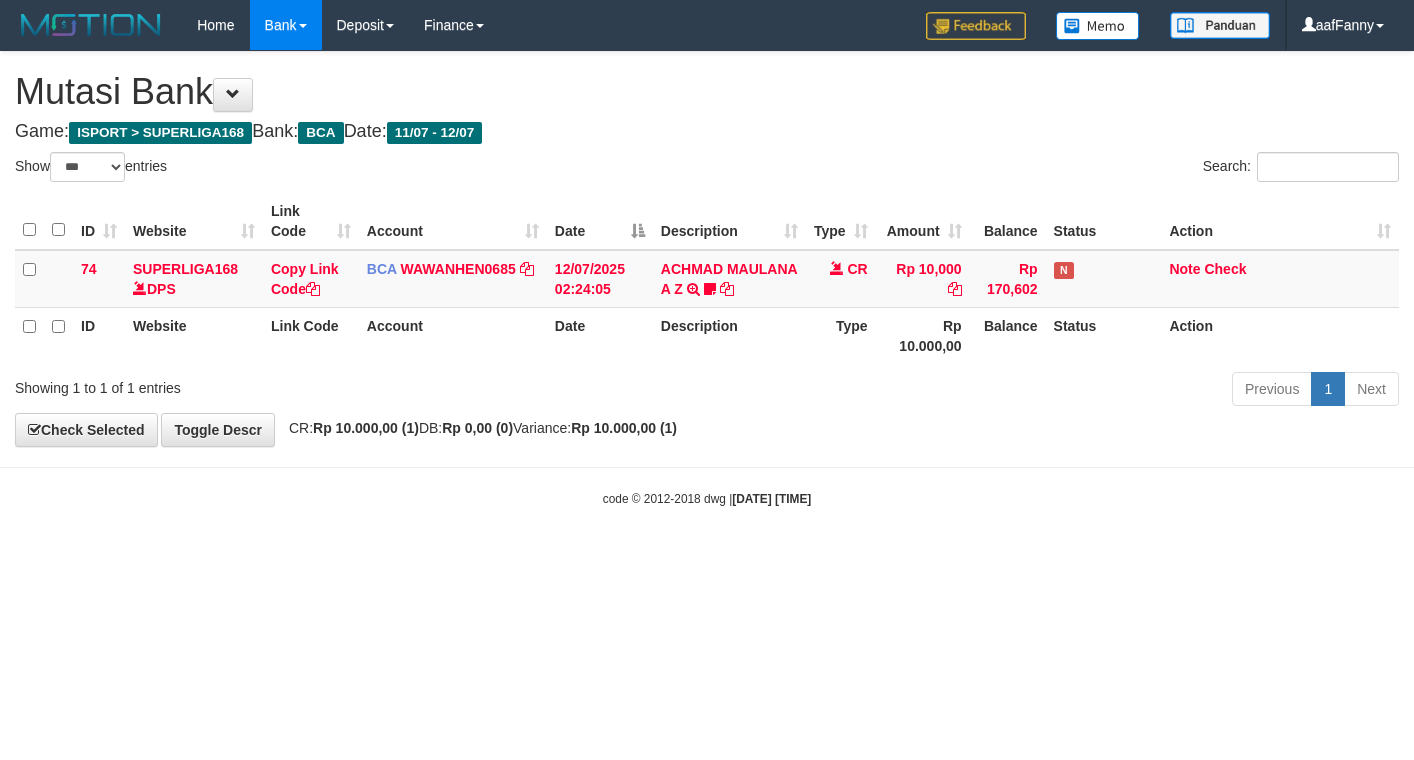 select on "***" 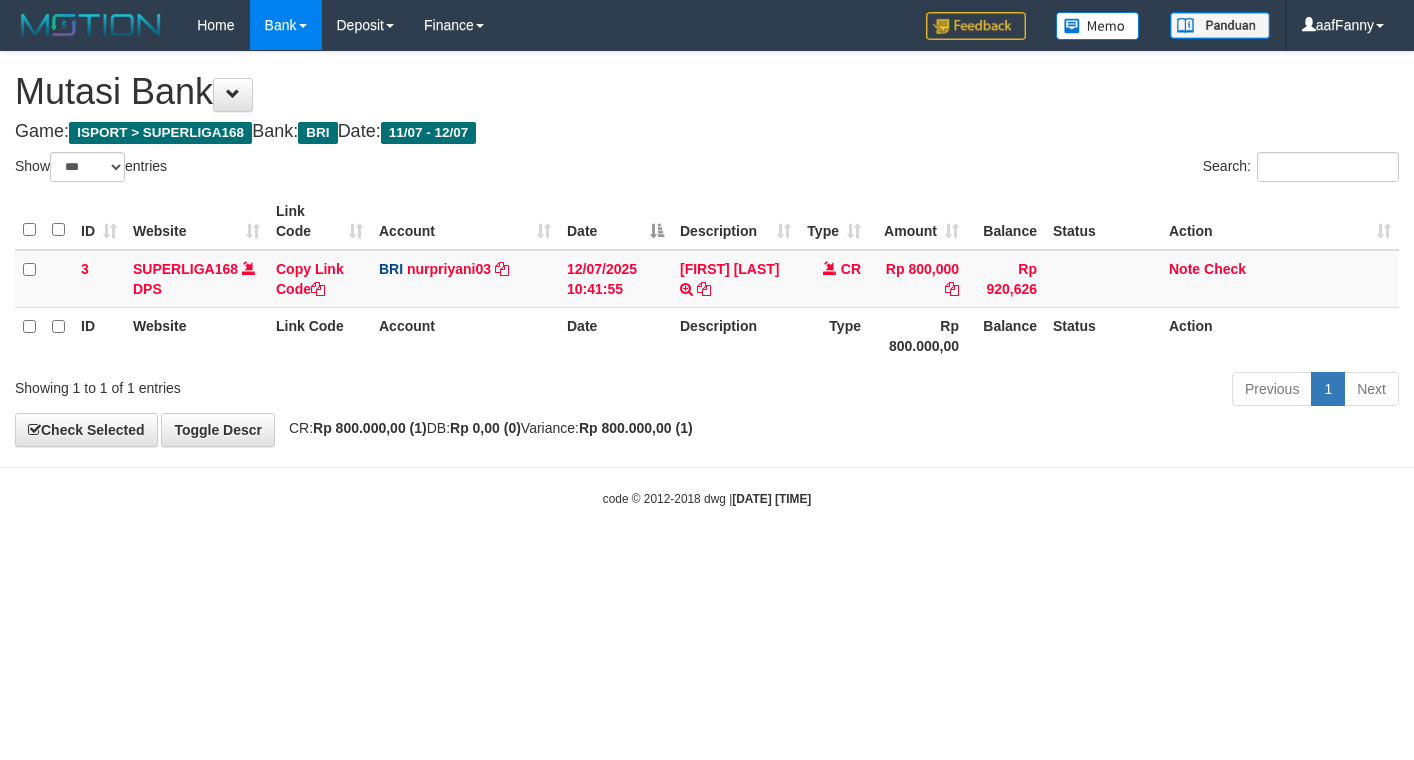 select on "***" 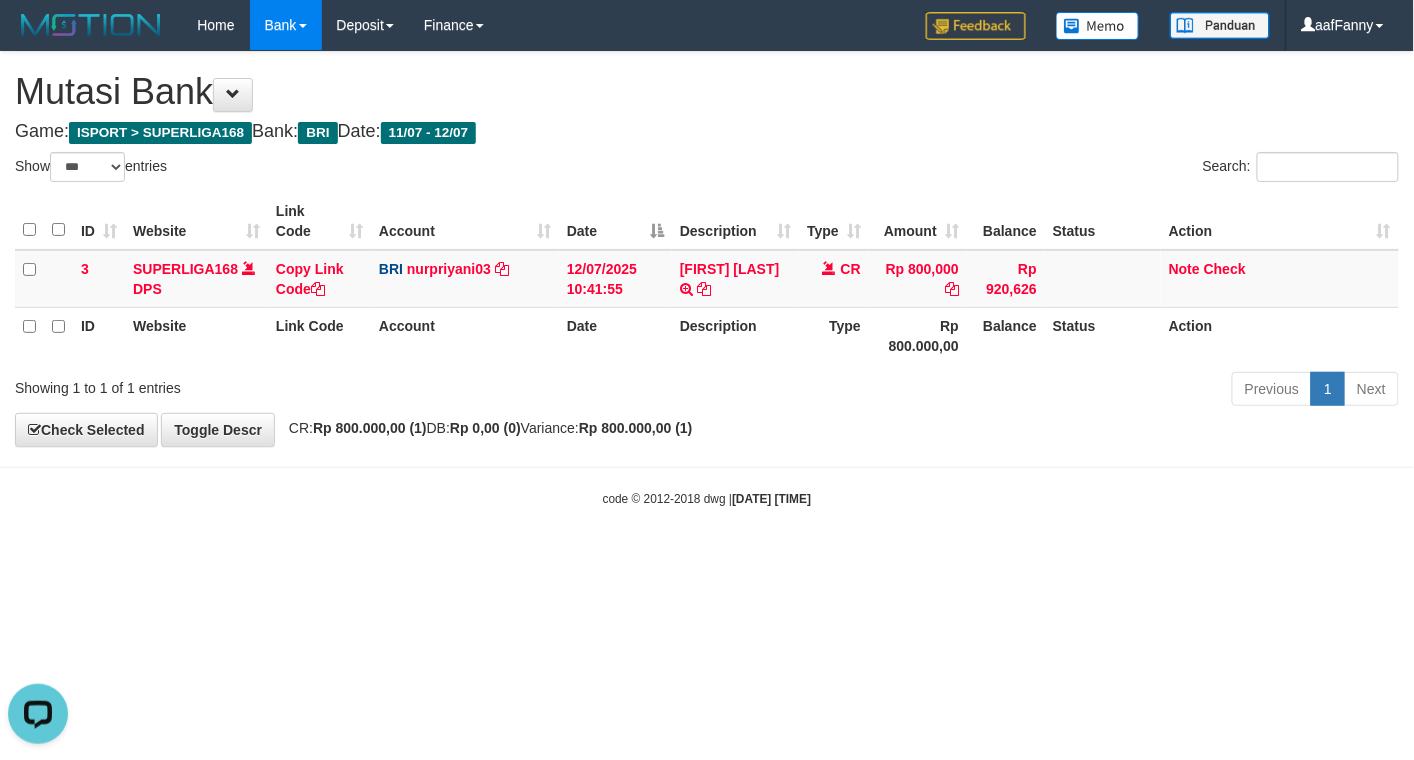 scroll, scrollTop: 0, scrollLeft: 0, axis: both 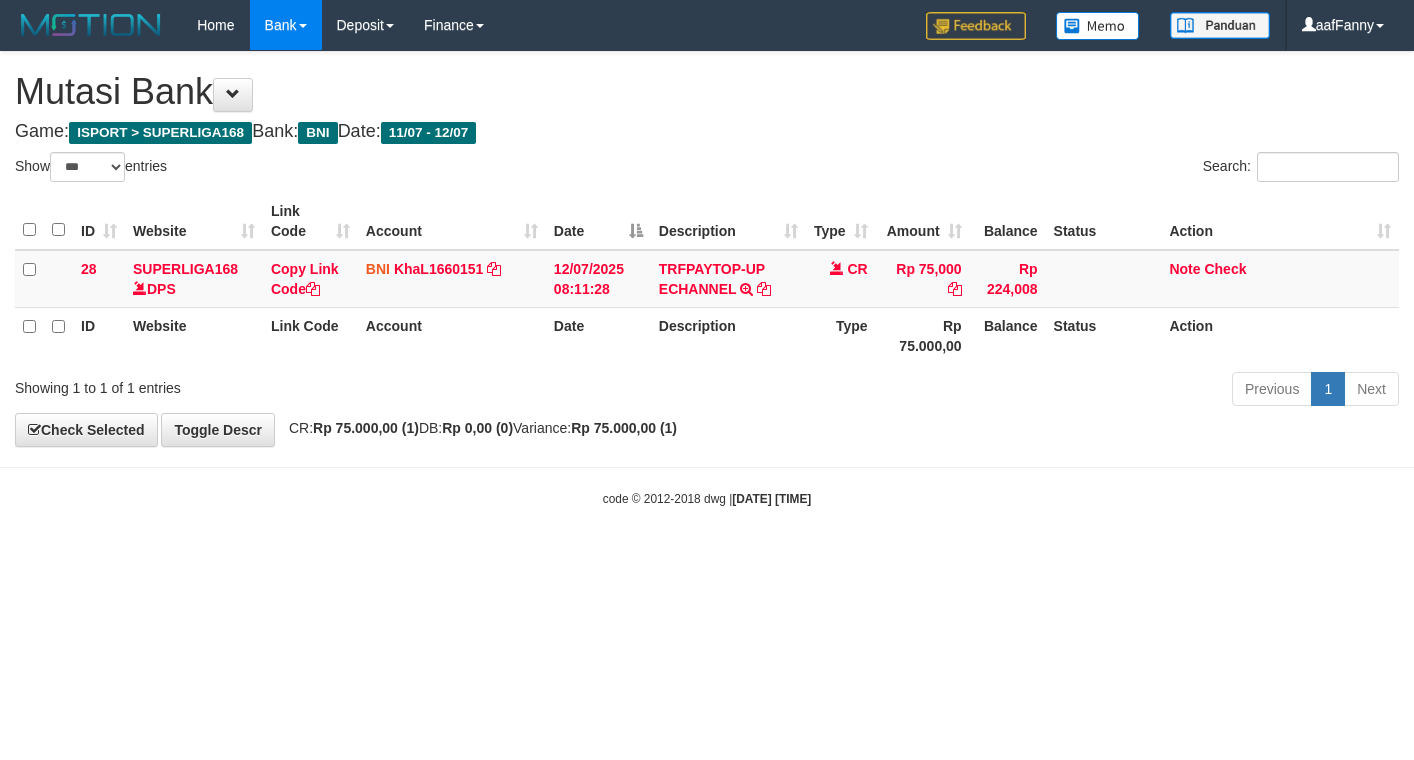 select on "***" 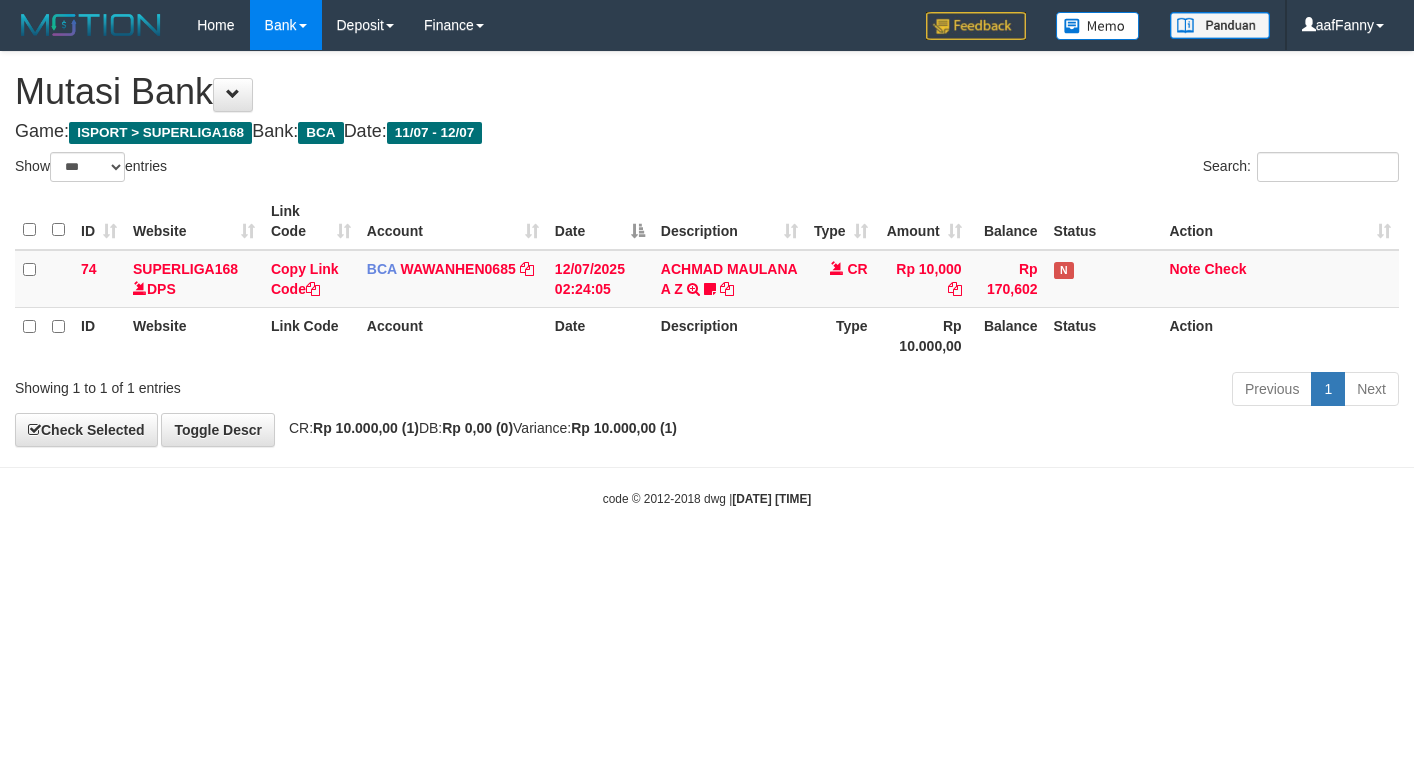 select on "***" 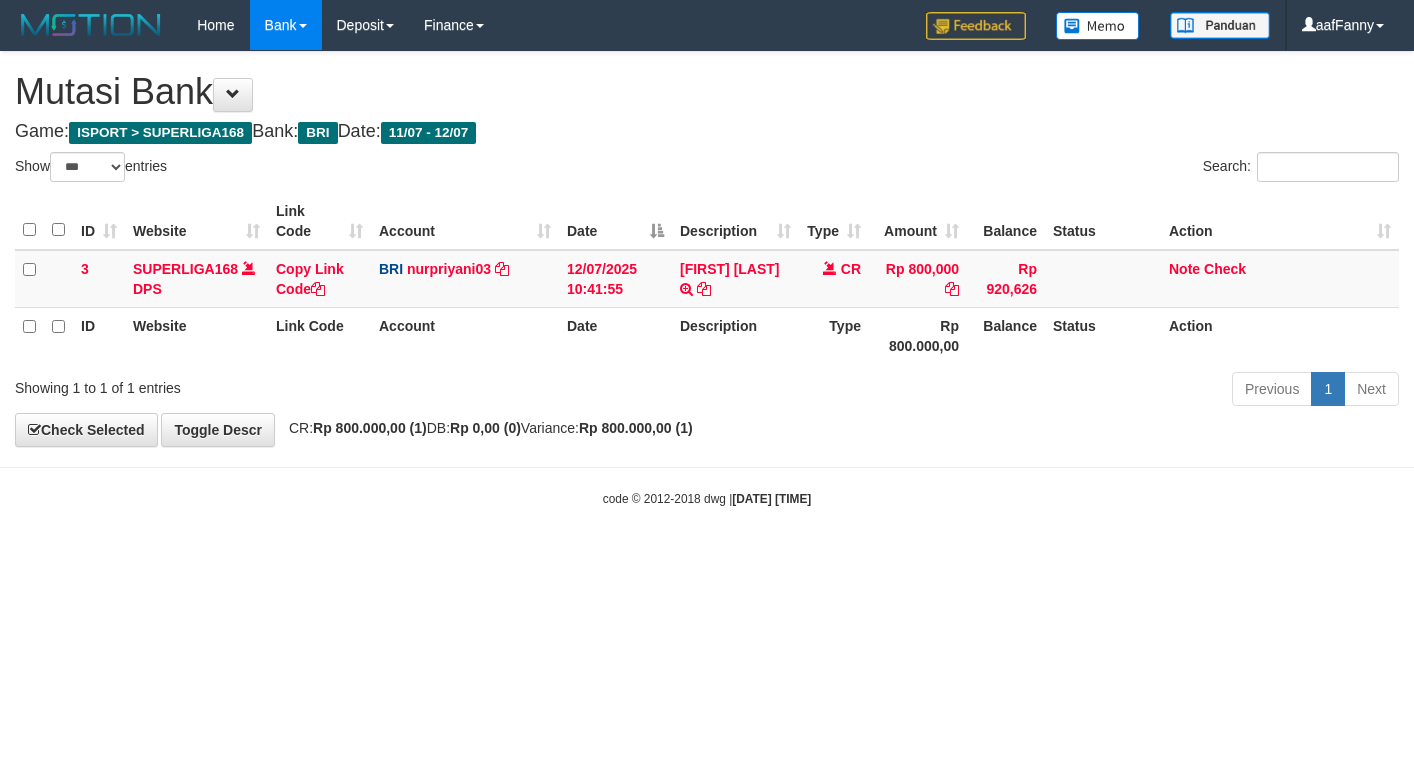select on "***" 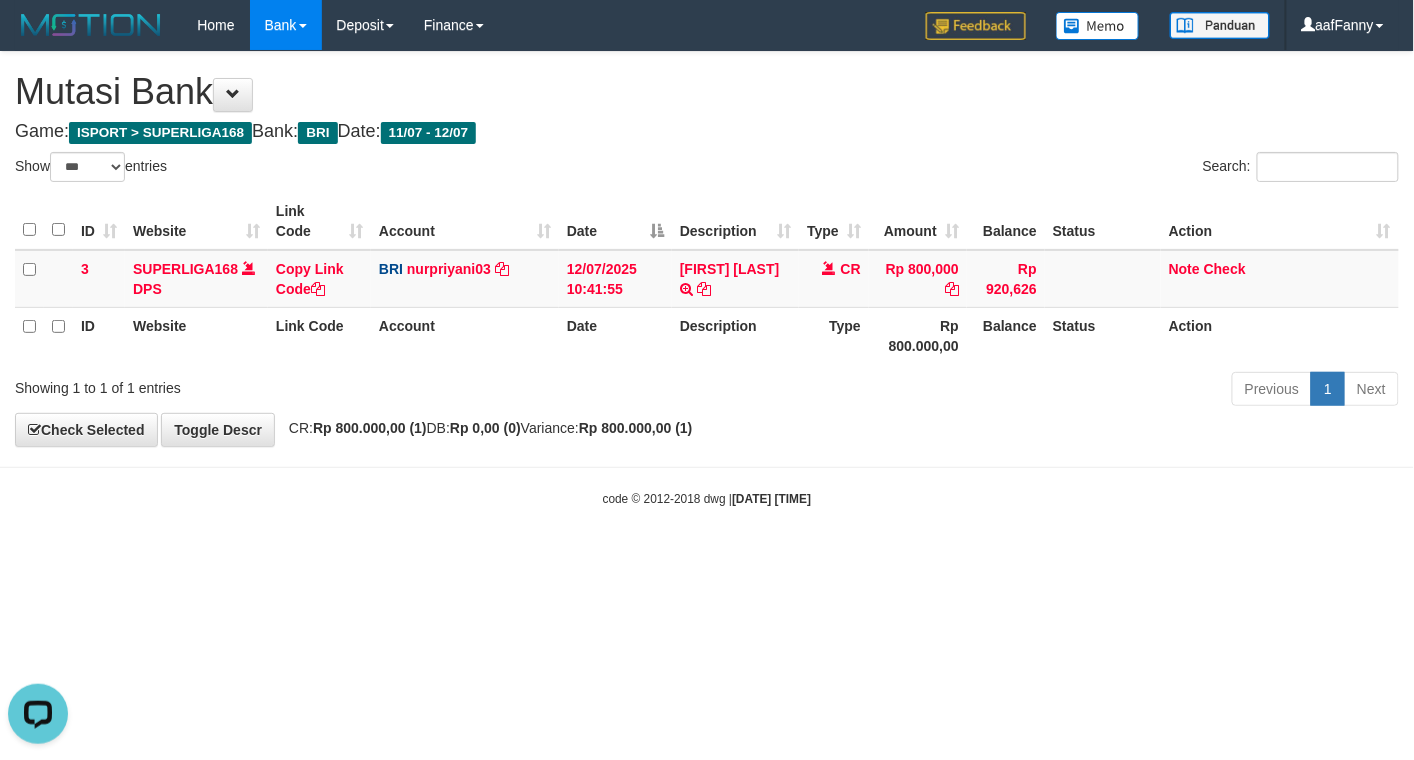 scroll, scrollTop: 0, scrollLeft: 0, axis: both 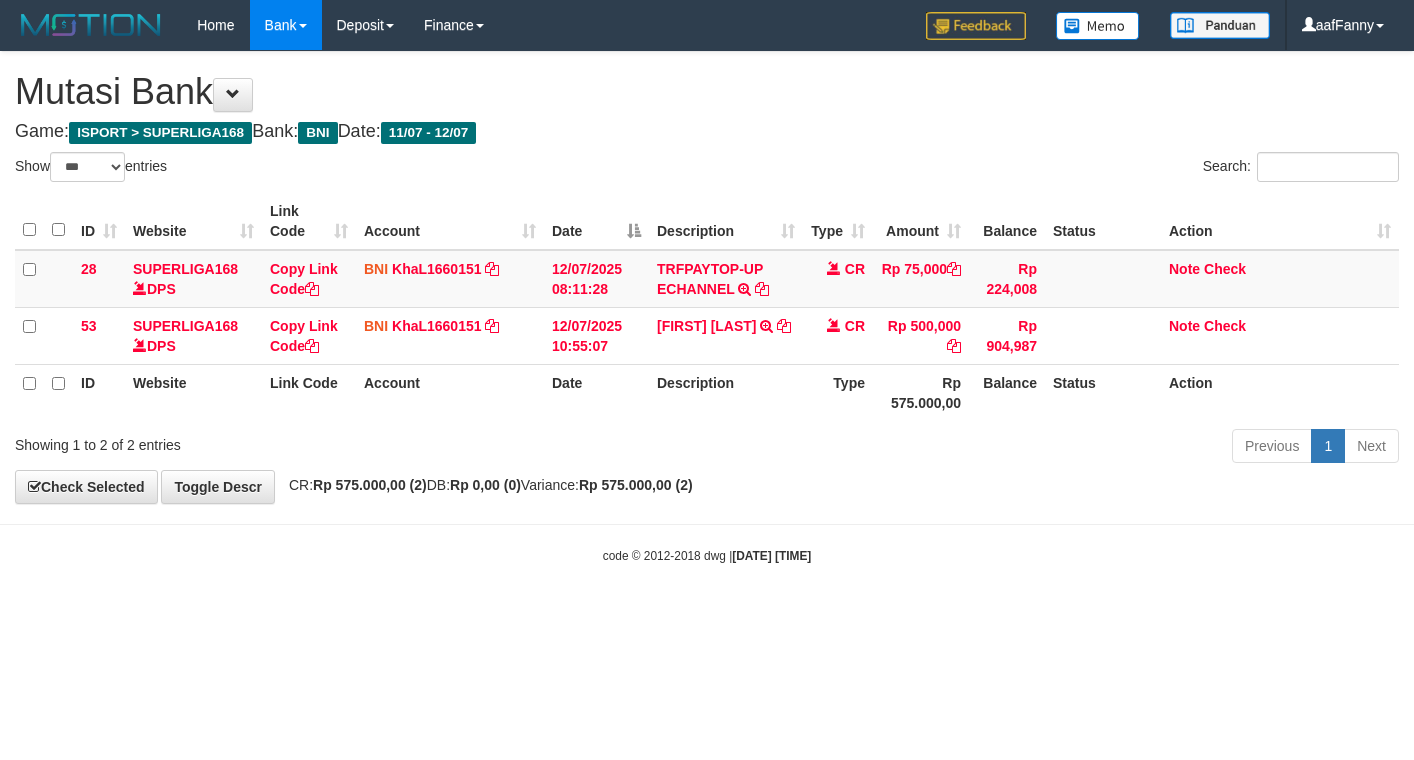 select on "***" 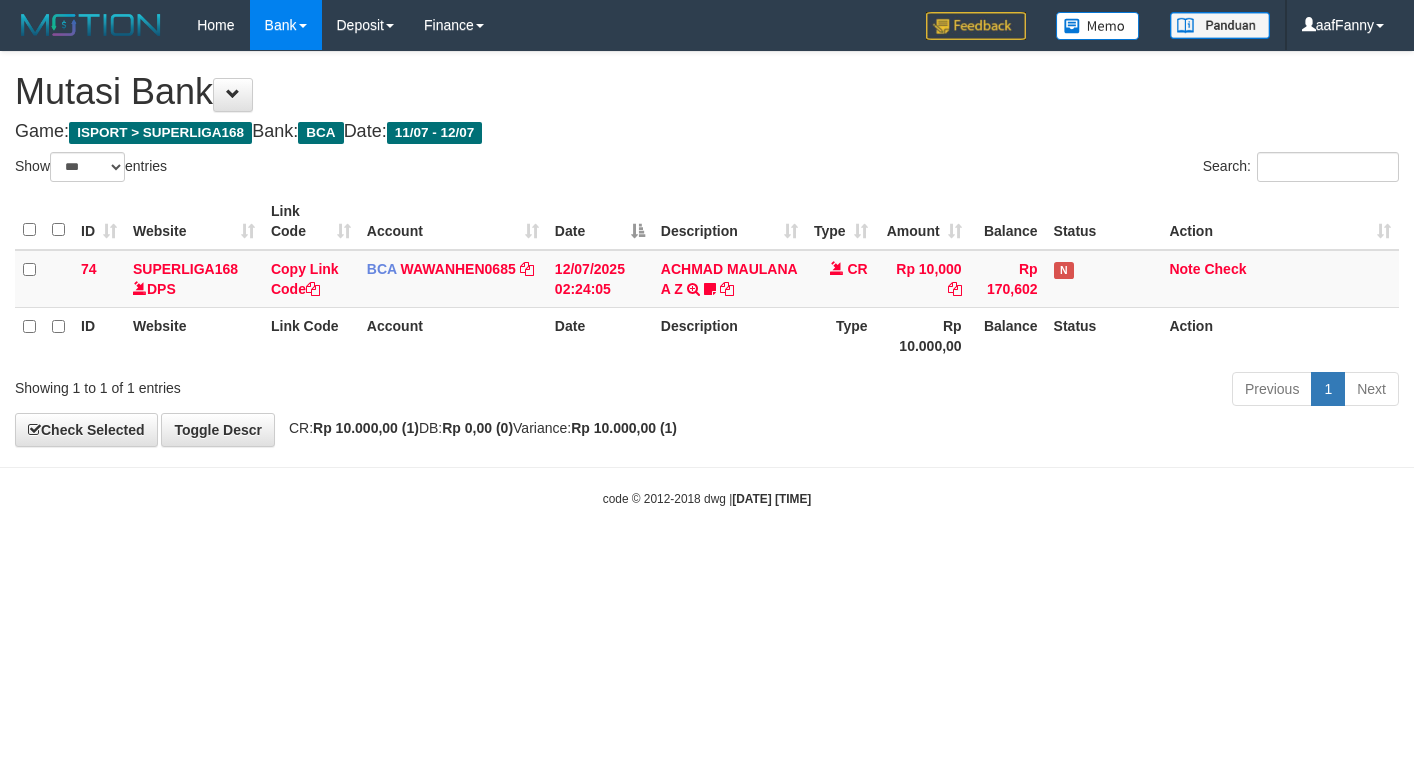 select on "***" 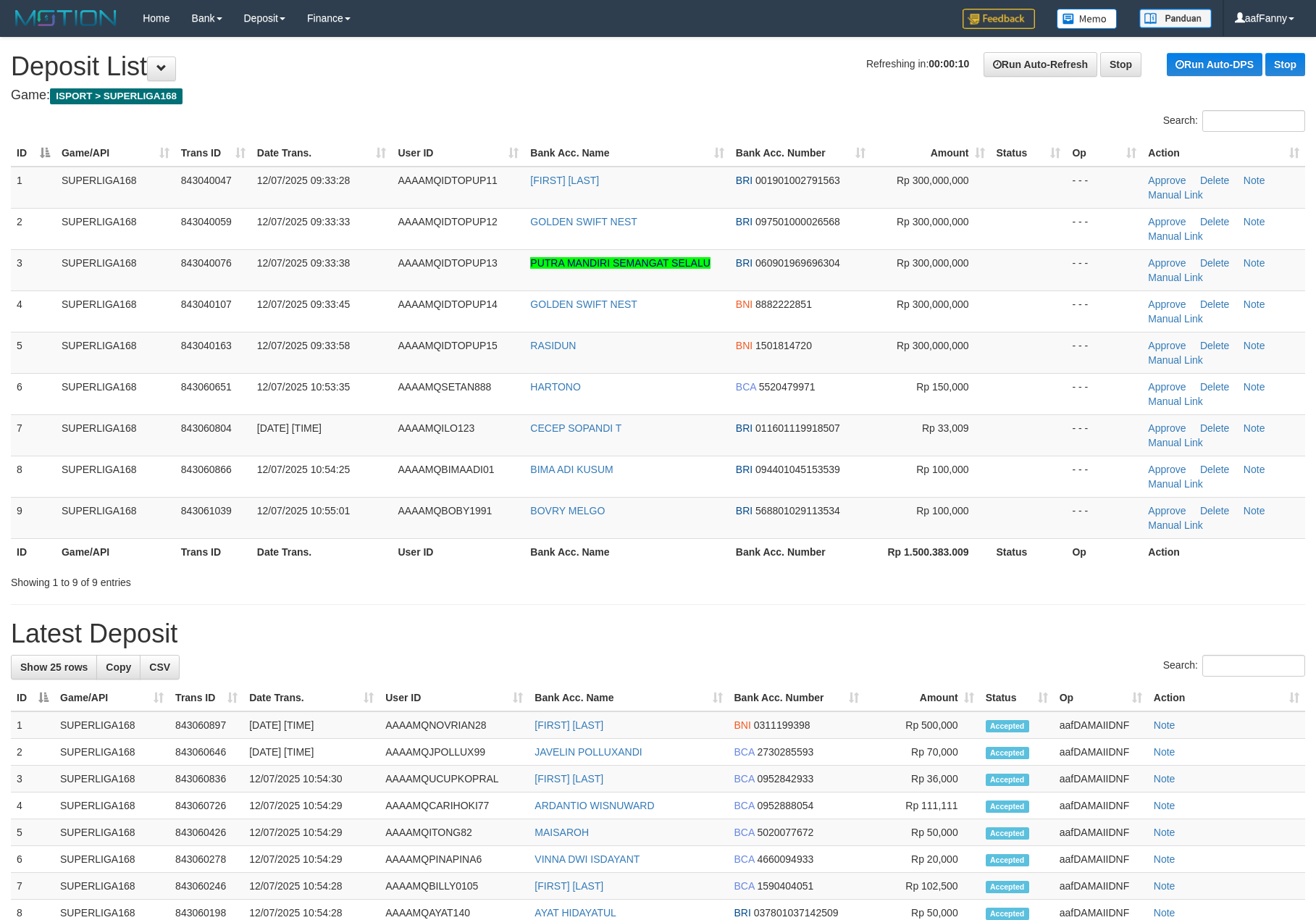 scroll, scrollTop: 0, scrollLeft: 0, axis: both 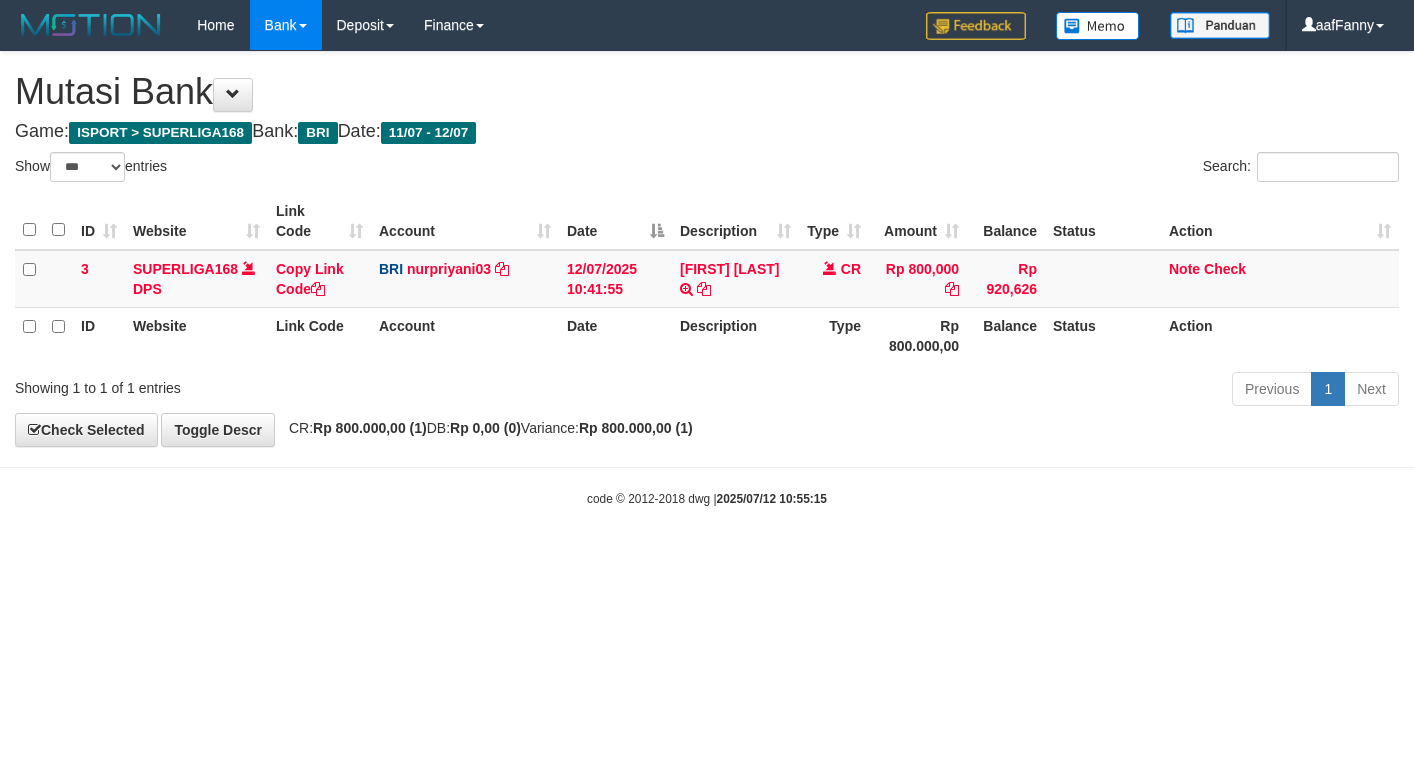 select on "***" 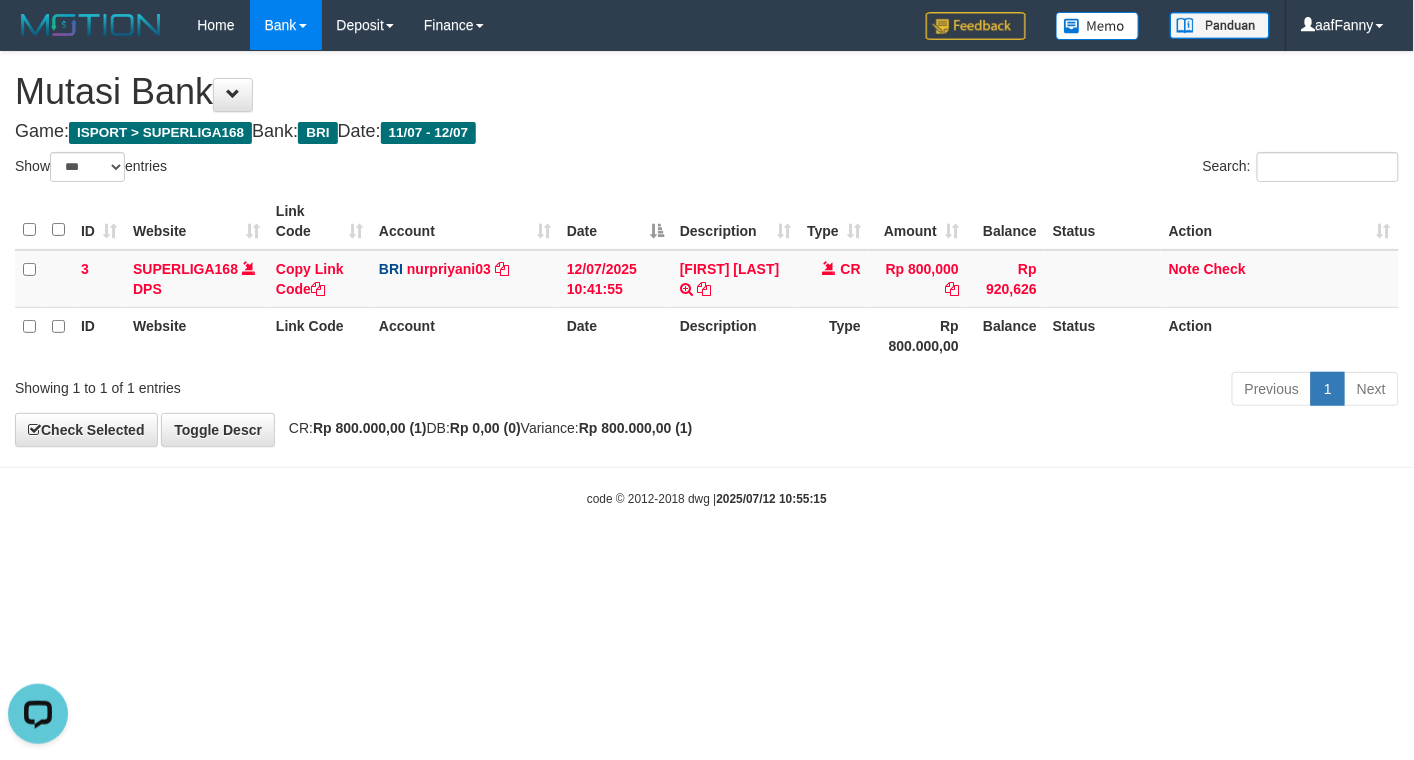 scroll, scrollTop: 0, scrollLeft: 0, axis: both 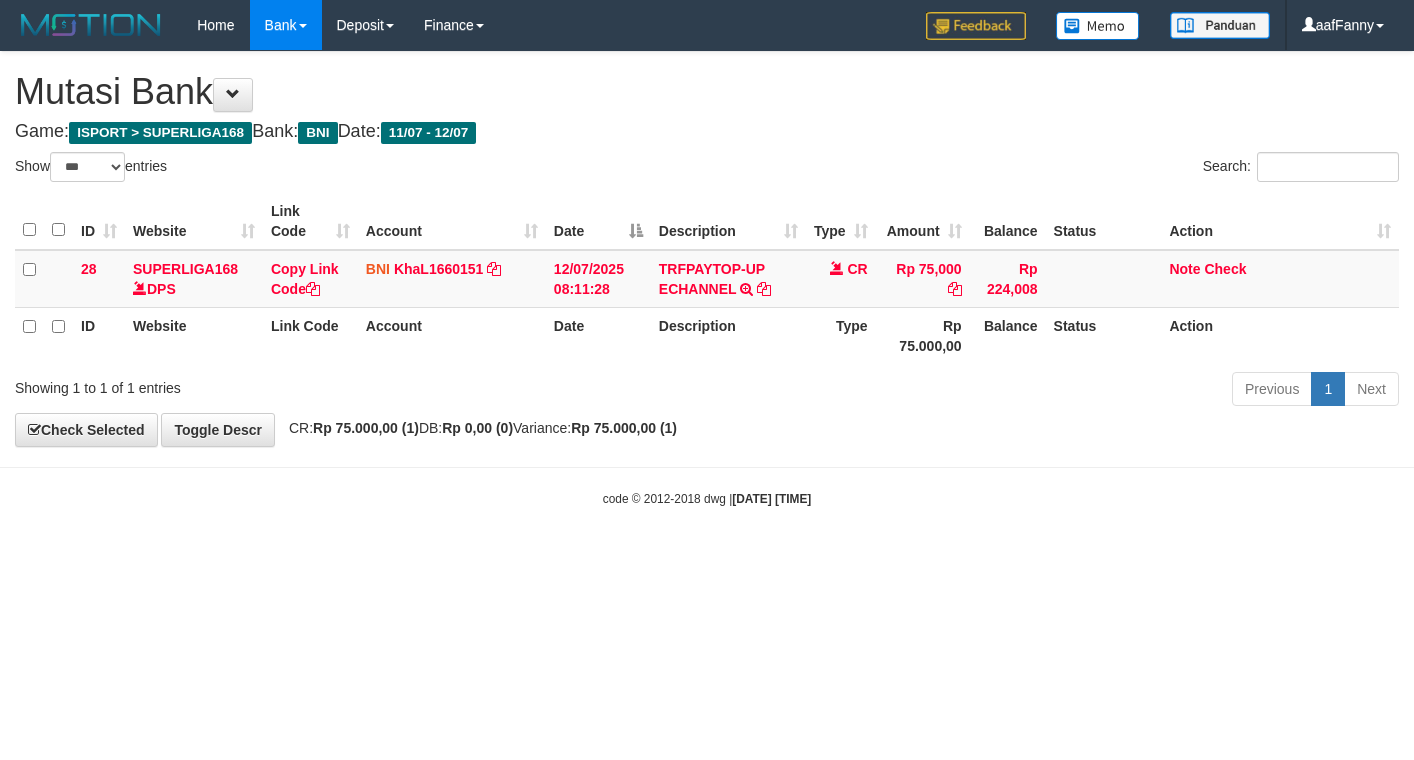 select on "***" 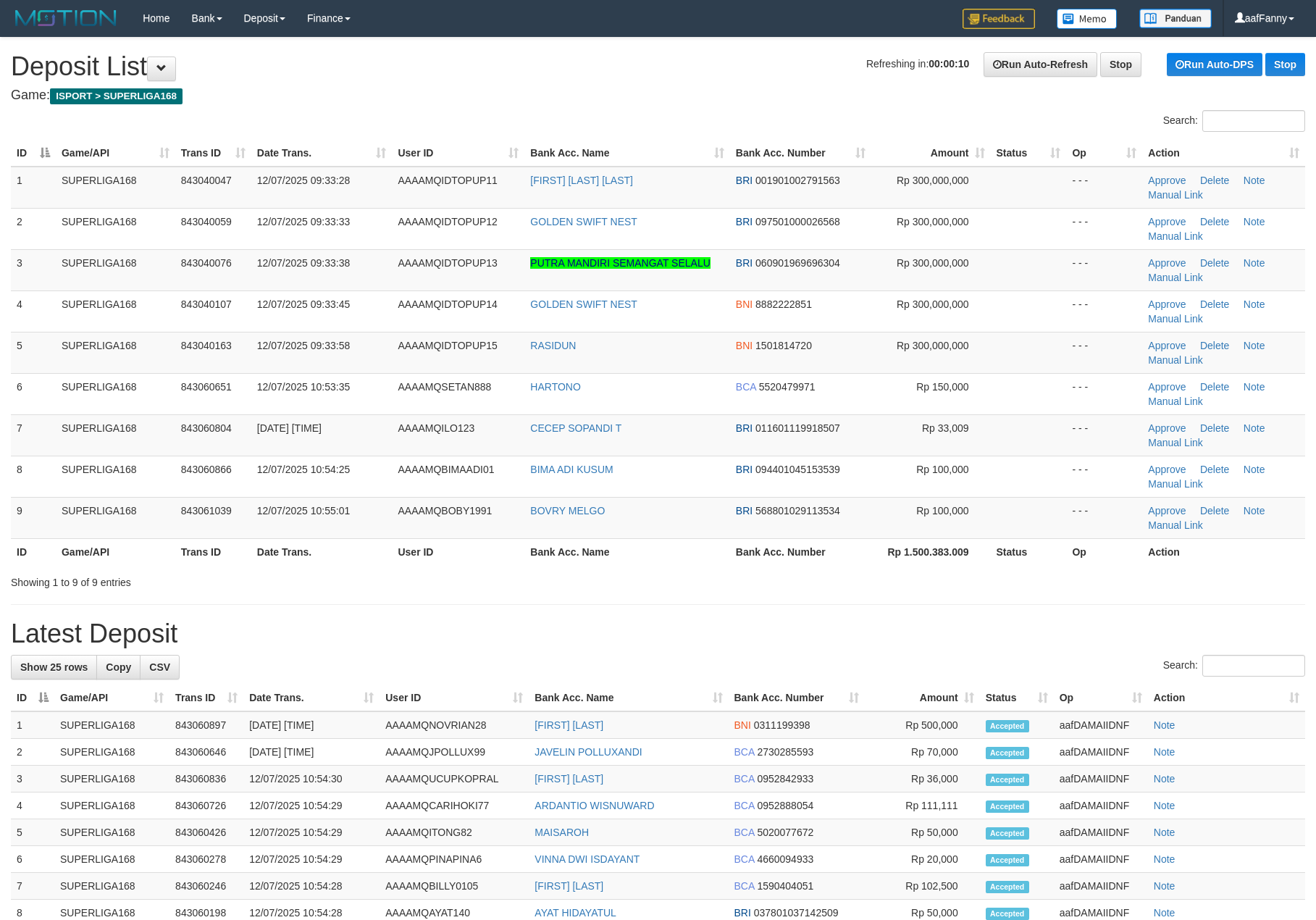 scroll, scrollTop: 0, scrollLeft: 0, axis: both 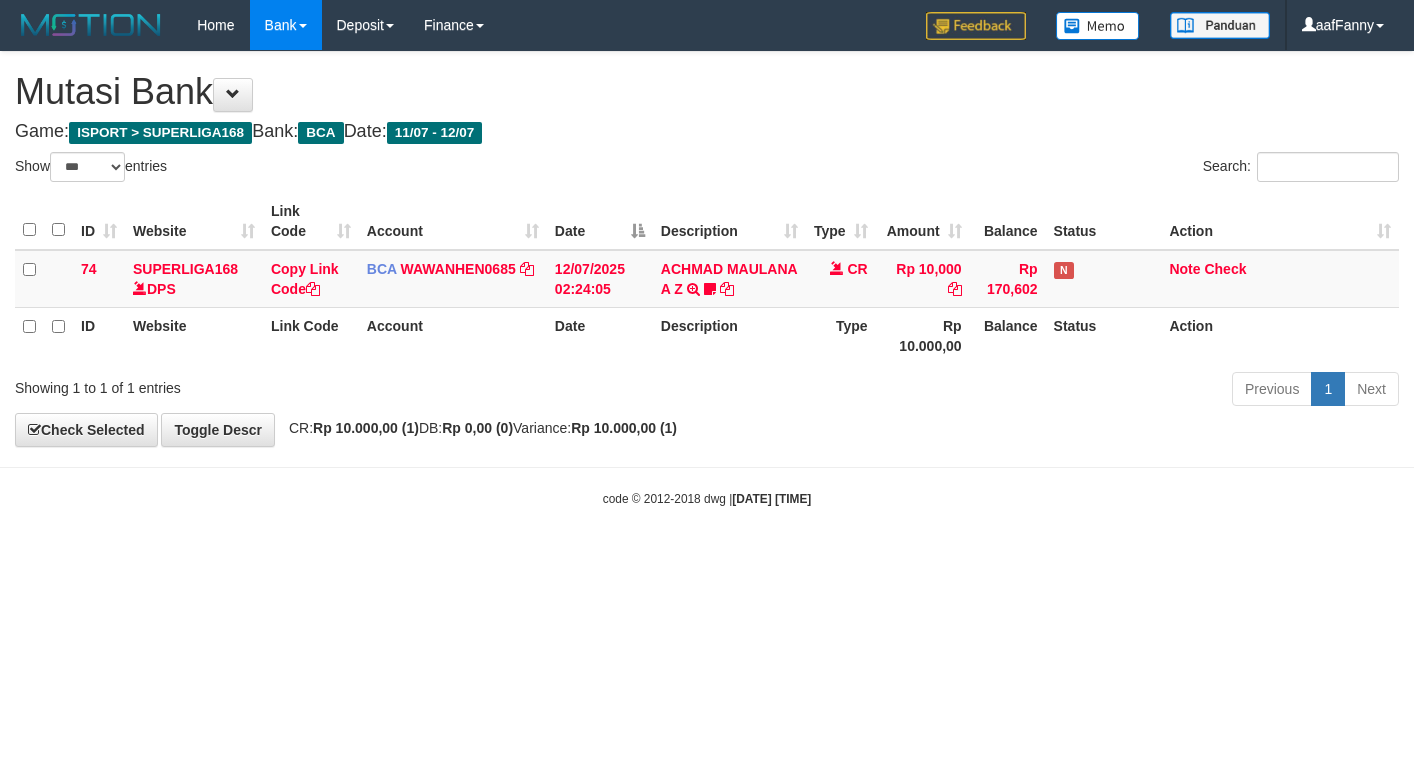 select on "***" 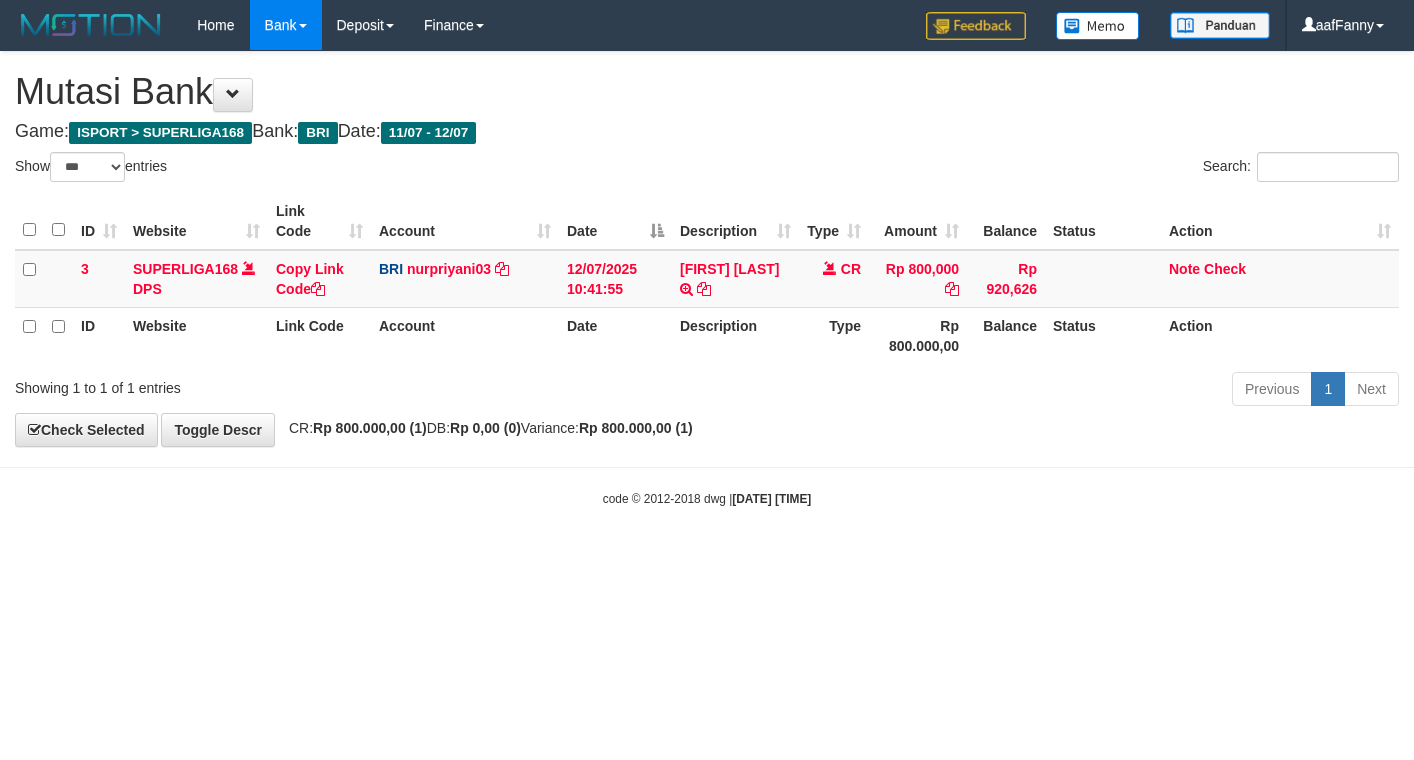 select on "***" 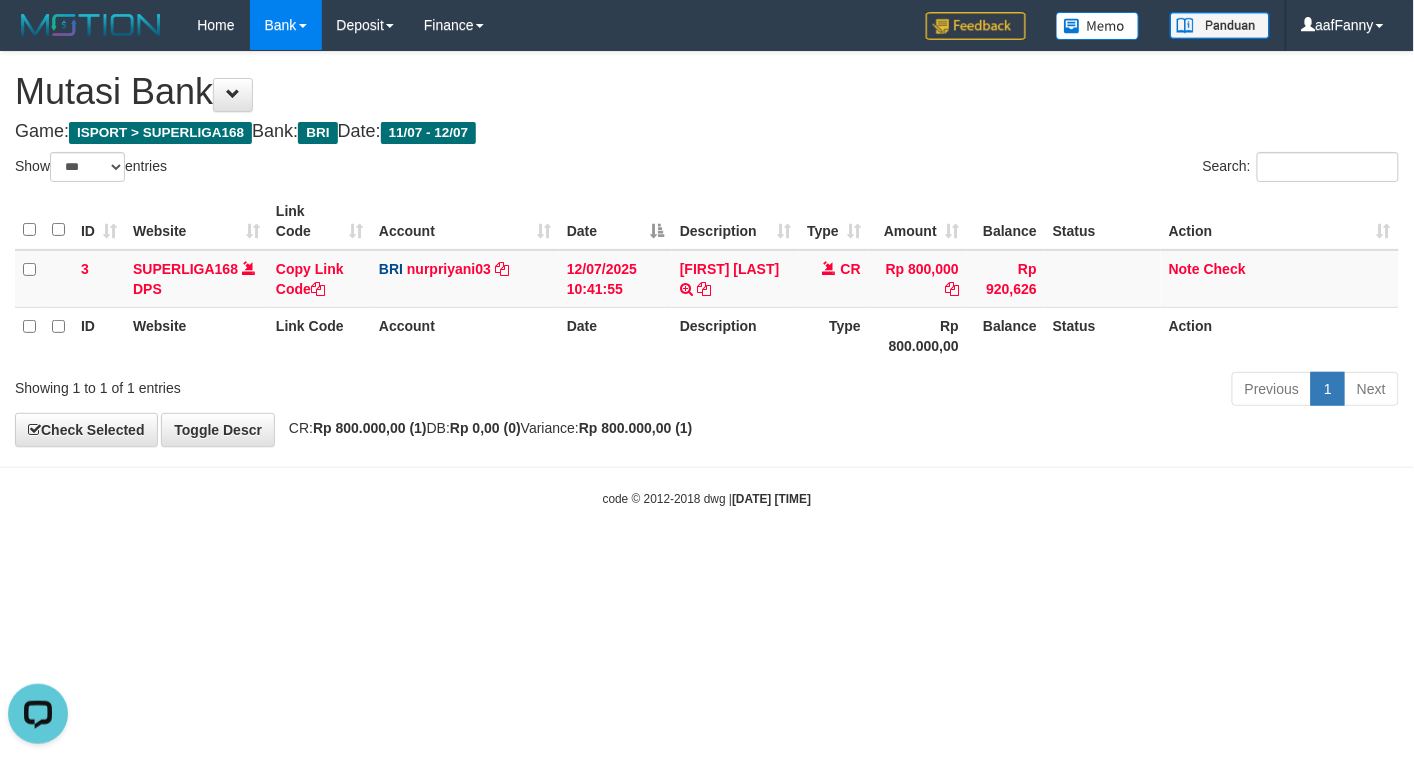 scroll, scrollTop: 0, scrollLeft: 0, axis: both 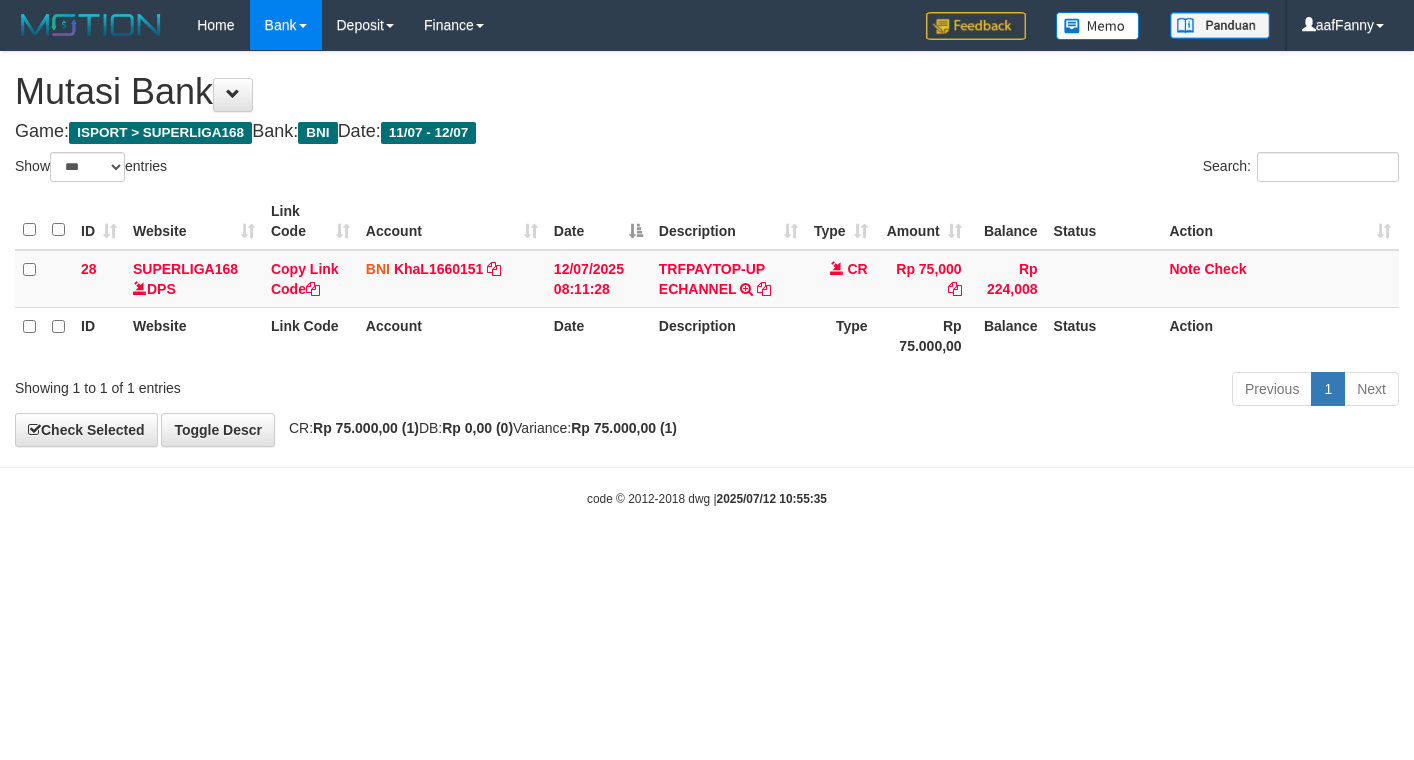 select on "***" 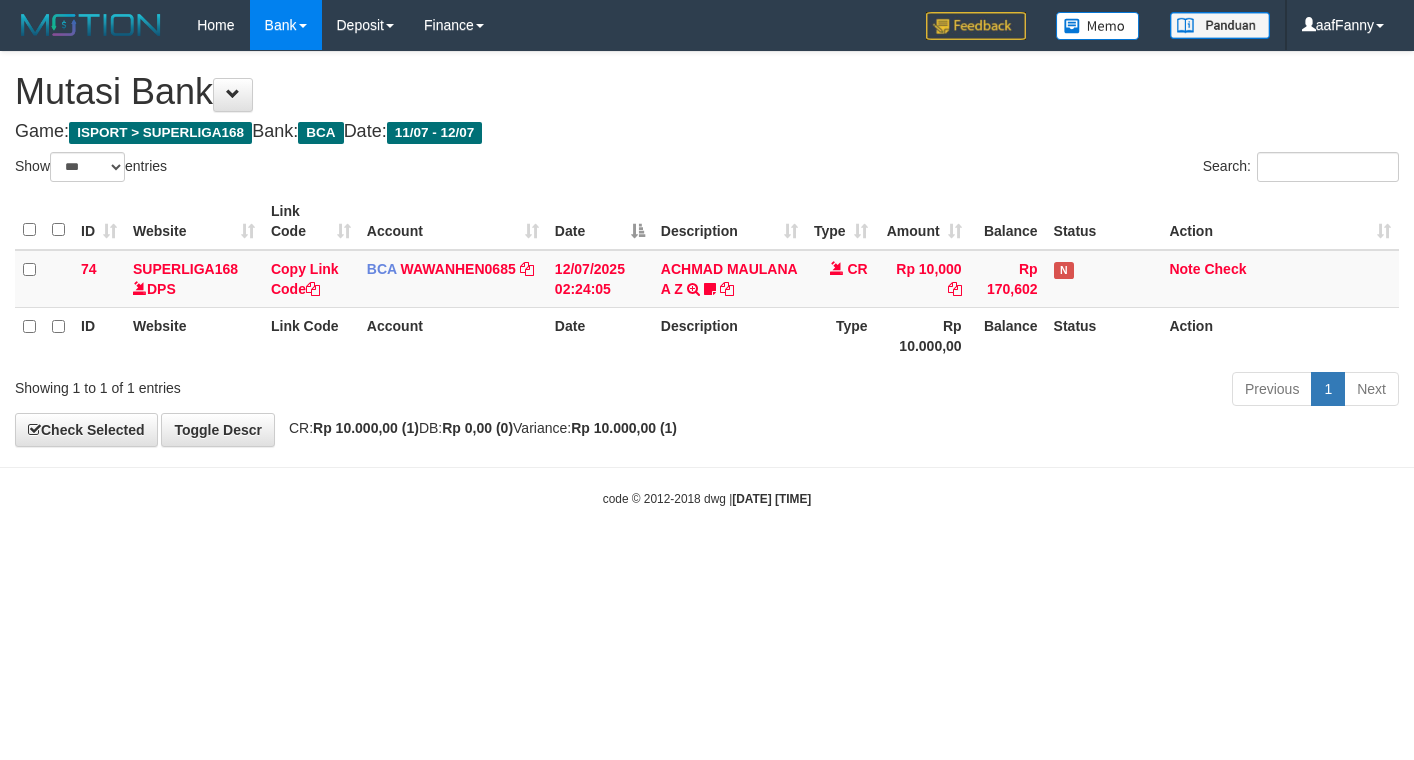 select on "***" 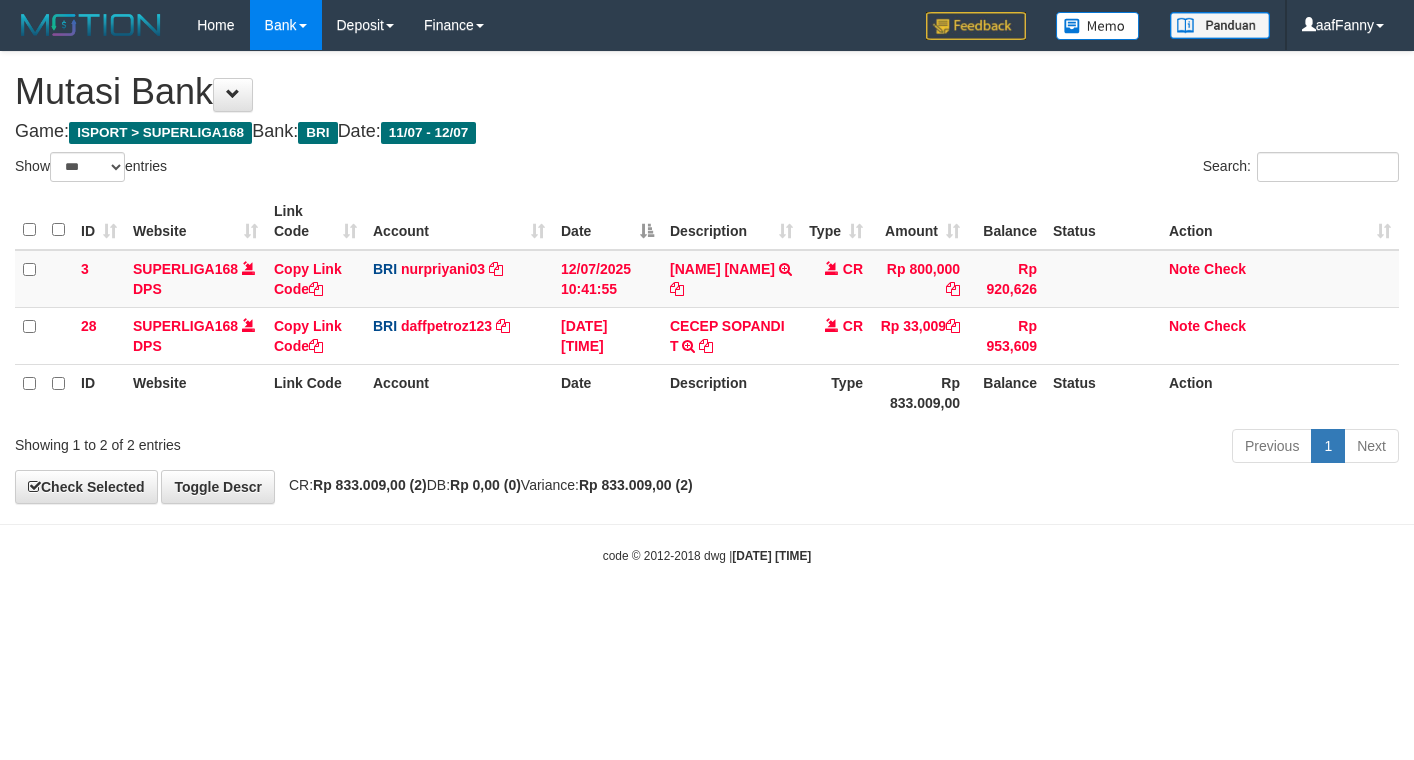 select on "***" 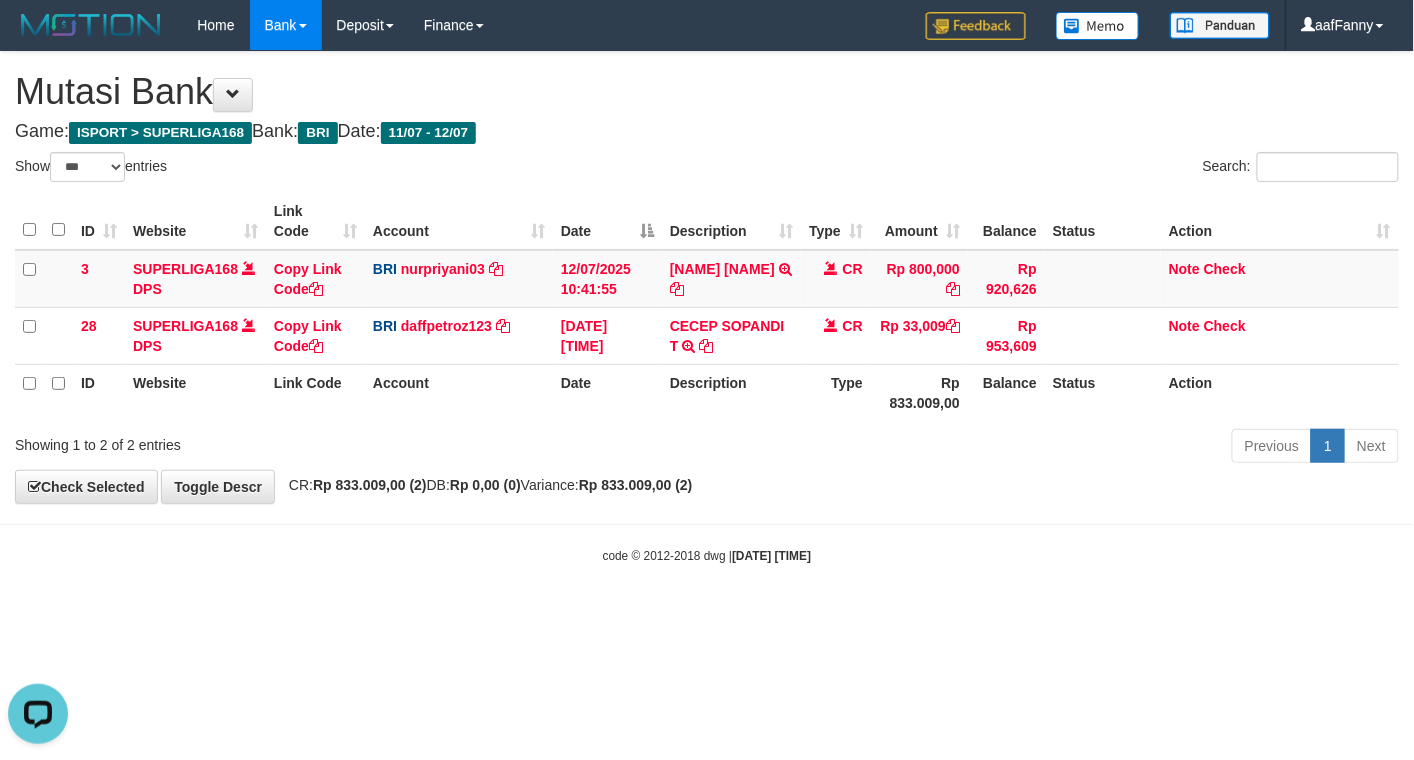 scroll, scrollTop: 0, scrollLeft: 0, axis: both 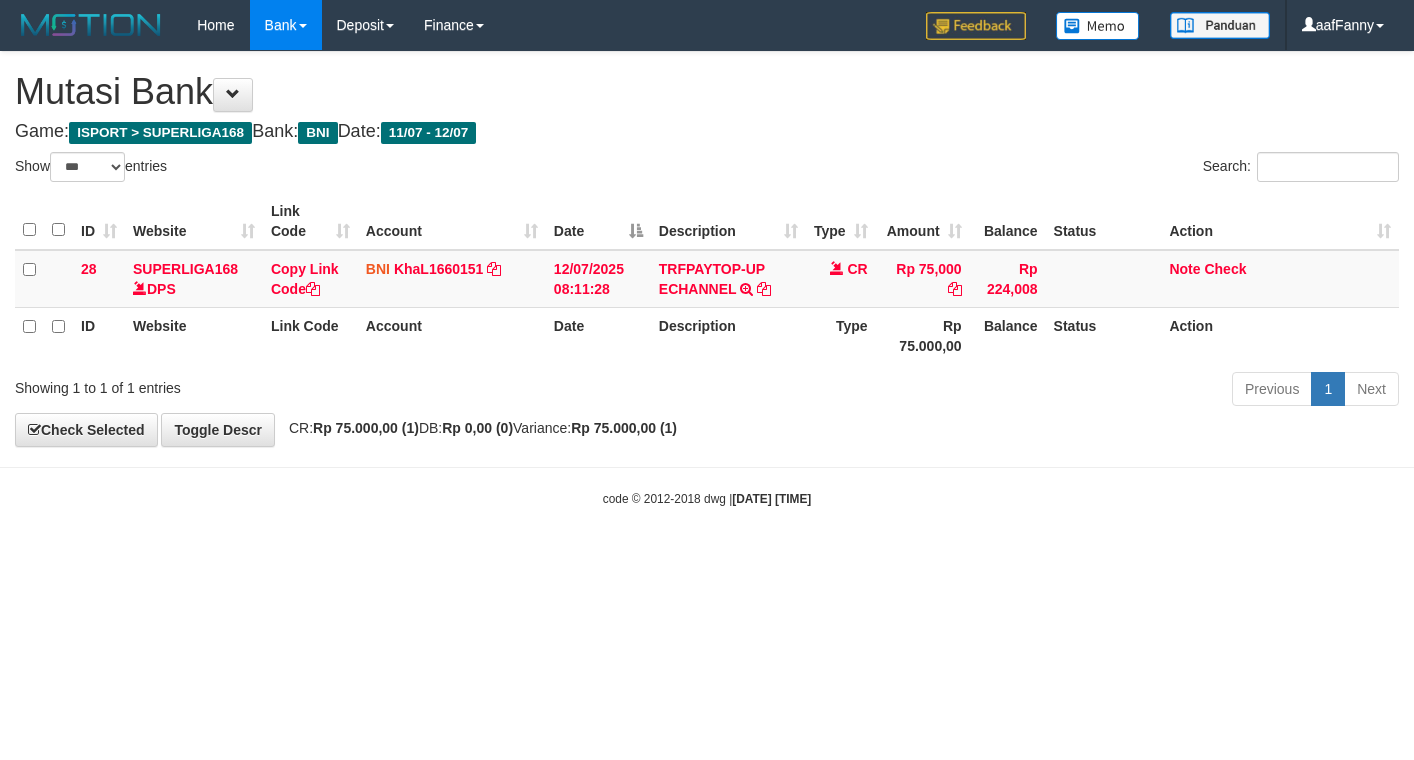 select on "***" 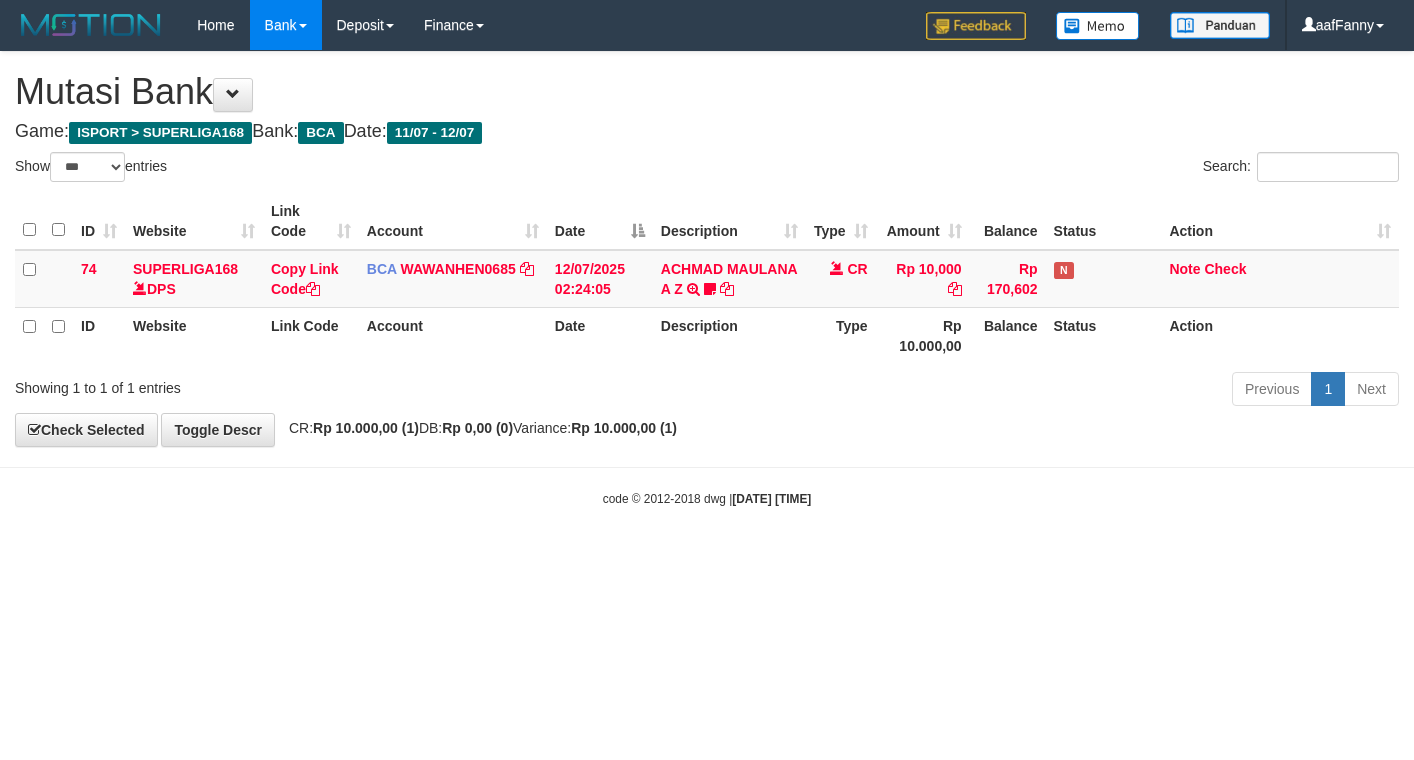 select on "***" 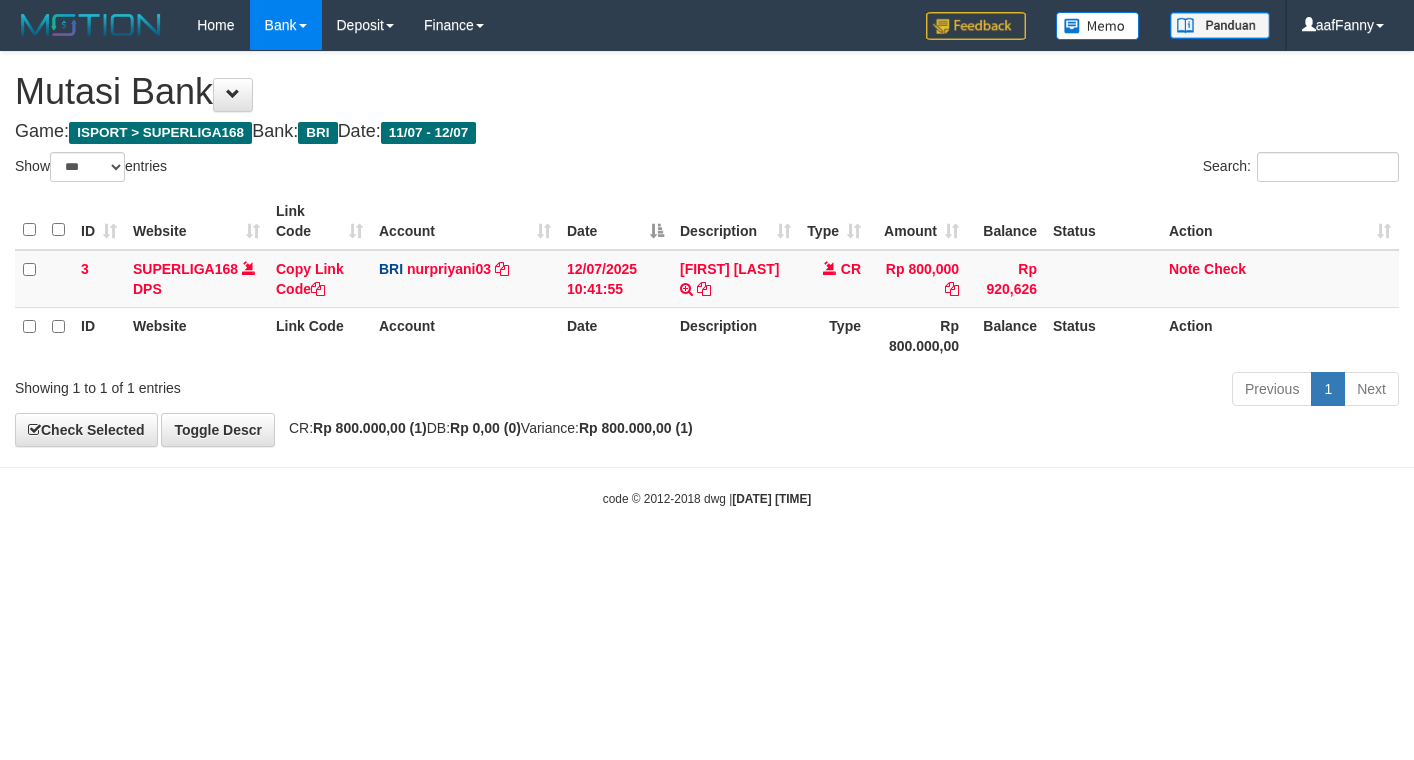 select on "***" 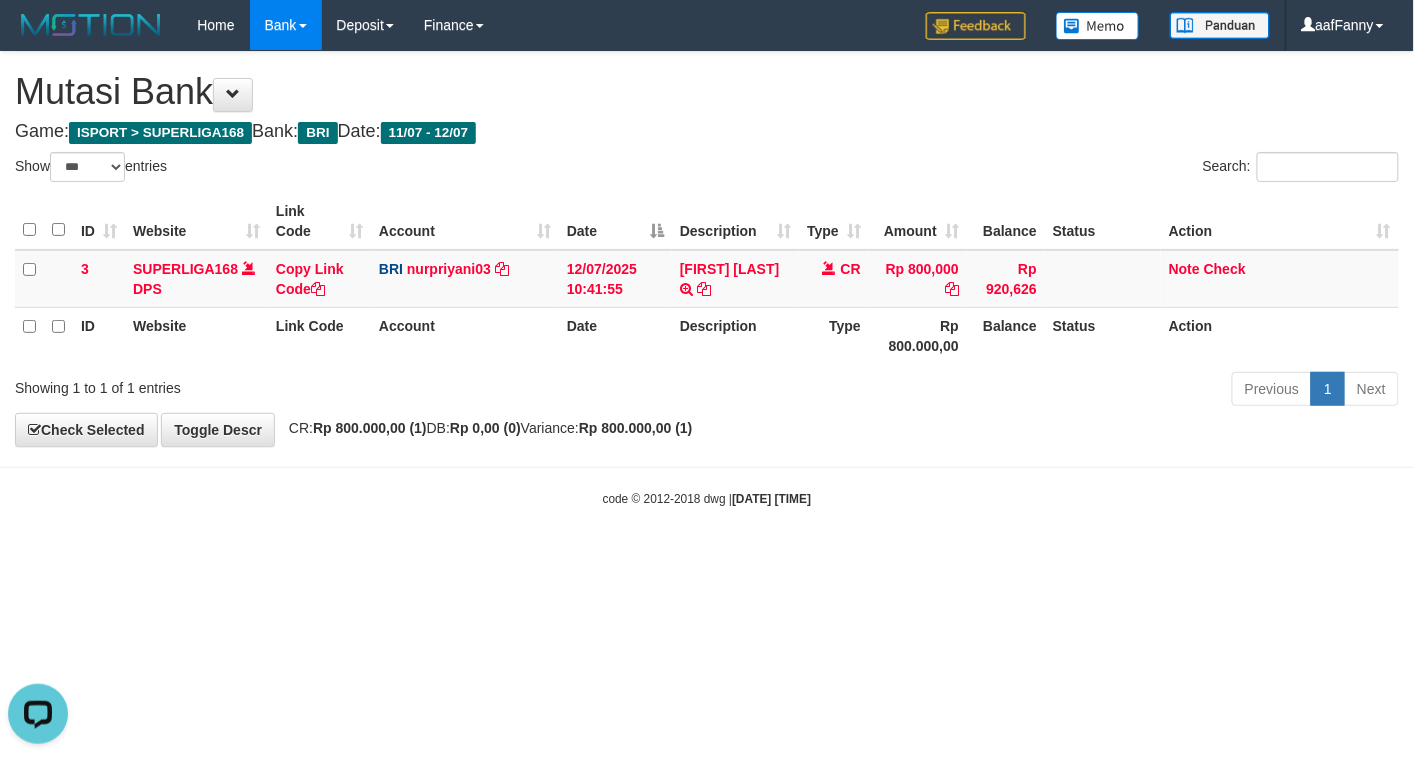 scroll, scrollTop: 0, scrollLeft: 0, axis: both 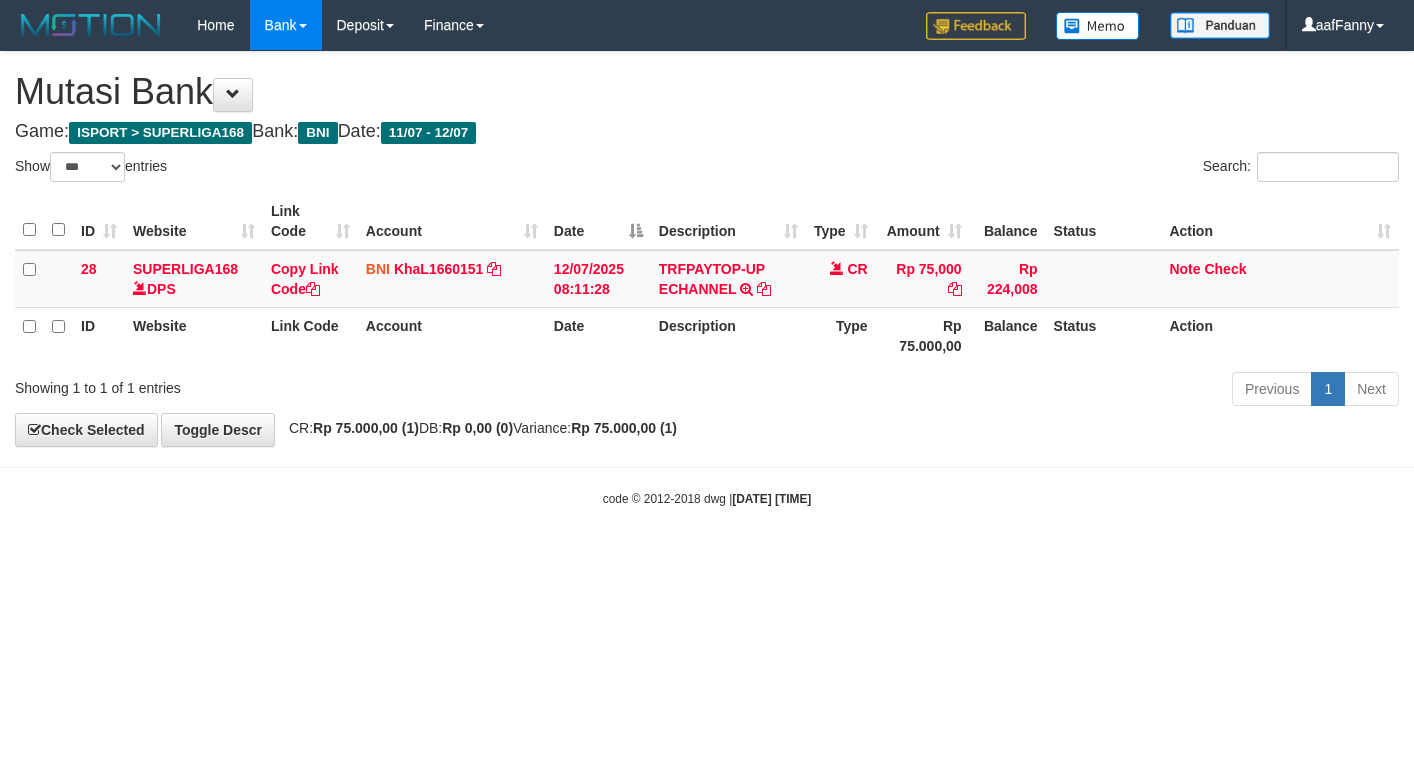 select on "***" 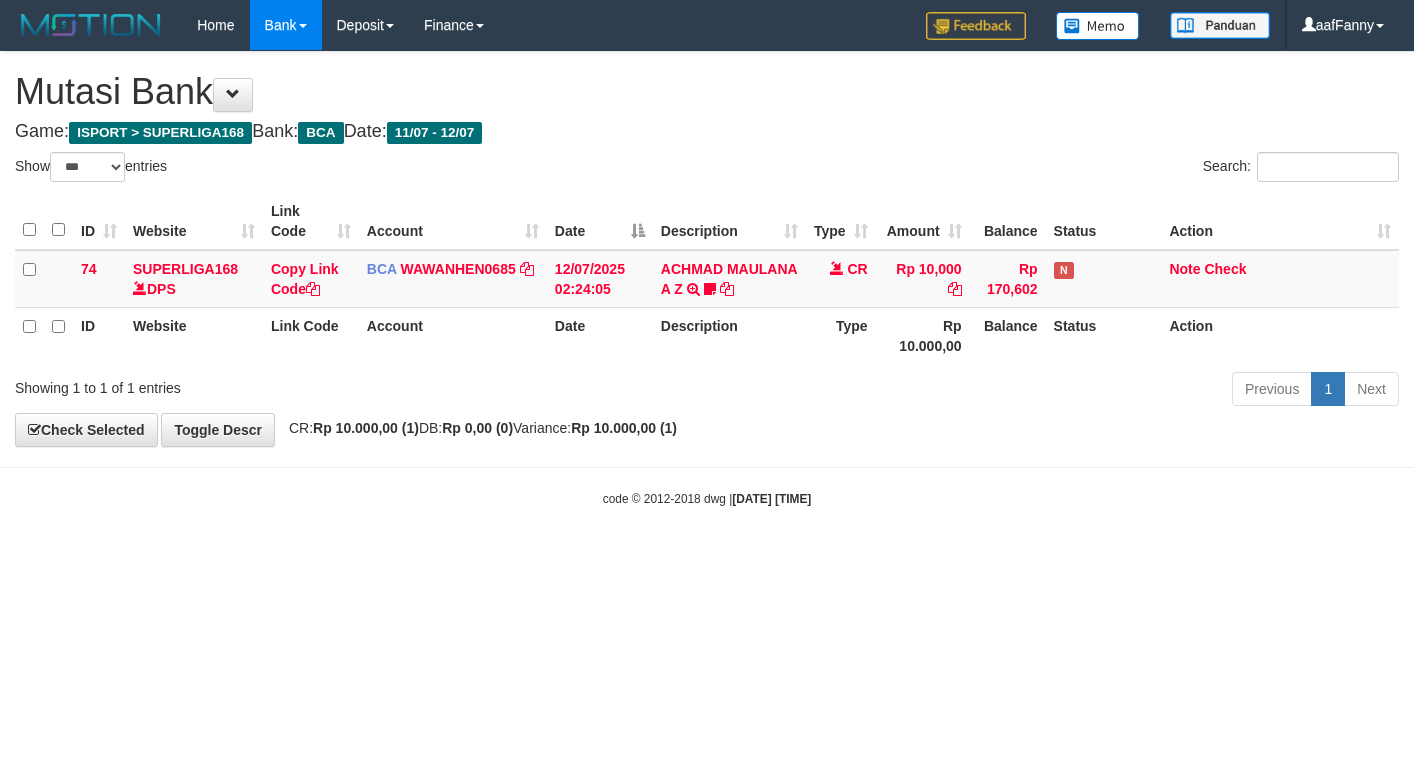 select on "***" 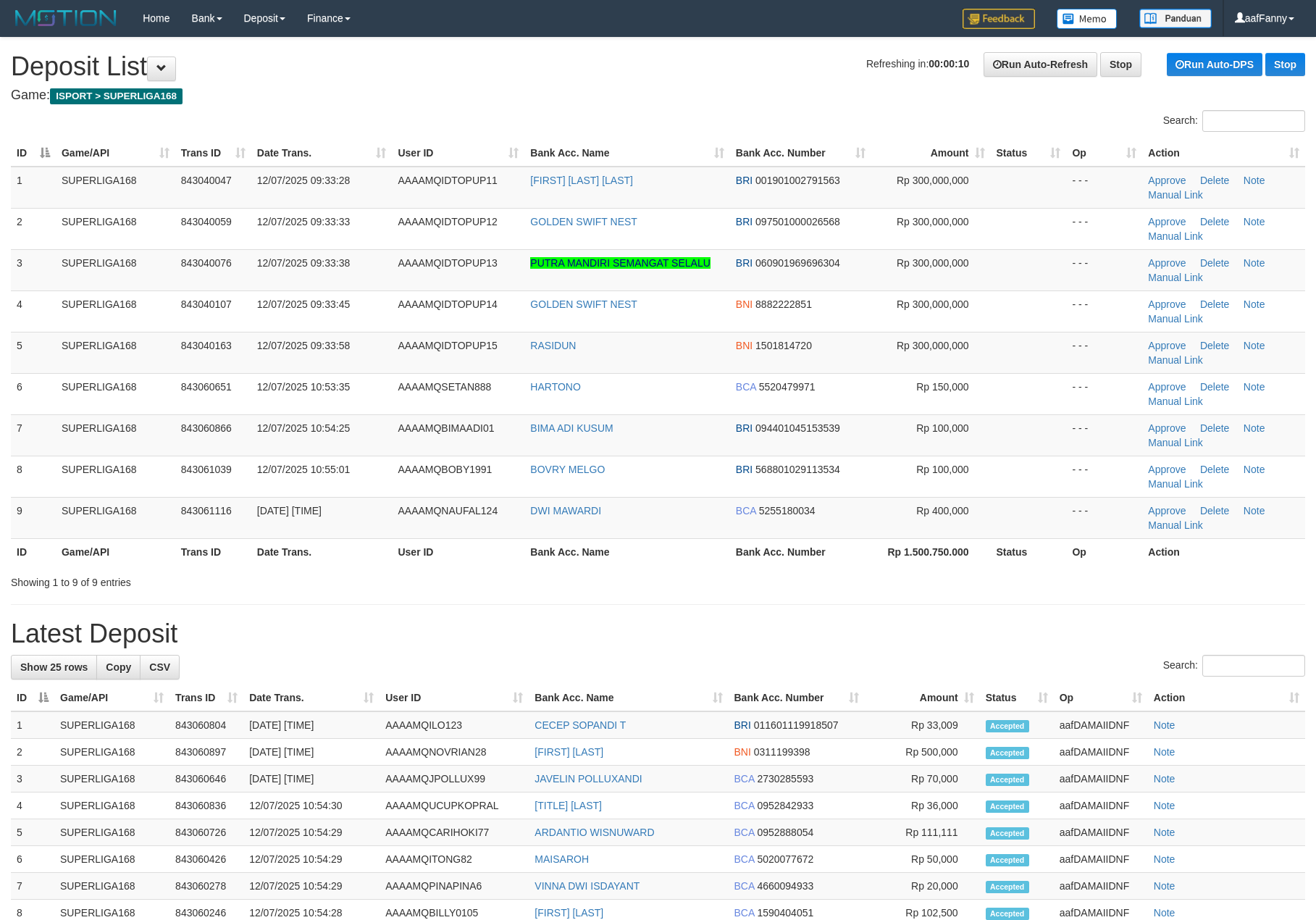 scroll, scrollTop: 0, scrollLeft: 0, axis: both 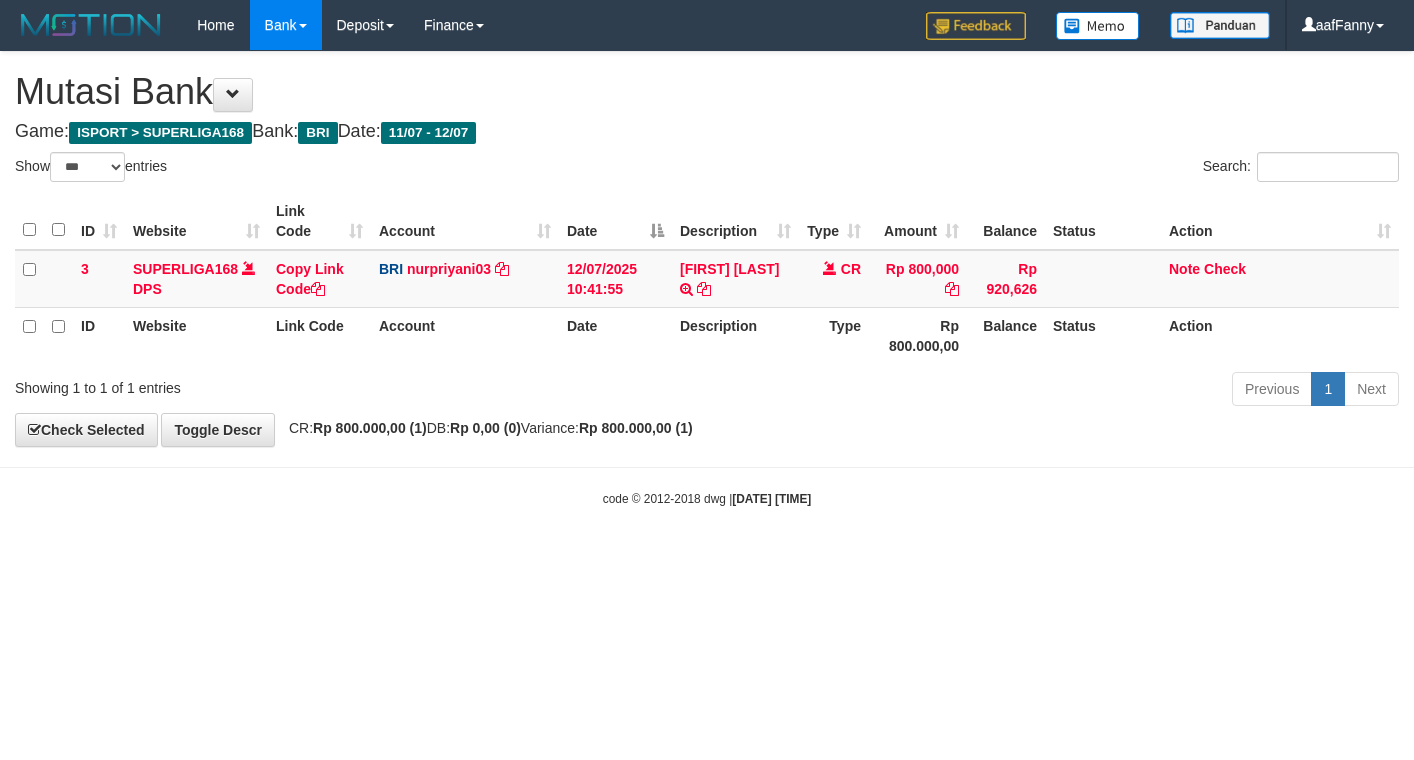 select on "***" 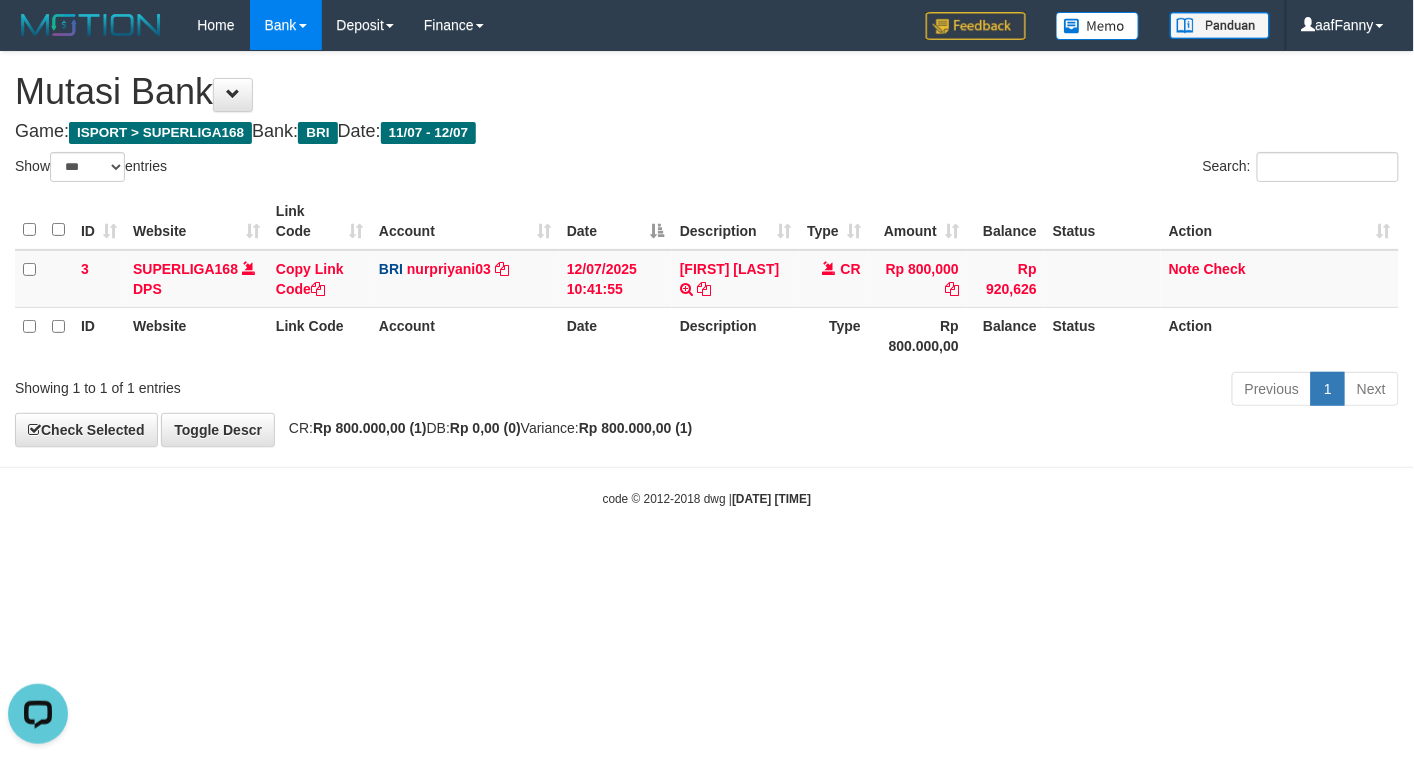 scroll, scrollTop: 0, scrollLeft: 0, axis: both 